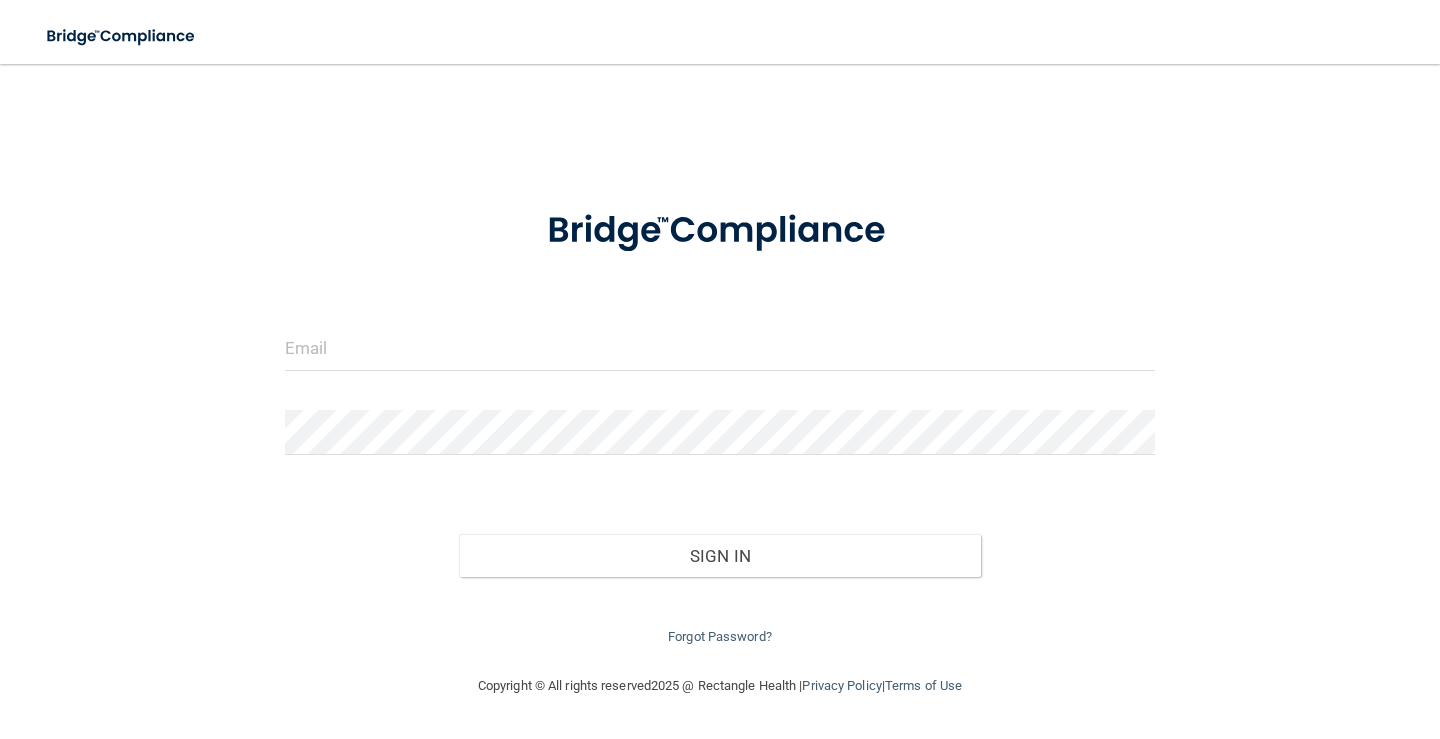 scroll, scrollTop: 0, scrollLeft: 0, axis: both 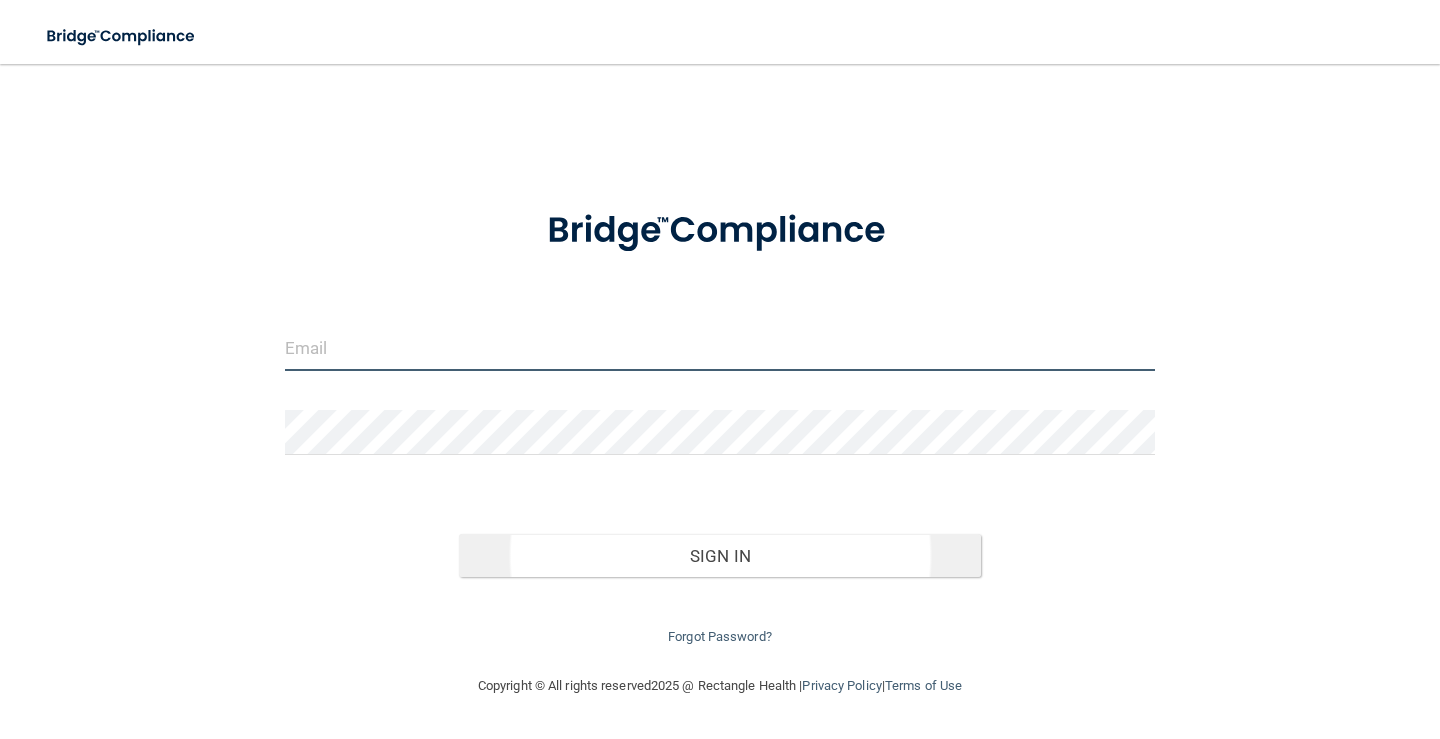 type on "[EMAIL]" 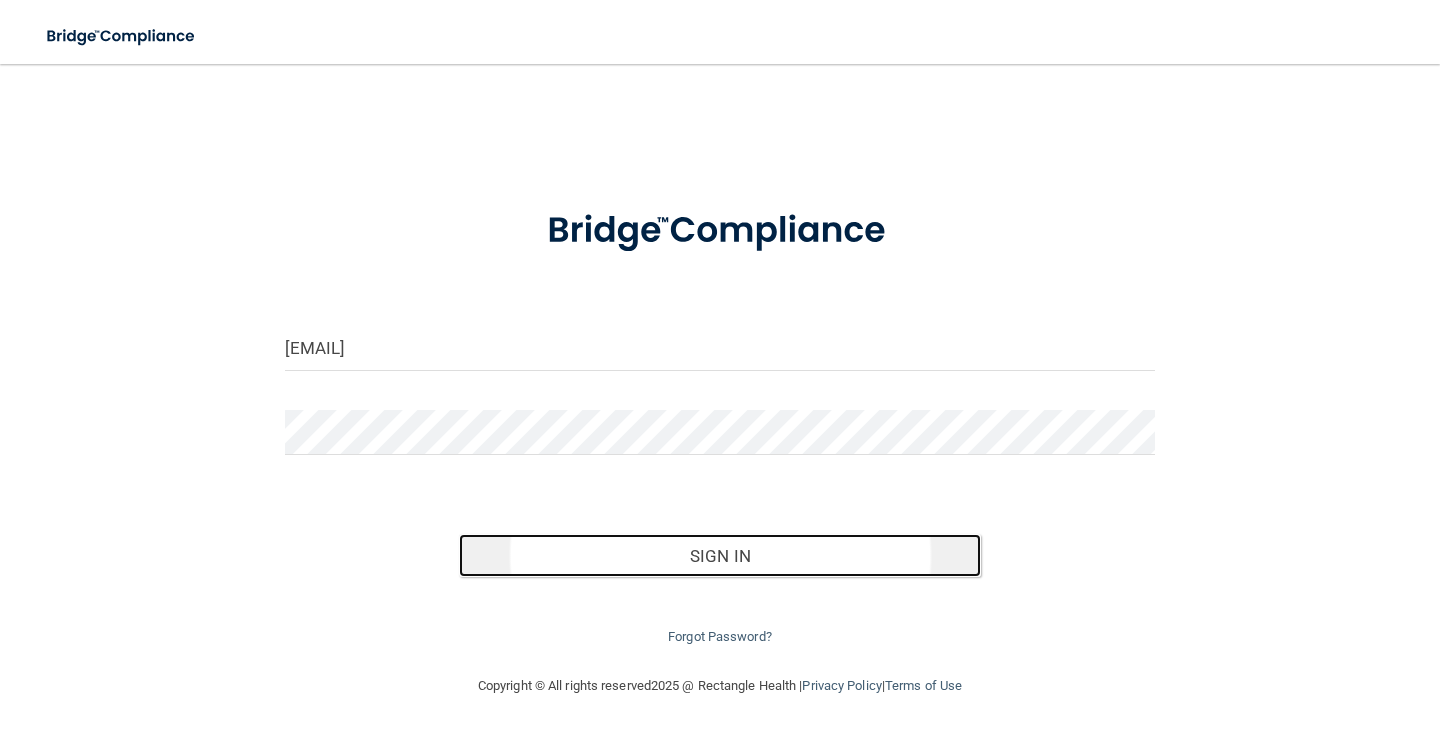 click on "Sign In" at bounding box center [720, 556] 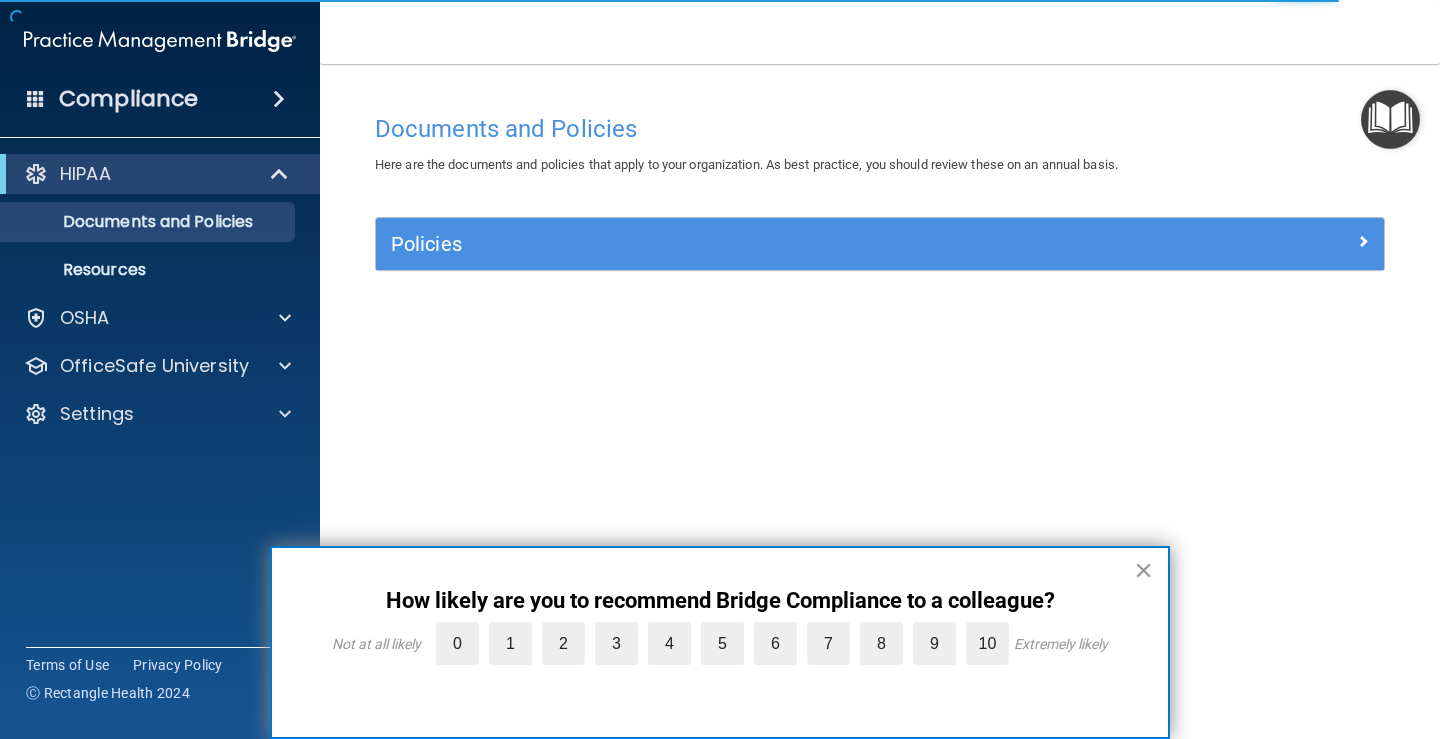 click on "×" at bounding box center [1143, 570] 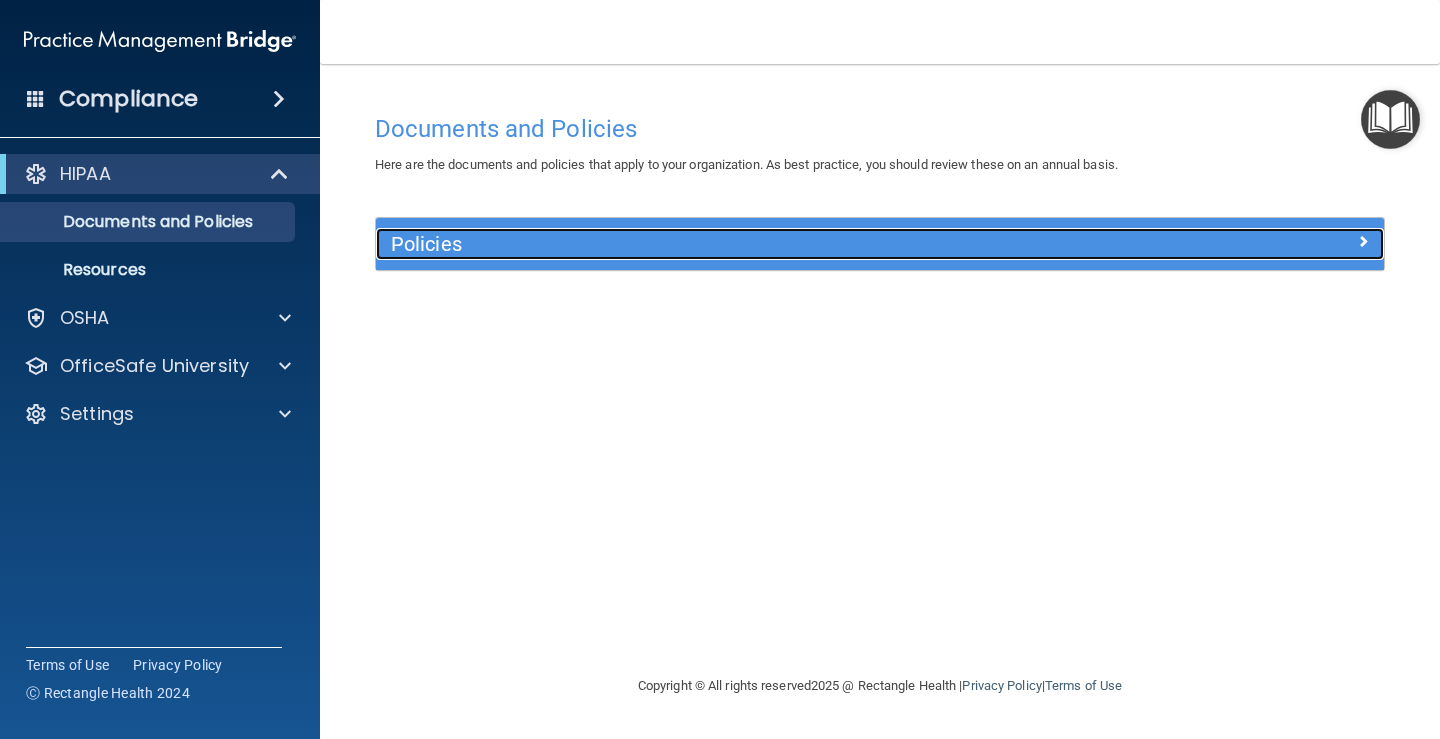 click at bounding box center (1363, 241) 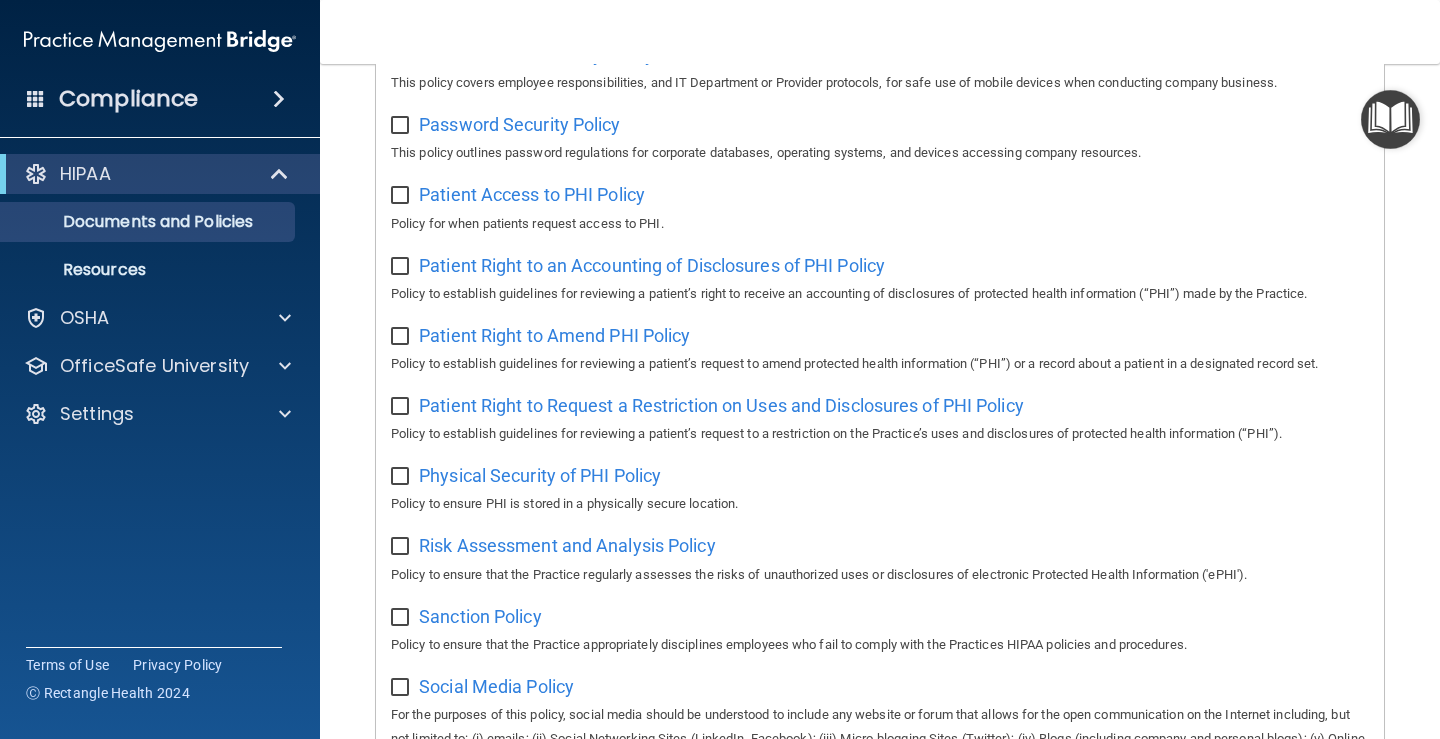 scroll, scrollTop: 815, scrollLeft: 0, axis: vertical 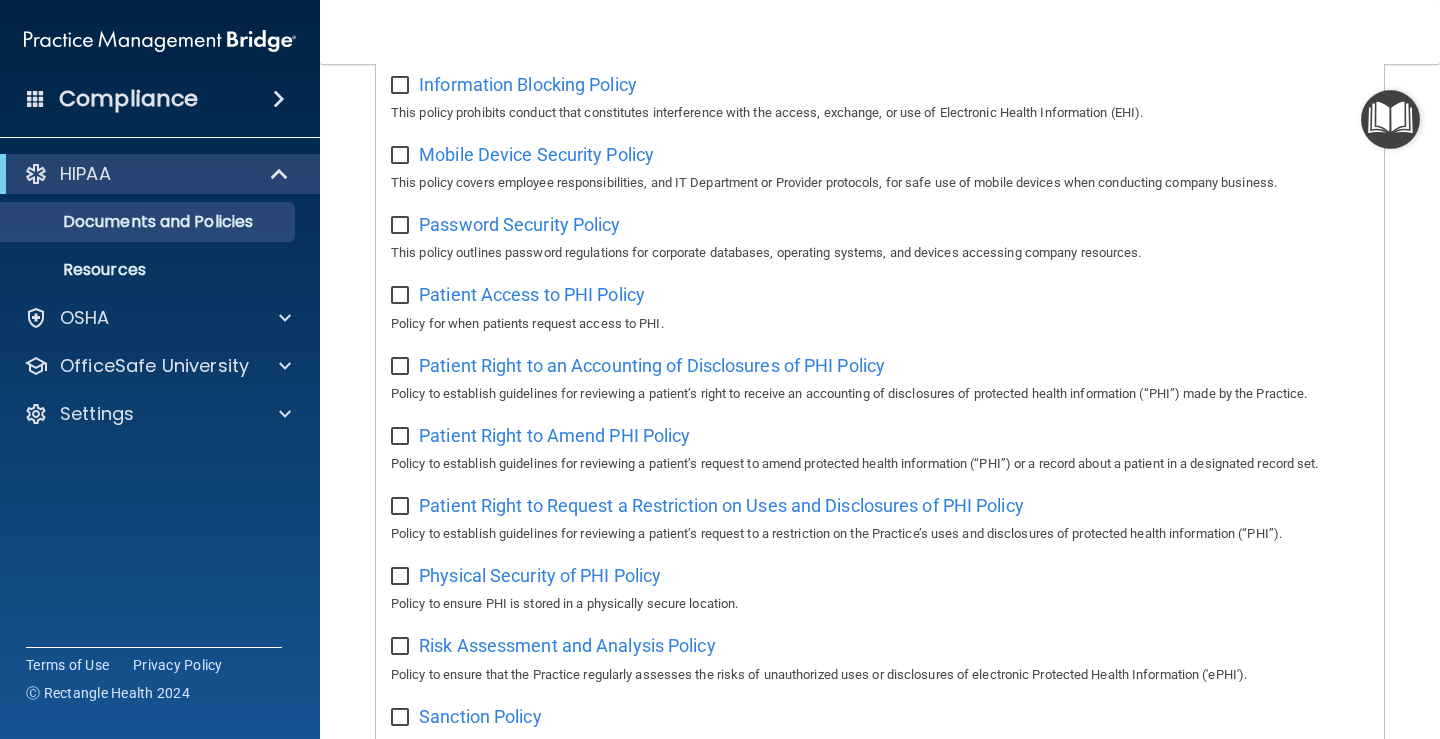 click on "Compliance
HIPAA
Documents and Policies                 Report an Incident               Business Associates               Emergency Planning               Resources                 HIPAA Risk Assessment
OSHA
Documents               Safety Data Sheets               Self-Assessment                Injury and Illness Report                Resources
PCI
PCI Compliance                Merchant Savings Calculator
OfficeSafe University
HIPAA Training                   OSHA Training                   Continuing Education
Settings
My Account               My Users" at bounding box center (160, 369) 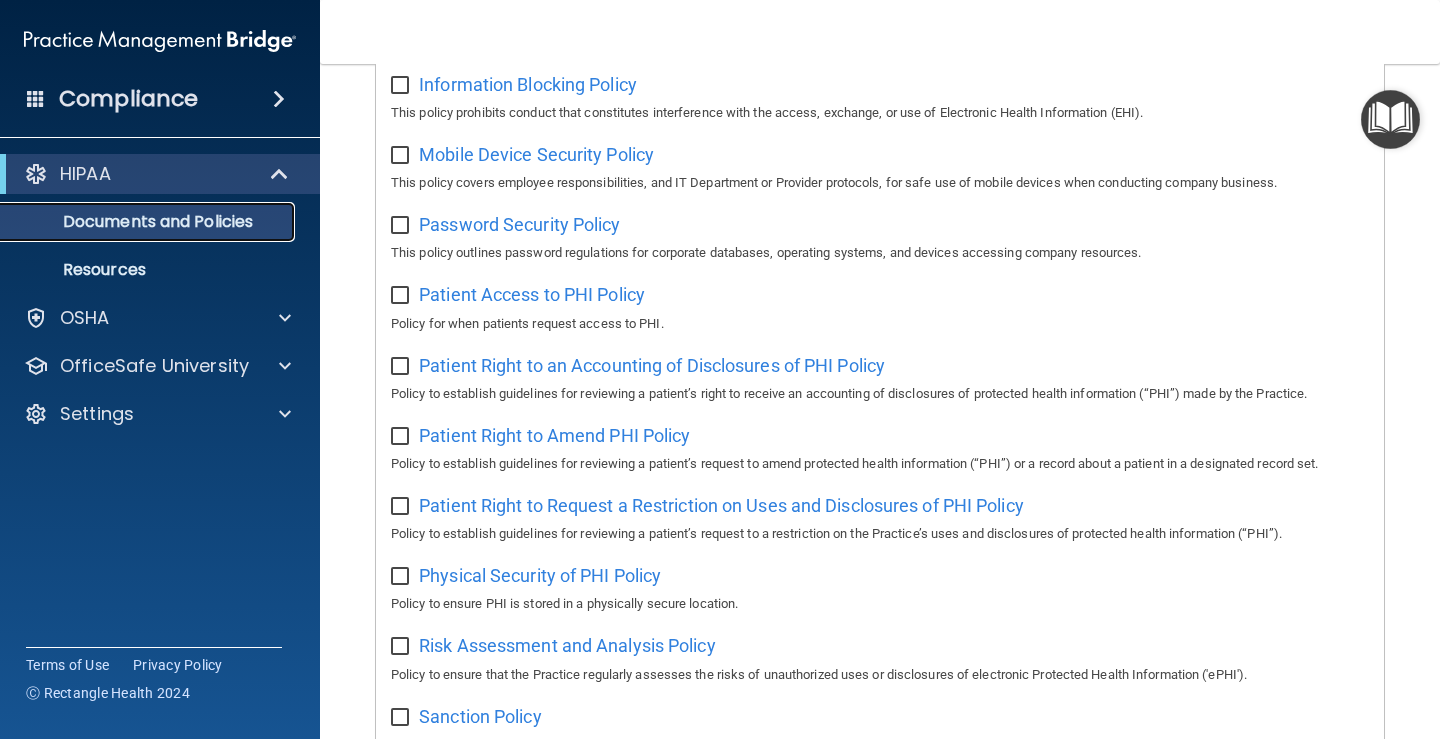 click on "Documents and Policies" at bounding box center (149, 222) 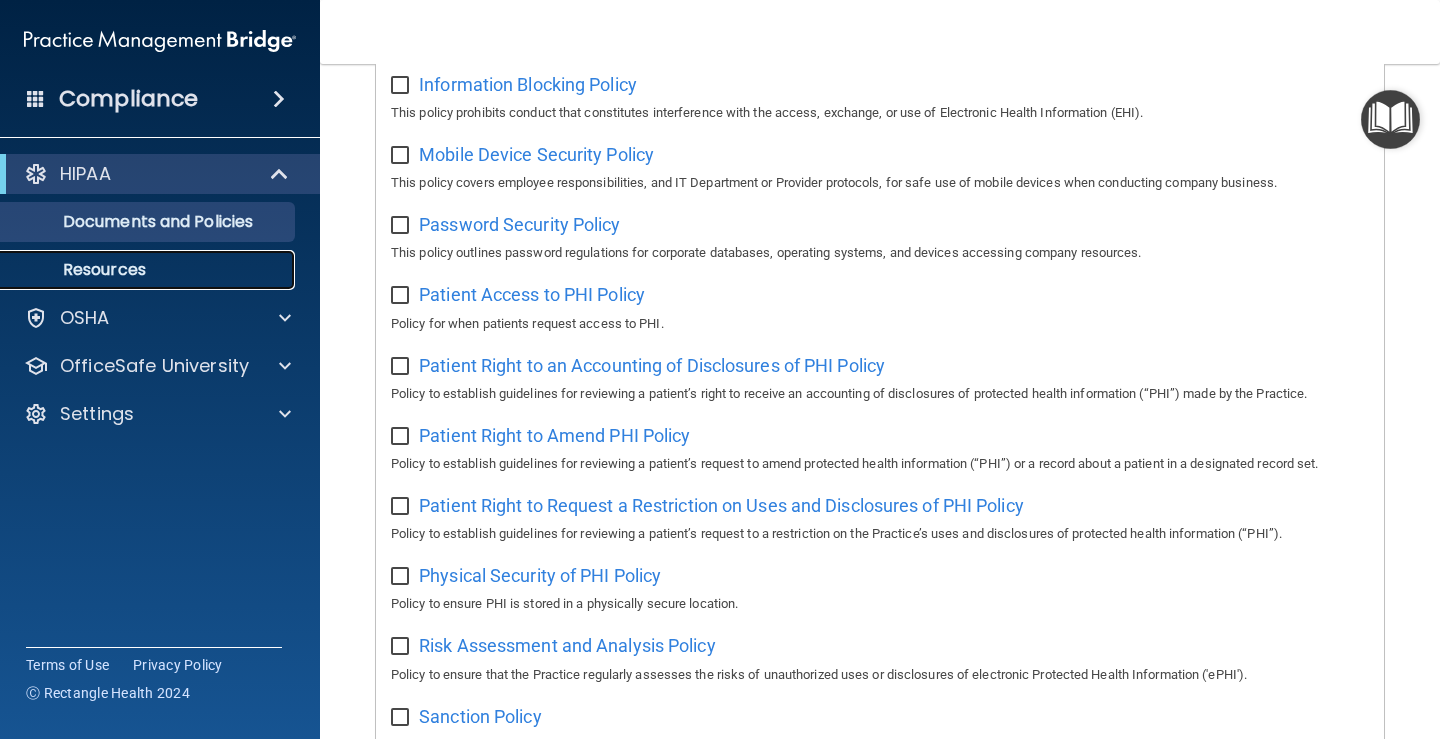 click on "Resources" at bounding box center (149, 270) 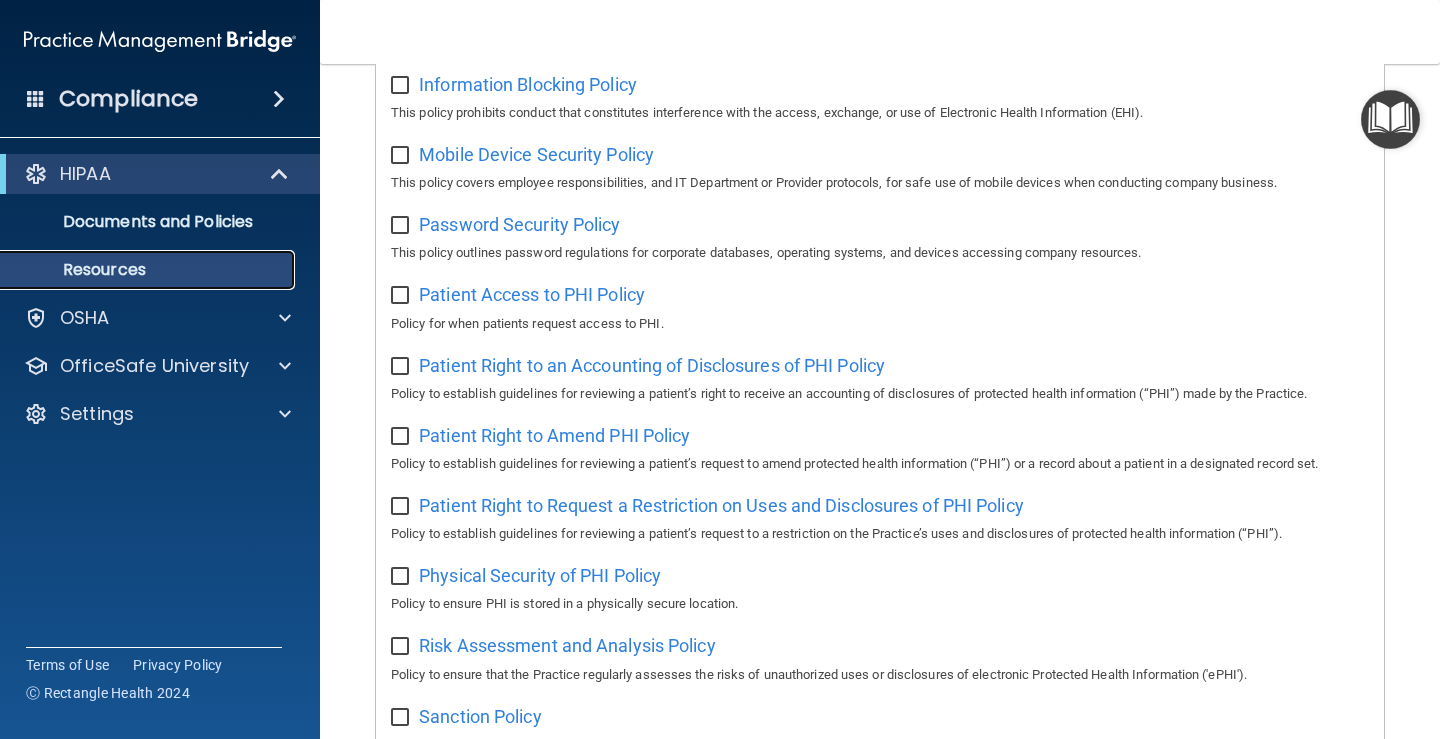 scroll, scrollTop: 0, scrollLeft: 0, axis: both 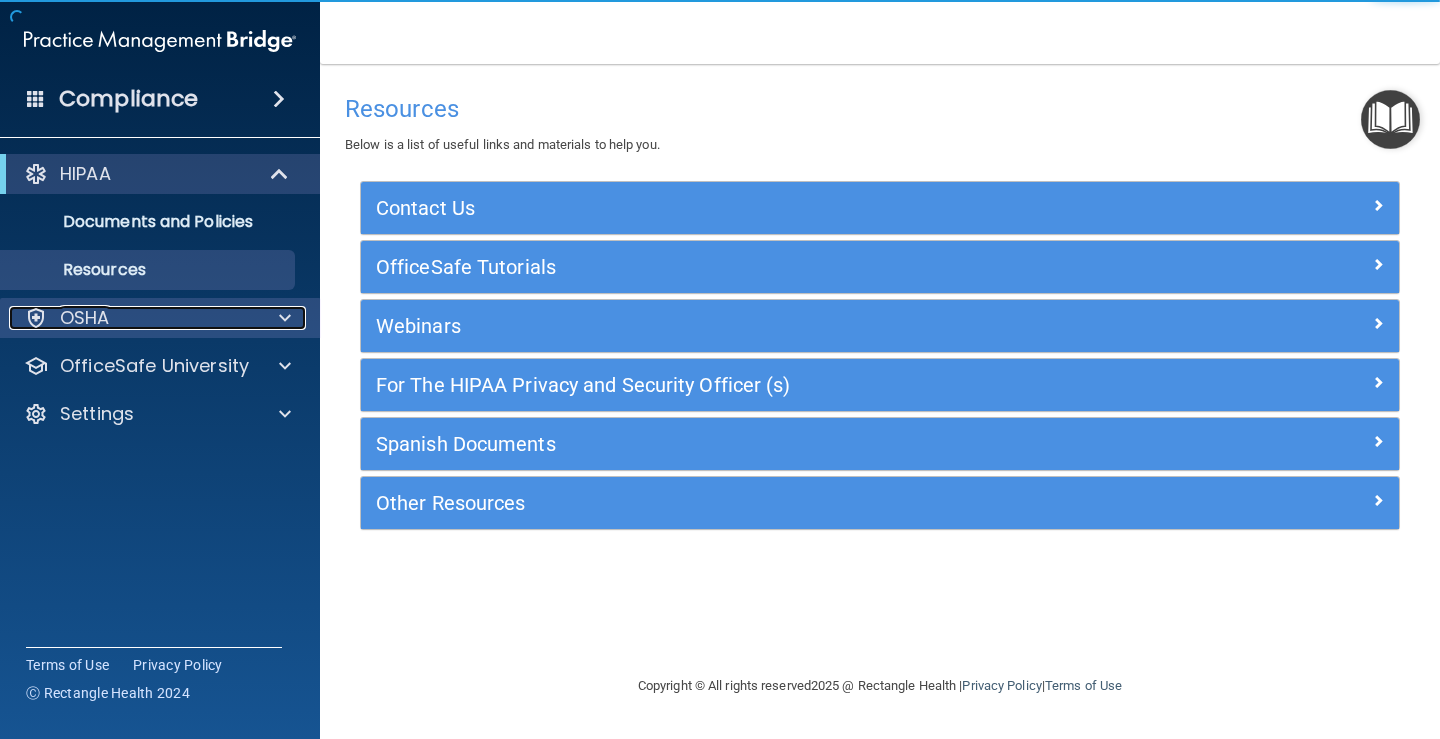 click on "OSHA" at bounding box center [85, 318] 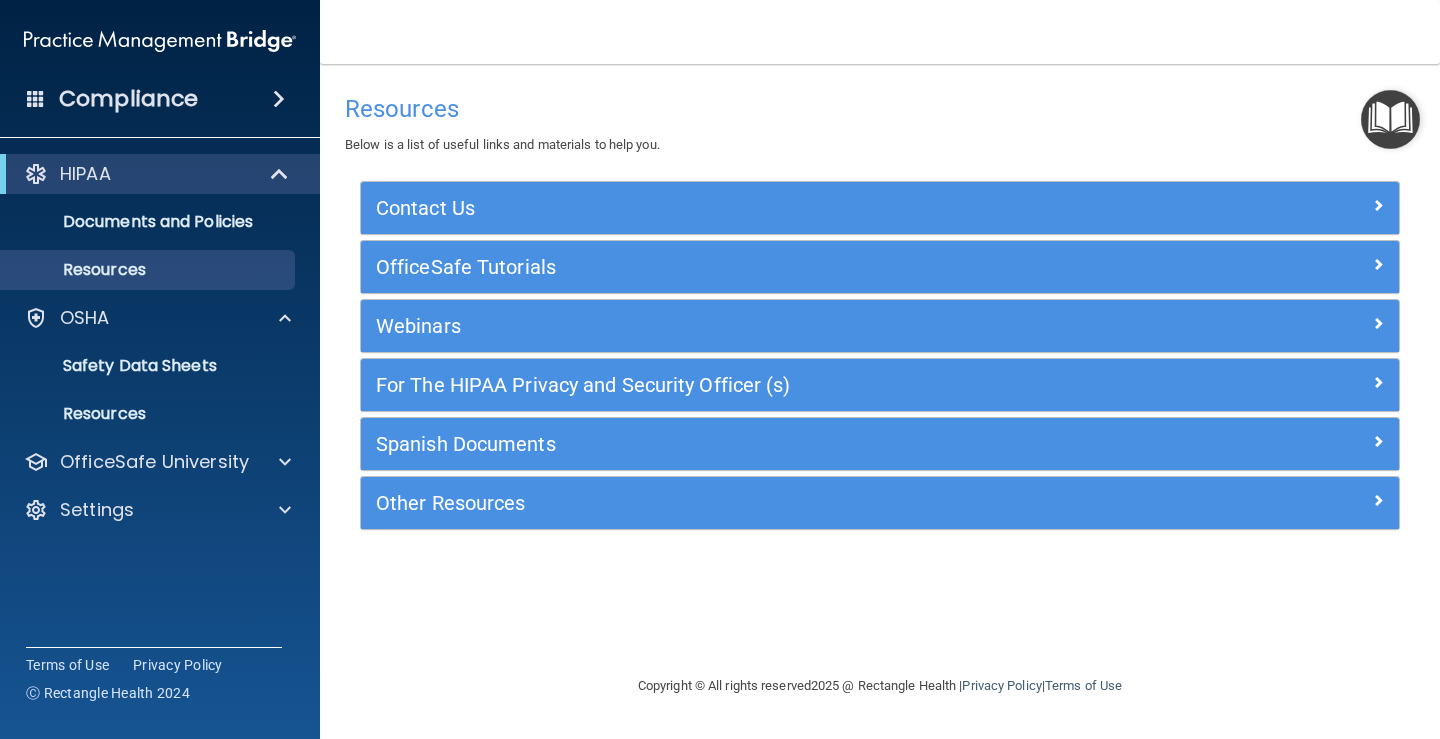 click at bounding box center (279, 99) 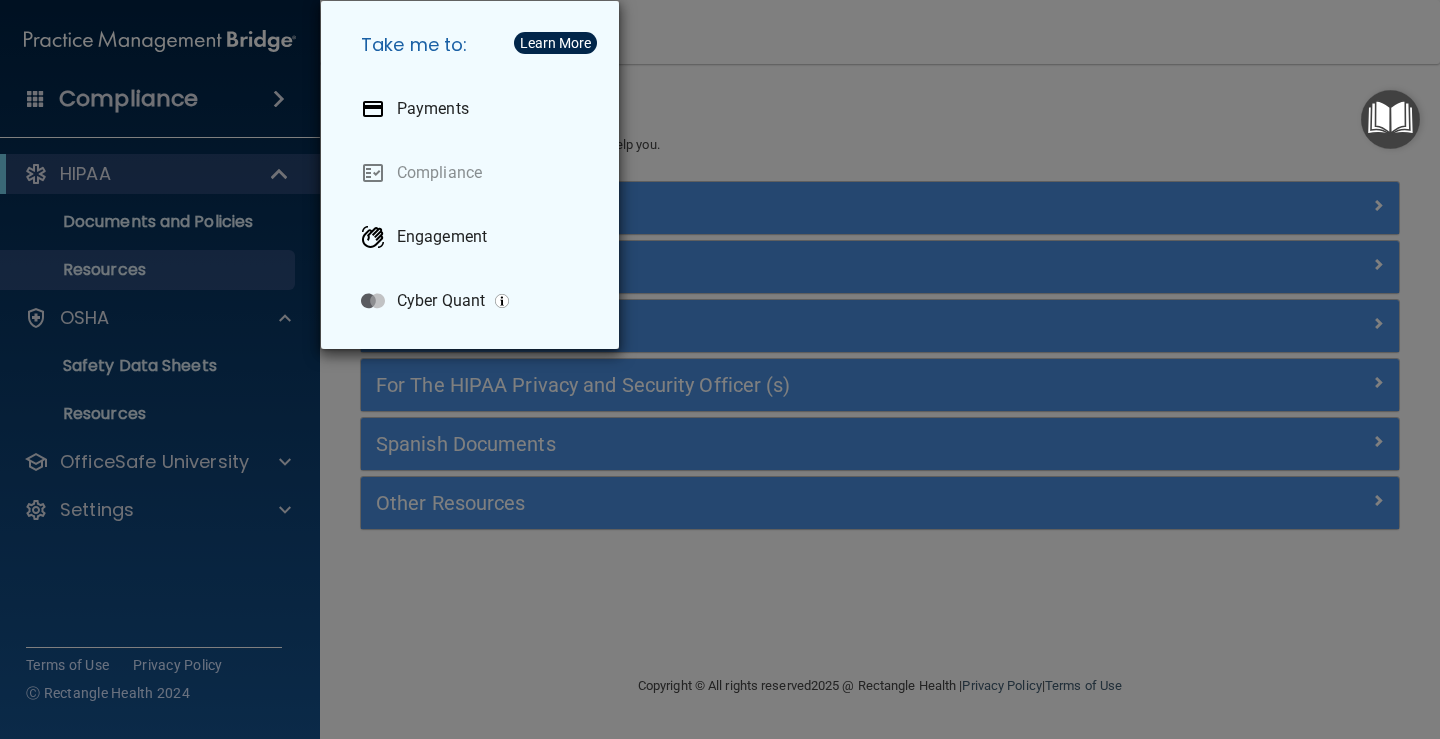 click on "Take me to:             Payments                   Compliance                     Engagement                     Cyber Quant" at bounding box center (720, 369) 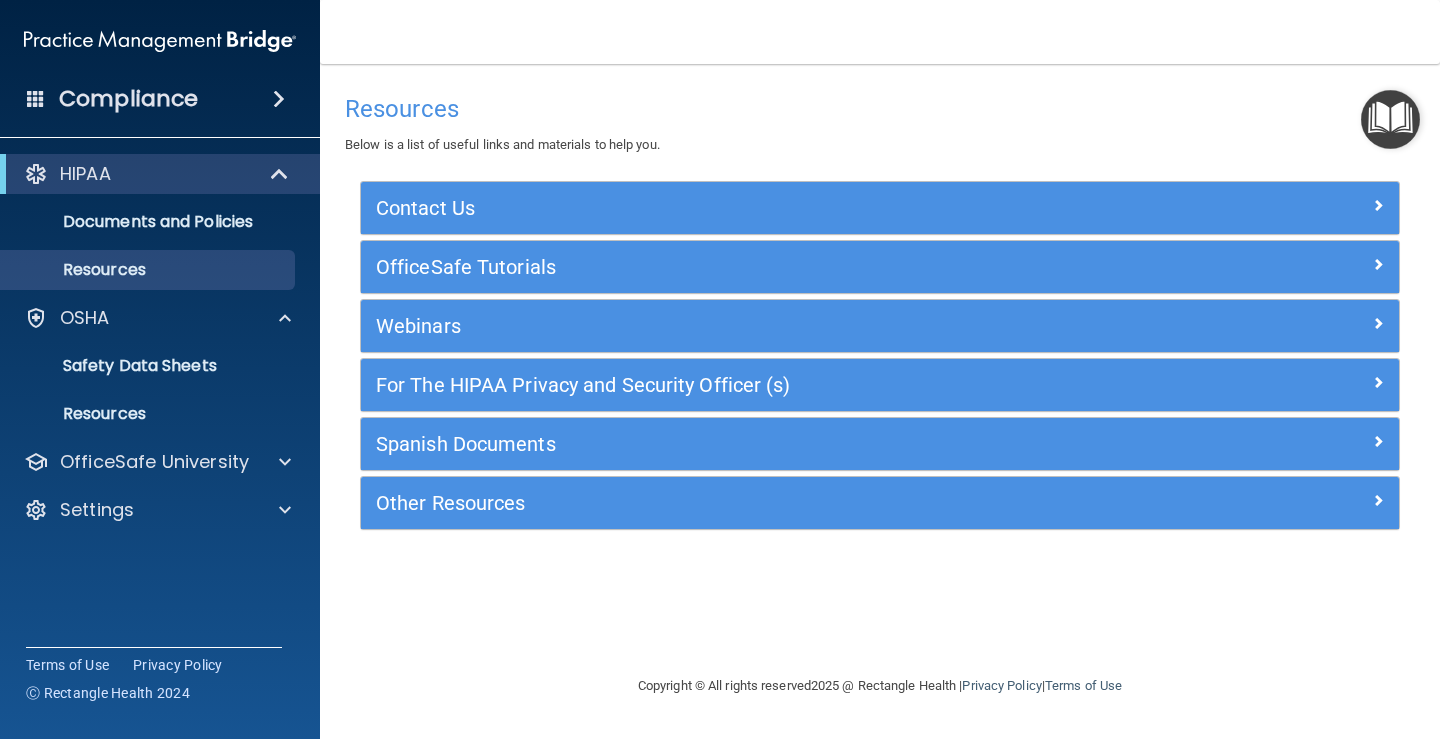 click on "Resources   Below is a list of useful links and materials to help you.
Contact Us
Main Number: [PHONE]   E-mail Us Anytime at  [EMAIL]   Merchant Services Support:  [PHONE]   PCIHIPAA   [NUMBER] [STREET] [SUITE]   [CITY], [STATE]    www.rectanglehealth.com
OfficeSafe Tutorials
How to Update Your Information and Change your Password  (1:27)              How to Automatically Send and Upload Business Associate Agreements  (3:44)              How to Log Workforce Member Access Right  (2:51)              How to Complete Your Emergency and Incident Response Plan  (2:25)              How to Use the HIPAA Checklist   (2:32)
Webinars
View and Register for Upcoming Webinars" at bounding box center (880, 369) 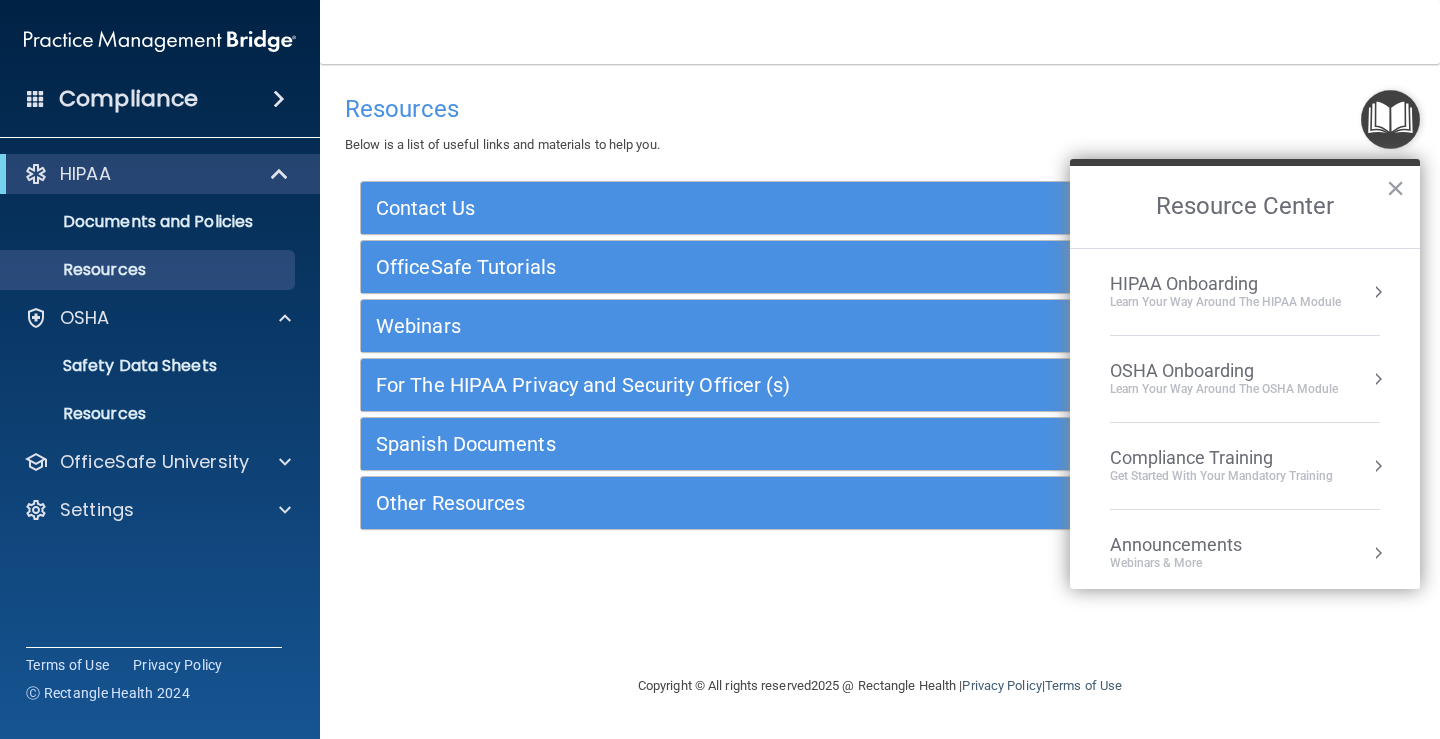 click on "HIPAA Onboarding" at bounding box center [1225, 284] 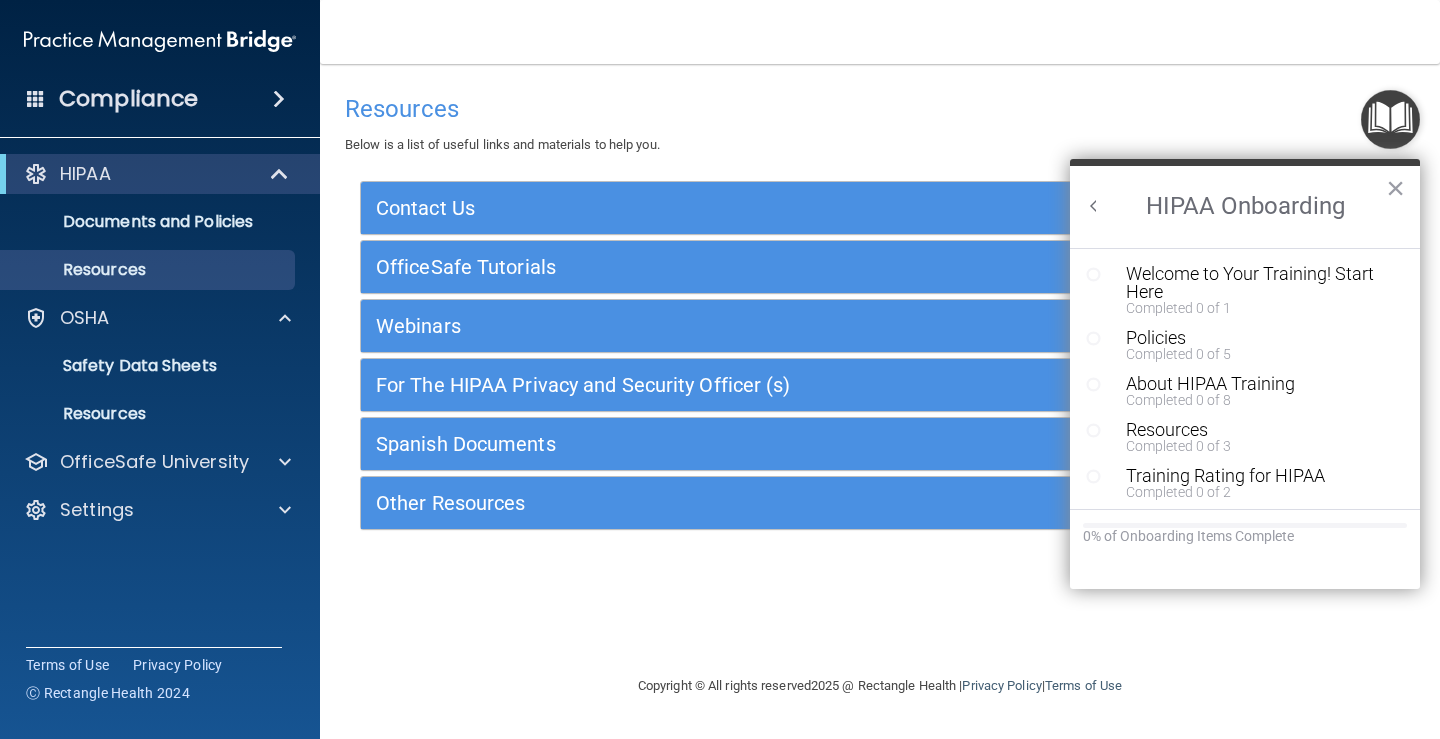 scroll, scrollTop: 0, scrollLeft: 0, axis: both 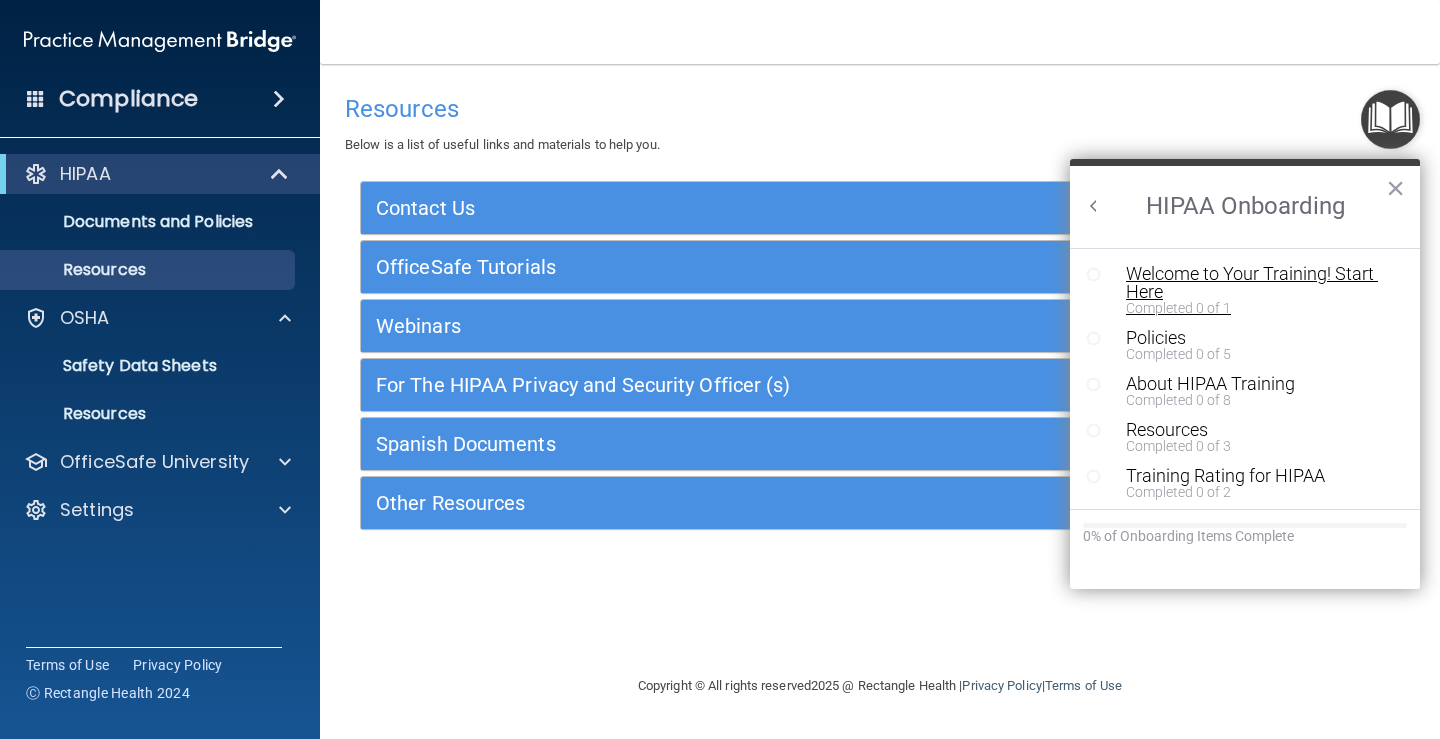 click on "Welcome to Your Training! Start Here" at bounding box center (1252, 283) 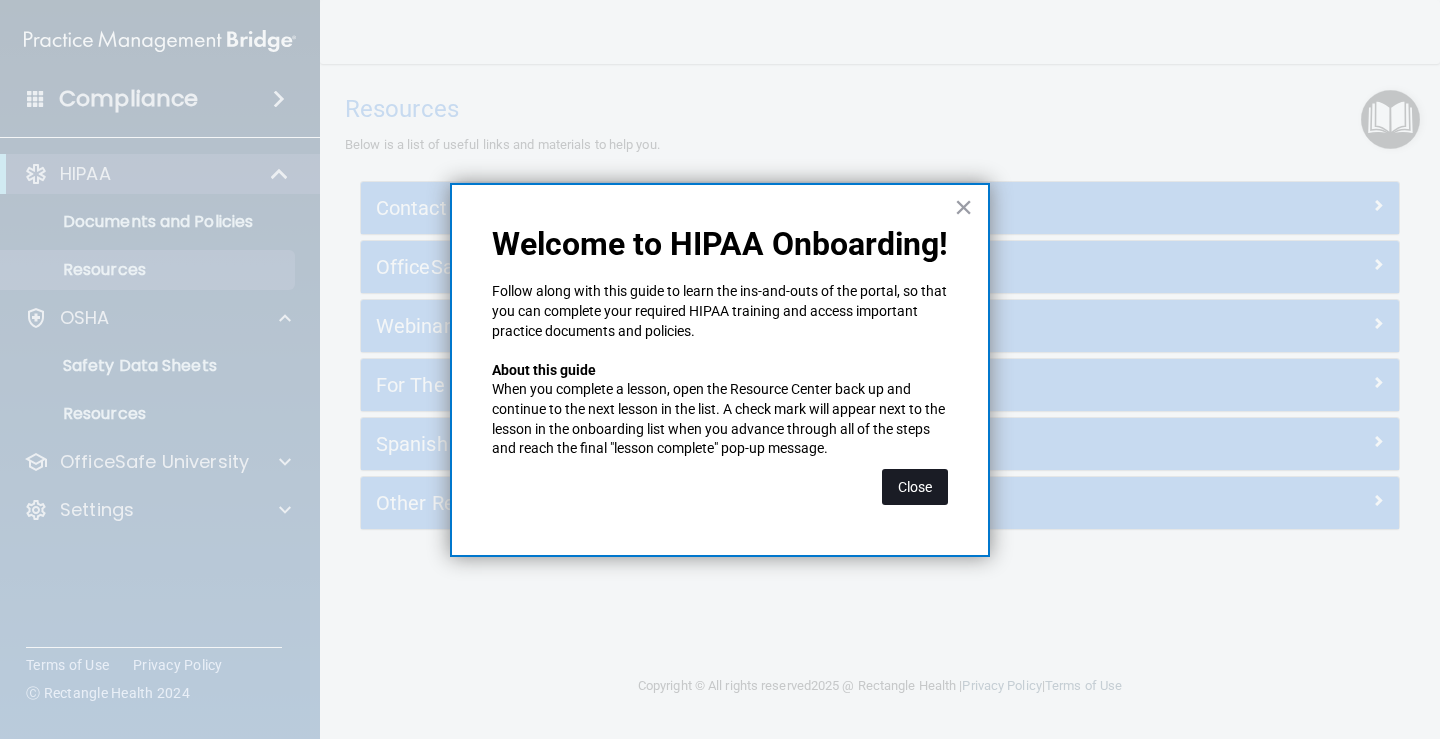 click on "Close" at bounding box center (915, 487) 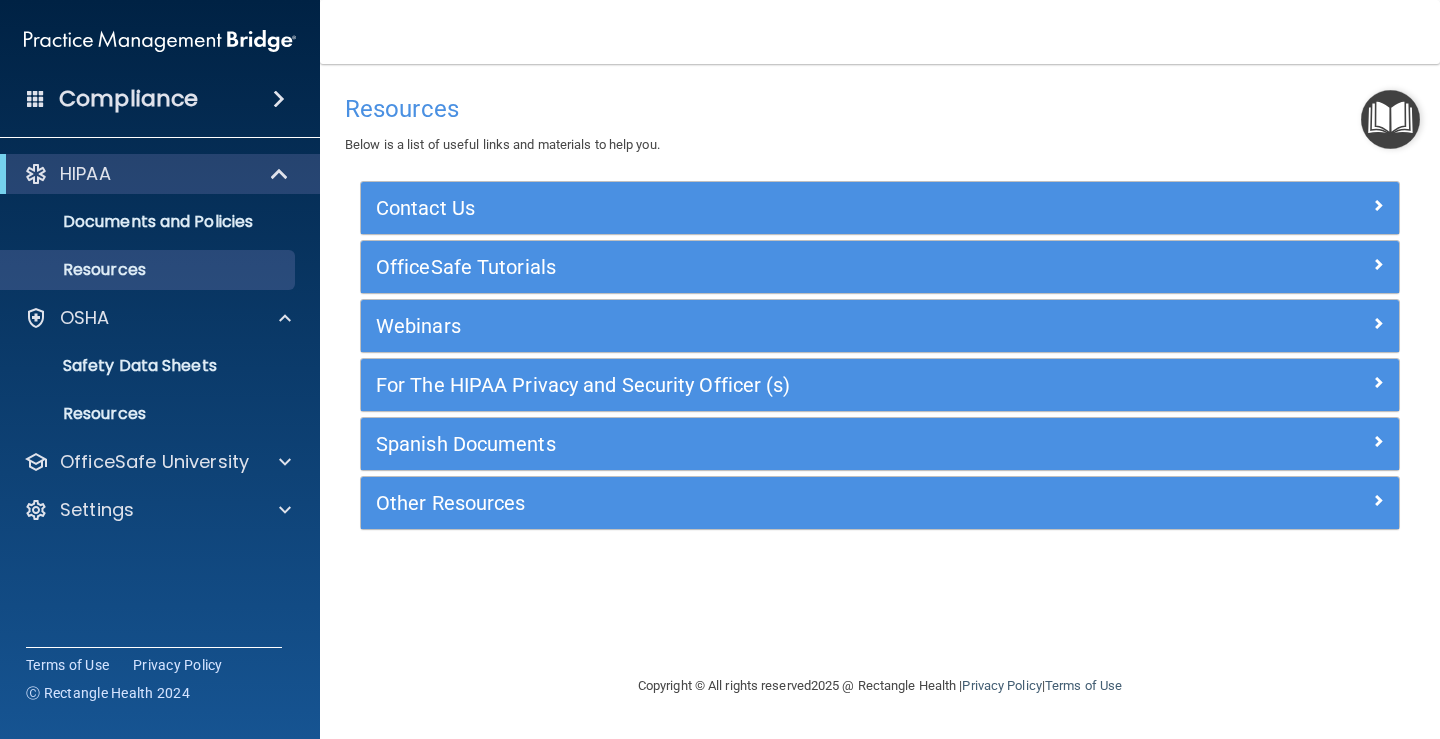 click at bounding box center [1390, 119] 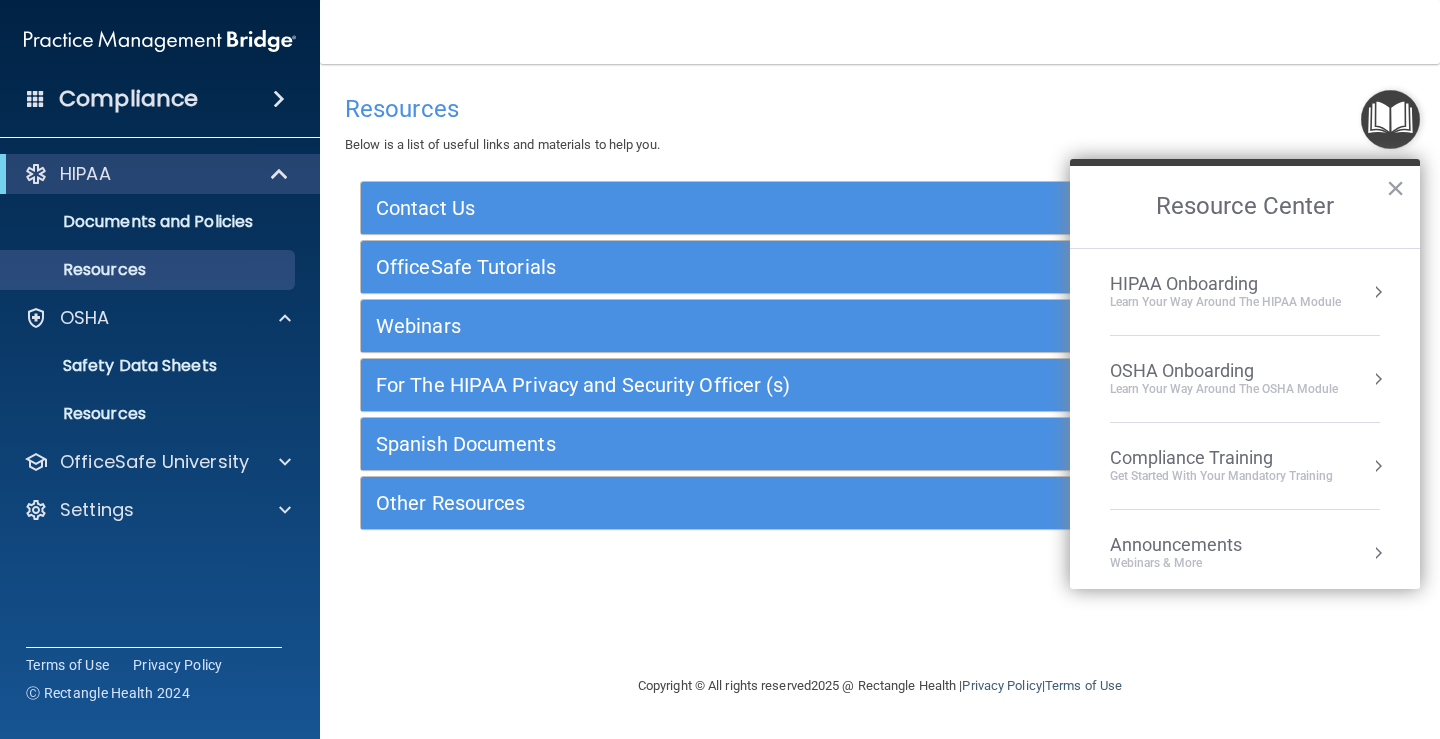 click at bounding box center [1378, 379] 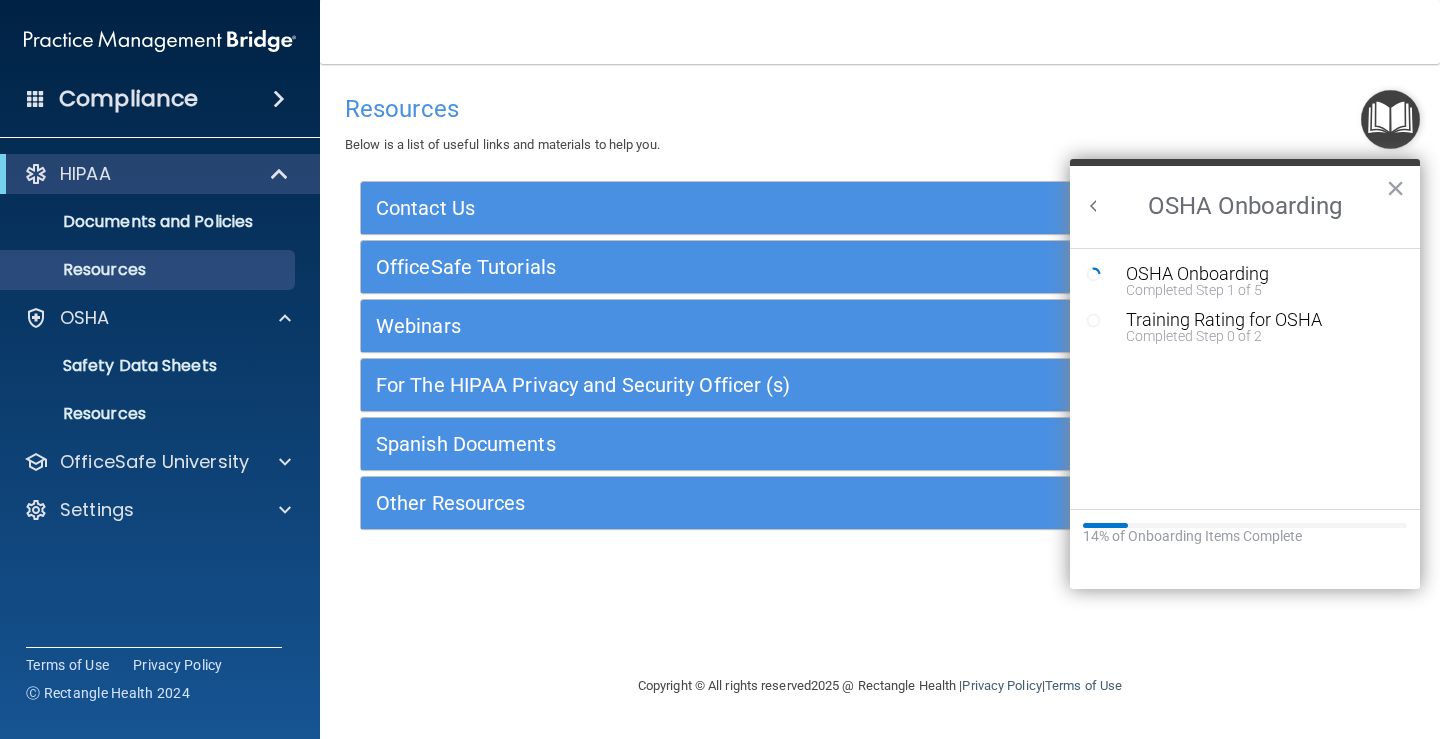 scroll, scrollTop: 0, scrollLeft: 0, axis: both 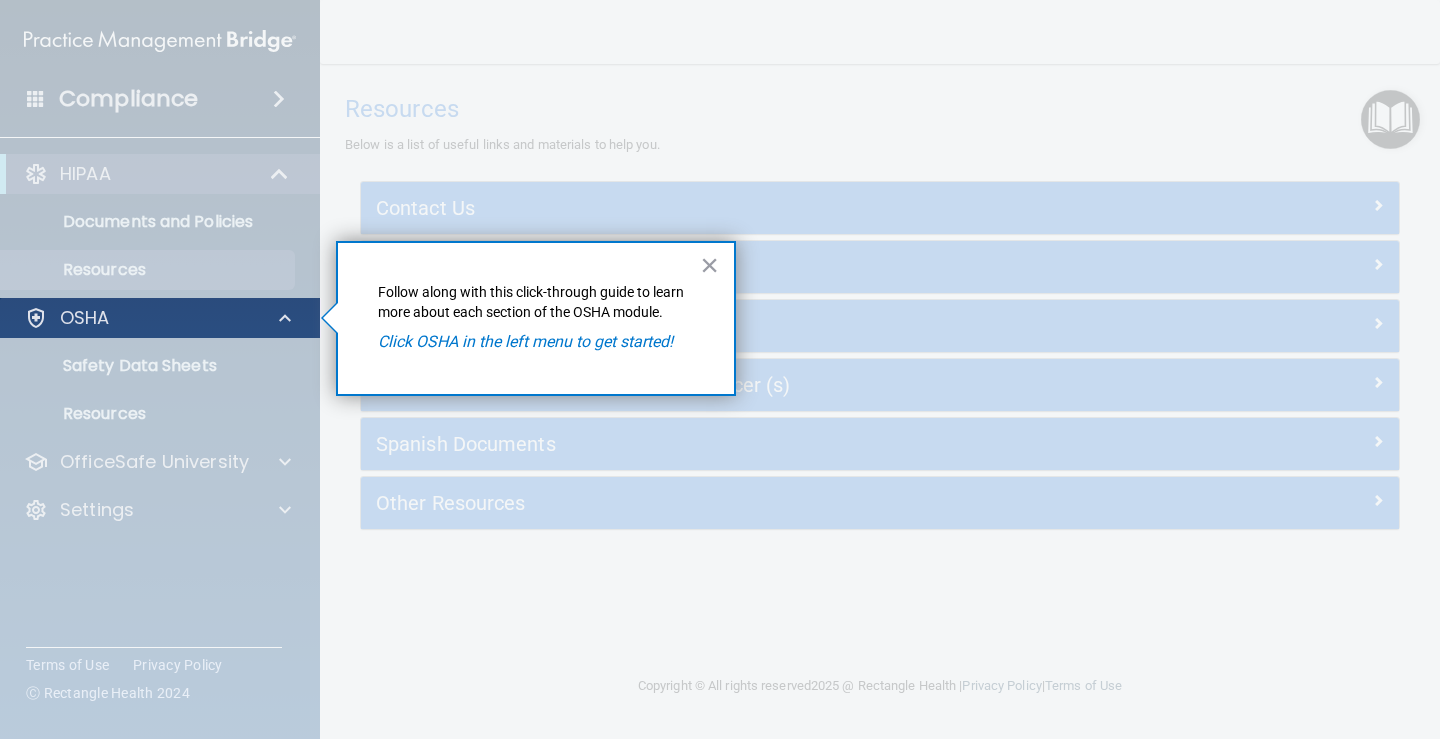 click on "OSHA" at bounding box center [160, 318] 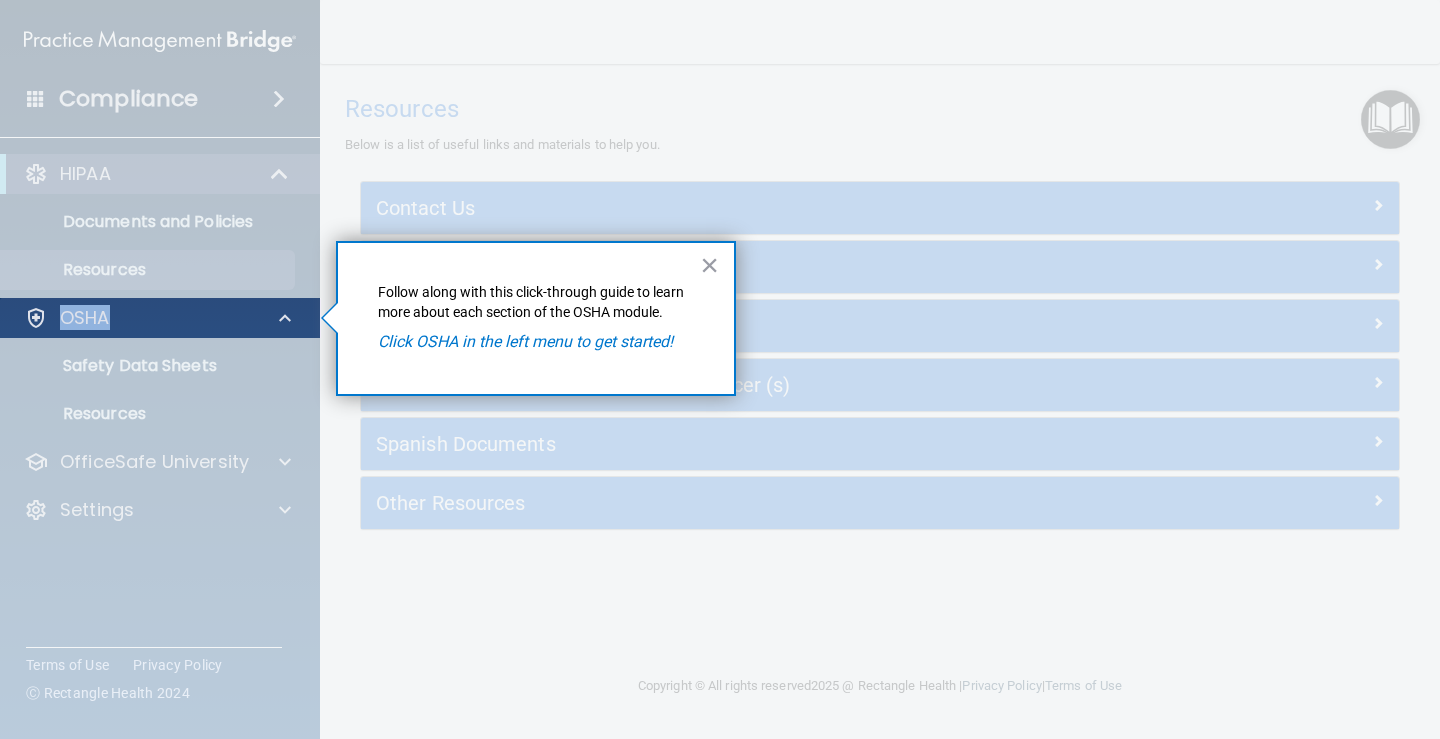 click on "OSHA" at bounding box center [160, 318] 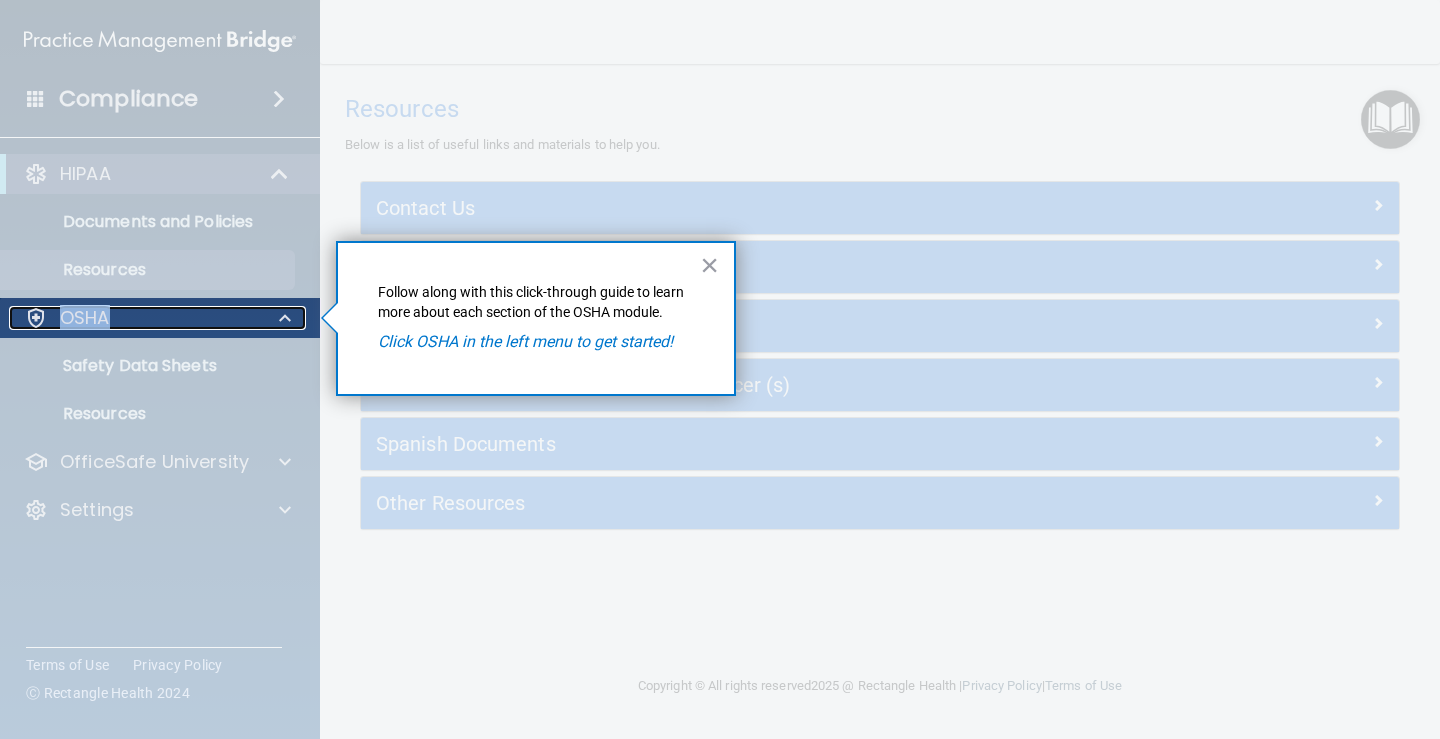 click on "OSHA" at bounding box center [85, 318] 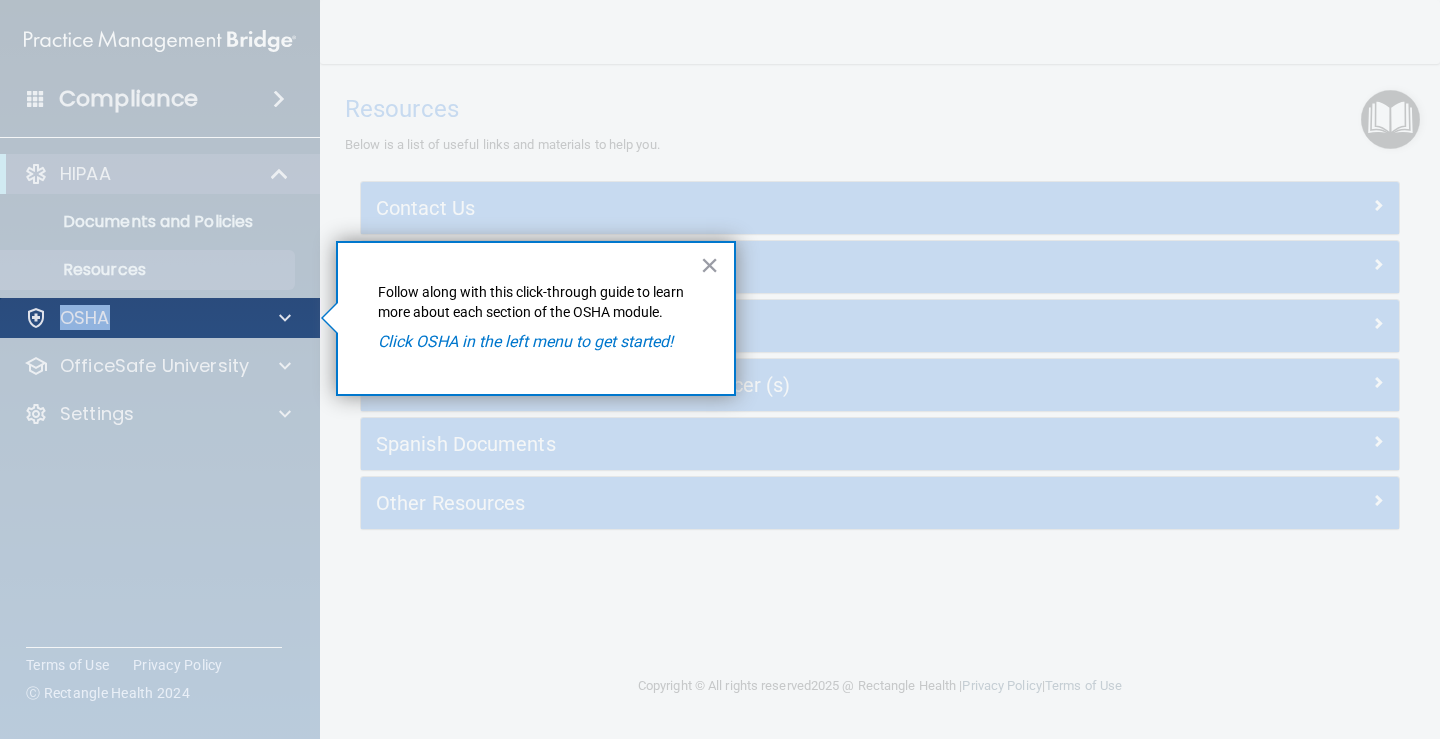 click on "OSHA" at bounding box center (160, 318) 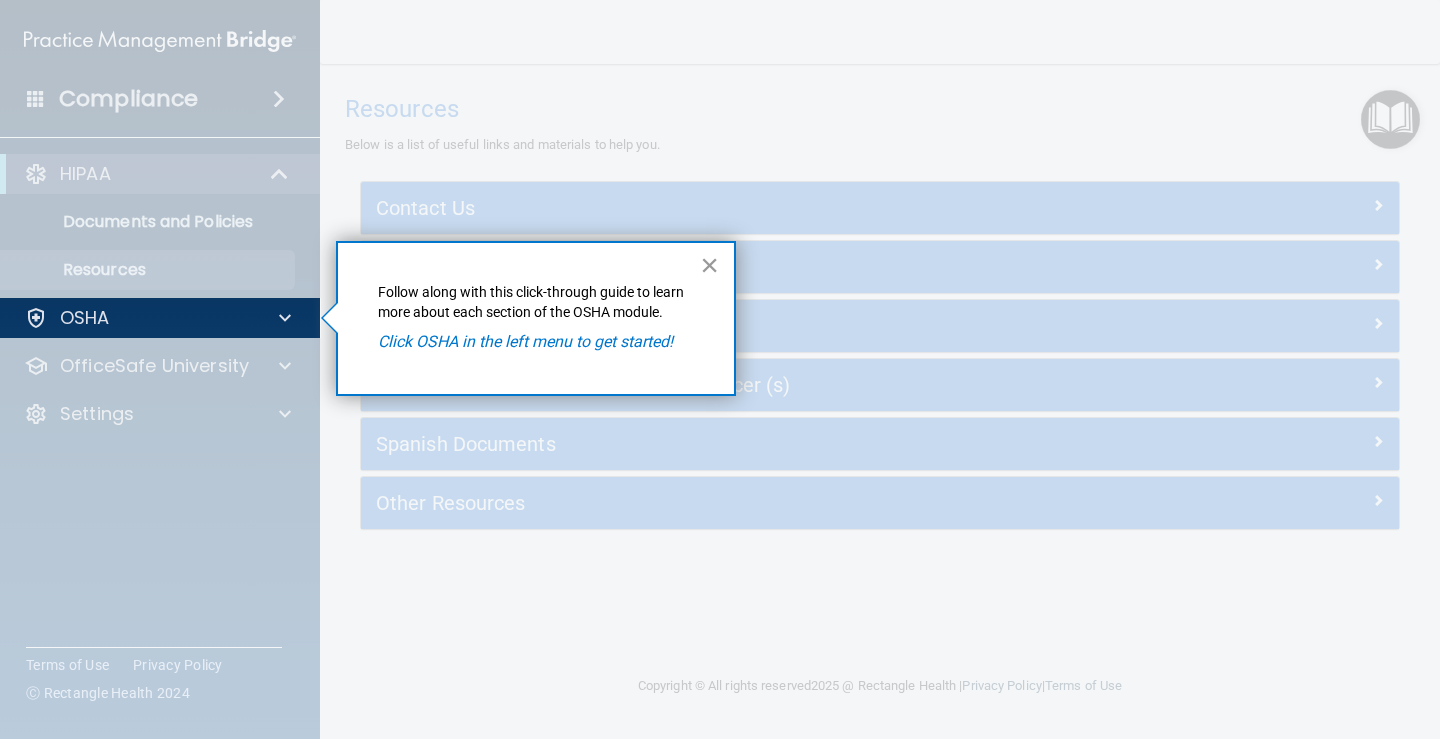 click on "×" at bounding box center [709, 265] 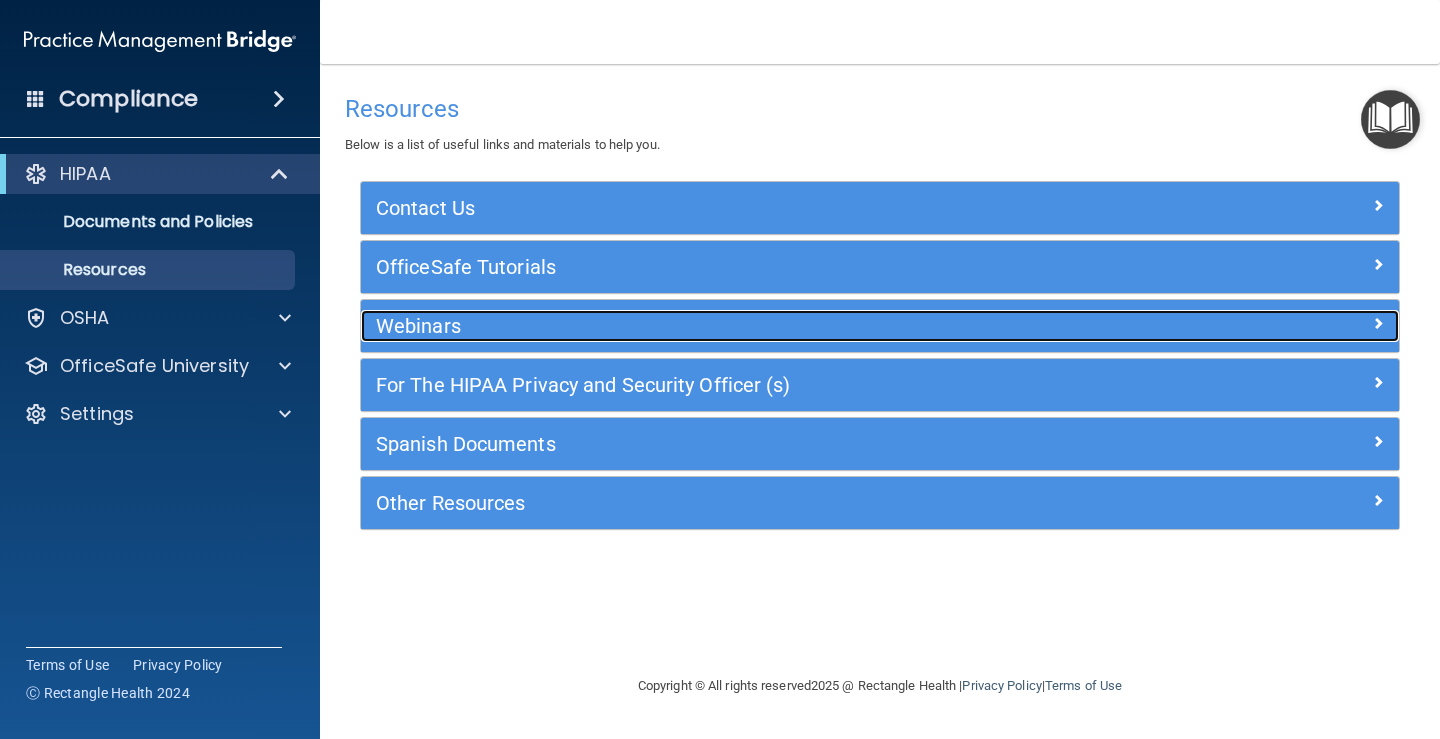 click at bounding box center (1270, 322) 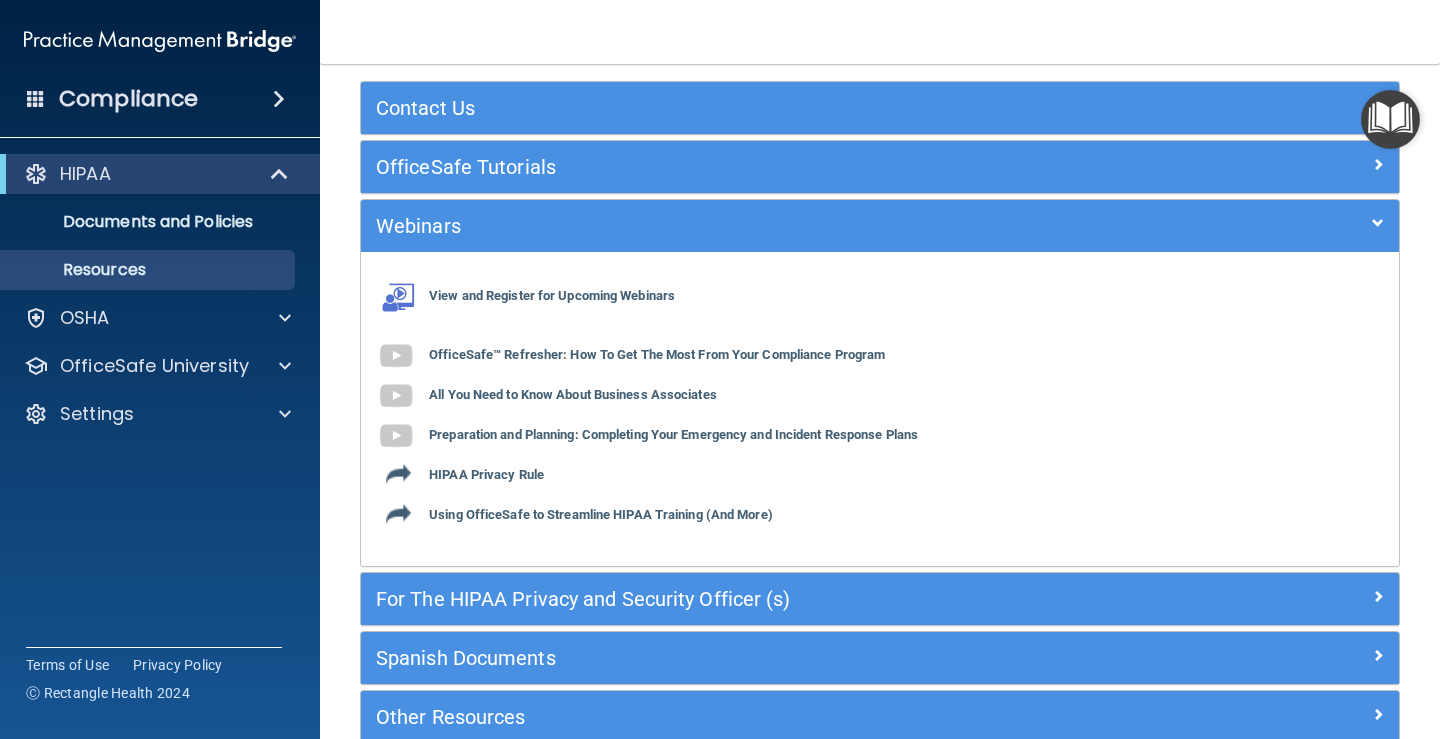 scroll, scrollTop: 200, scrollLeft: 0, axis: vertical 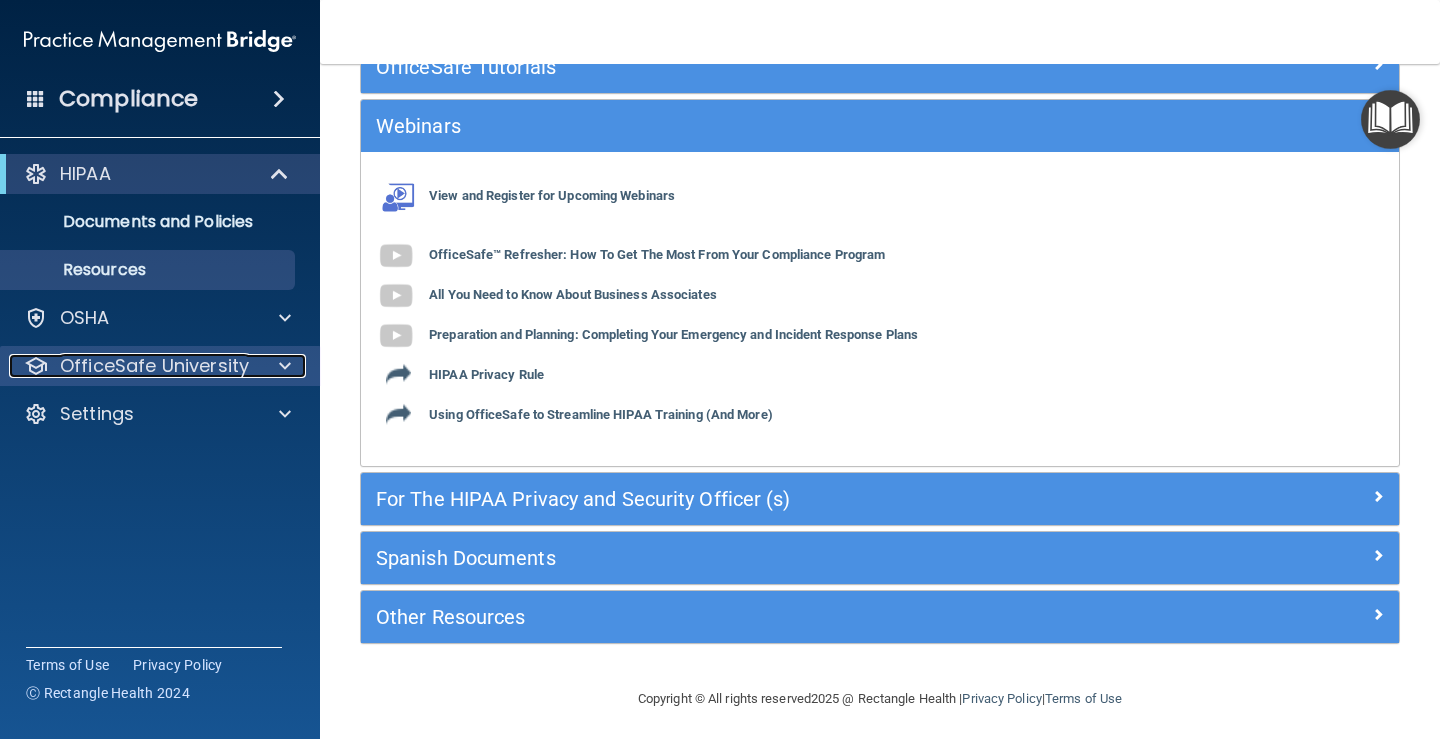 click on "OfficeSafe University" at bounding box center [154, 366] 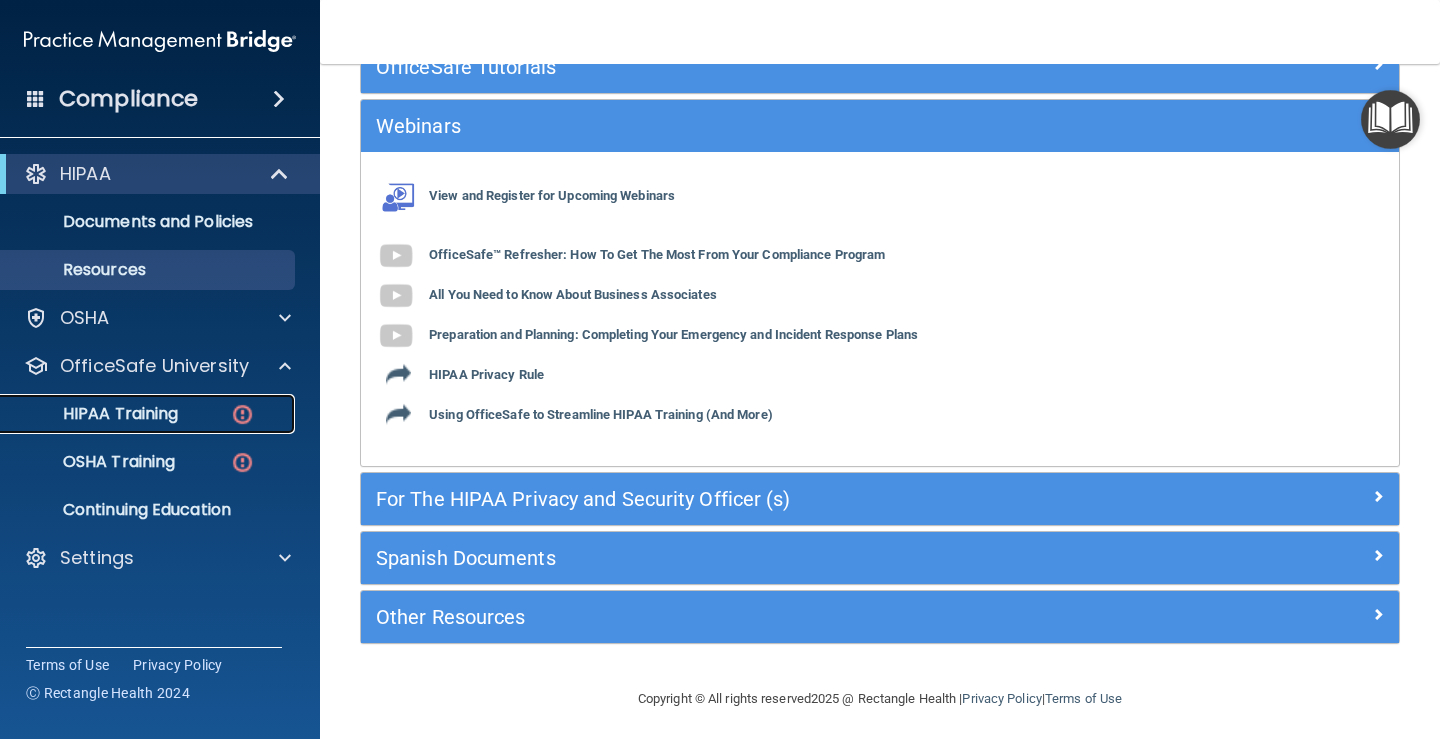 click on "HIPAA Training" at bounding box center (95, 414) 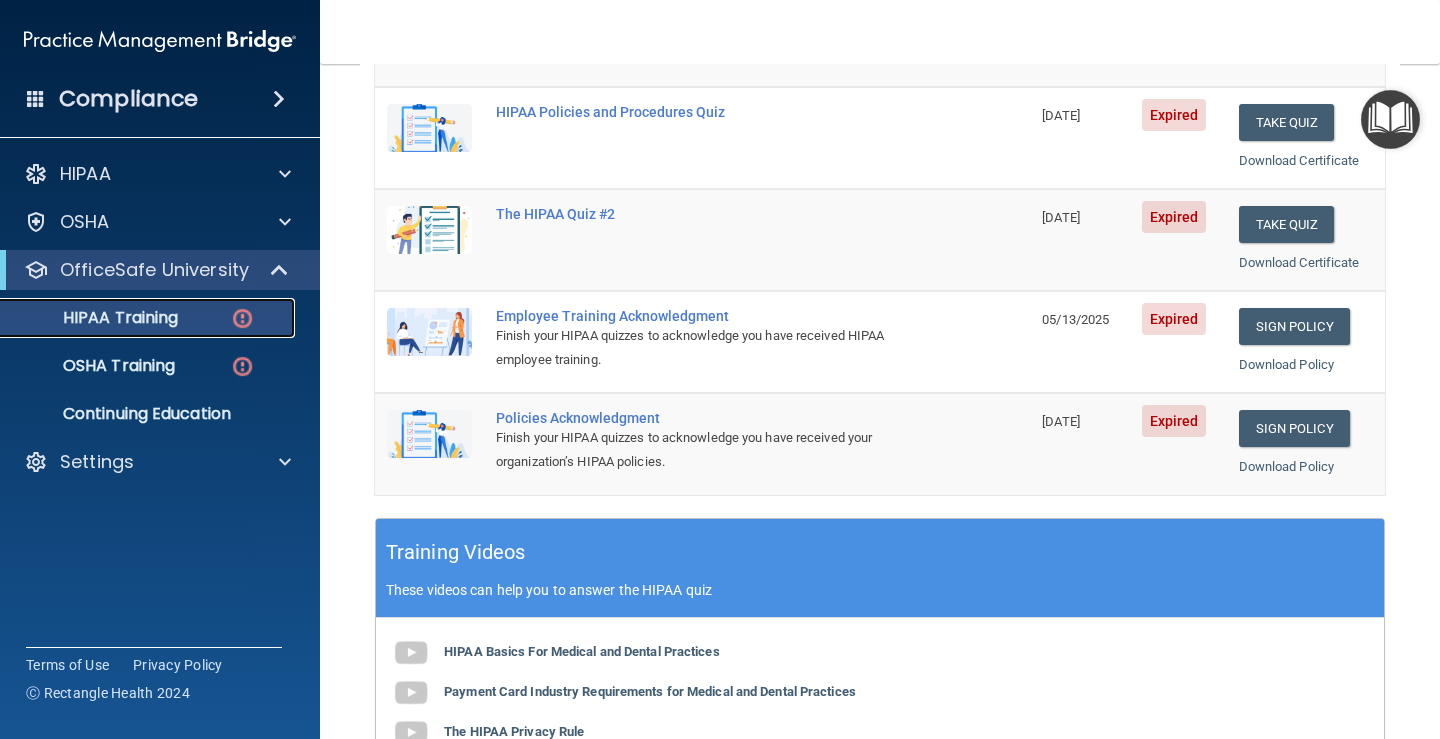 scroll, scrollTop: 67, scrollLeft: 0, axis: vertical 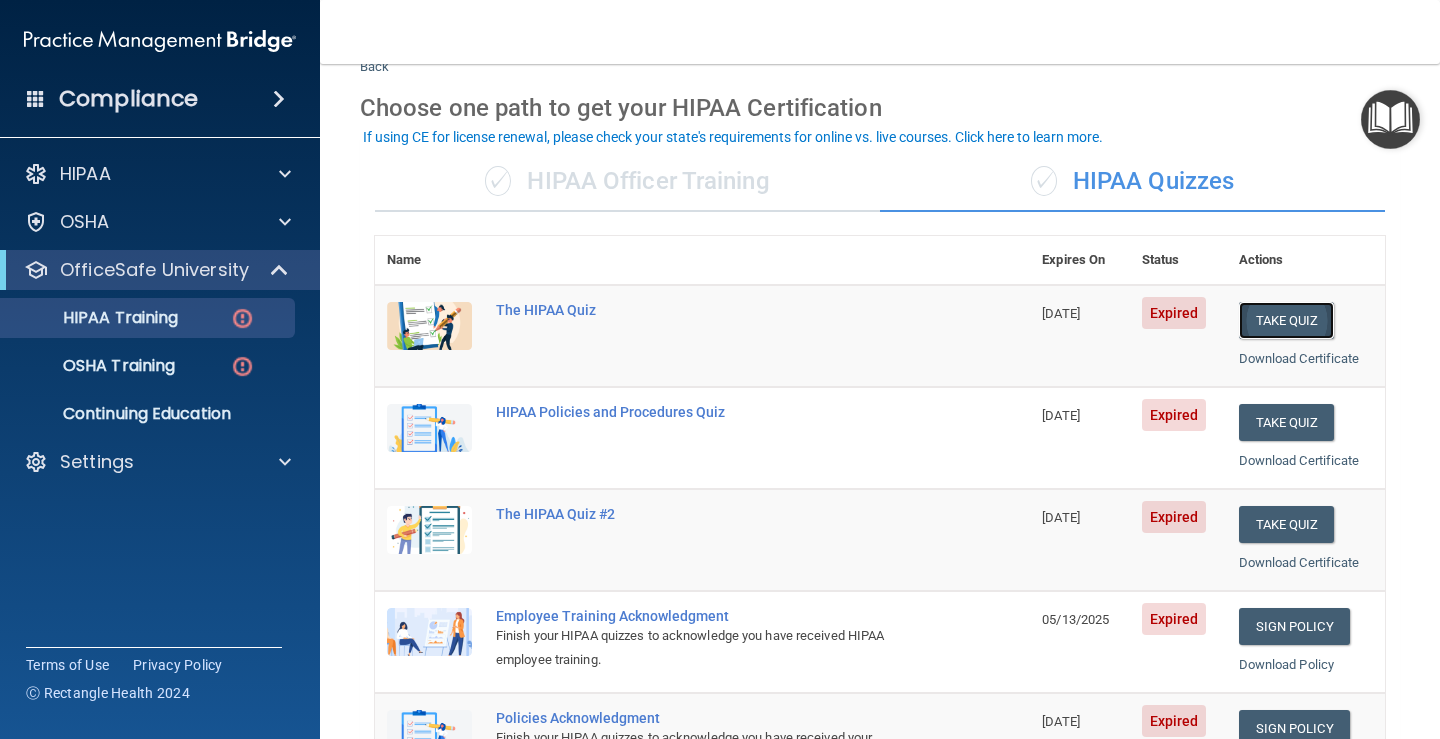 click on "Take Quiz" at bounding box center (1287, 320) 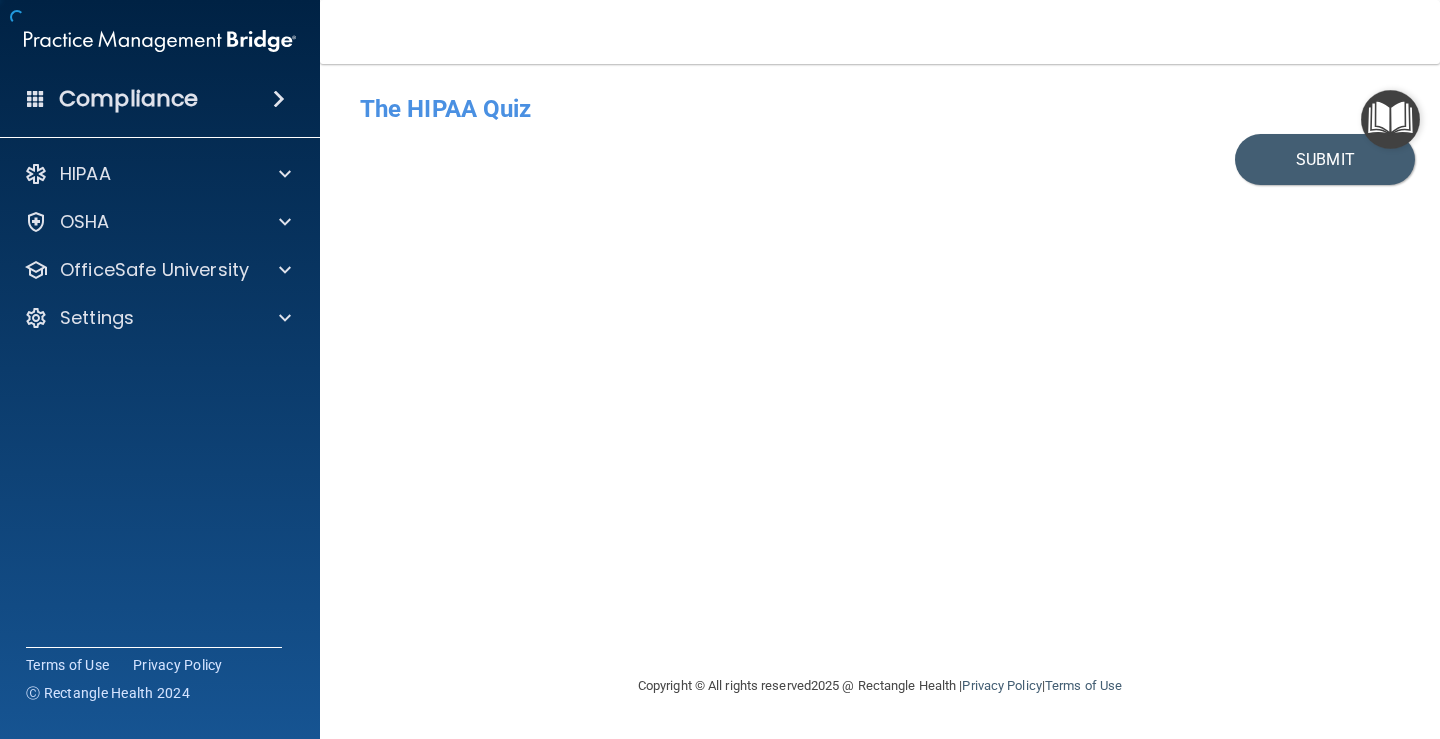 scroll, scrollTop: 0, scrollLeft: 0, axis: both 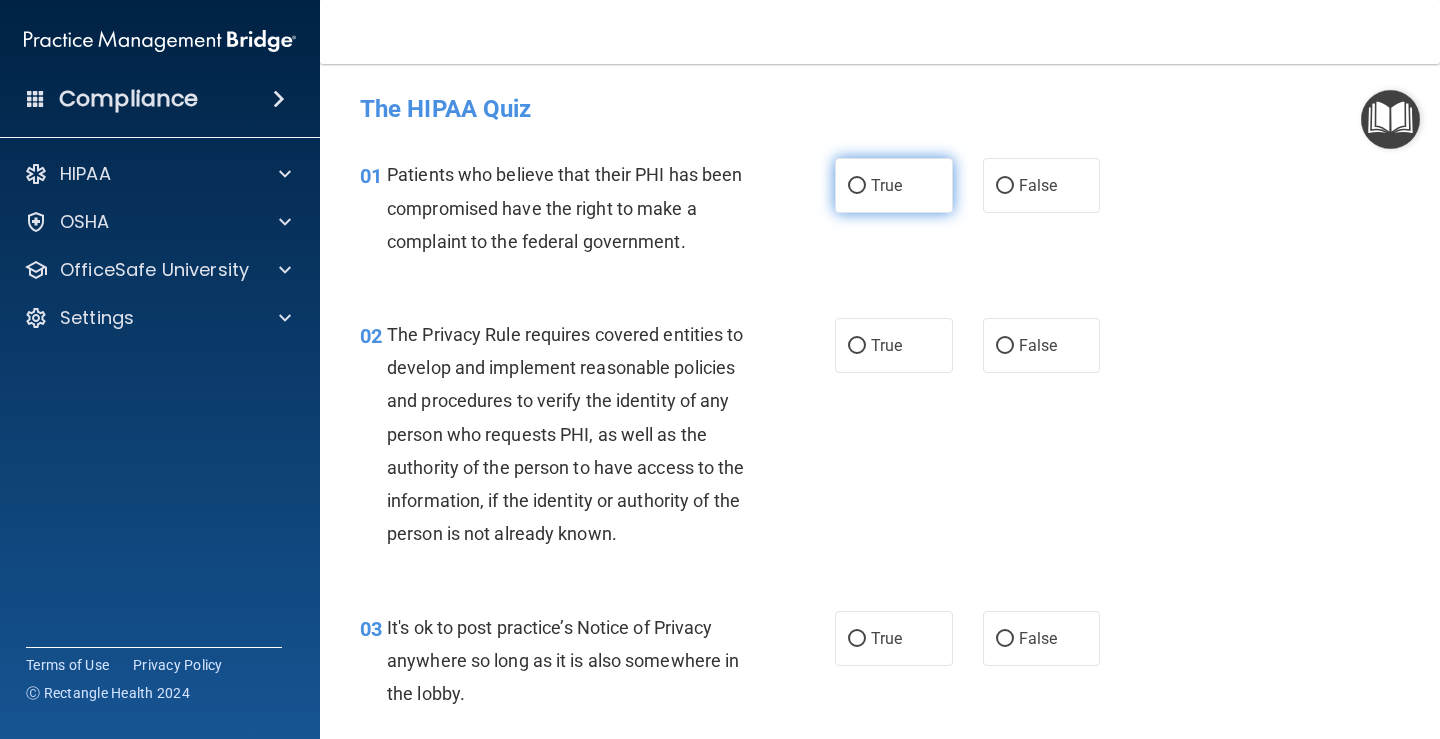 click on "True" at bounding box center (886, 185) 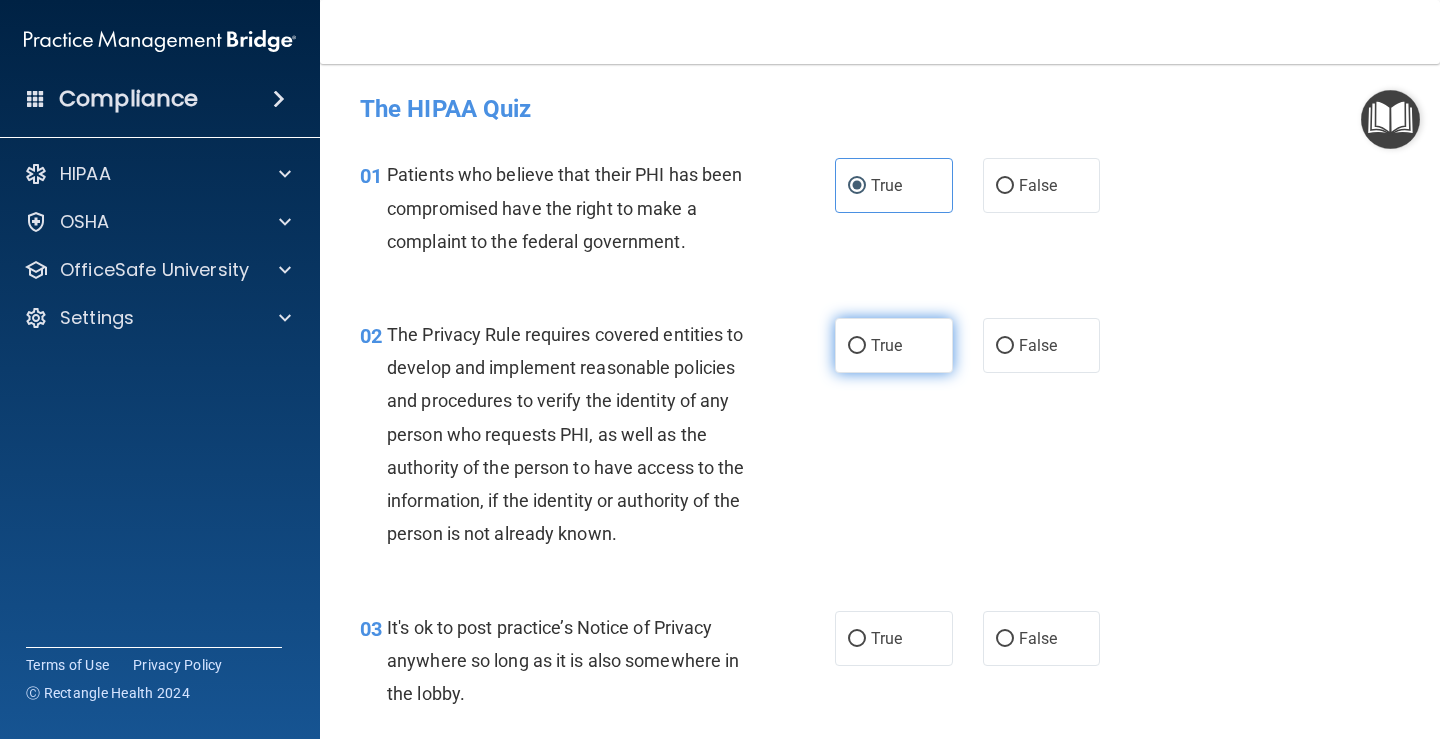 click on "True" at bounding box center (894, 345) 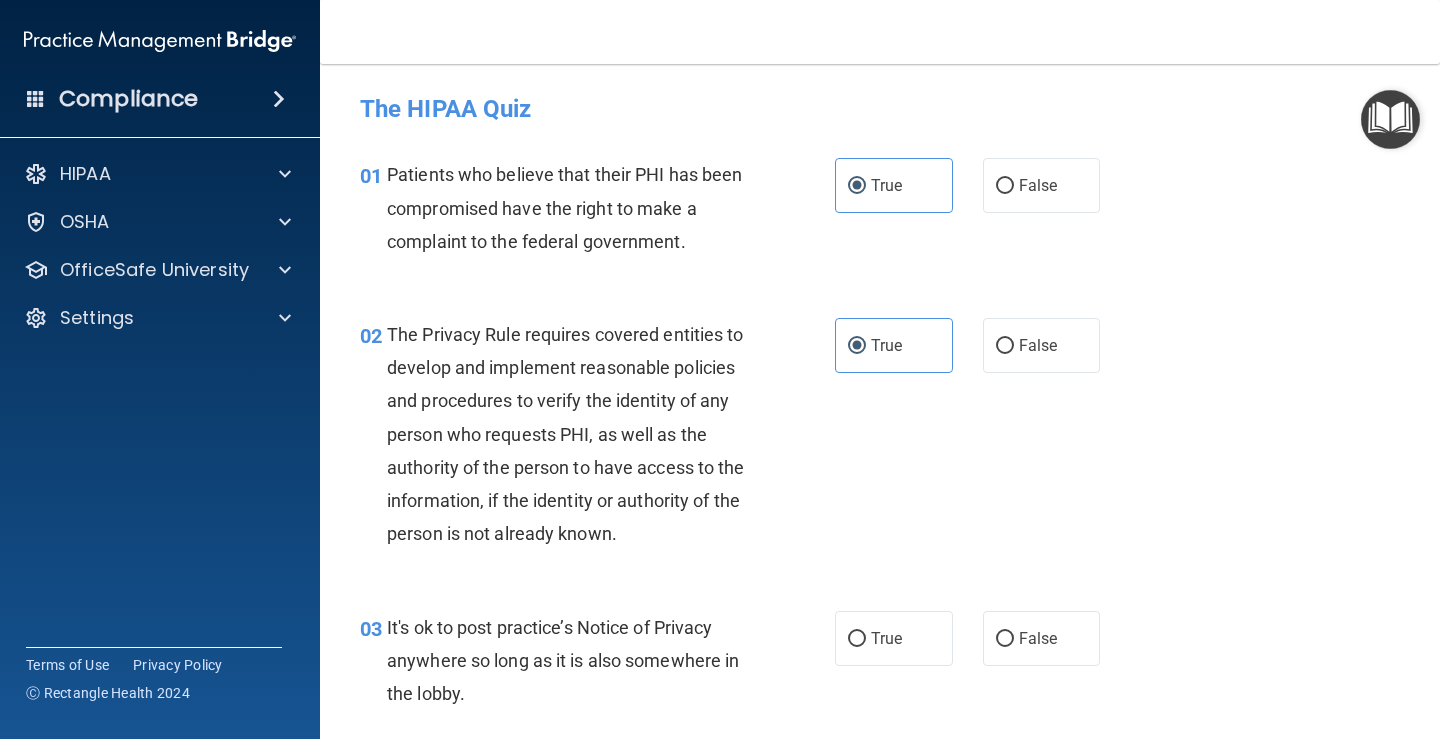 scroll, scrollTop: 200, scrollLeft: 0, axis: vertical 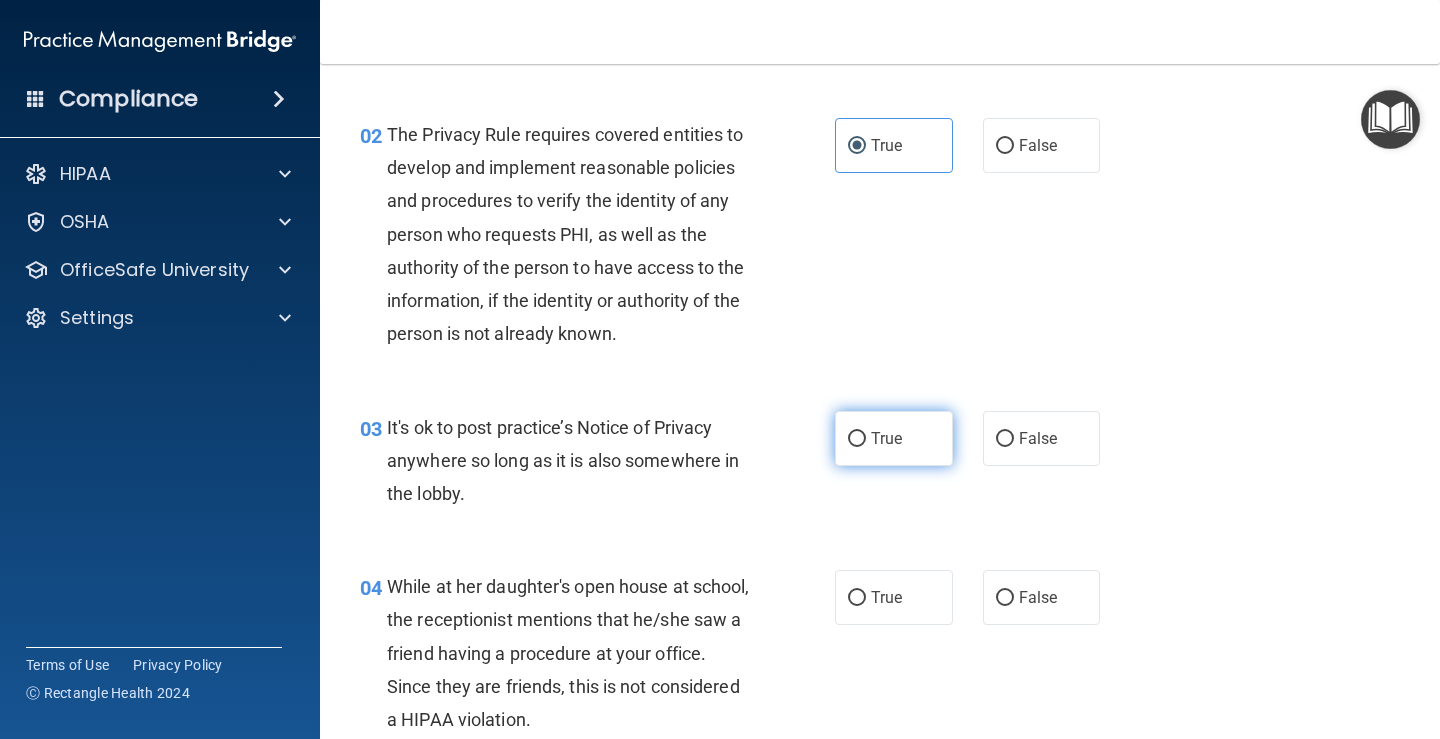 click on "True" at bounding box center (886, 438) 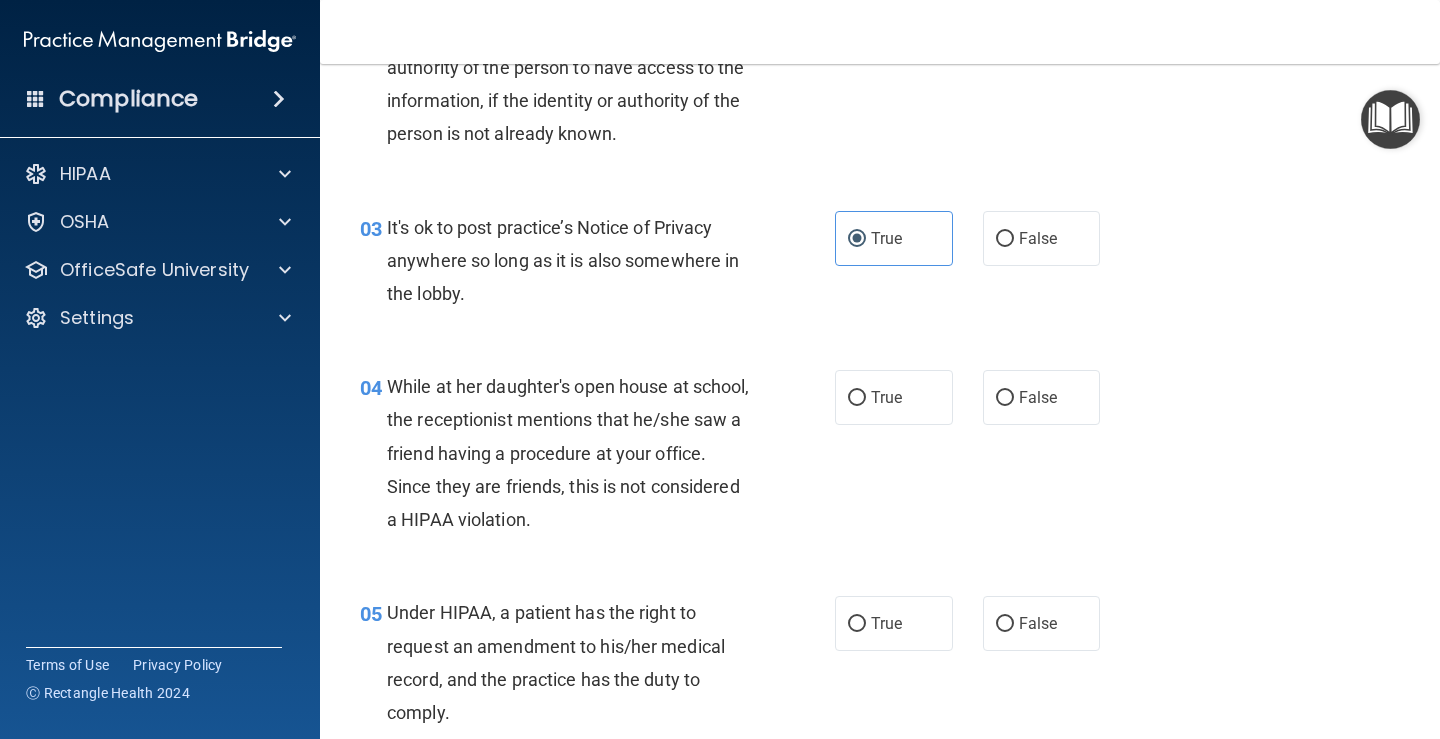 scroll, scrollTop: 500, scrollLeft: 0, axis: vertical 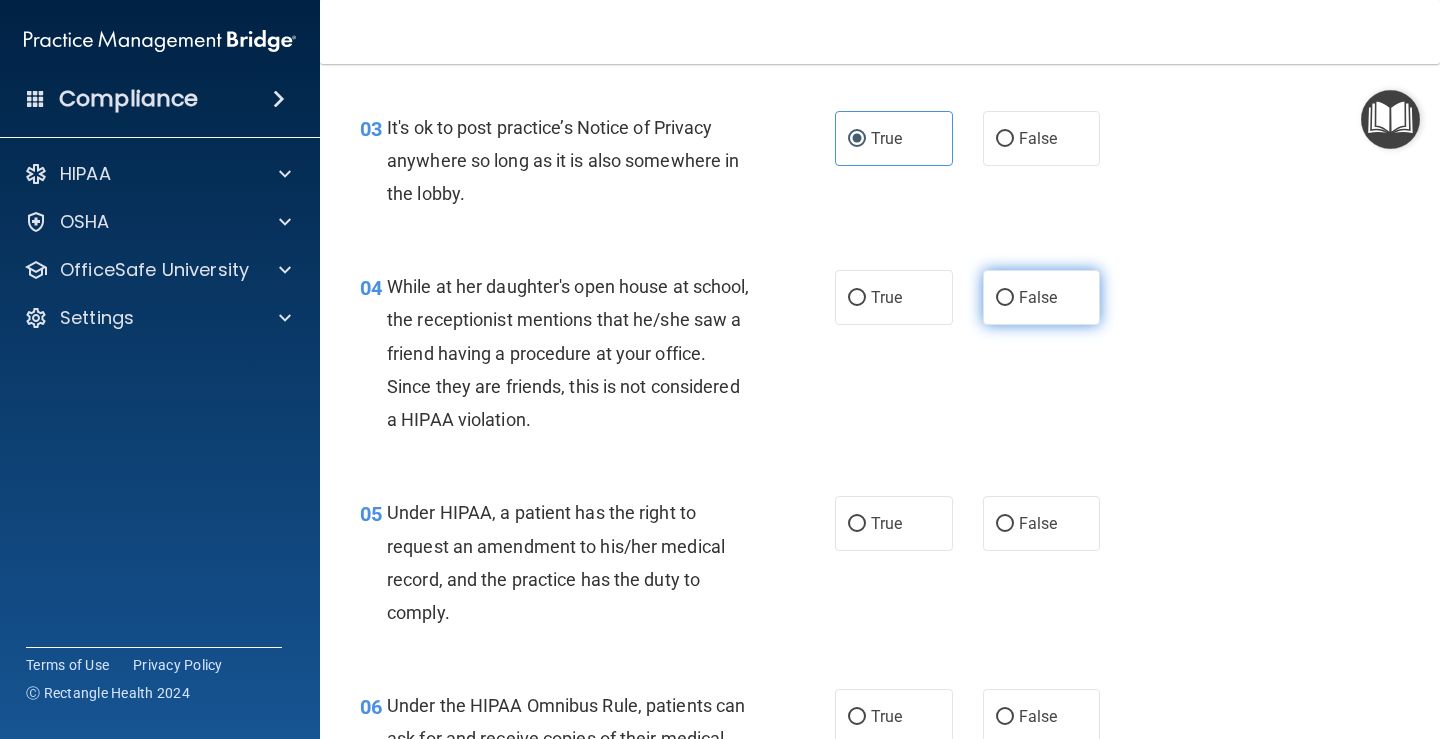 click on "False" at bounding box center [1038, 297] 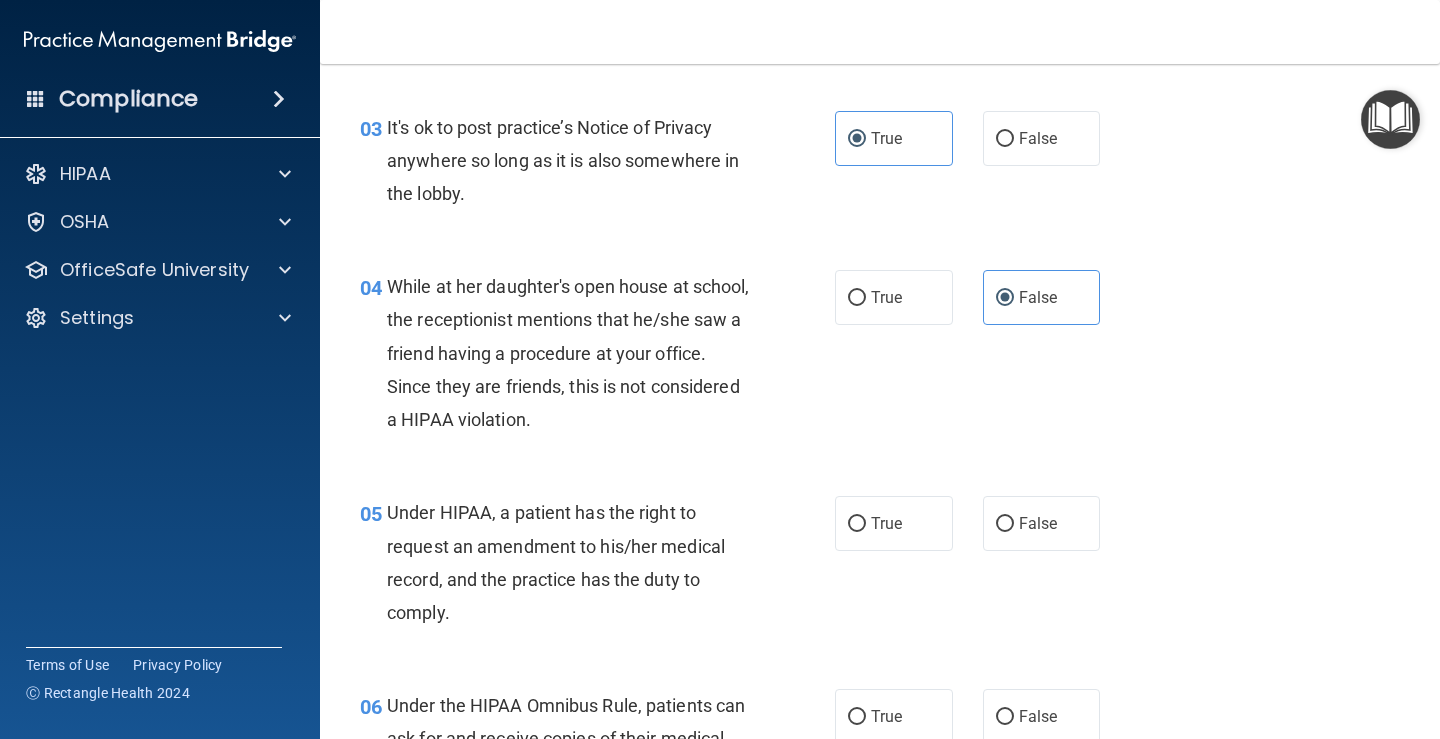 scroll, scrollTop: 600, scrollLeft: 0, axis: vertical 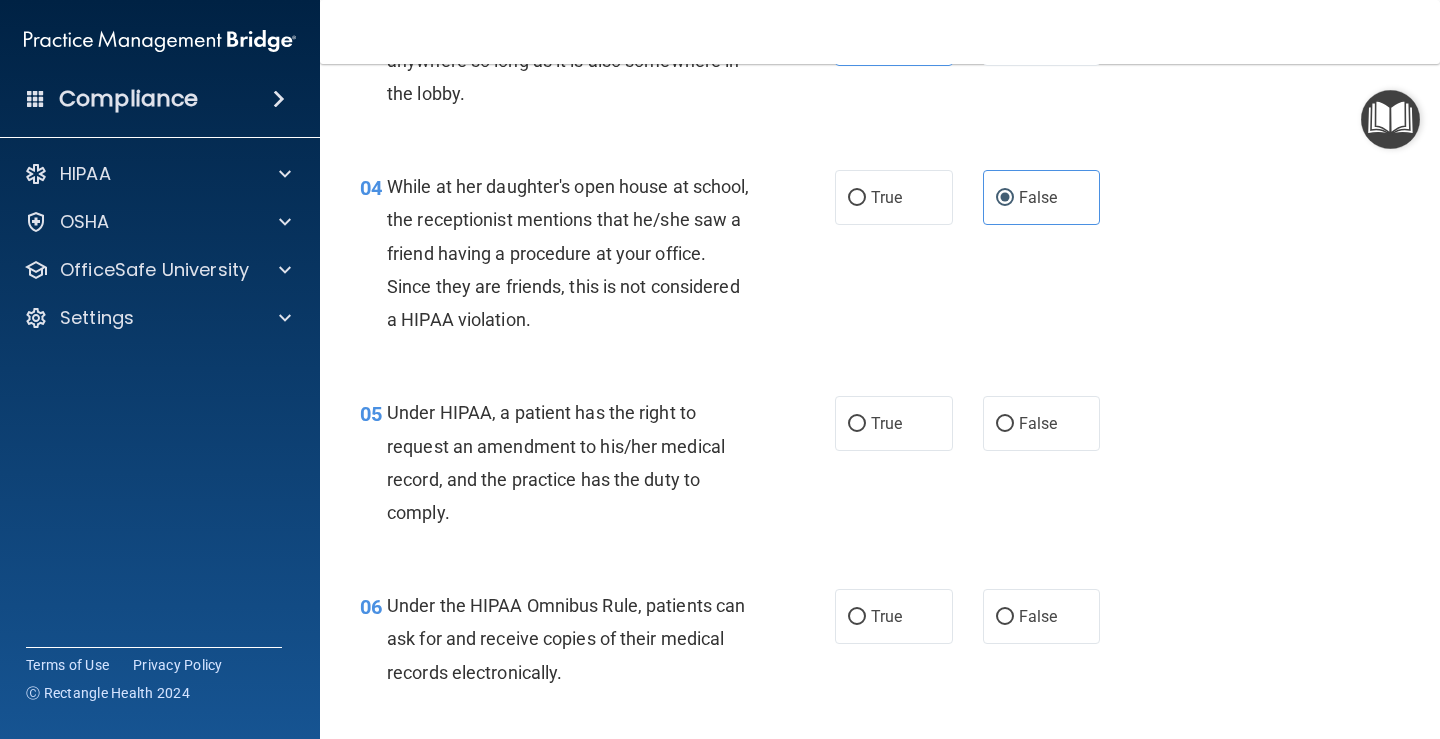 drag, startPoint x: 860, startPoint y: 430, endPoint x: 805, endPoint y: 456, distance: 60.835846 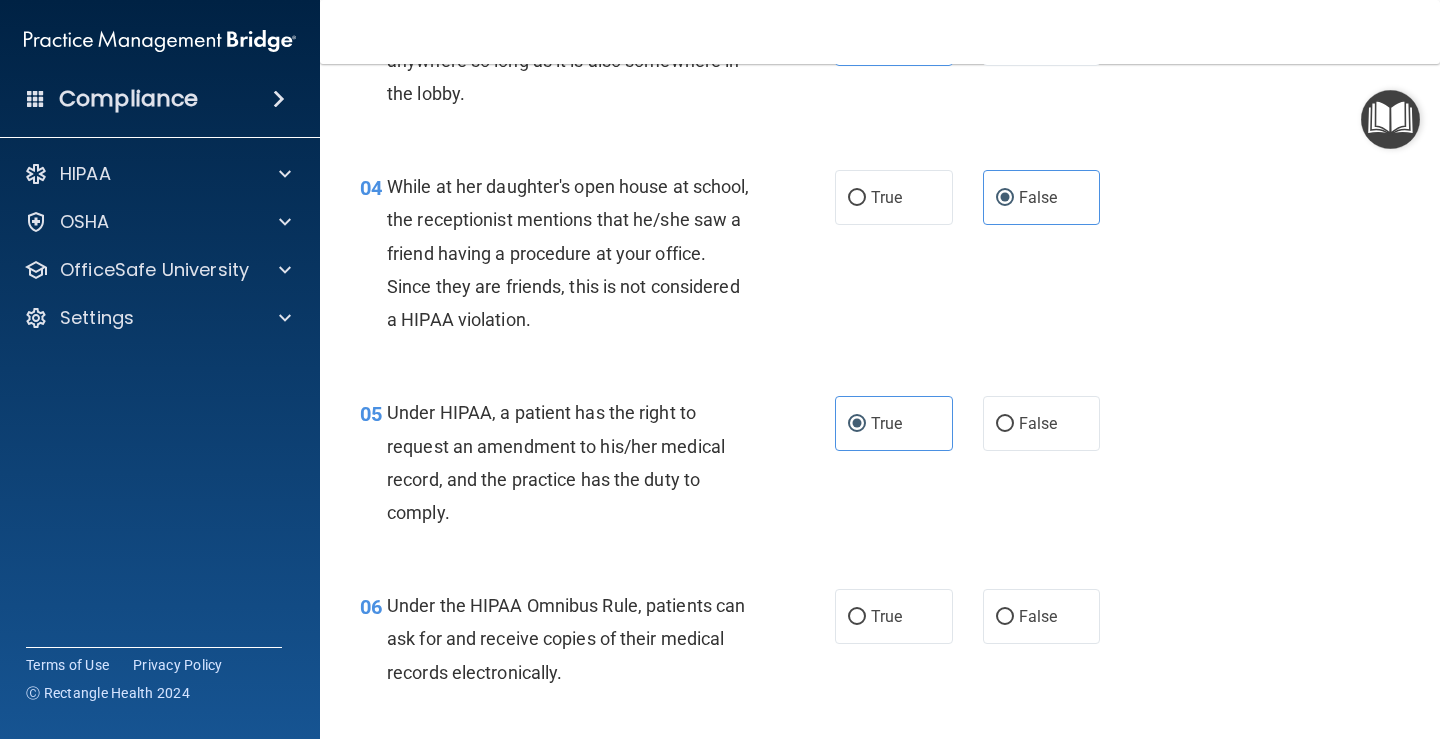 scroll, scrollTop: 900, scrollLeft: 0, axis: vertical 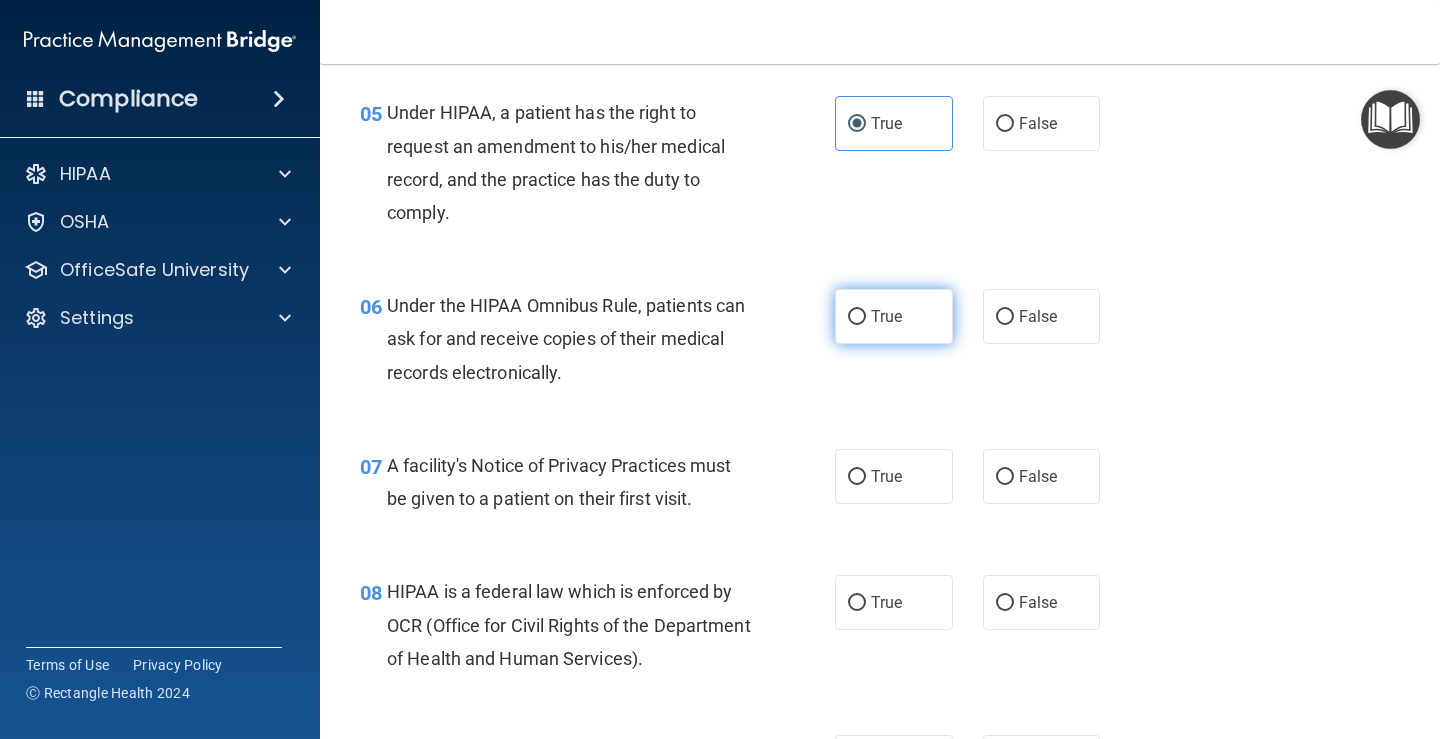 click on "True" at bounding box center [894, 316] 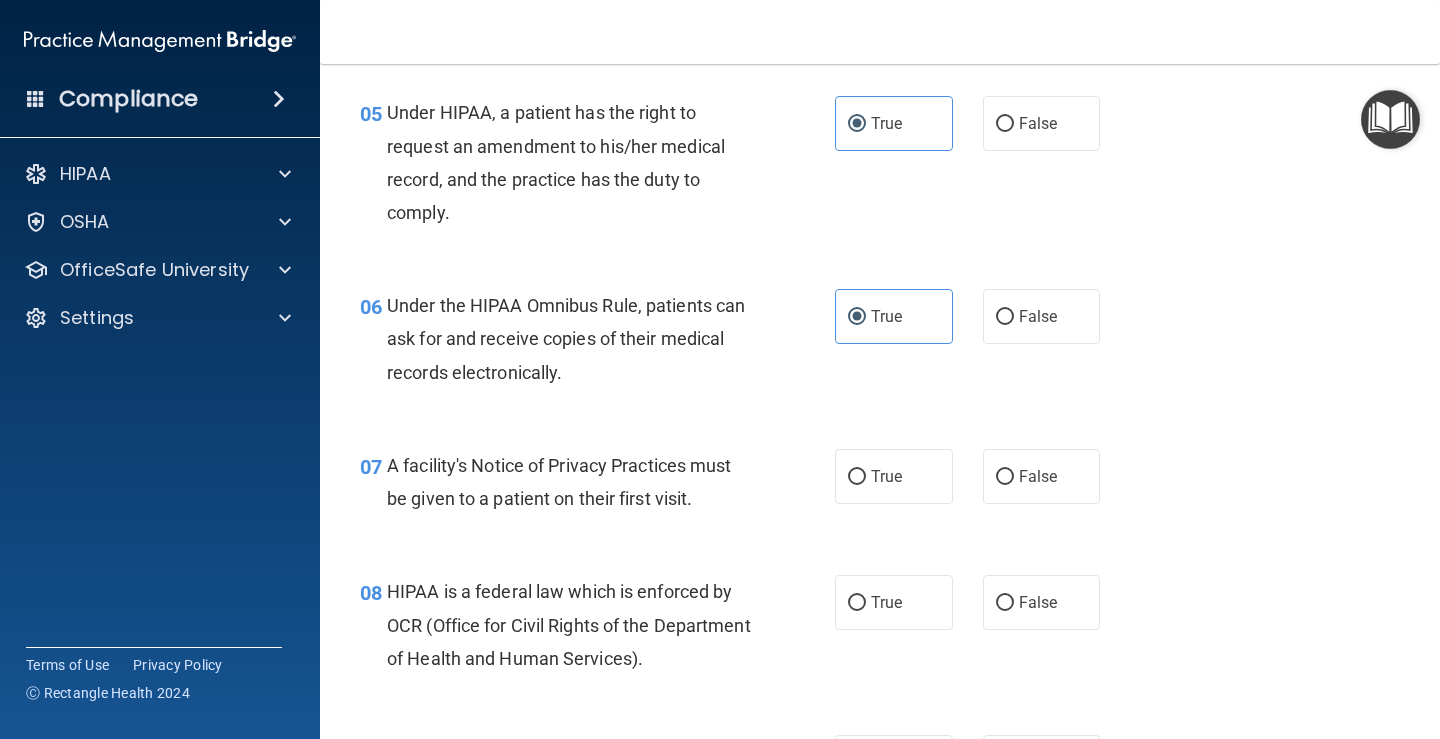 scroll, scrollTop: 1100, scrollLeft: 0, axis: vertical 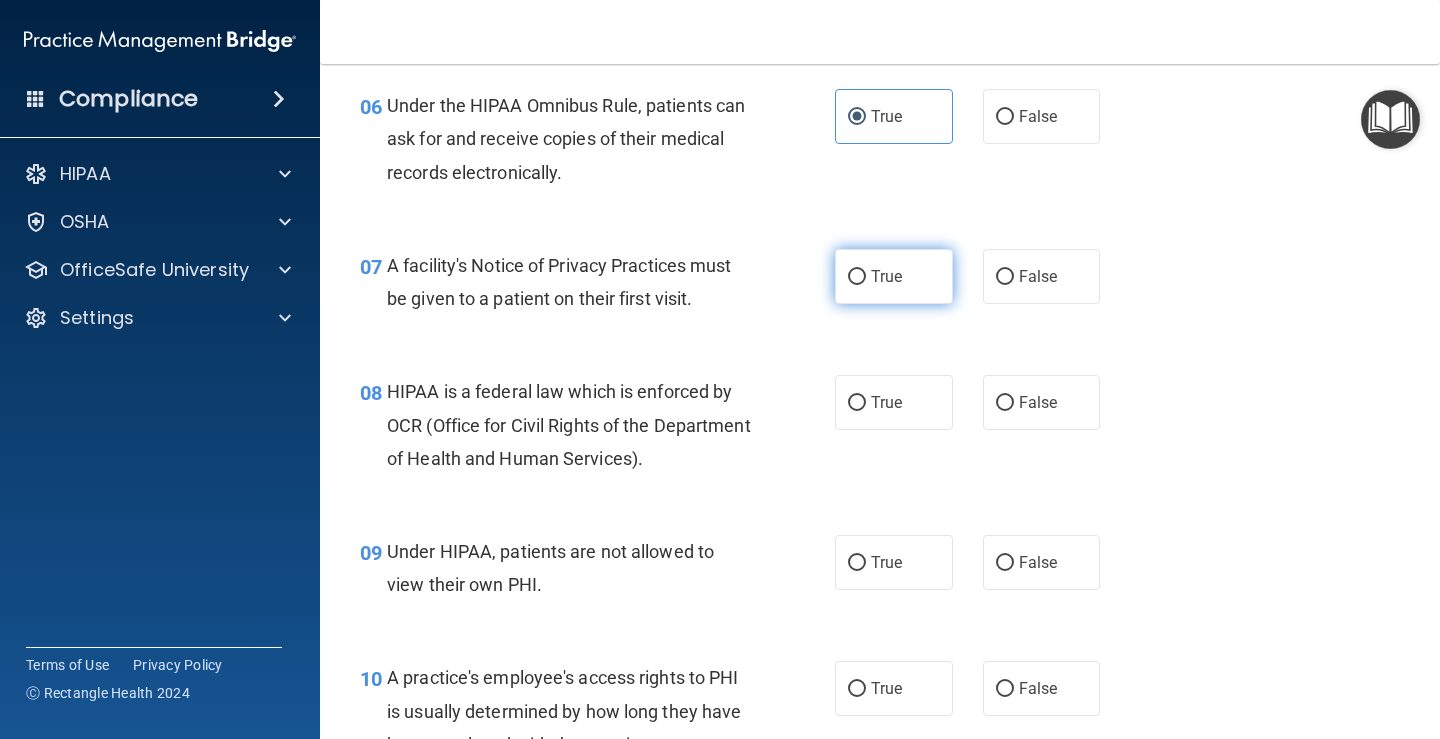 click on "True" at bounding box center [894, 276] 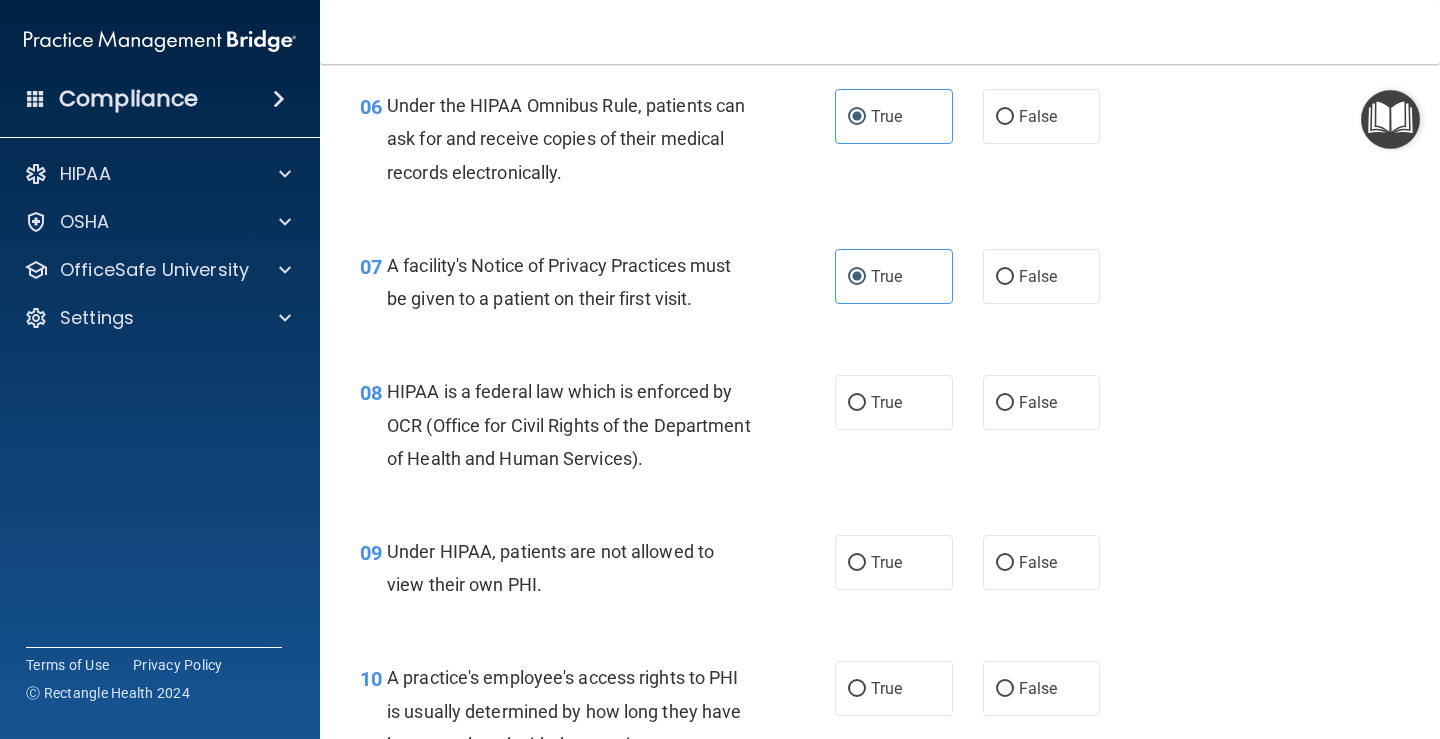 scroll, scrollTop: 1200, scrollLeft: 0, axis: vertical 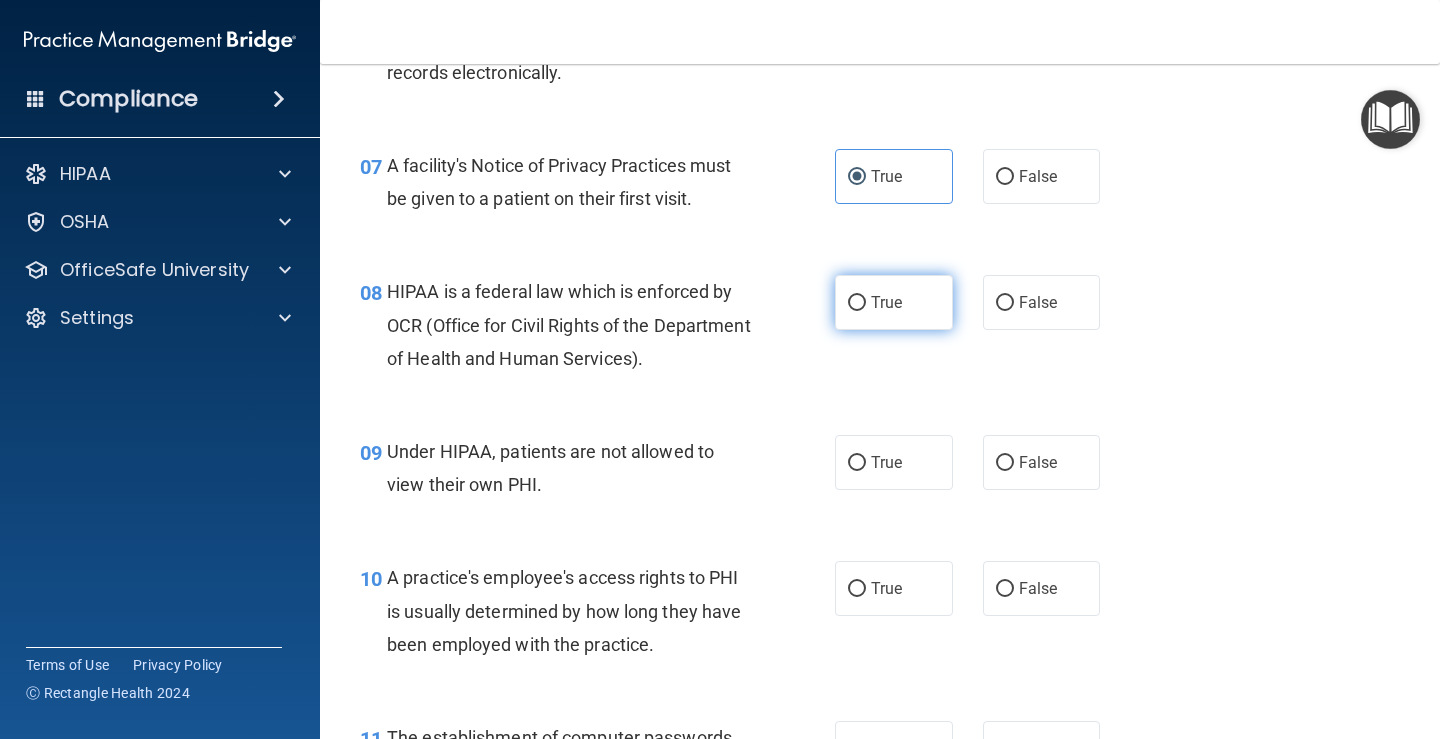click on "True" at bounding box center [894, 302] 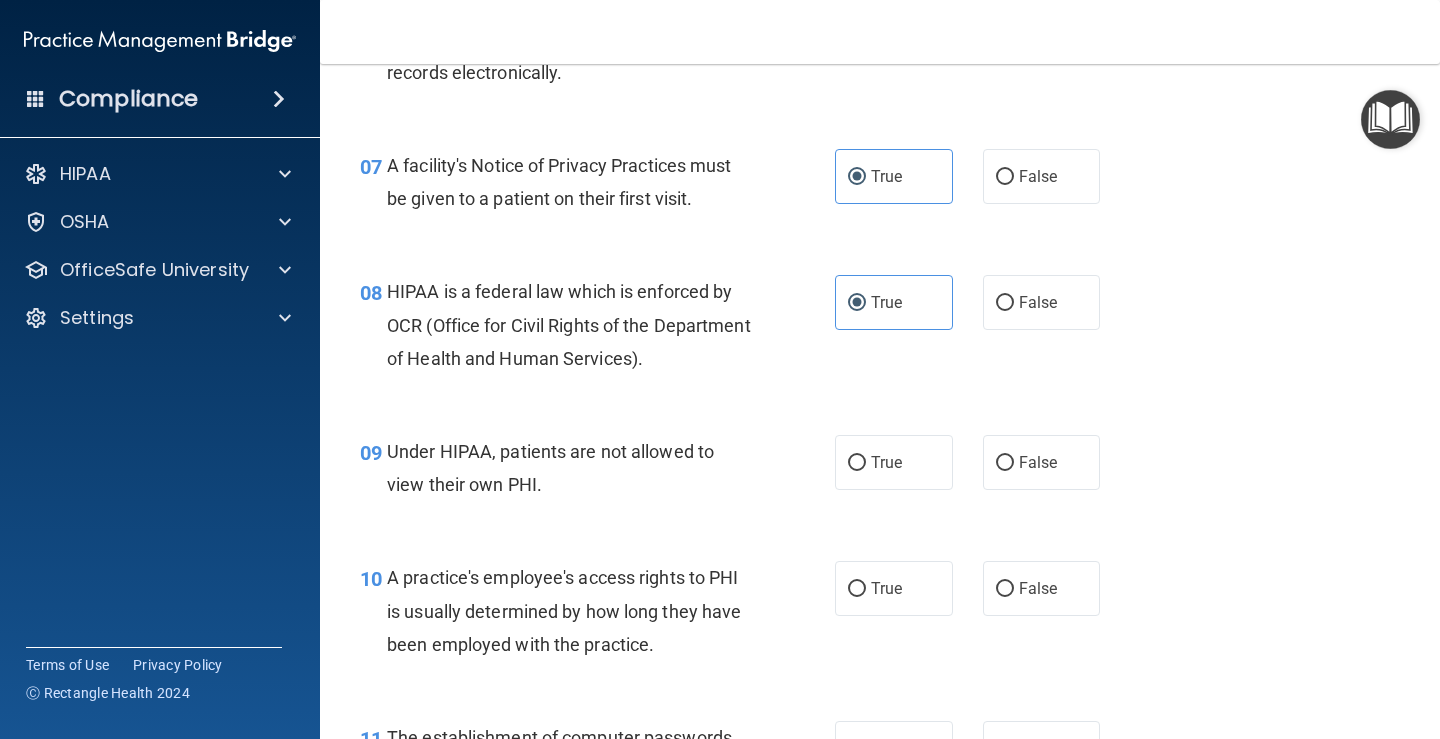 scroll, scrollTop: 1300, scrollLeft: 0, axis: vertical 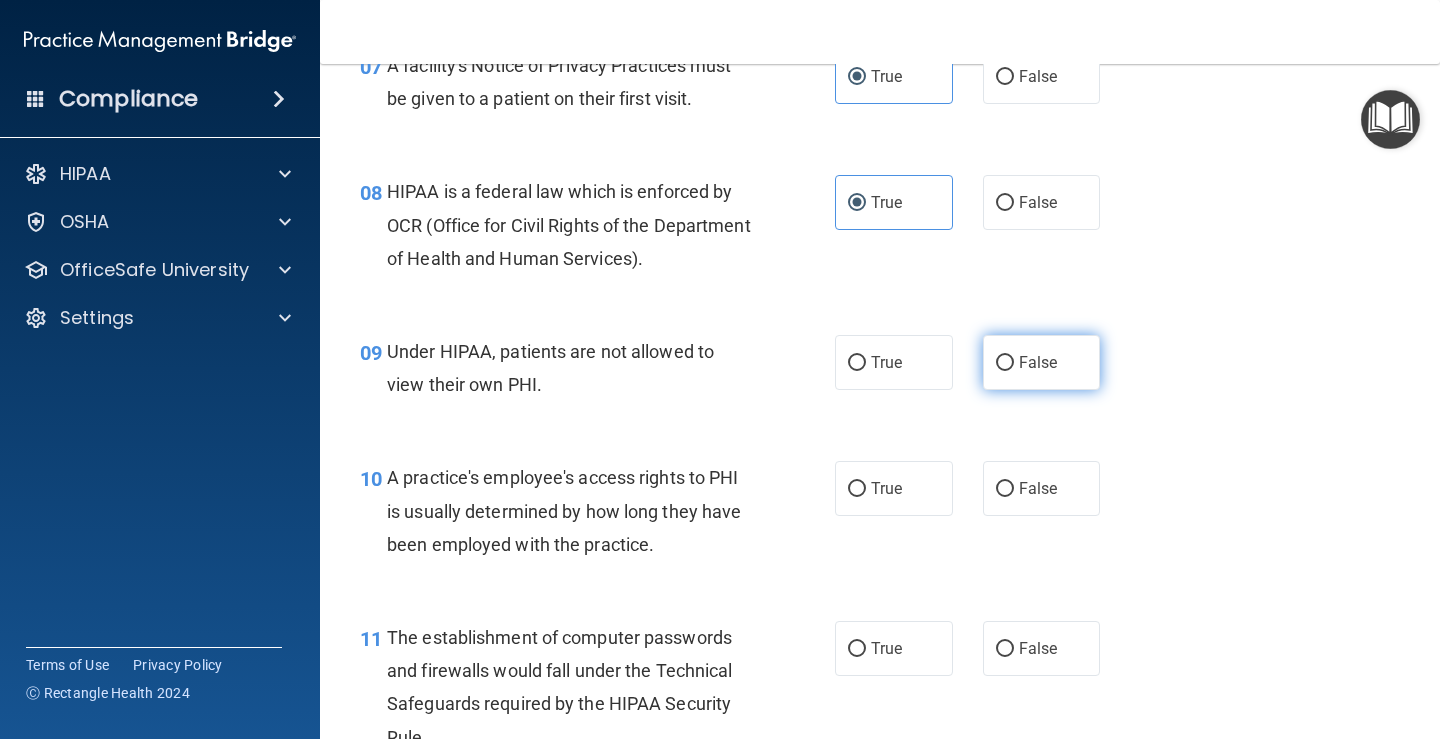 click on "False" at bounding box center (1038, 362) 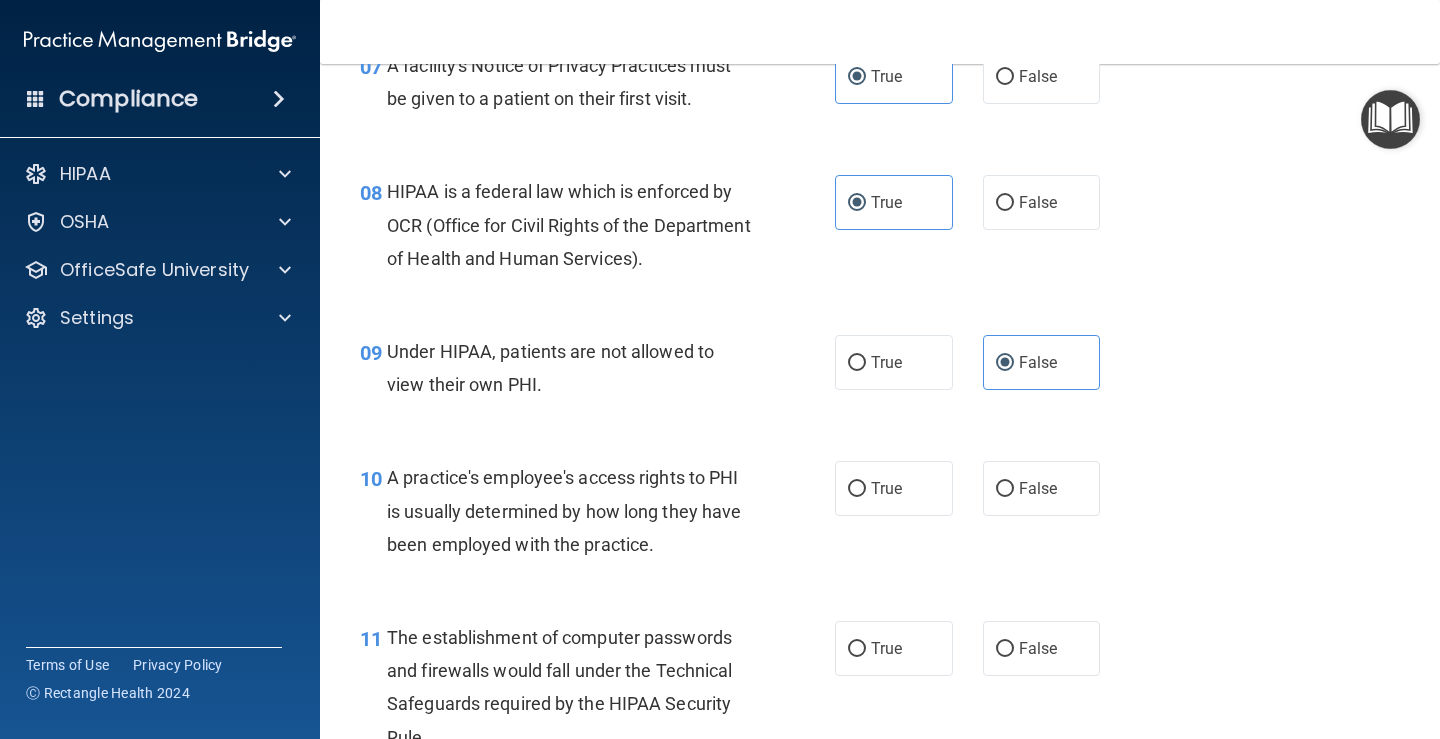 scroll, scrollTop: 1400, scrollLeft: 0, axis: vertical 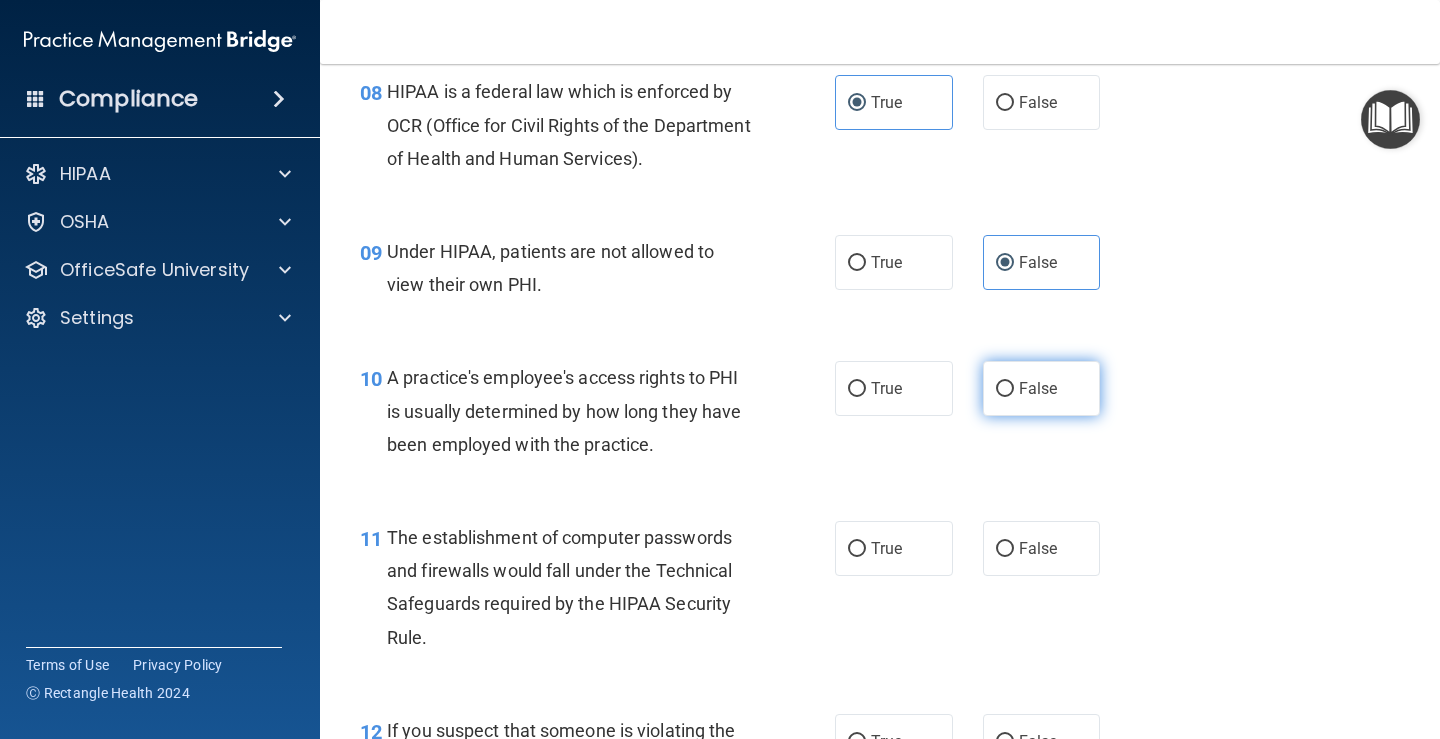 click on "False" at bounding box center (1005, 389) 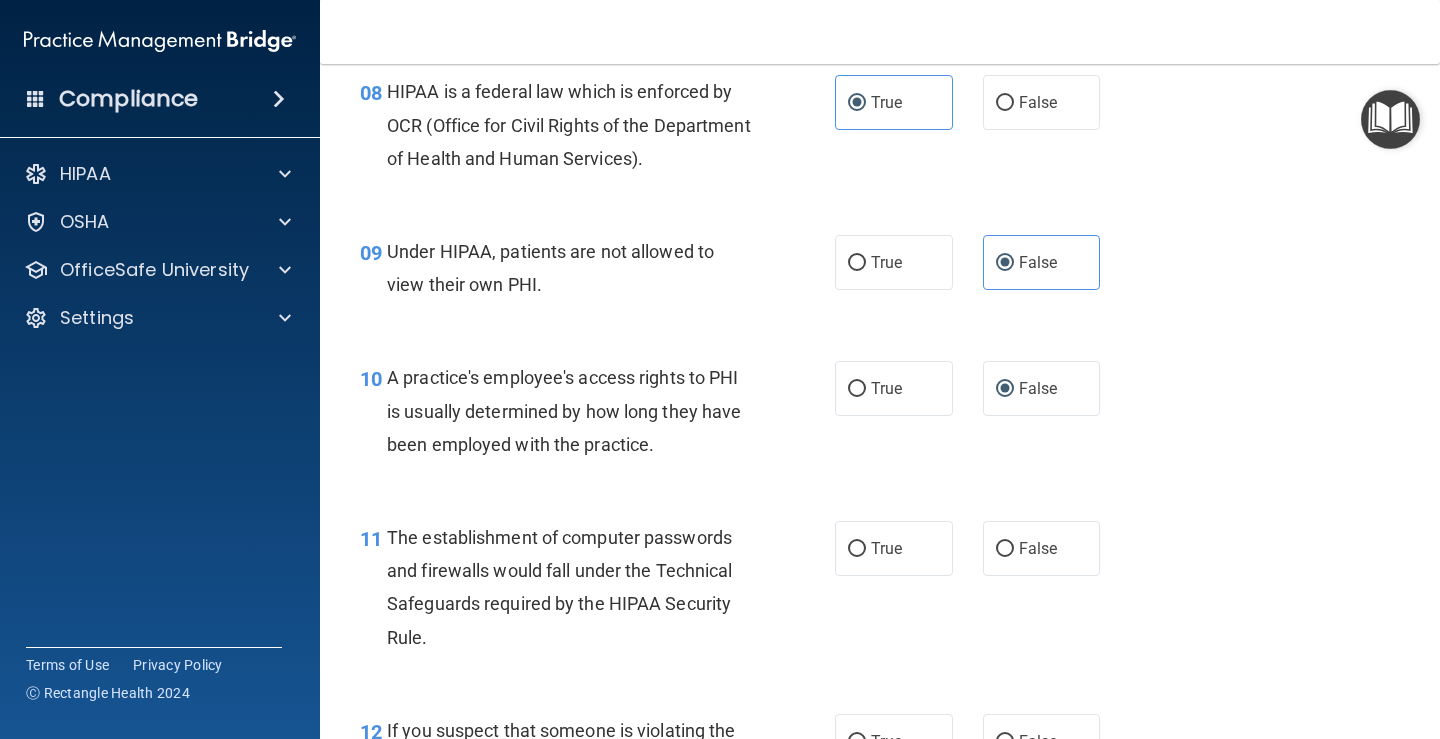 scroll, scrollTop: 1600, scrollLeft: 0, axis: vertical 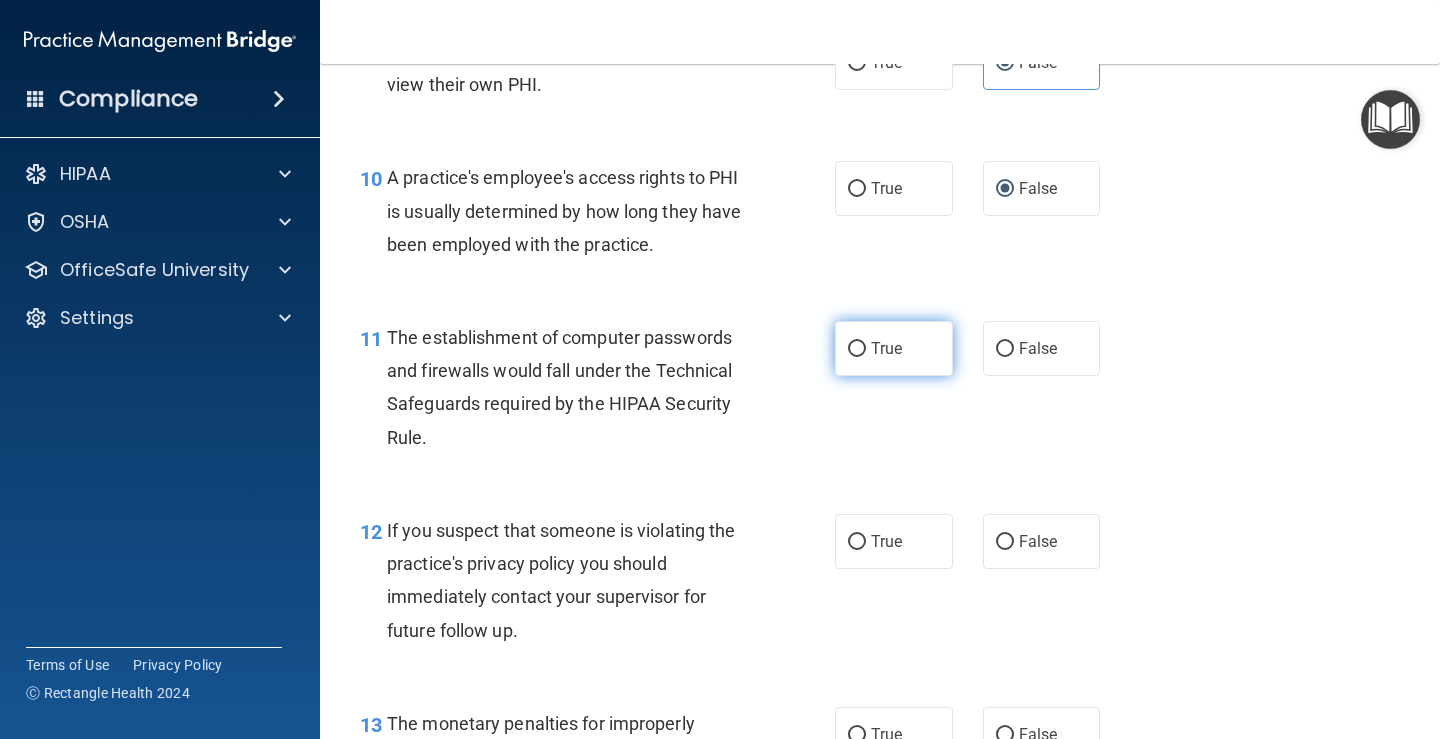 click on "True" at bounding box center [894, 348] 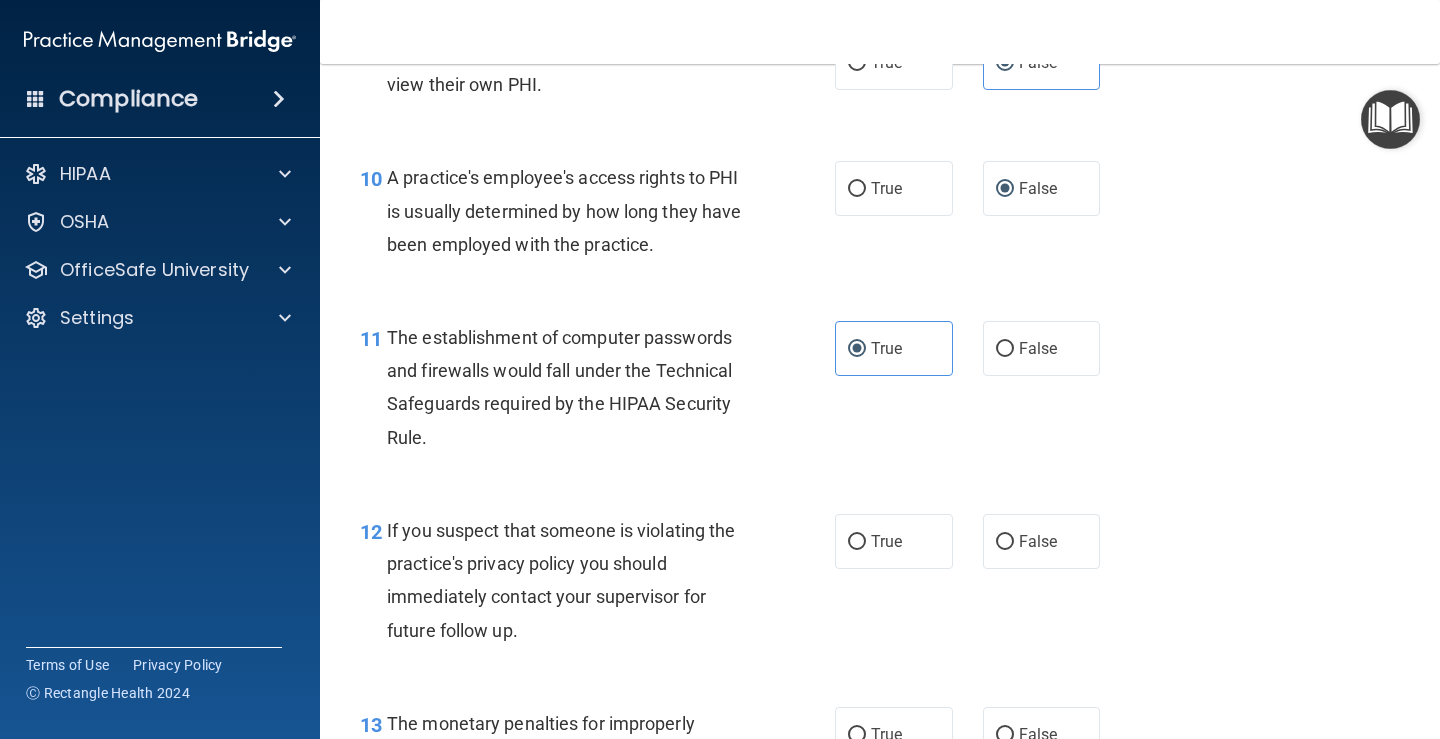 scroll, scrollTop: 1800, scrollLeft: 0, axis: vertical 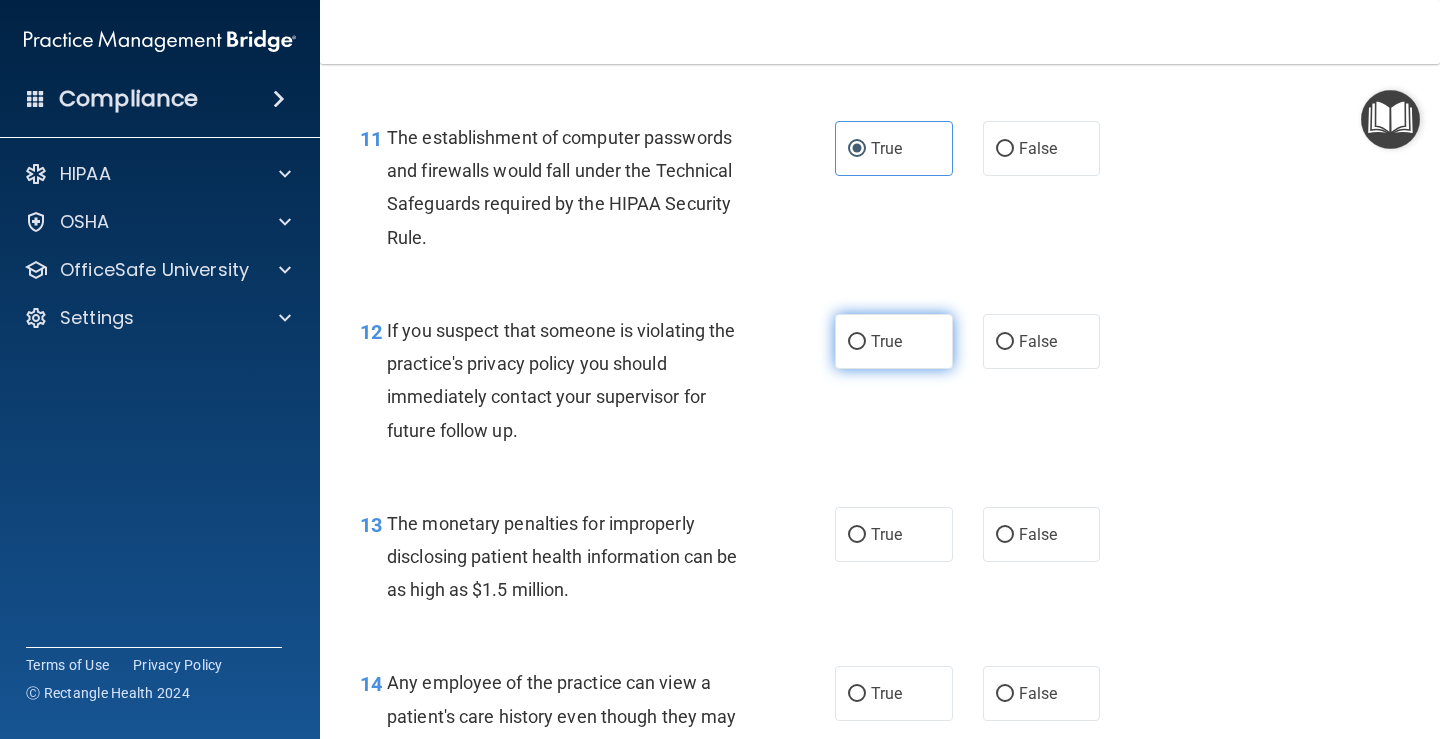click on "True" at bounding box center (894, 341) 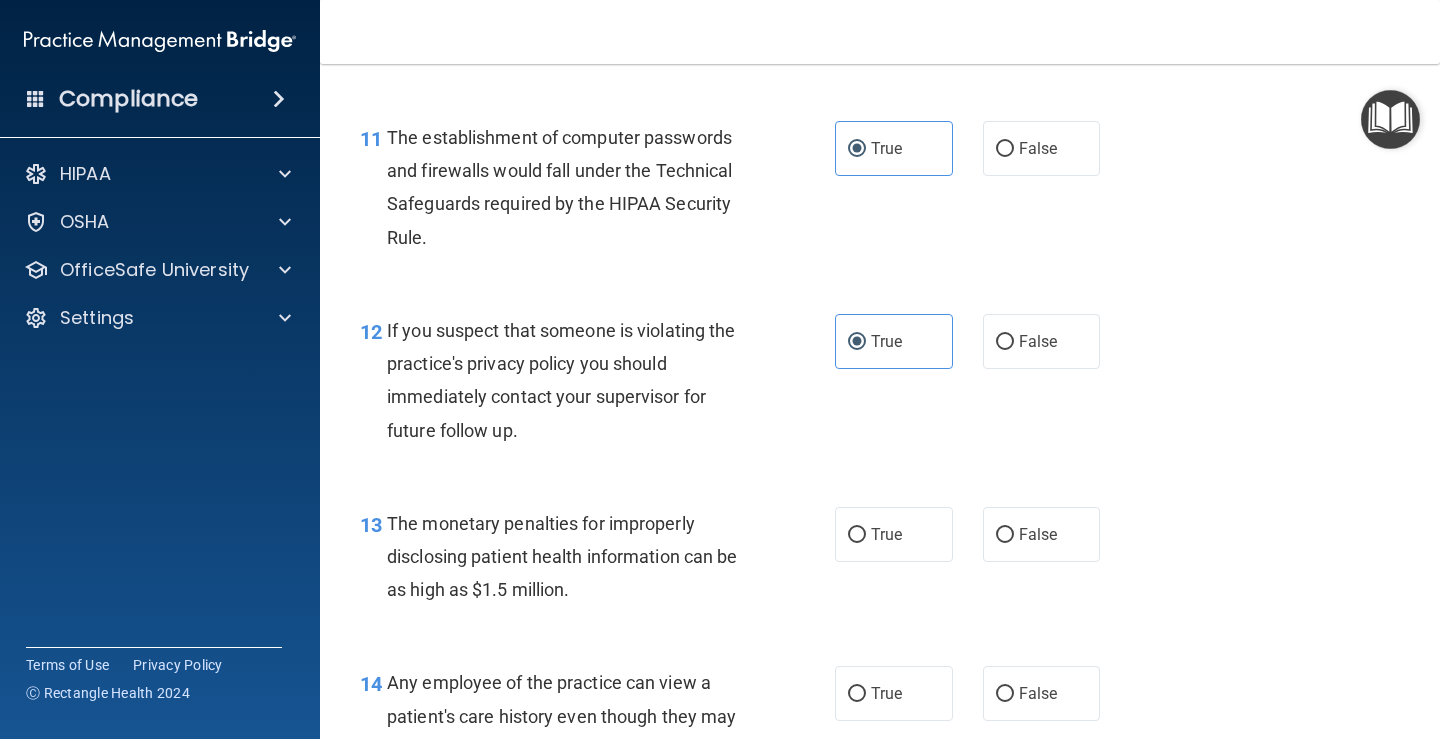scroll, scrollTop: 2000, scrollLeft: 0, axis: vertical 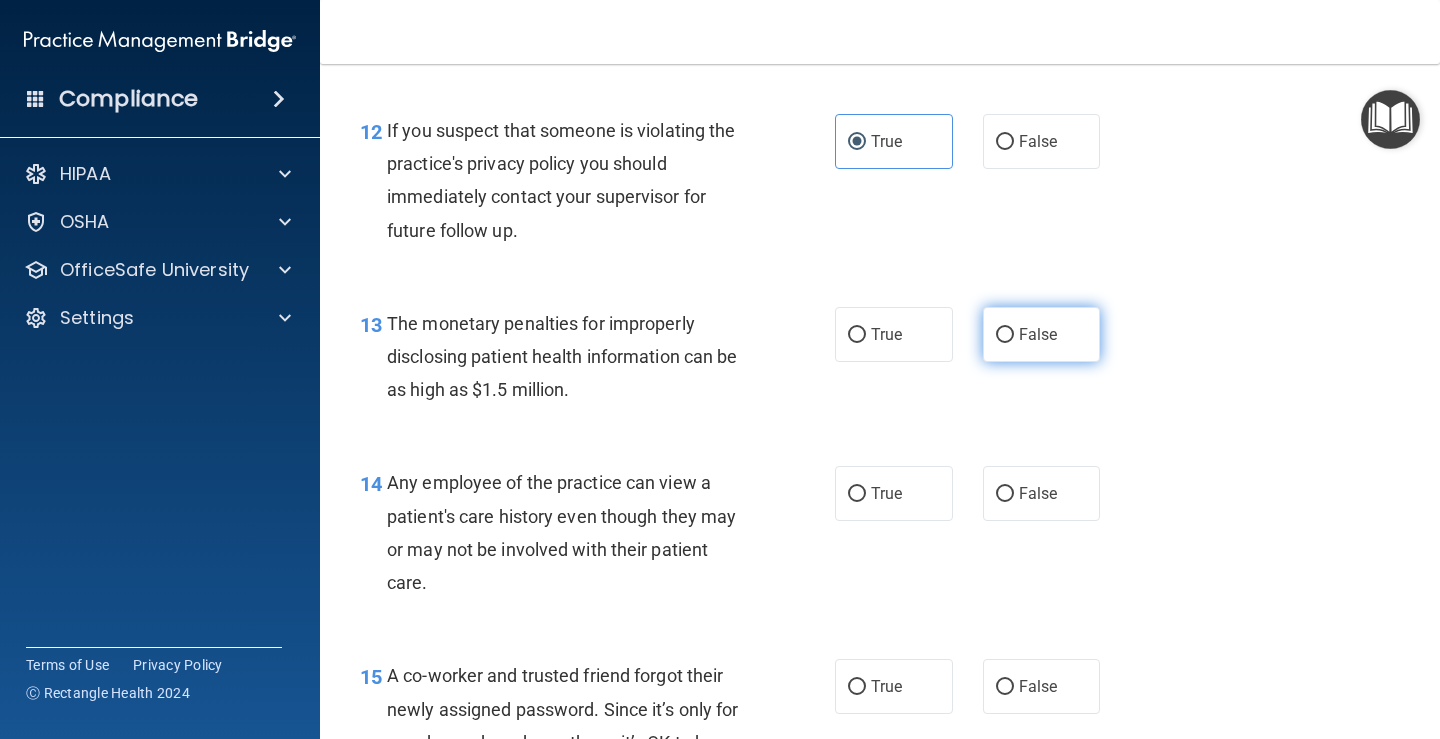 click on "False" at bounding box center [1042, 334] 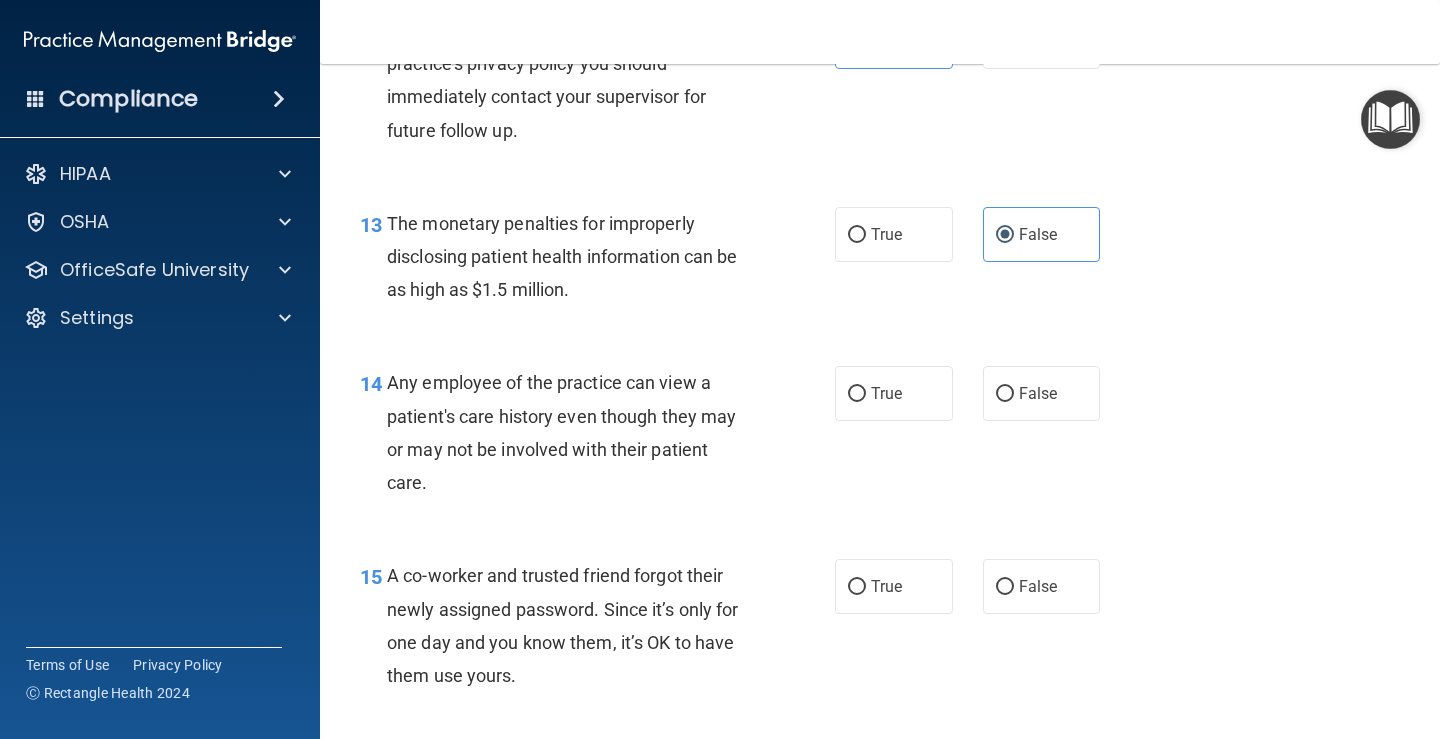 scroll, scrollTop: 2200, scrollLeft: 0, axis: vertical 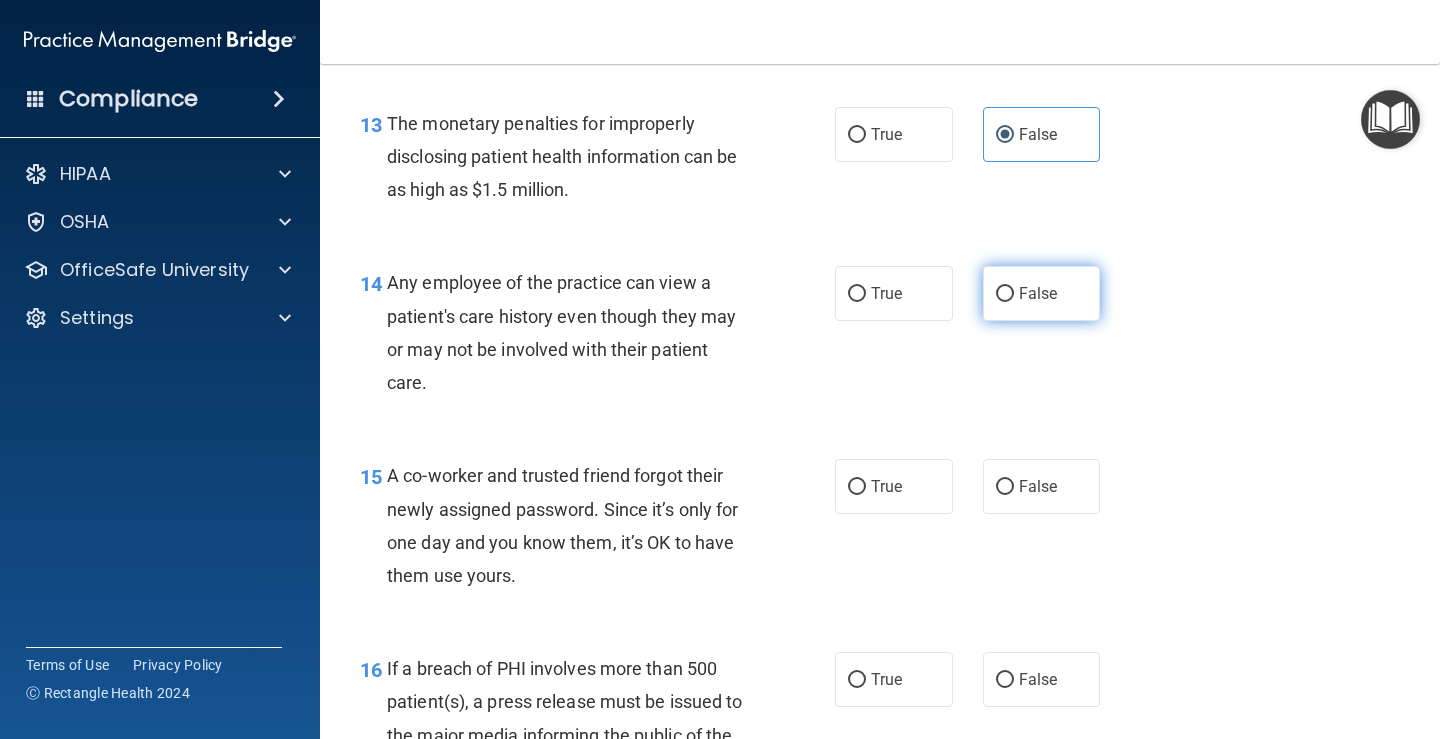 click on "False" at bounding box center (1042, 293) 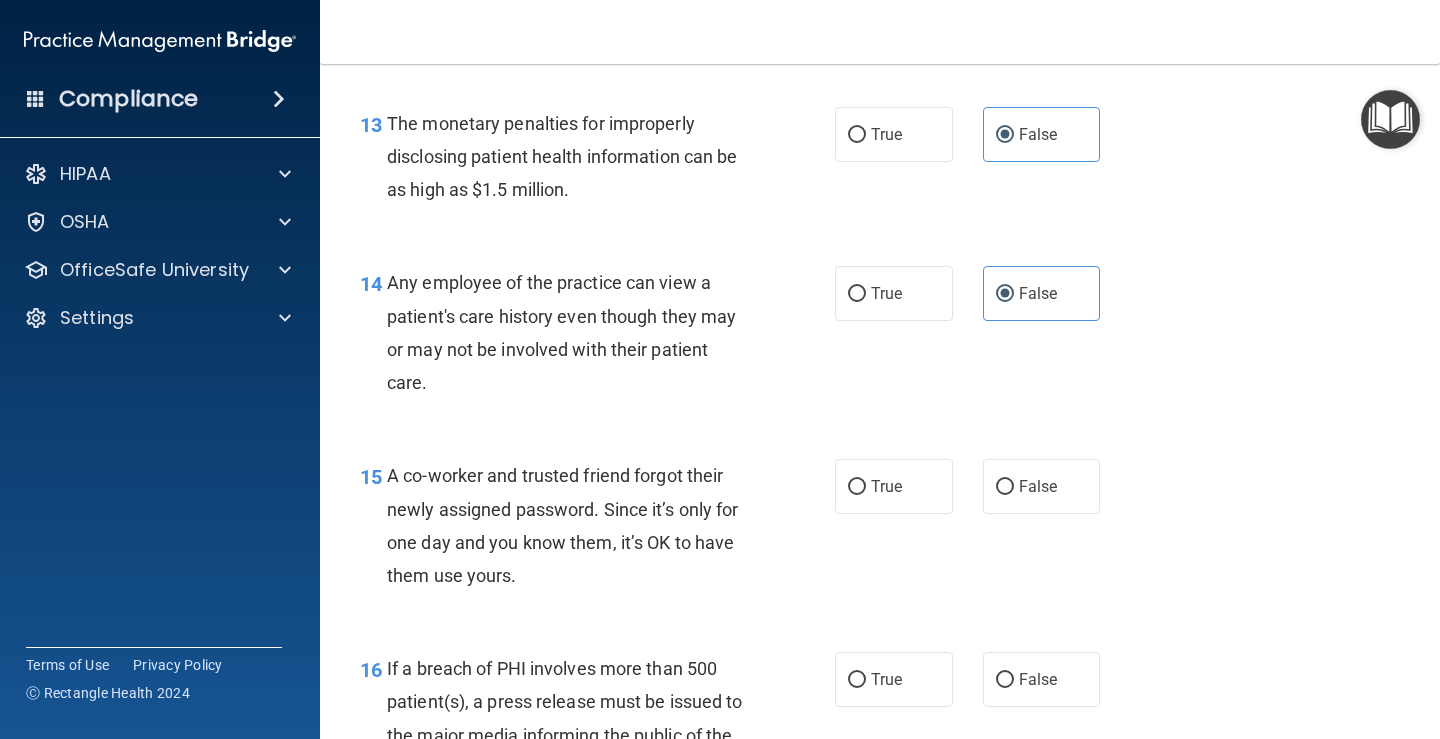 scroll, scrollTop: 2400, scrollLeft: 0, axis: vertical 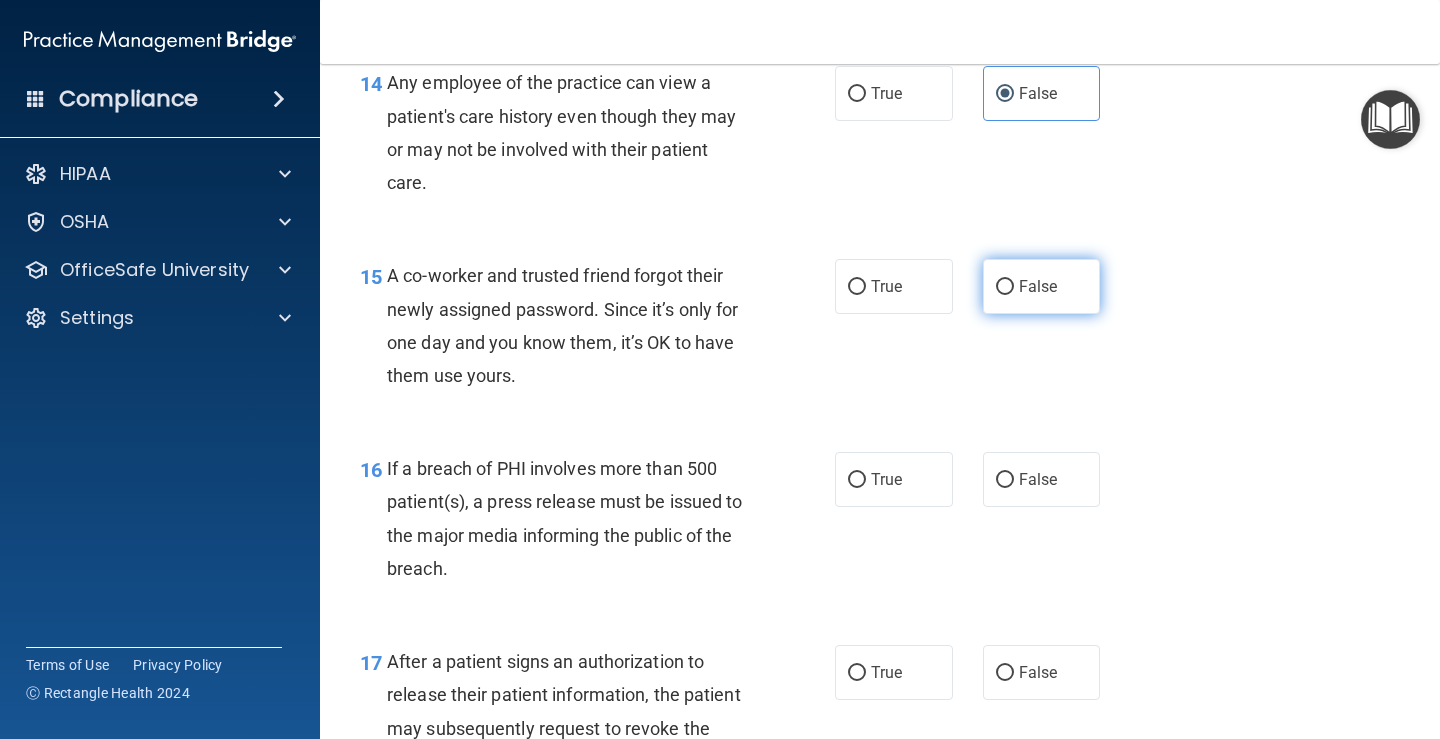 click on "False" at bounding box center (1042, 286) 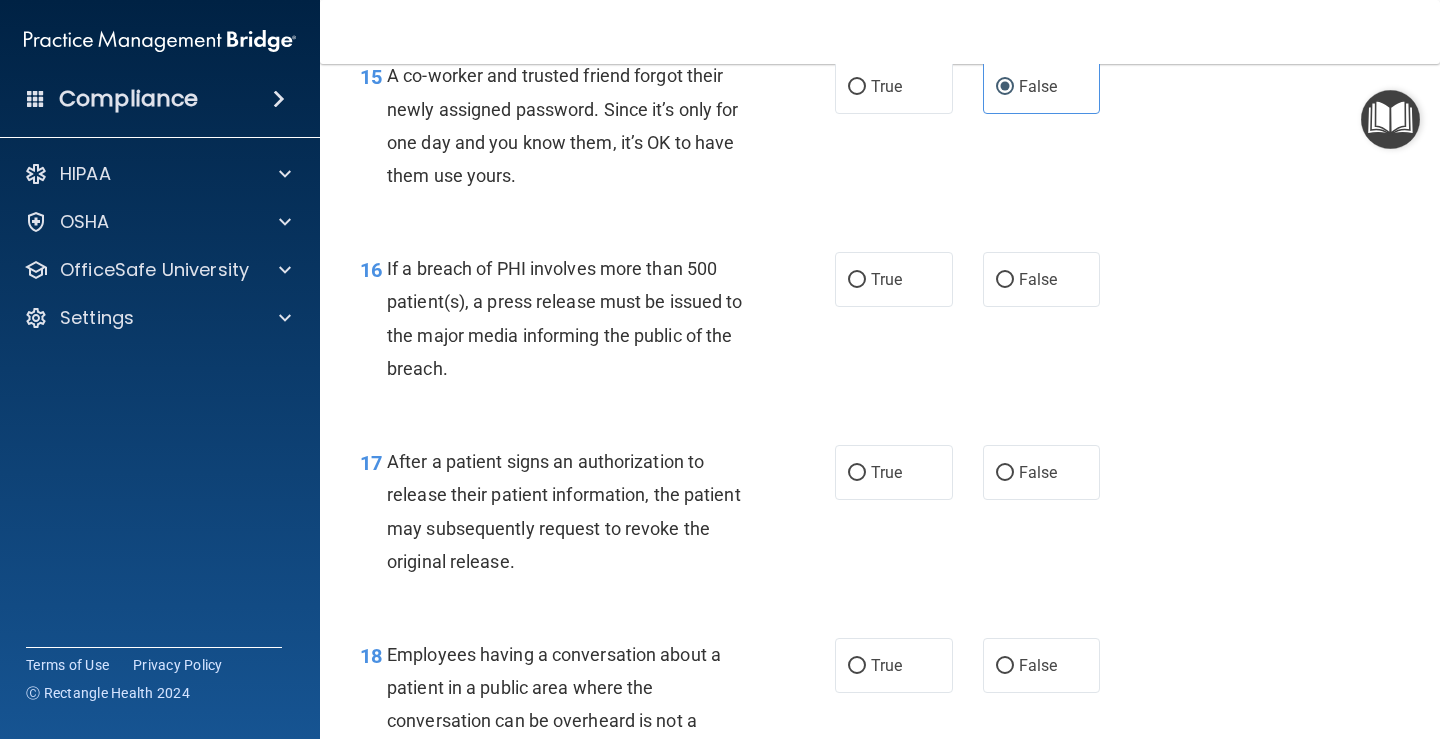 scroll, scrollTop: 2700, scrollLeft: 0, axis: vertical 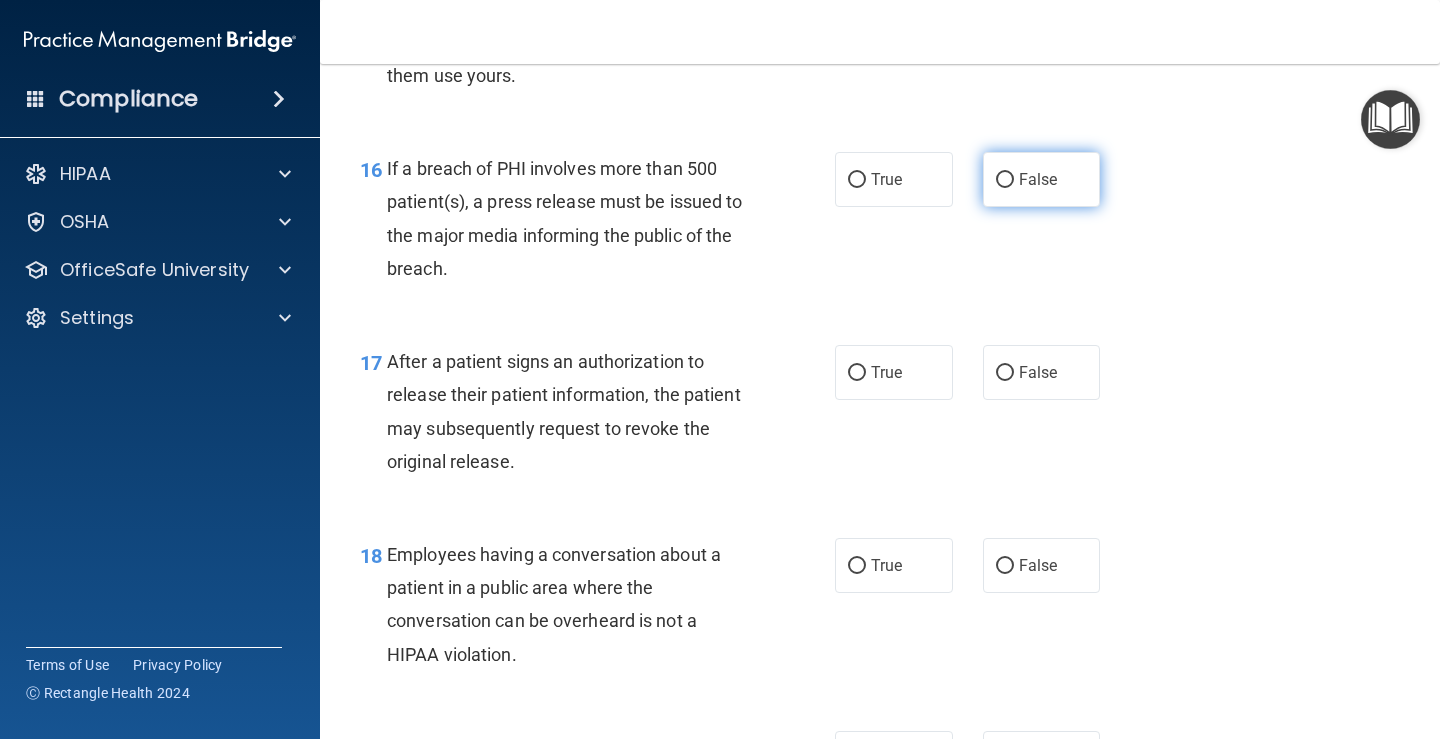click on "False" at bounding box center (1038, 179) 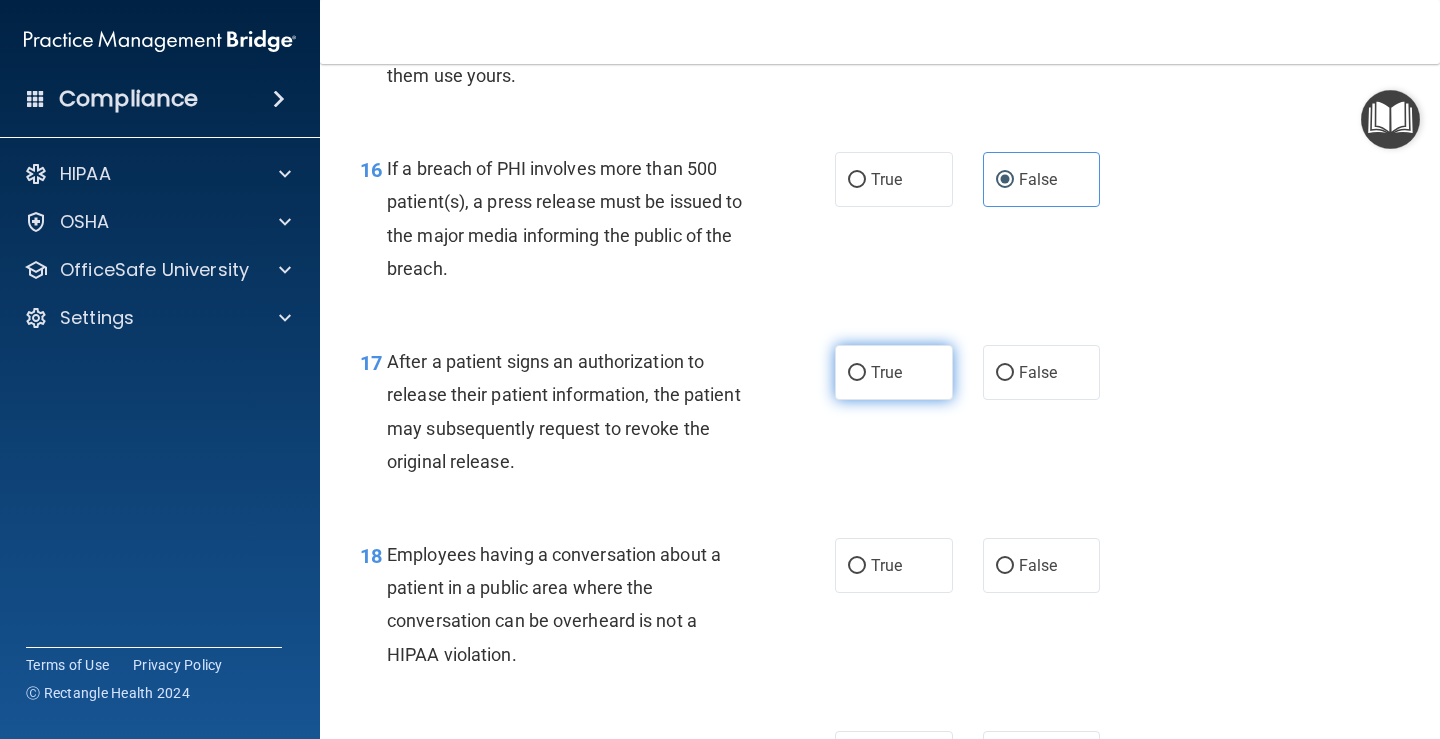click on "True" at bounding box center [894, 372] 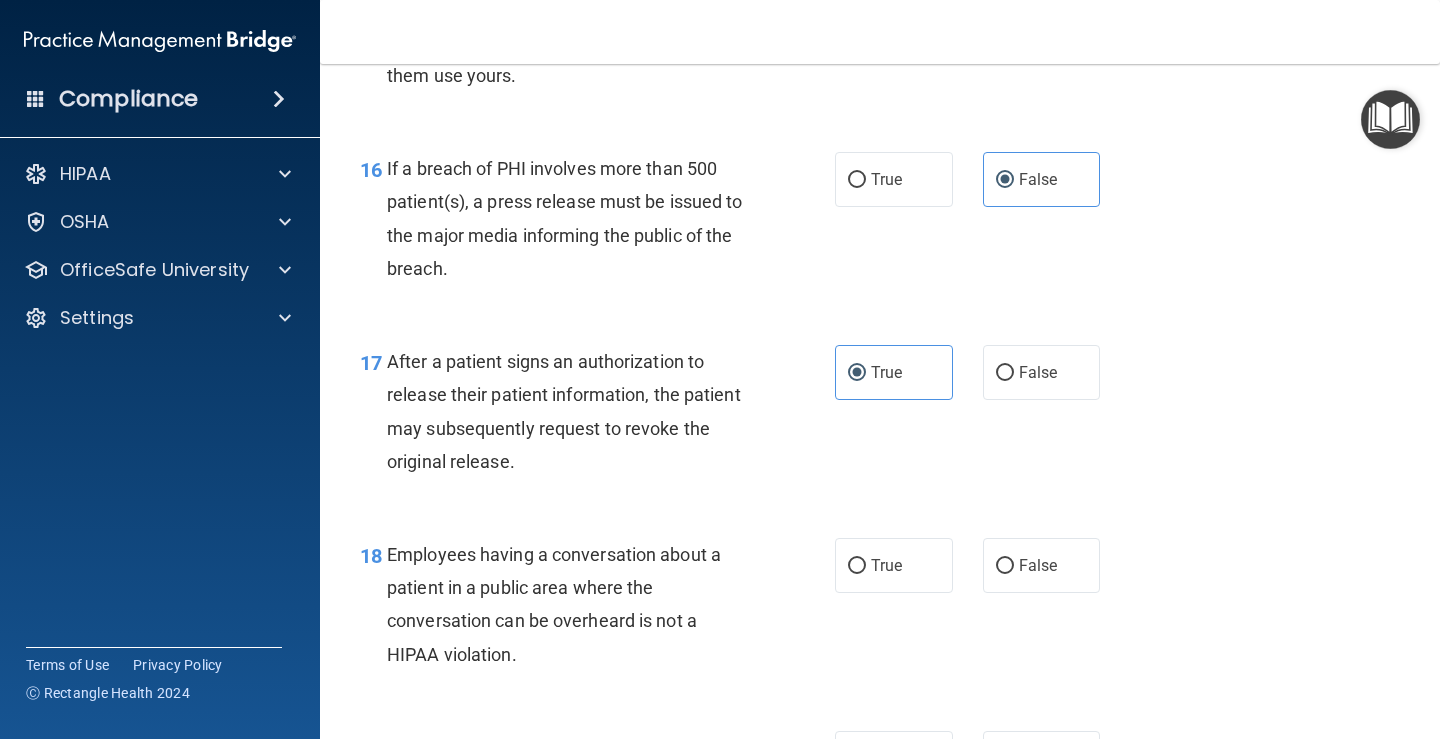 scroll, scrollTop: 2900, scrollLeft: 0, axis: vertical 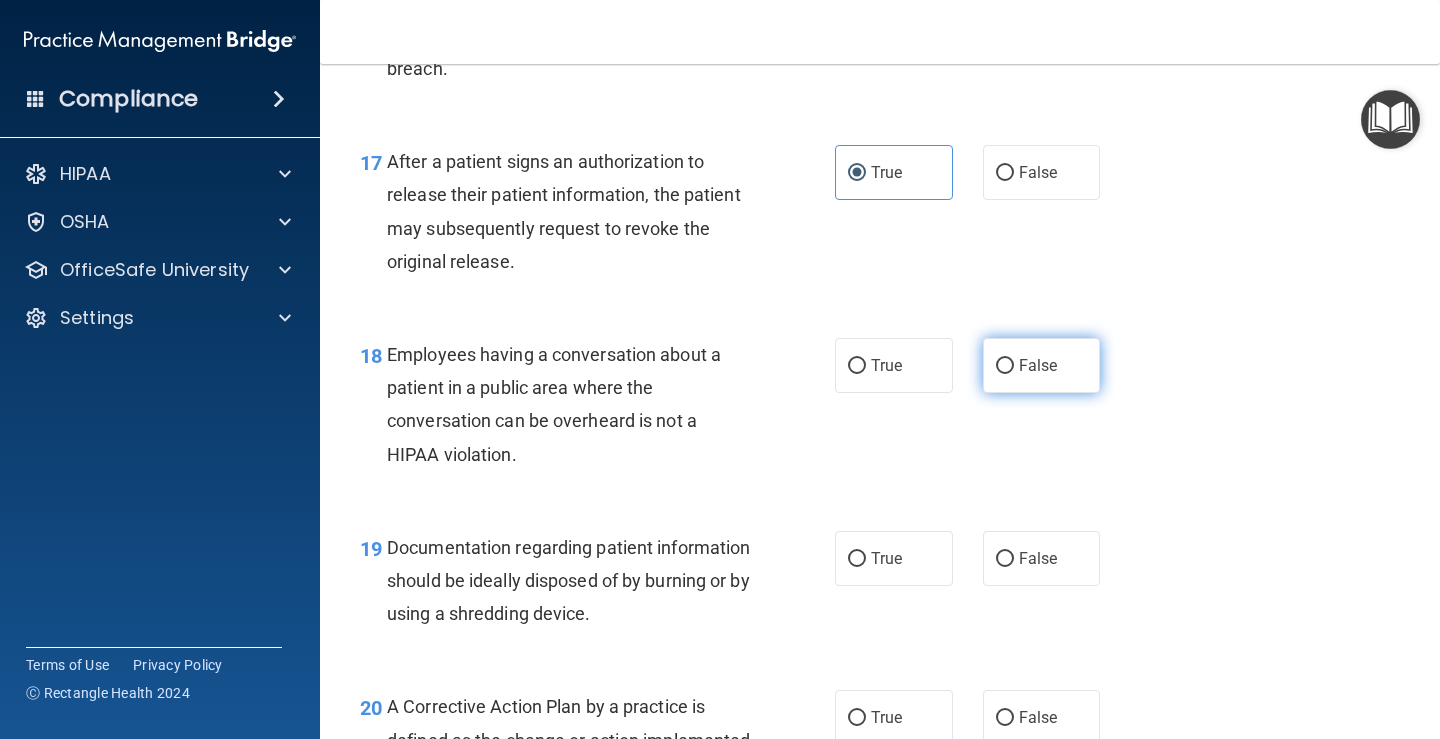click on "False" at bounding box center (1038, 365) 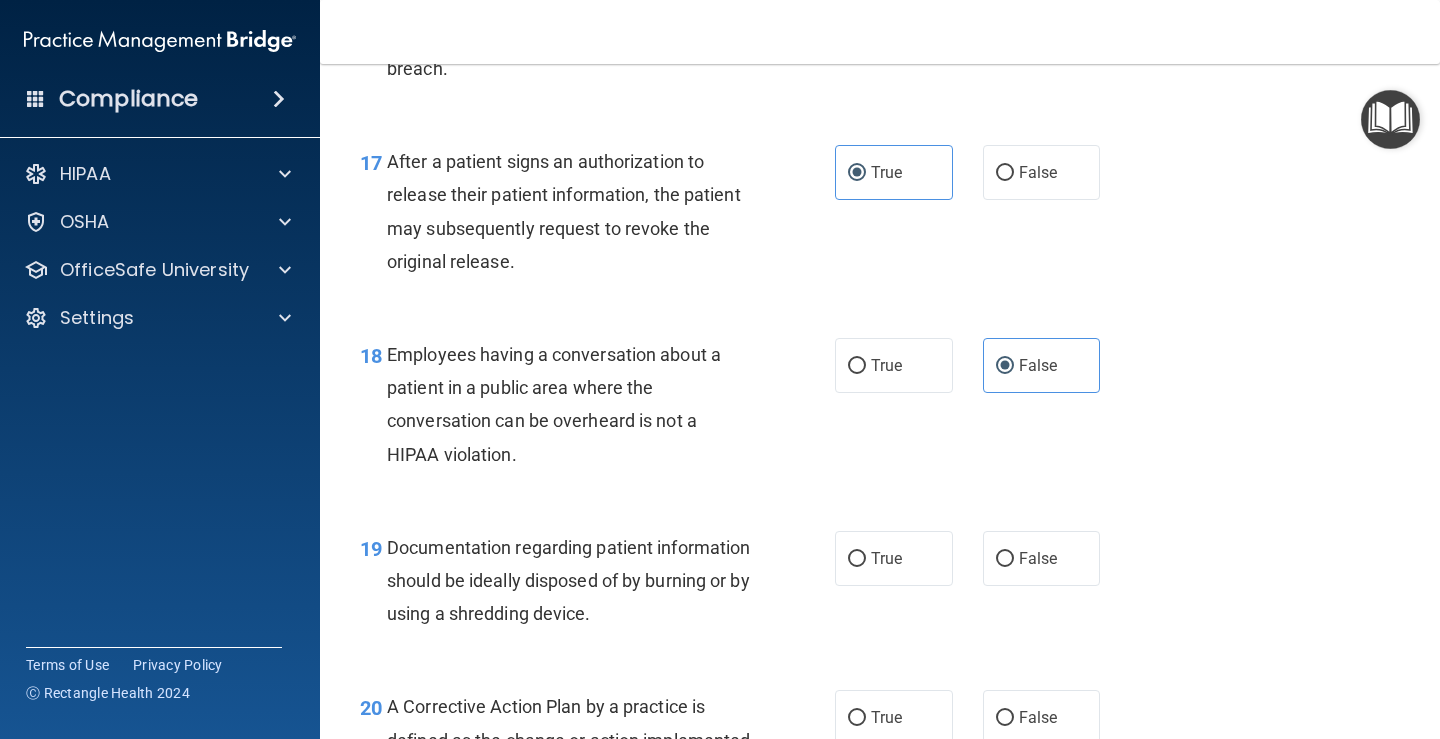 scroll, scrollTop: 3200, scrollLeft: 0, axis: vertical 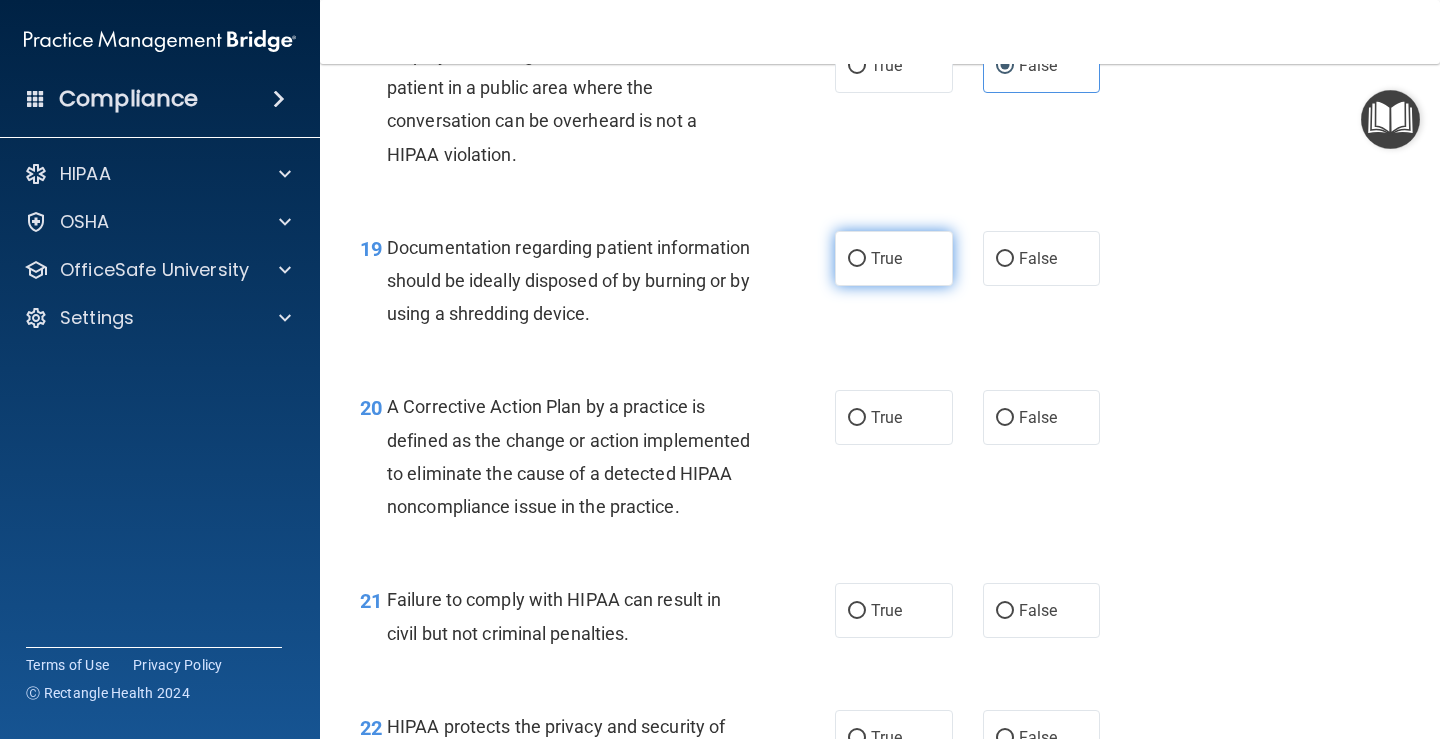 click on "True" at bounding box center (886, 258) 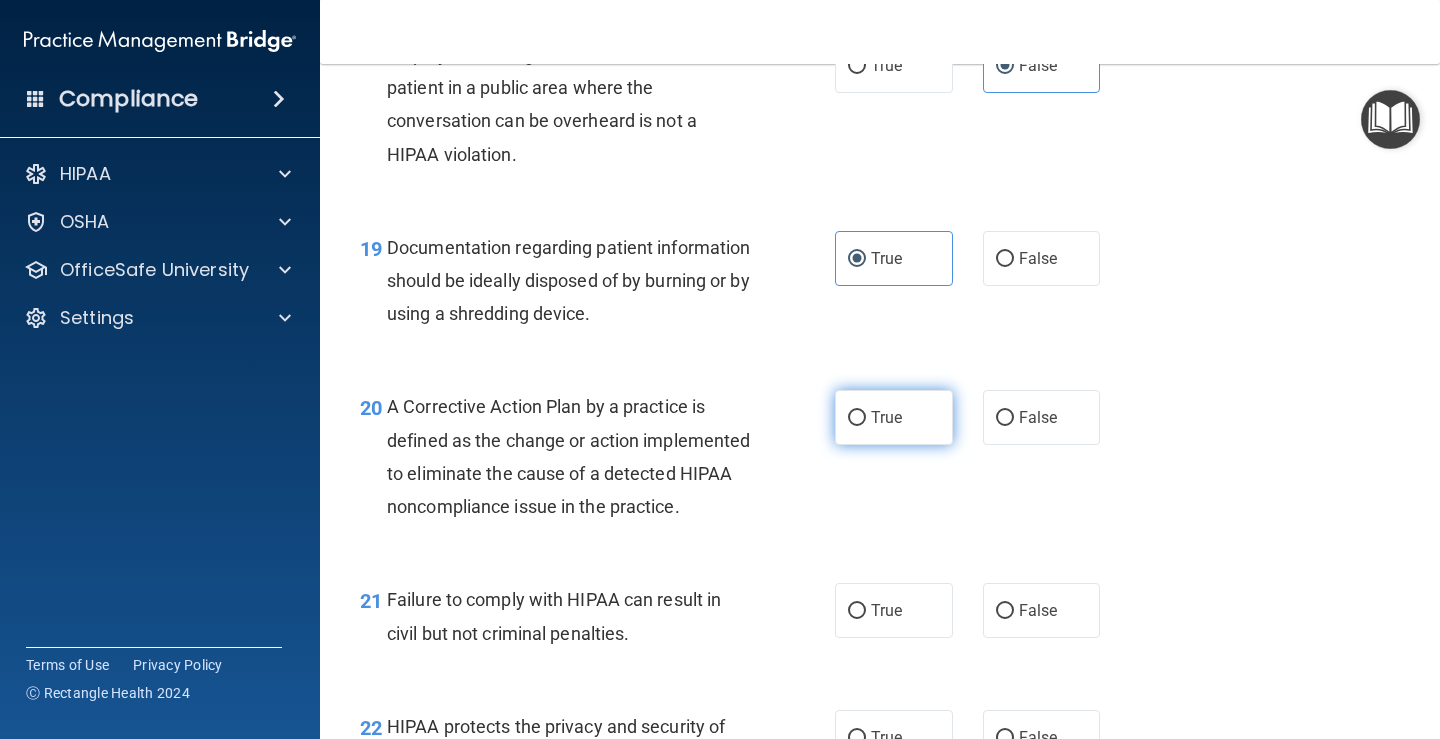 click on "True" at bounding box center (894, 417) 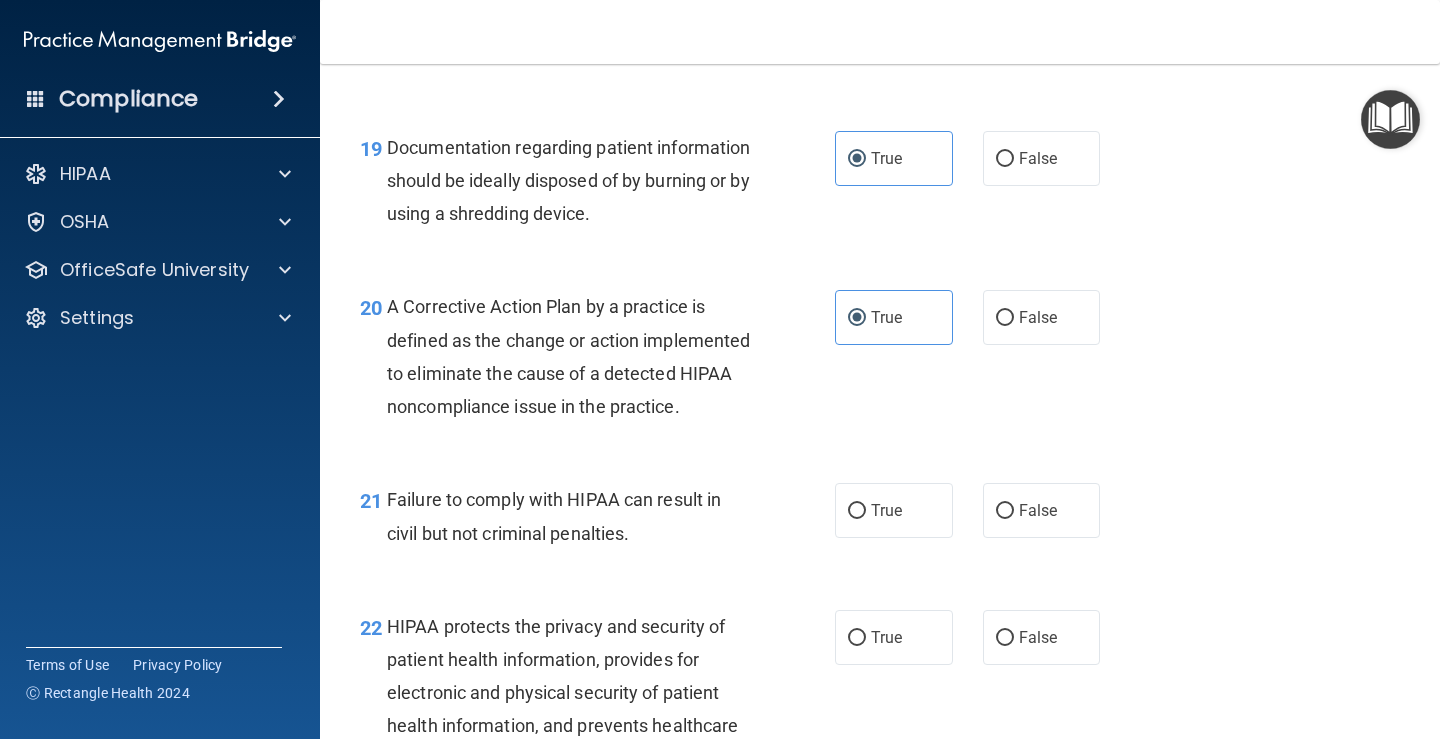 scroll, scrollTop: 3400, scrollLeft: 0, axis: vertical 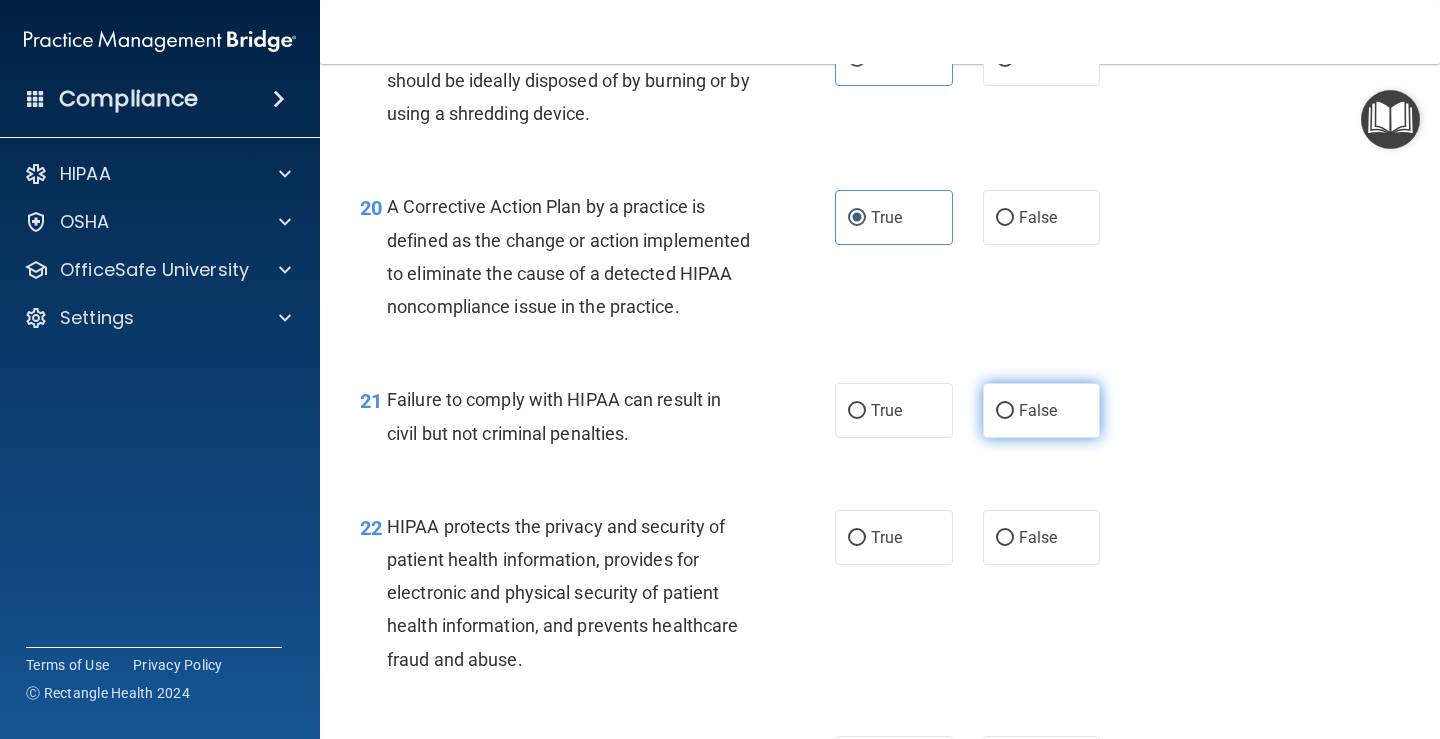 click on "False" at bounding box center (1038, 410) 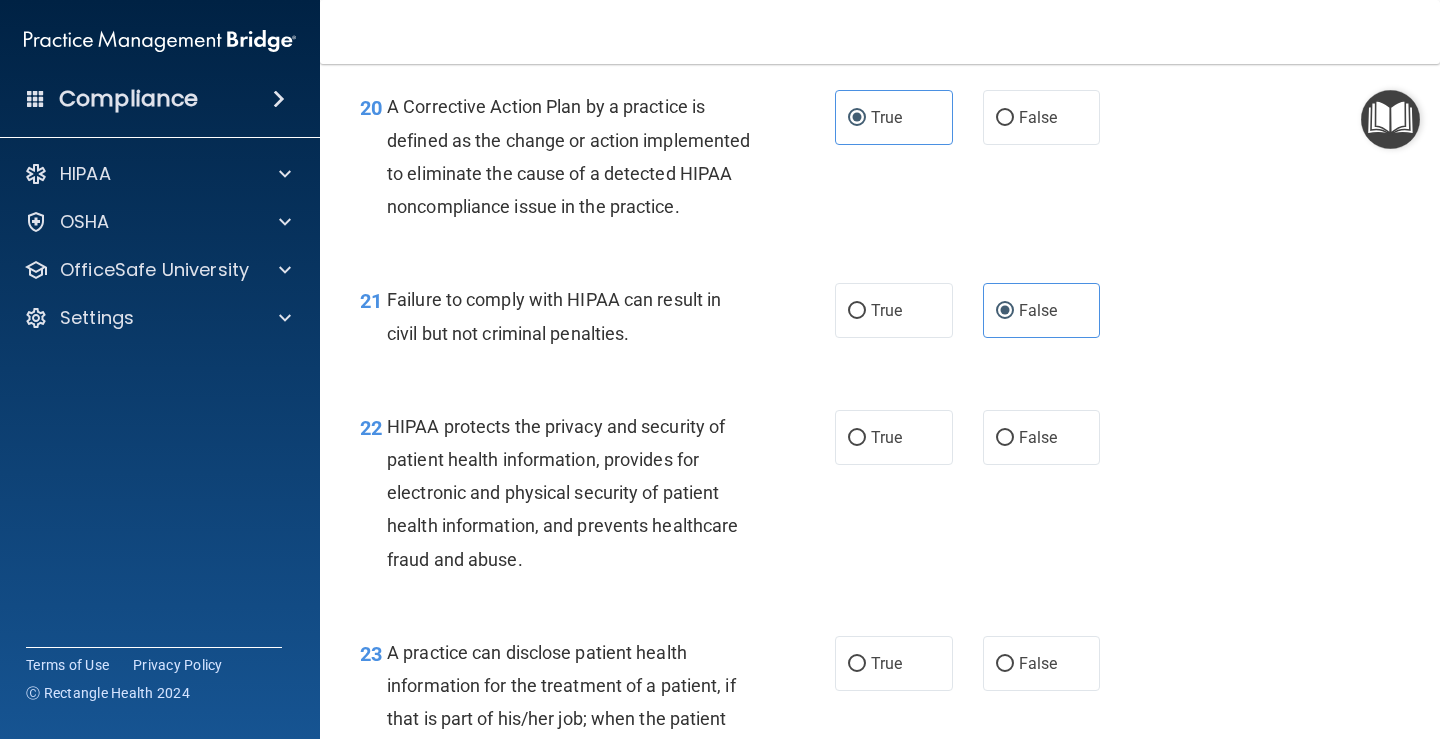 scroll, scrollTop: 3600, scrollLeft: 0, axis: vertical 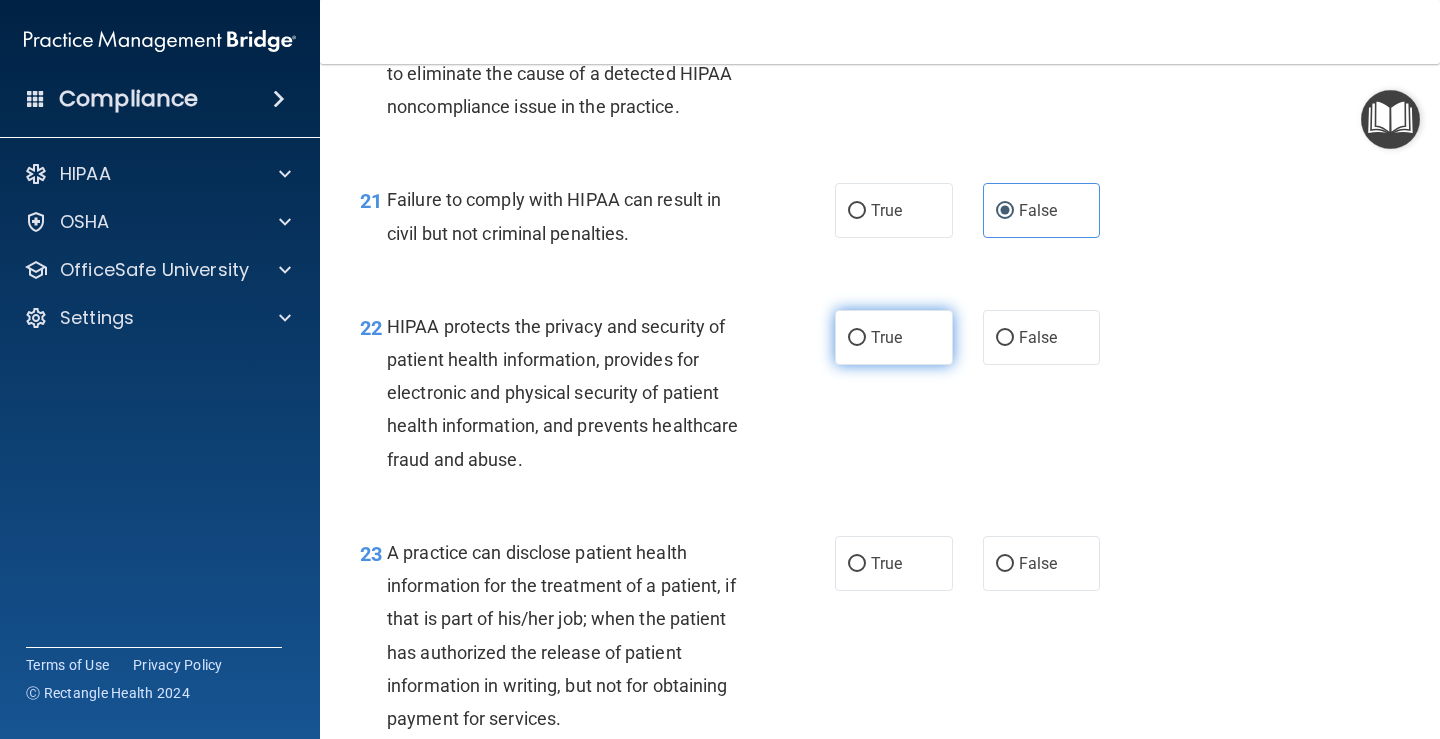 click on "True" at bounding box center (886, 337) 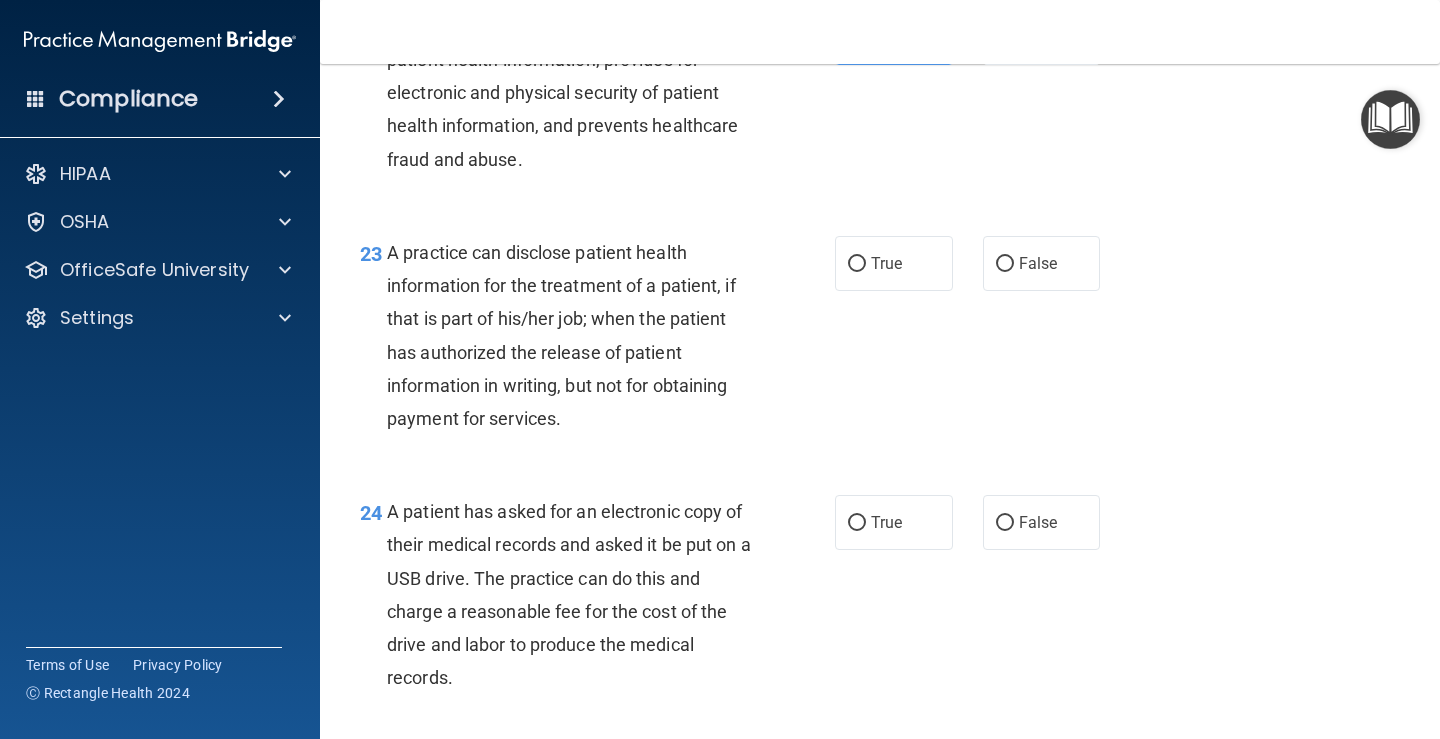 scroll, scrollTop: 4000, scrollLeft: 0, axis: vertical 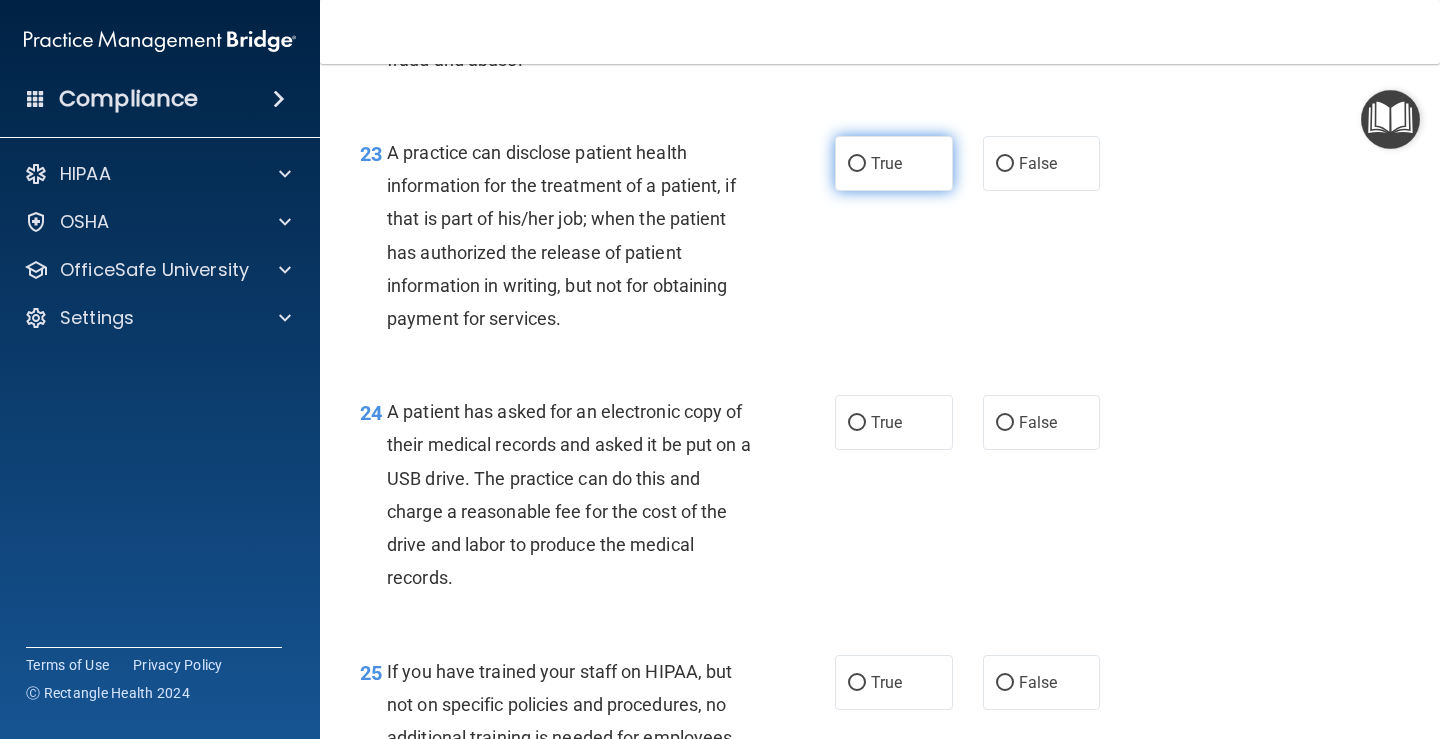 click on "True" at bounding box center (894, 163) 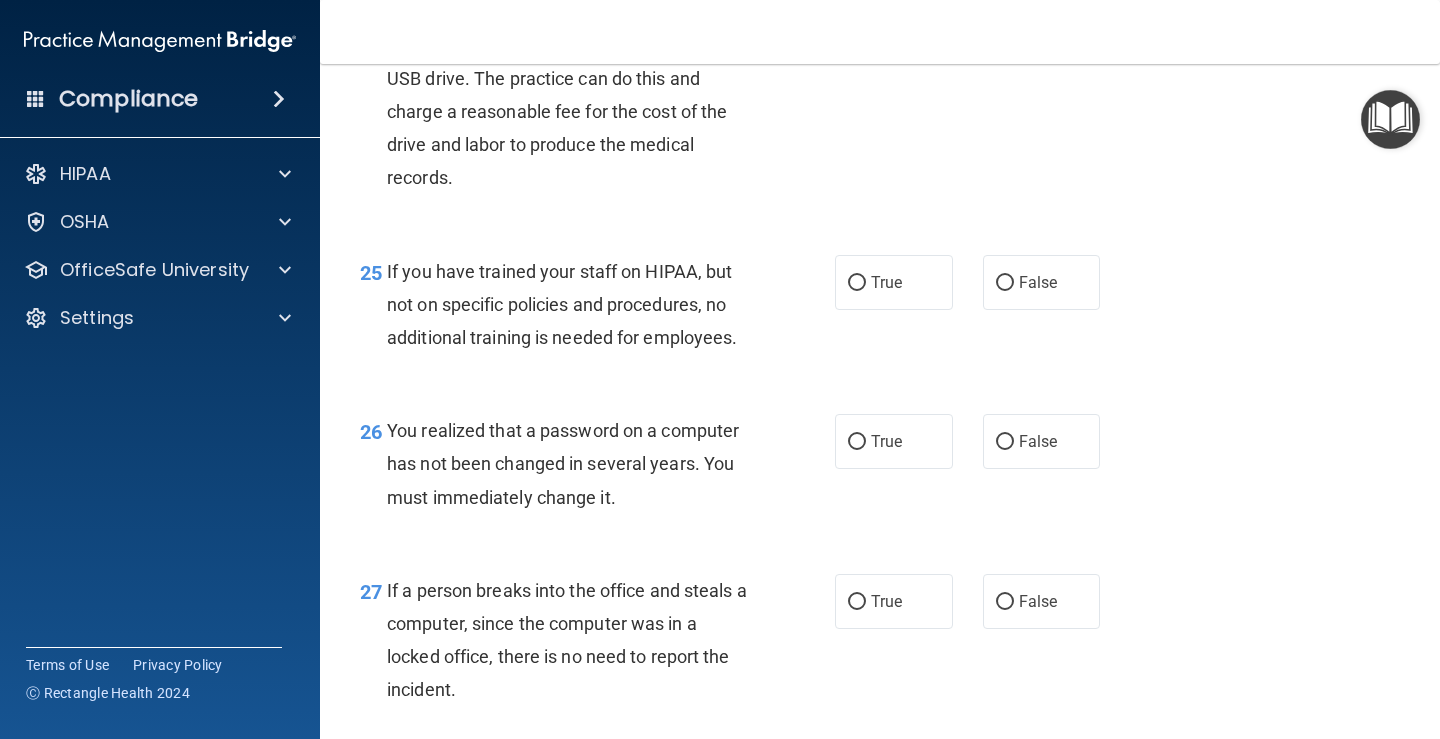 scroll, scrollTop: 4300, scrollLeft: 0, axis: vertical 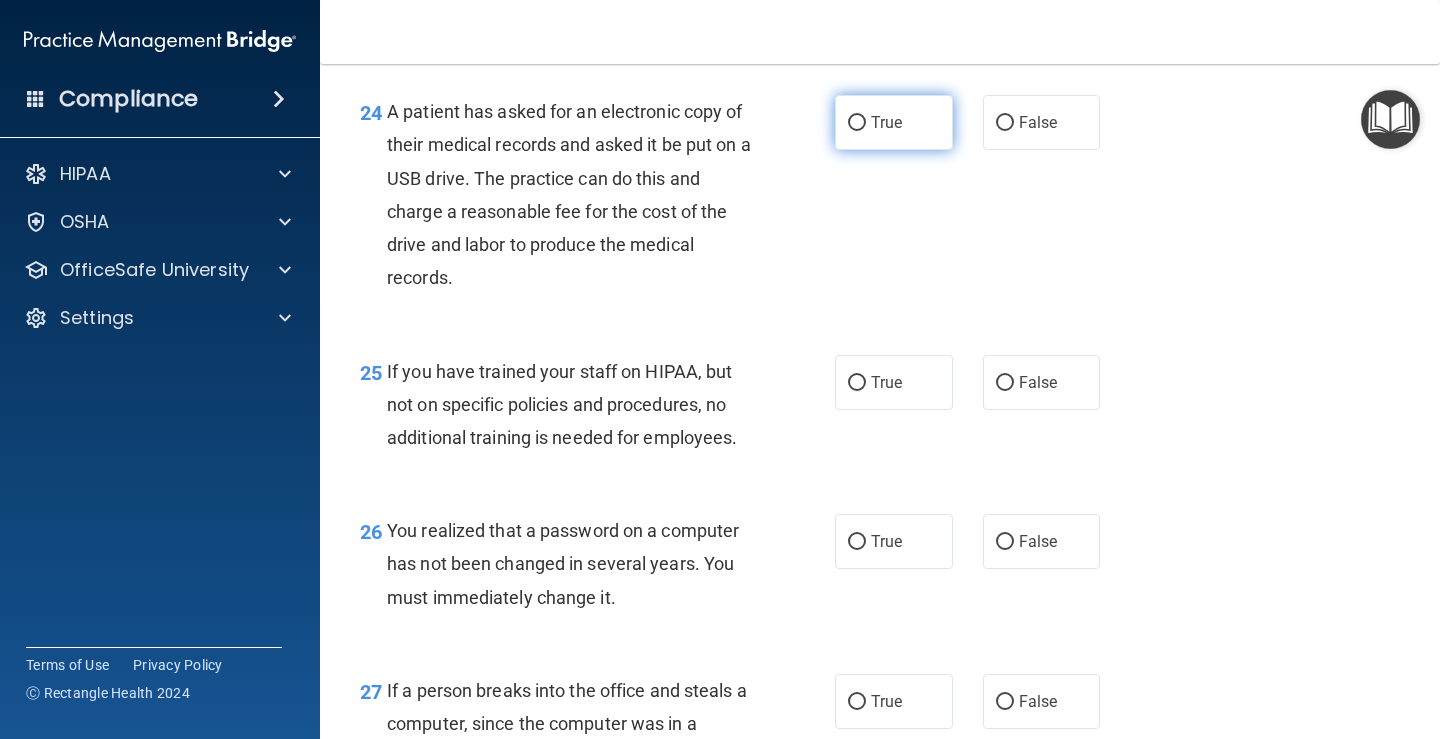 drag, startPoint x: 883, startPoint y: 153, endPoint x: 876, endPoint y: 176, distance: 24.04163 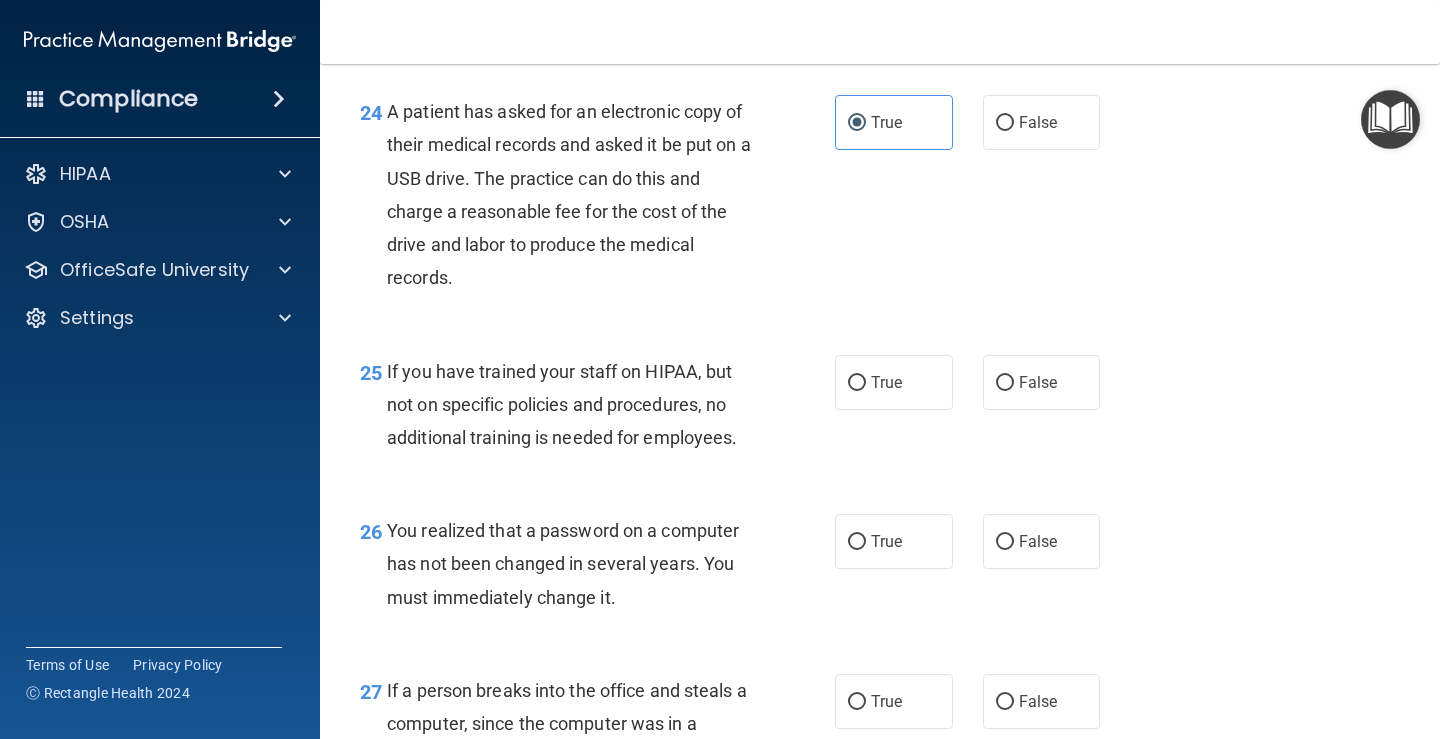 scroll, scrollTop: 4400, scrollLeft: 0, axis: vertical 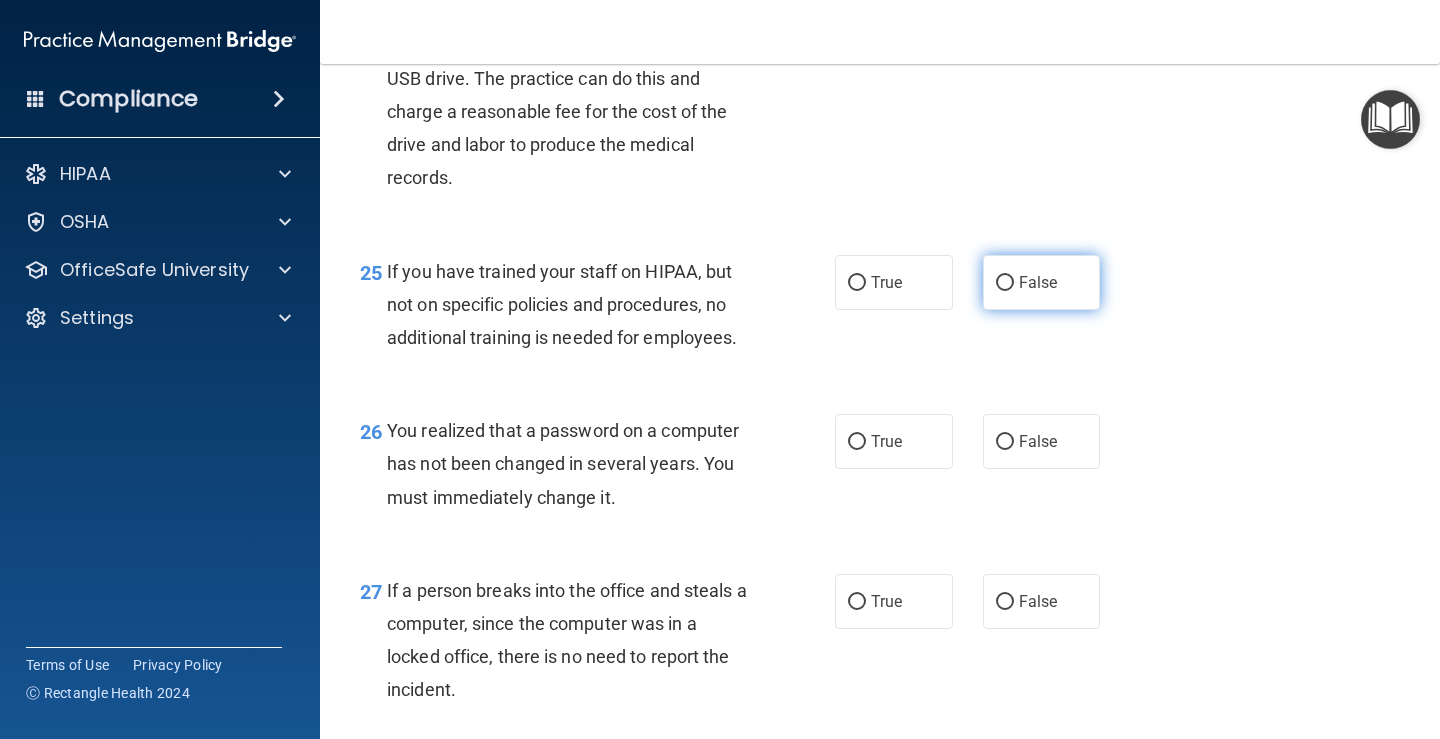 click on "False" at bounding box center (1042, 282) 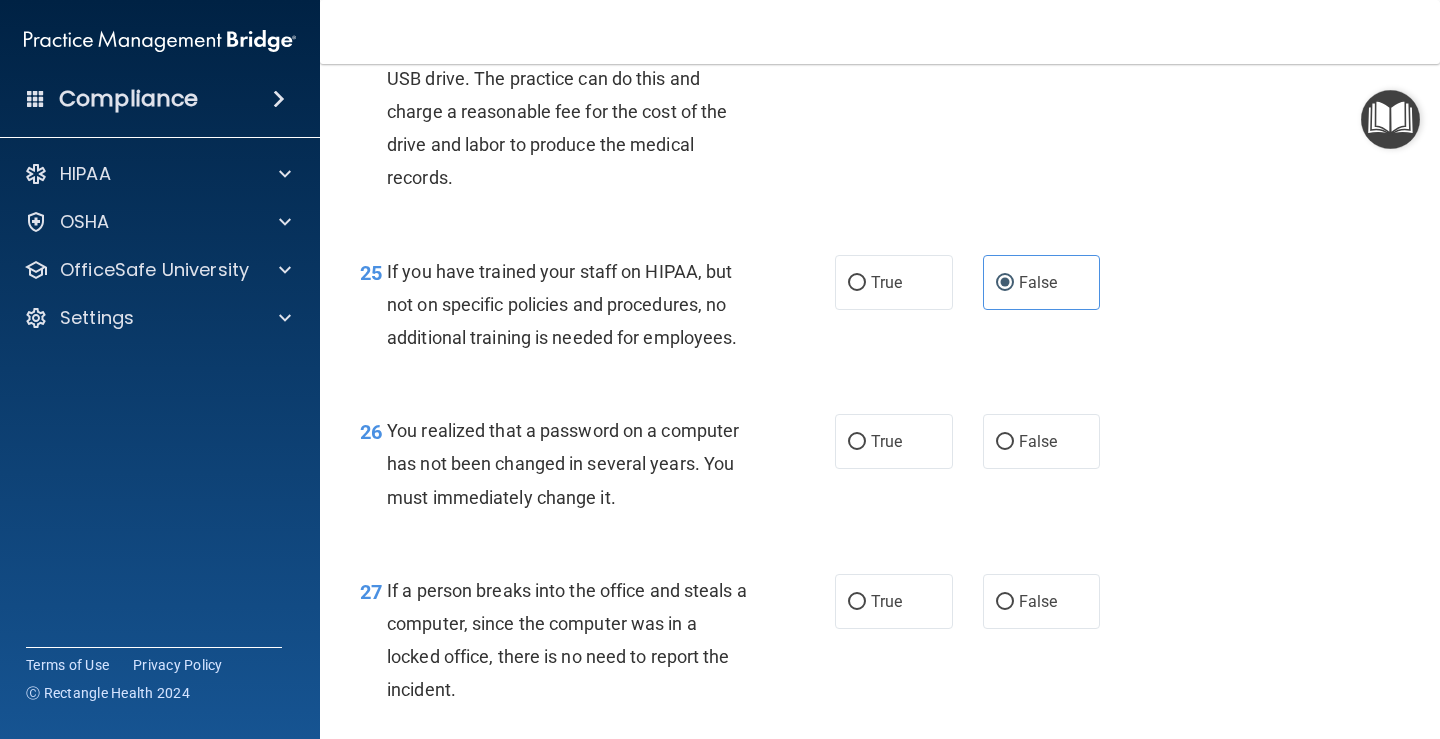 scroll, scrollTop: 4500, scrollLeft: 0, axis: vertical 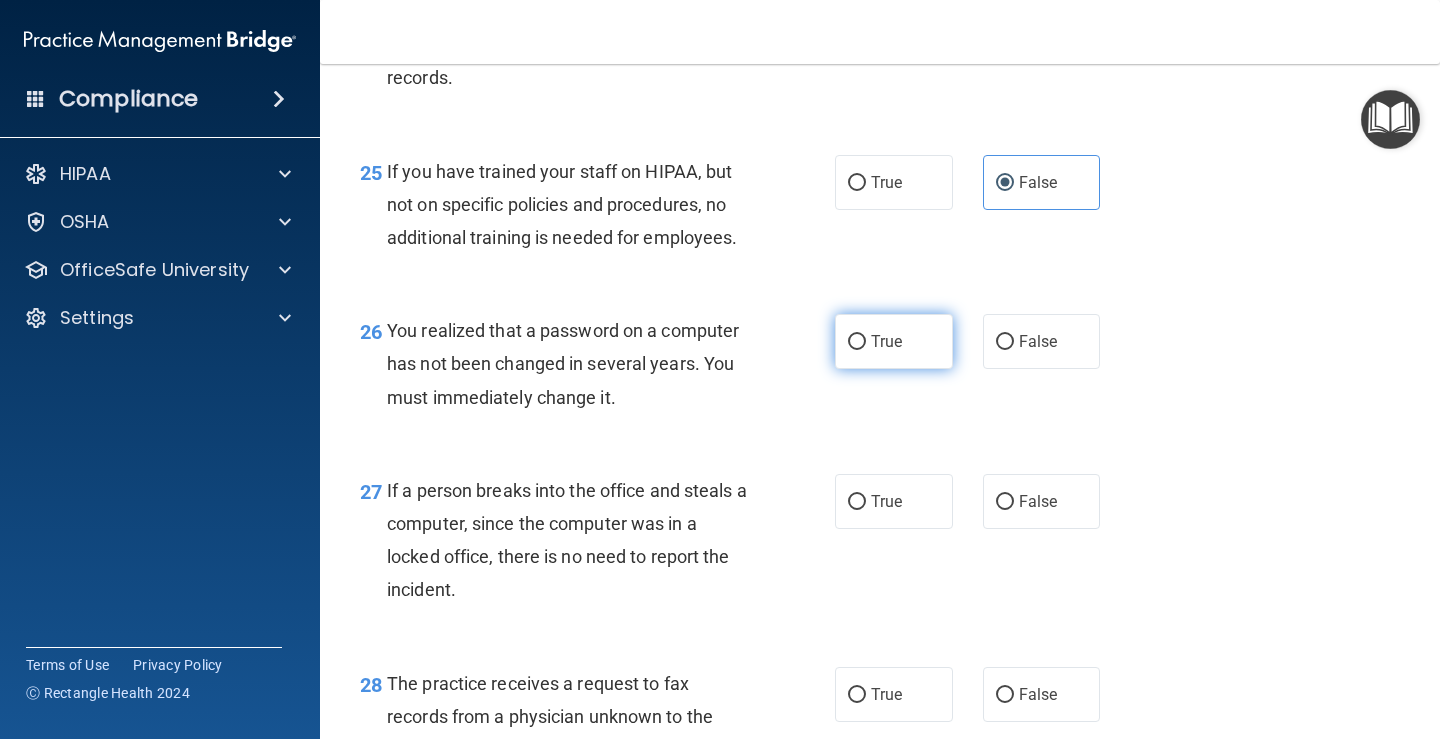 click on "True" at bounding box center [894, 341] 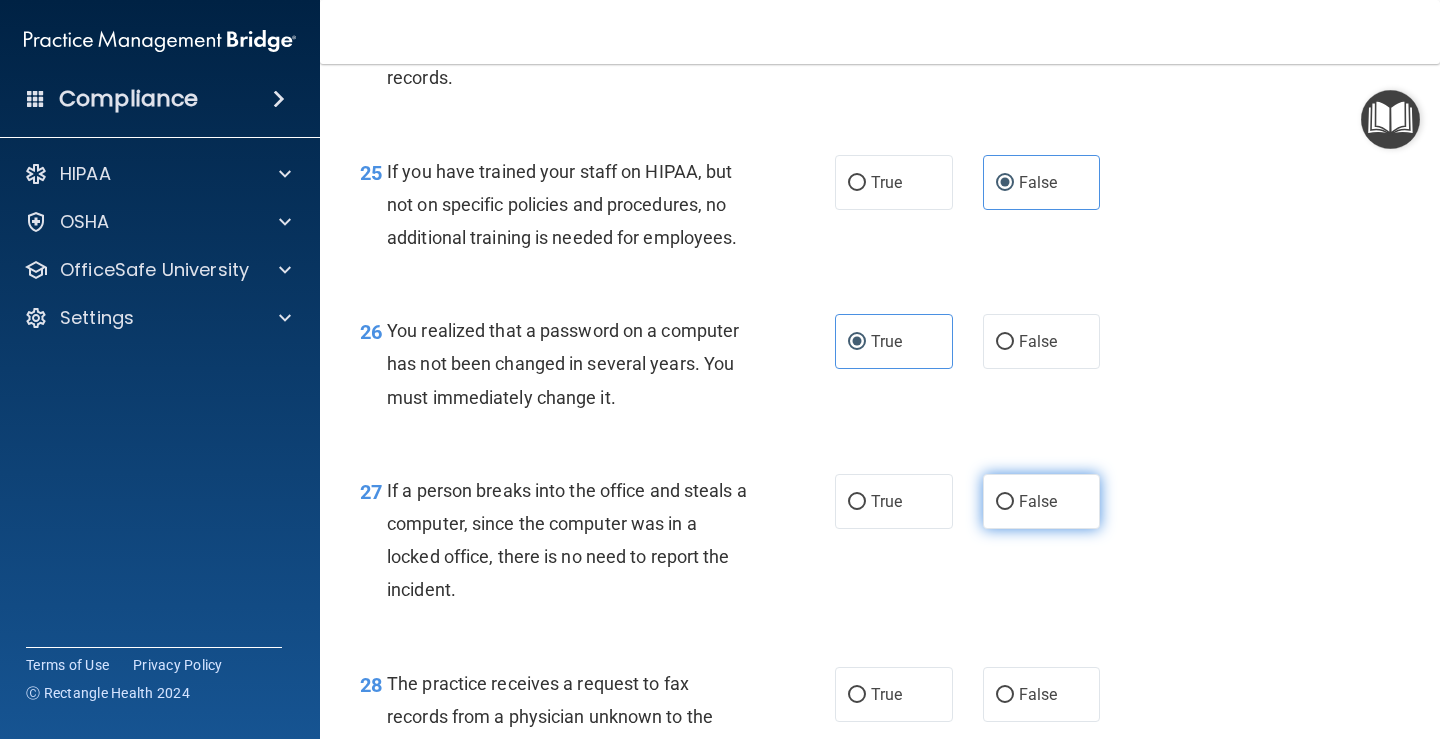 click on "False" at bounding box center (1038, 501) 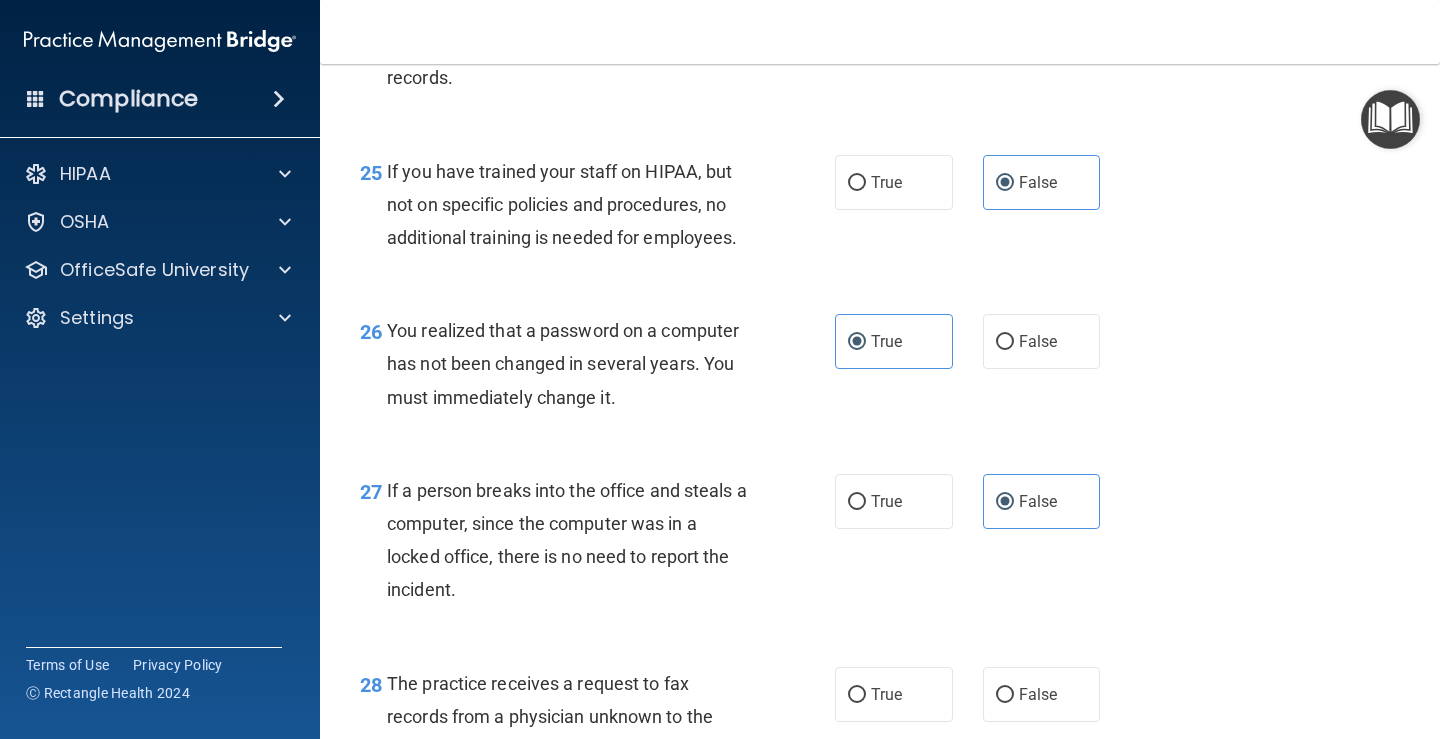 scroll, scrollTop: 4800, scrollLeft: 0, axis: vertical 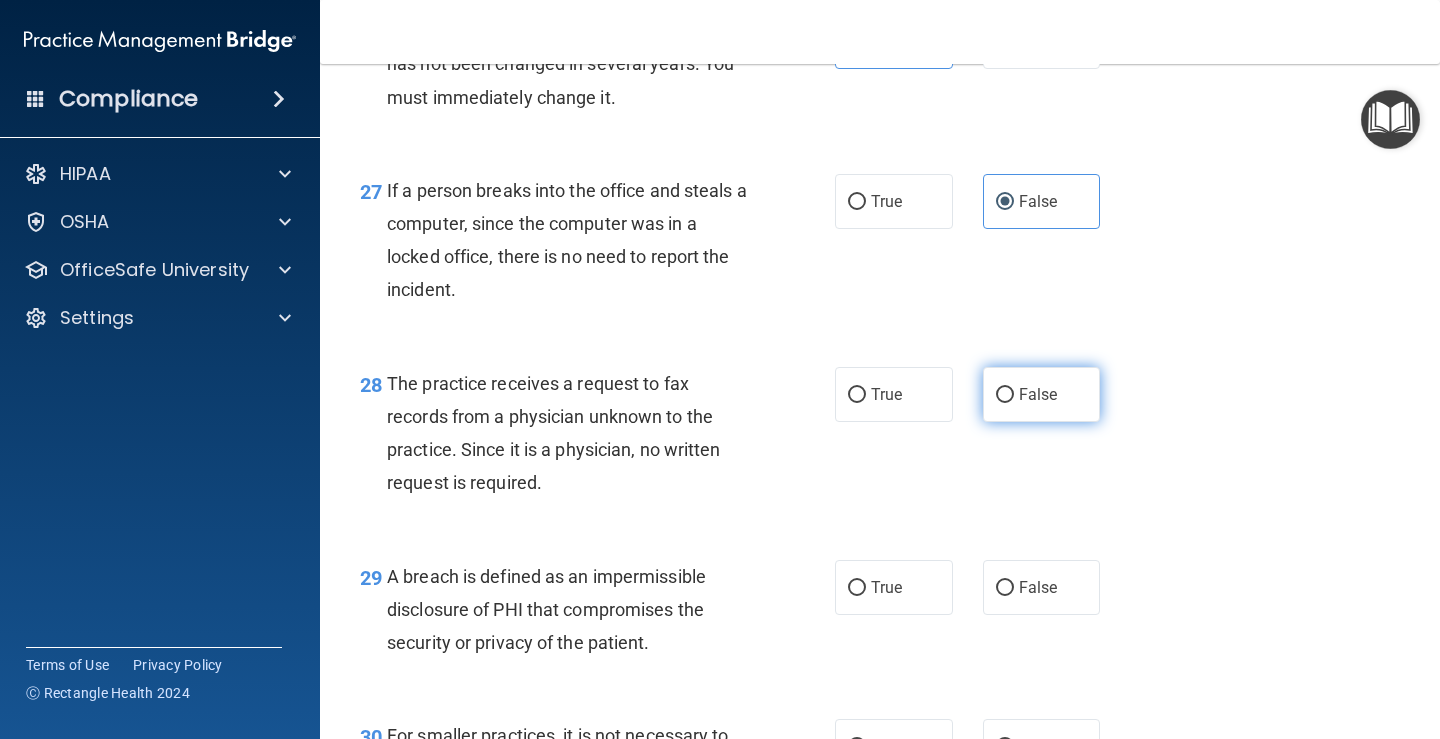 click on "False" at bounding box center (1005, 395) 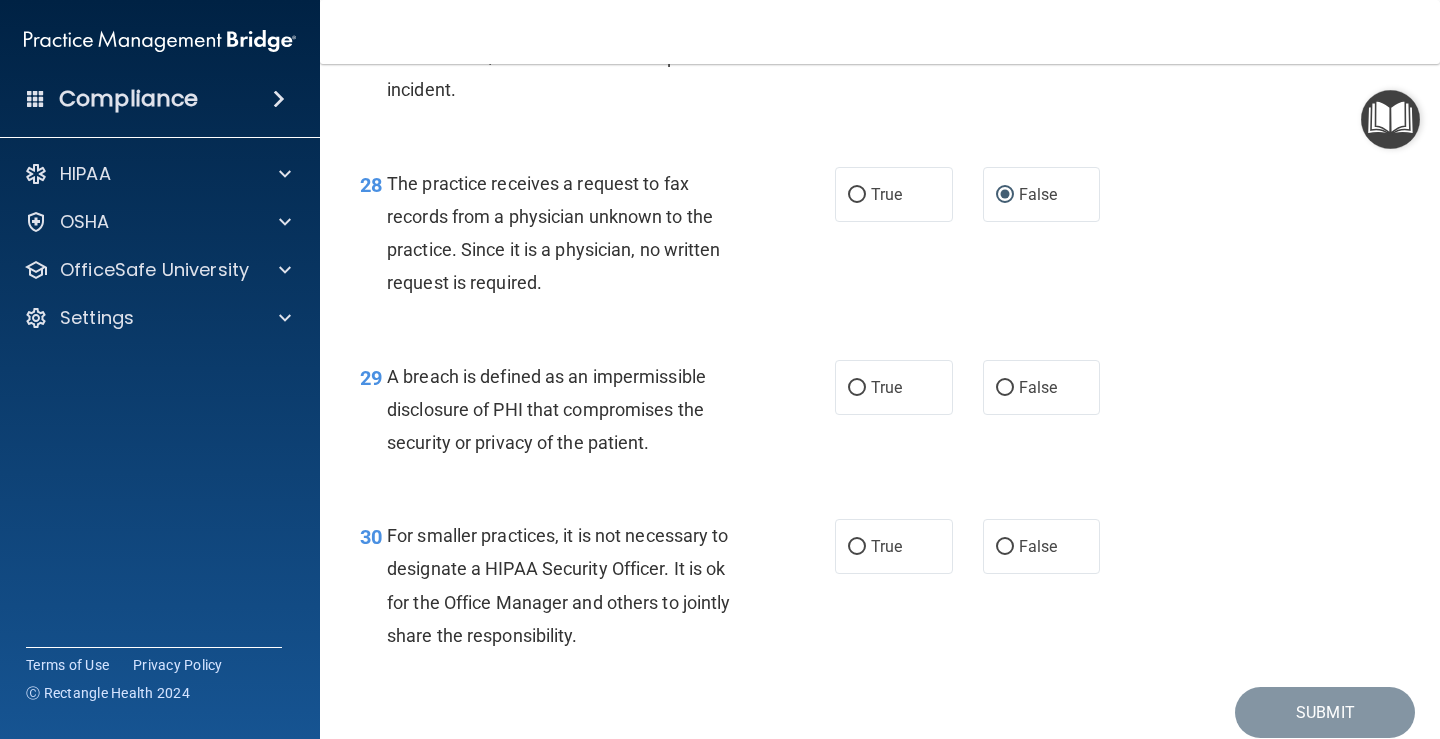 scroll, scrollTop: 5100, scrollLeft: 0, axis: vertical 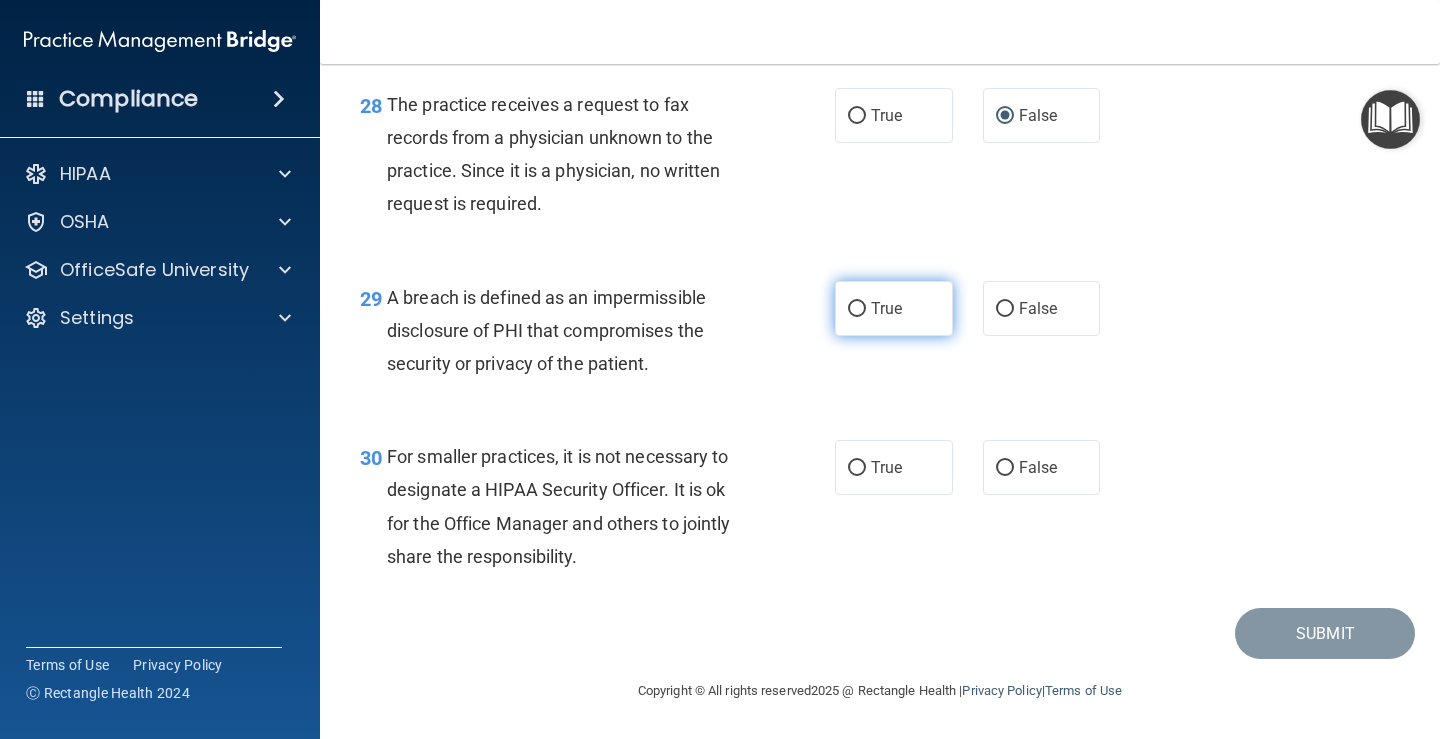 click on "True" at bounding box center (886, 308) 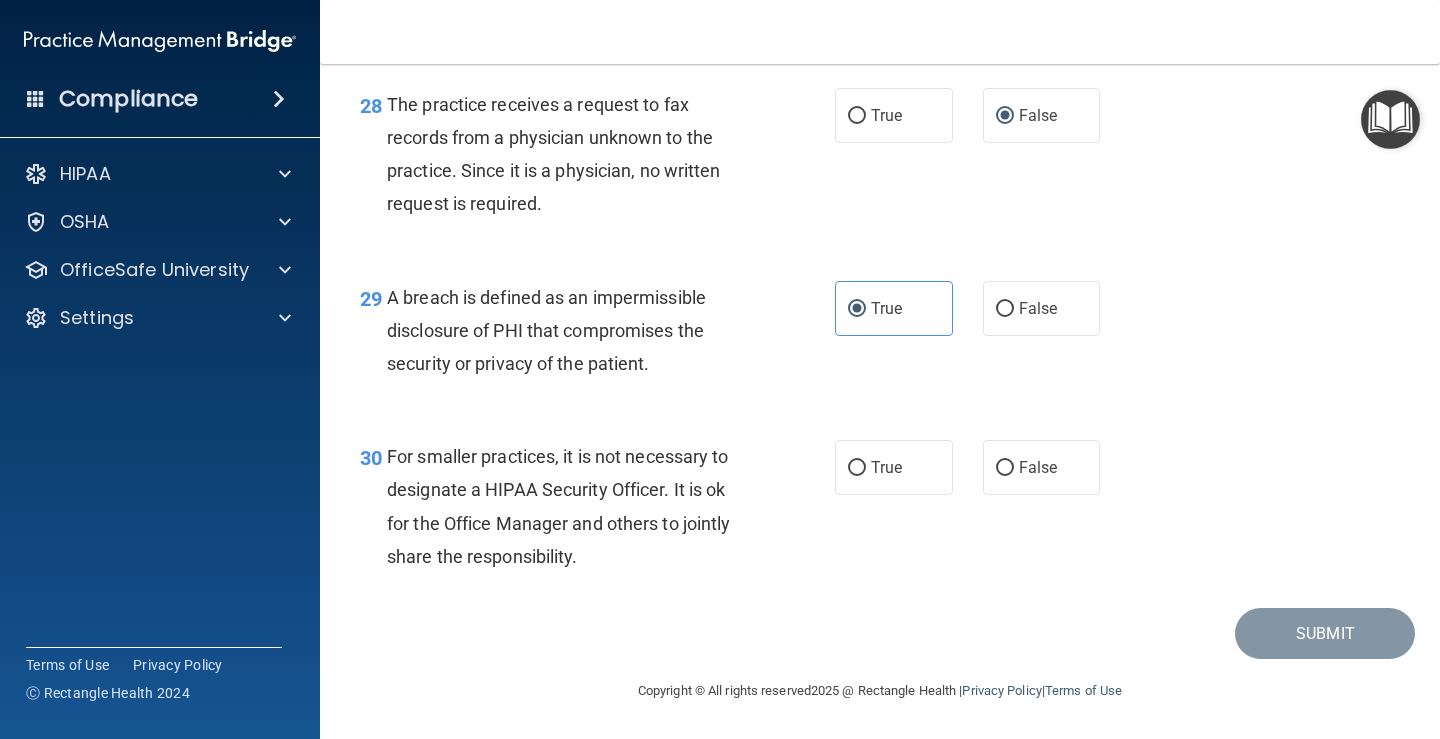 scroll, scrollTop: 5112, scrollLeft: 0, axis: vertical 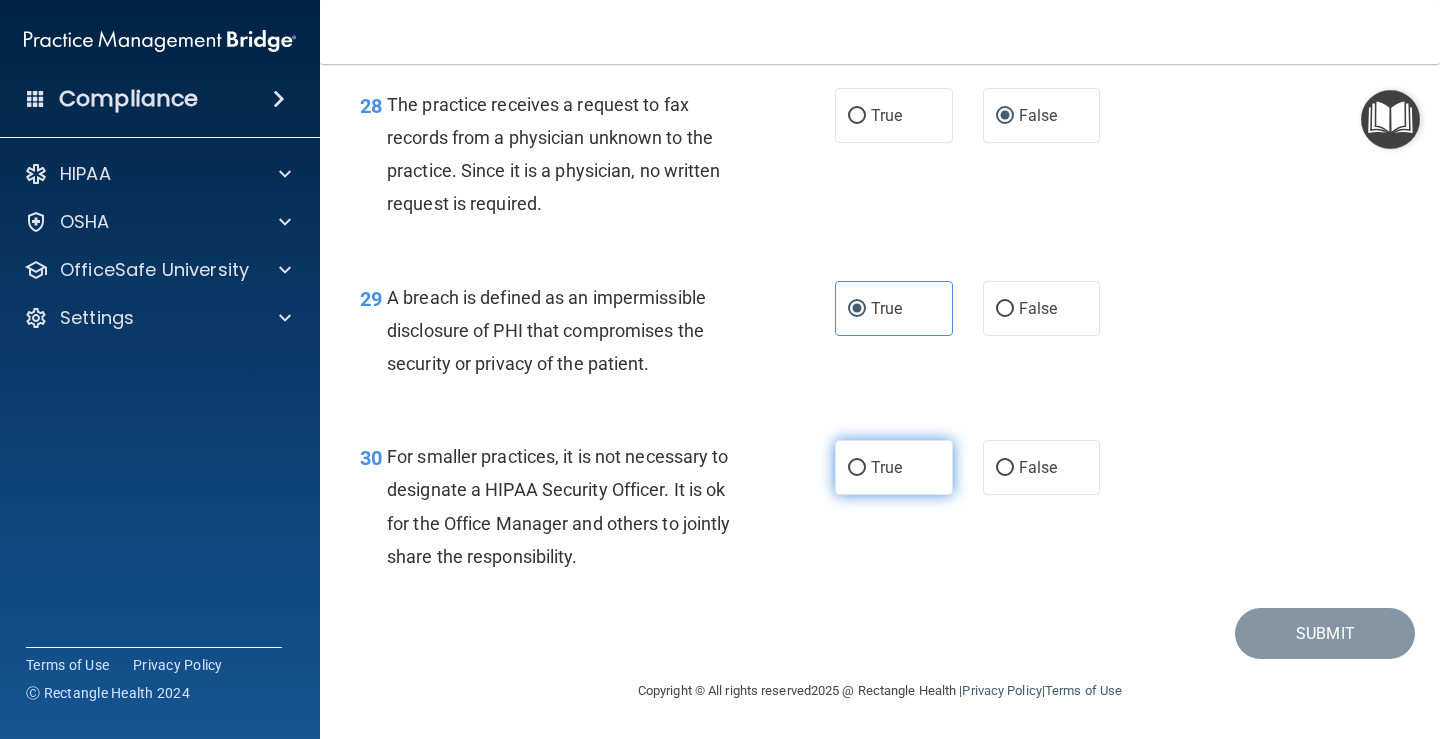 click on "True" at bounding box center [894, 467] 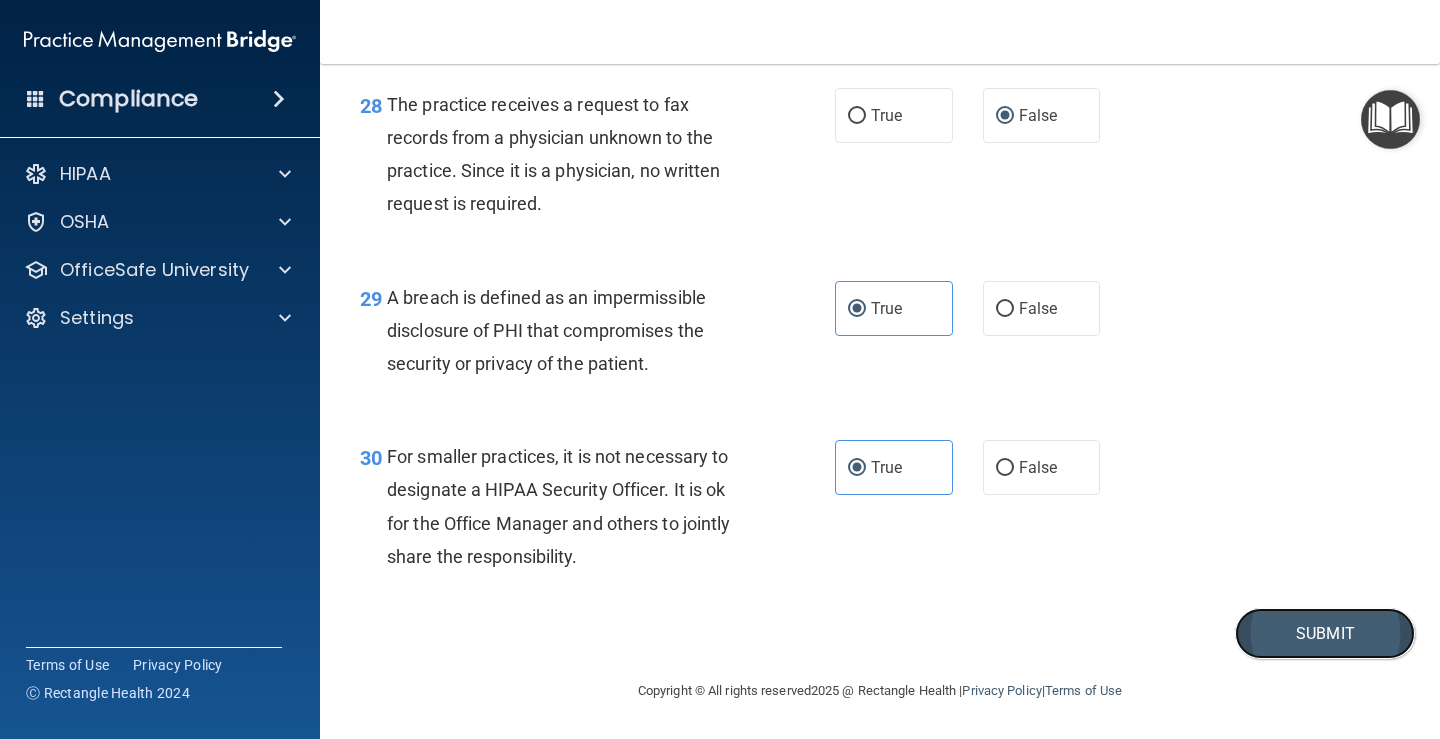click on "Submit" at bounding box center [1325, 633] 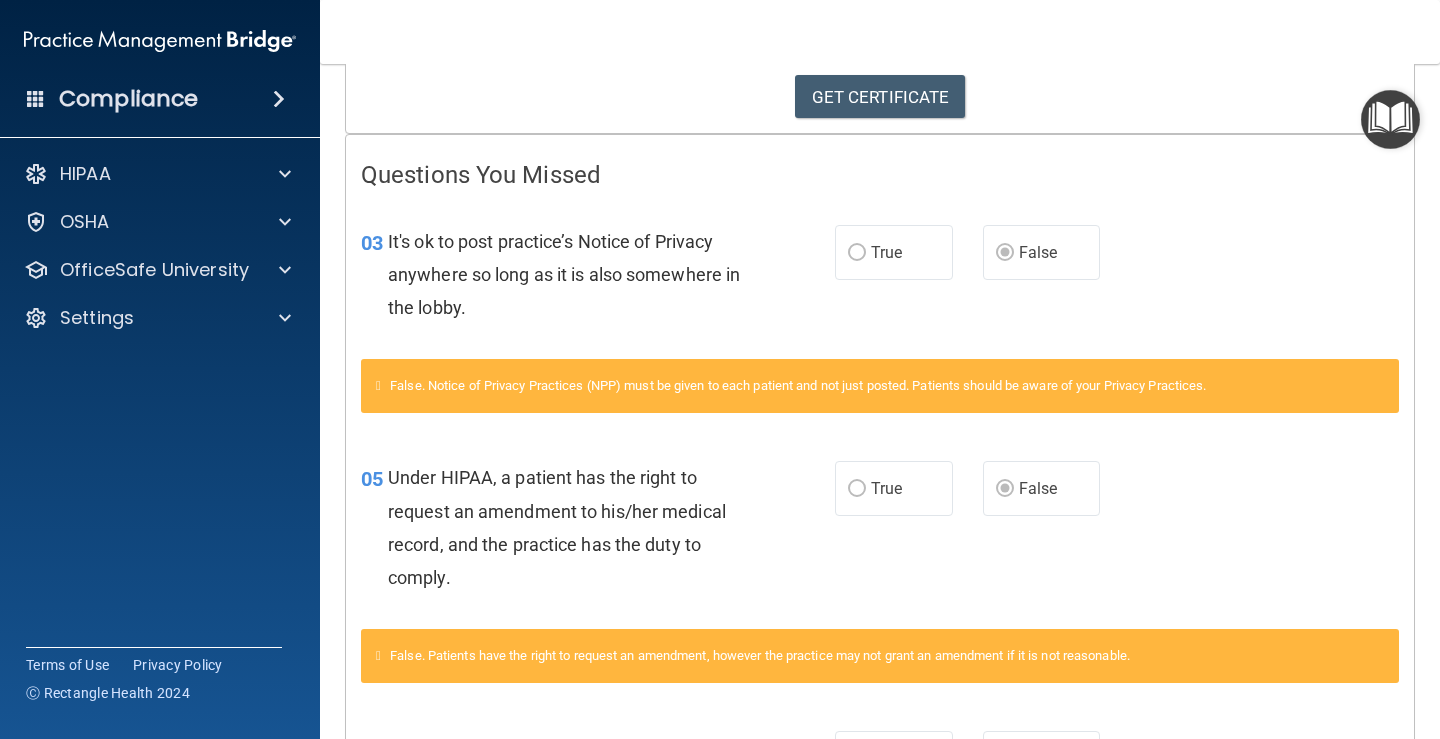 scroll, scrollTop: 237, scrollLeft: 0, axis: vertical 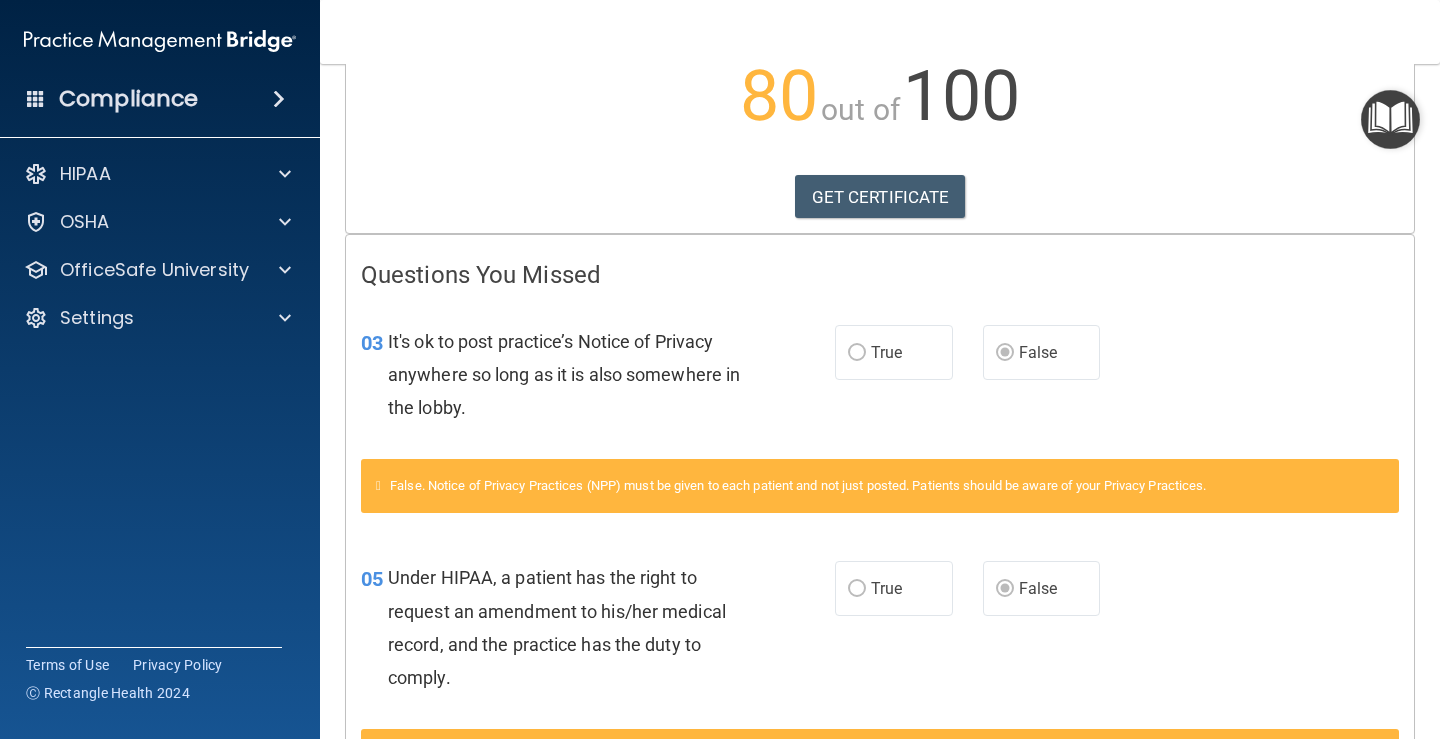 click on "False" at bounding box center (1042, 352) 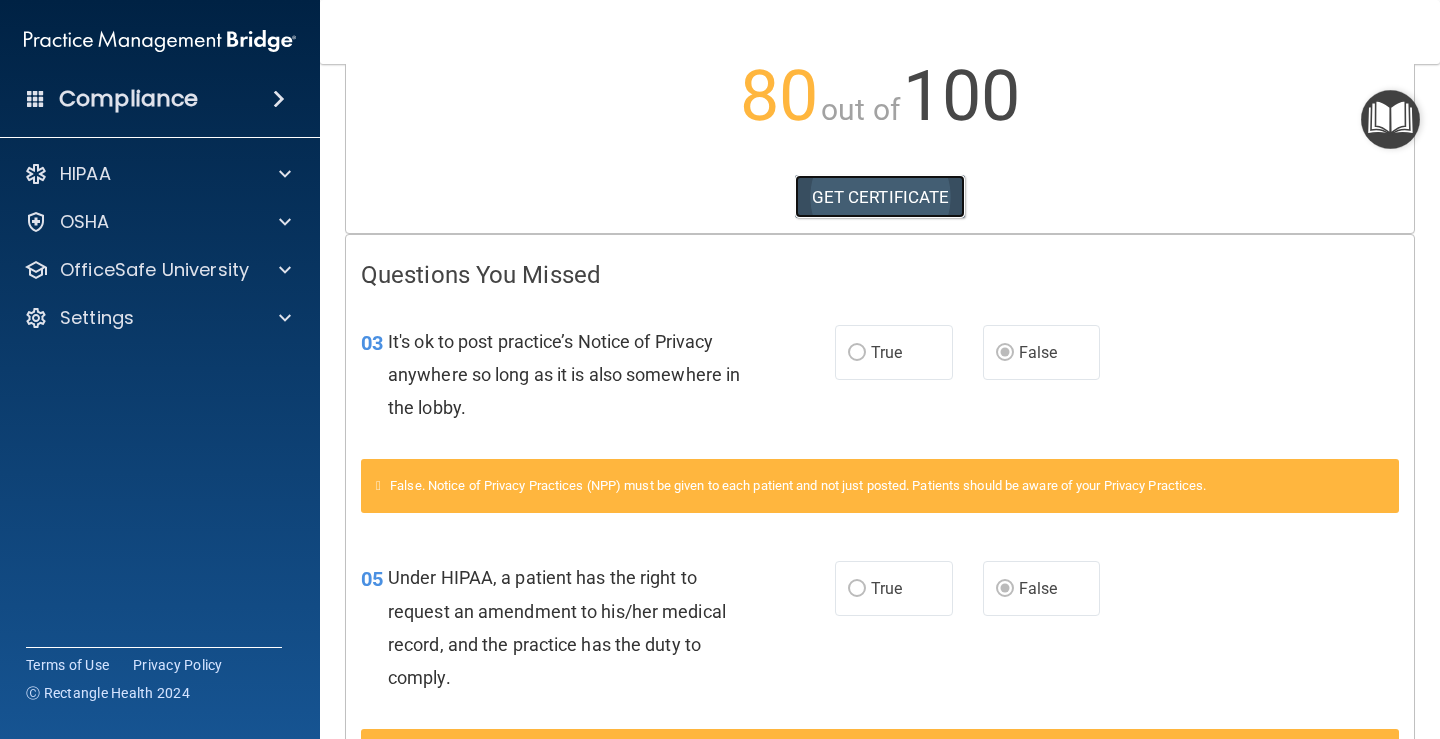 click on "GET CERTIFICATE" at bounding box center (880, 197) 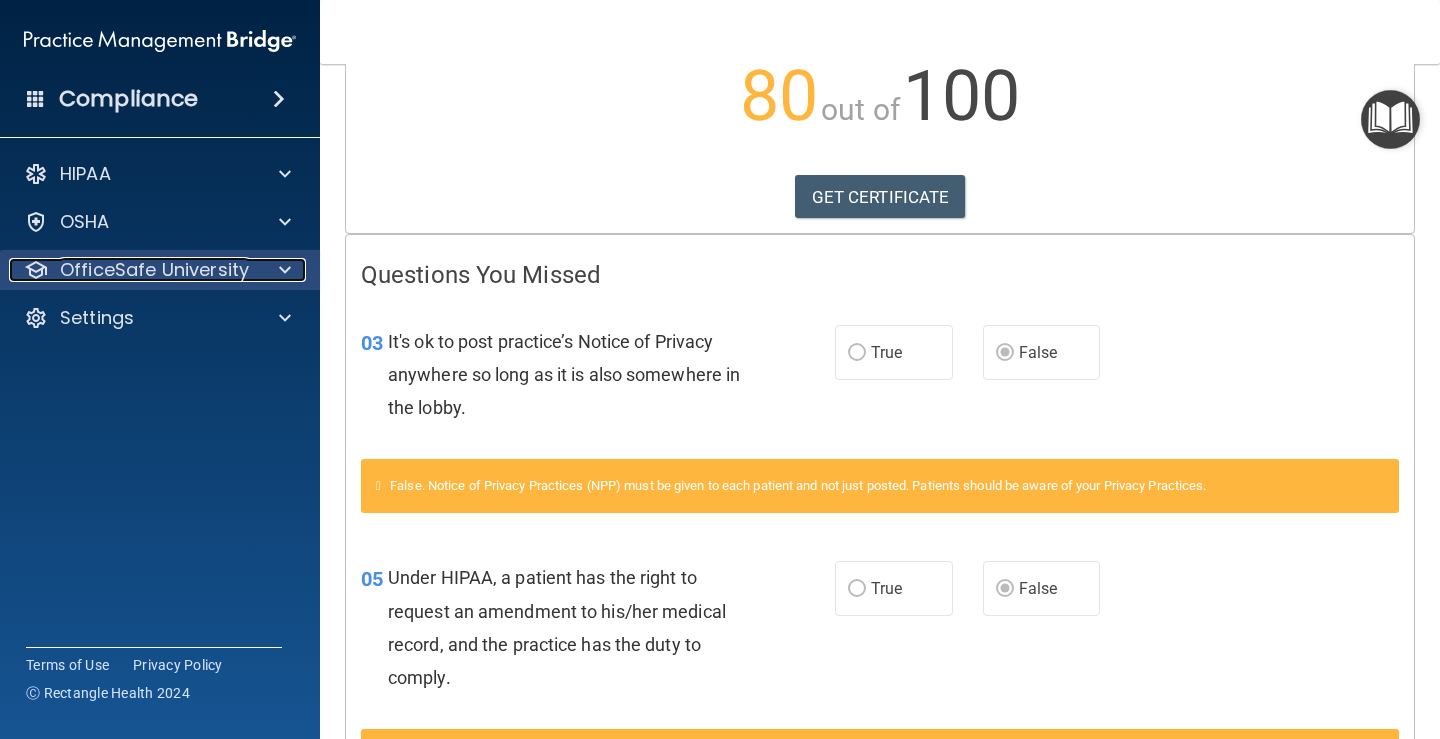 click on "OfficeSafe University" at bounding box center (154, 270) 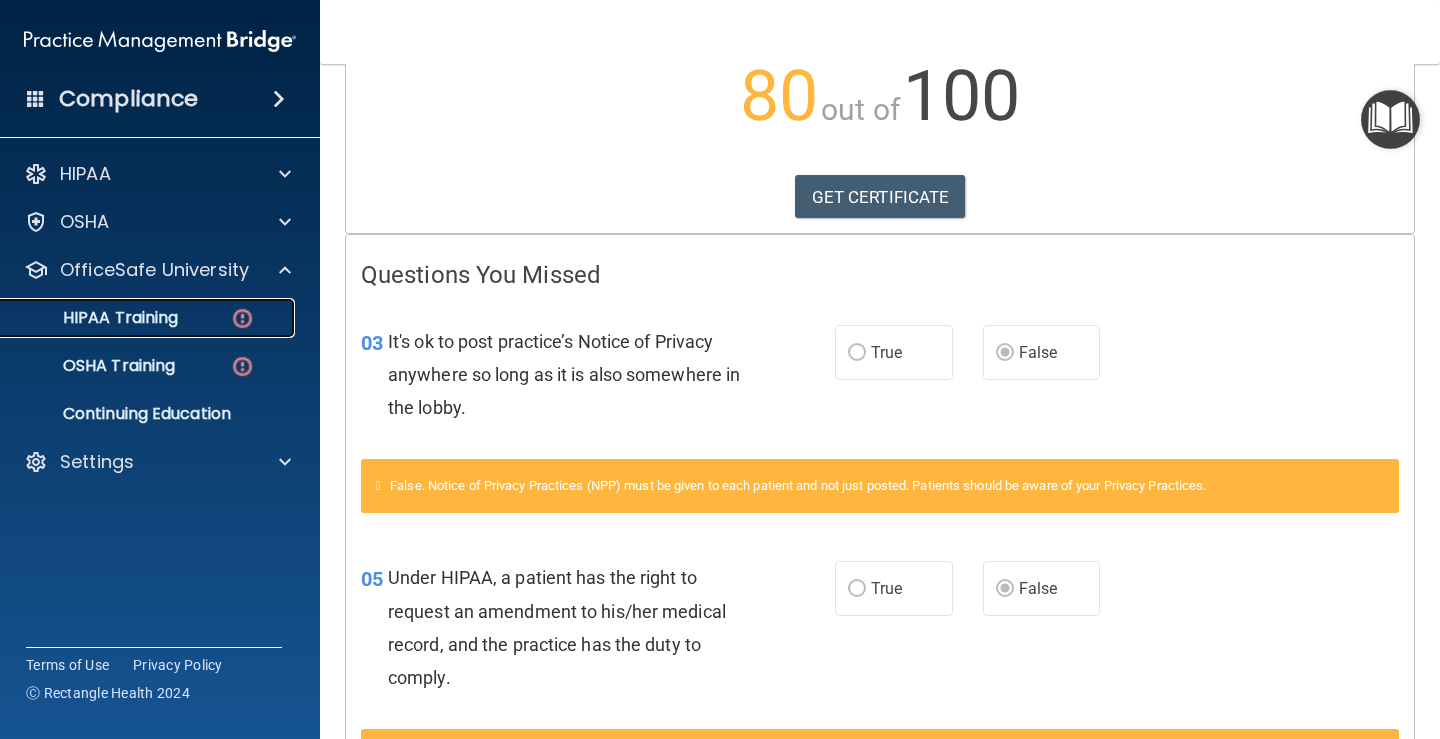 click on "HIPAA Training" at bounding box center [95, 318] 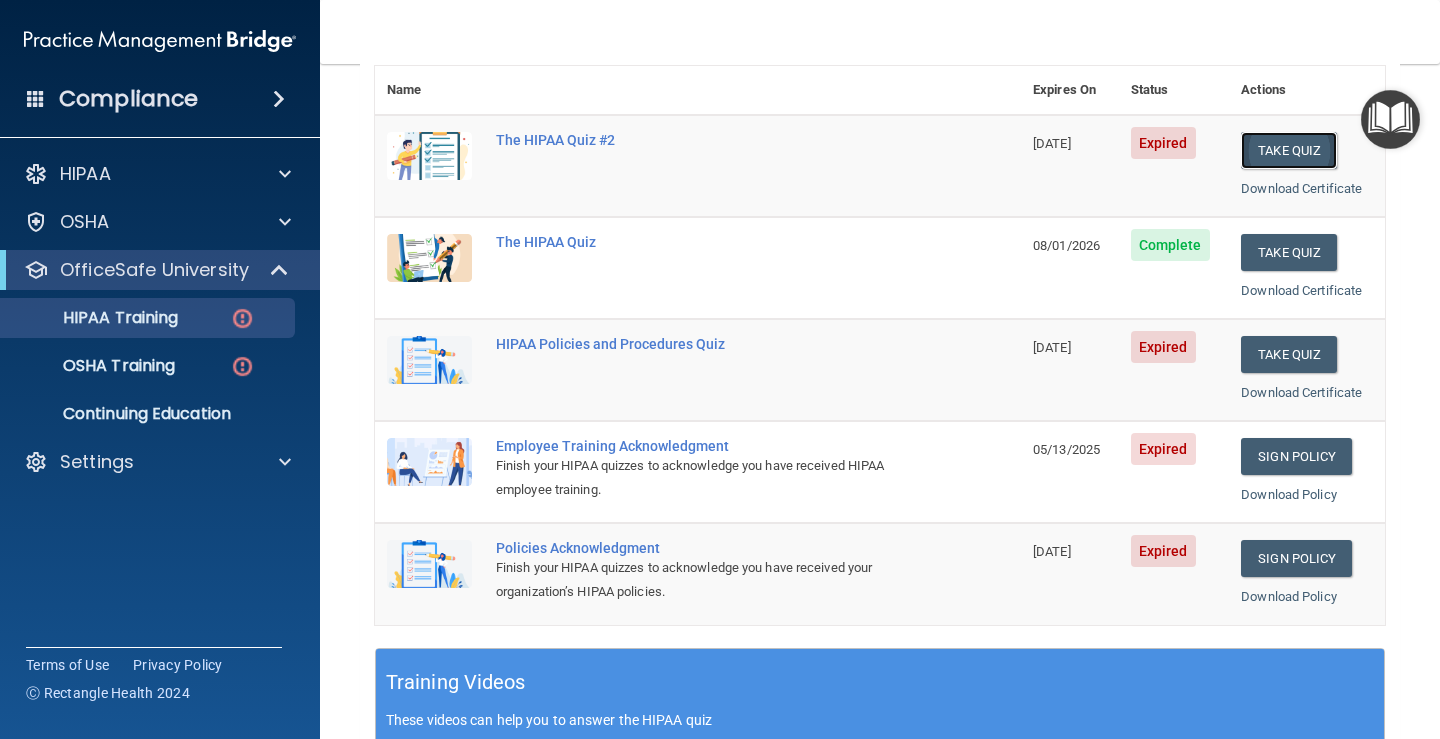 click on "Take Quiz" at bounding box center [1289, 150] 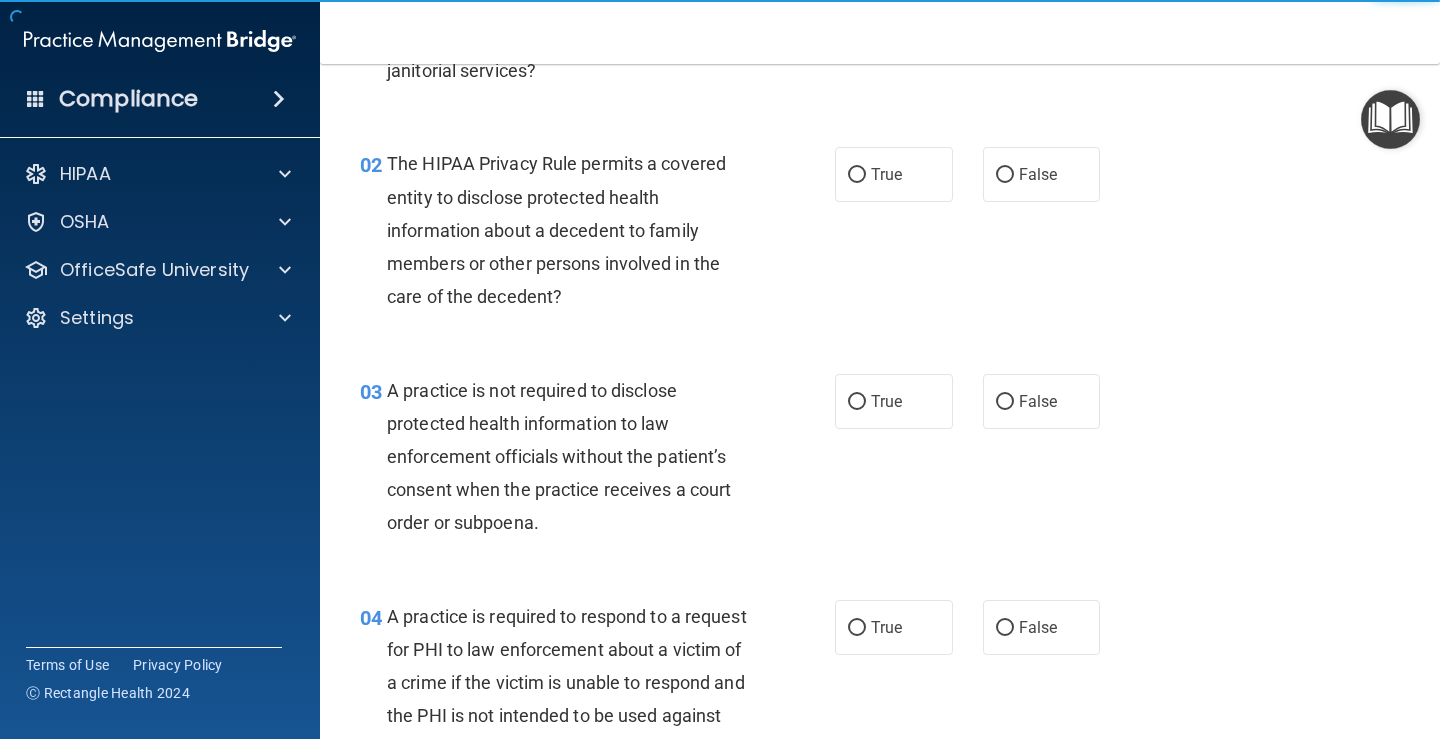 scroll, scrollTop: 0, scrollLeft: 0, axis: both 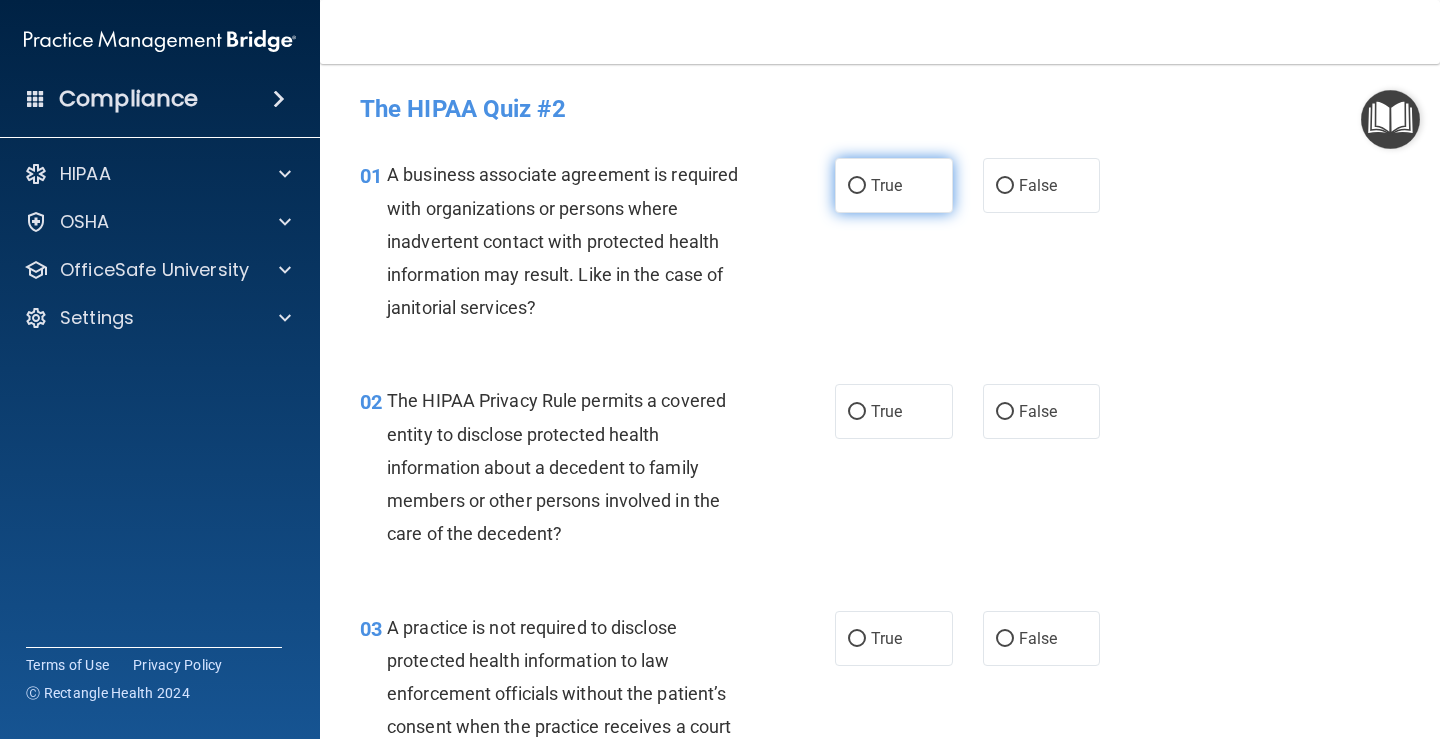 click on "True" at bounding box center (857, 186) 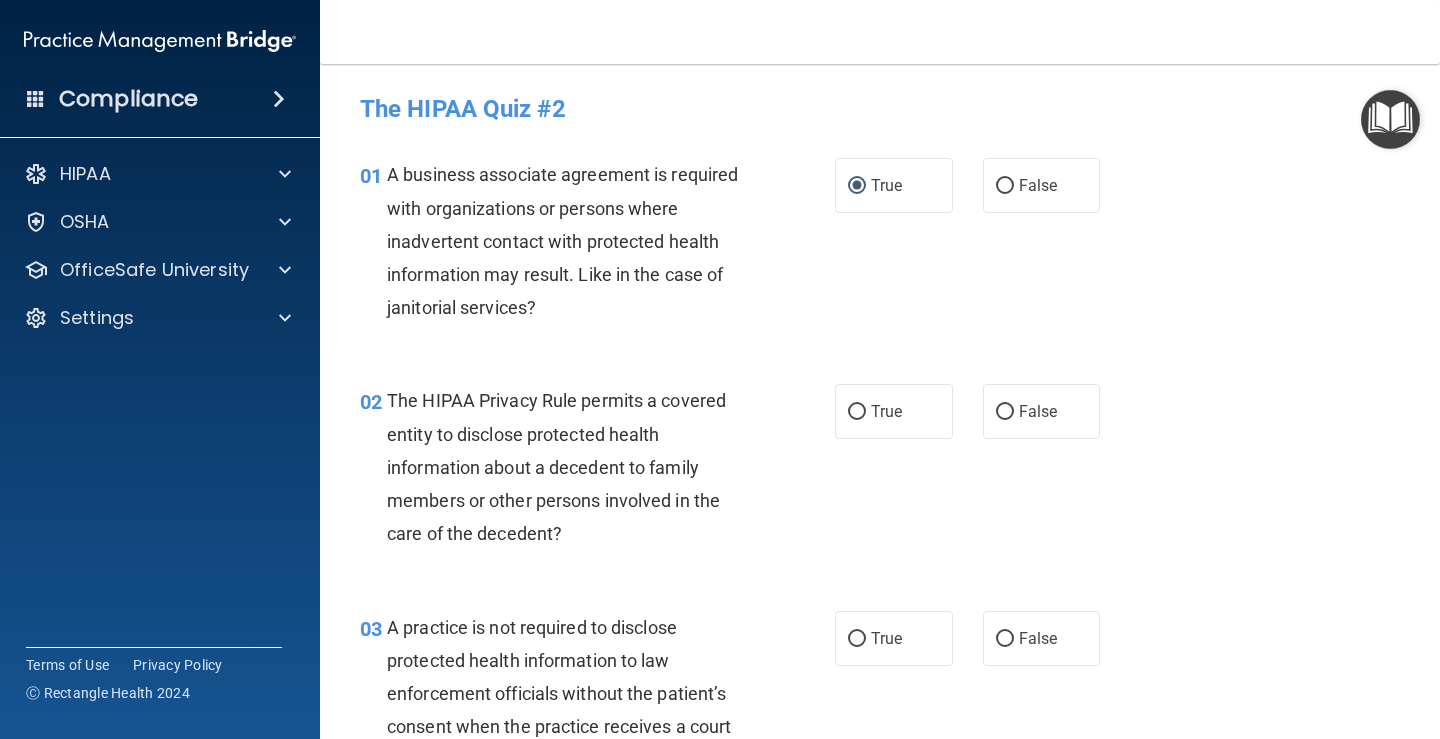 scroll, scrollTop: 100, scrollLeft: 0, axis: vertical 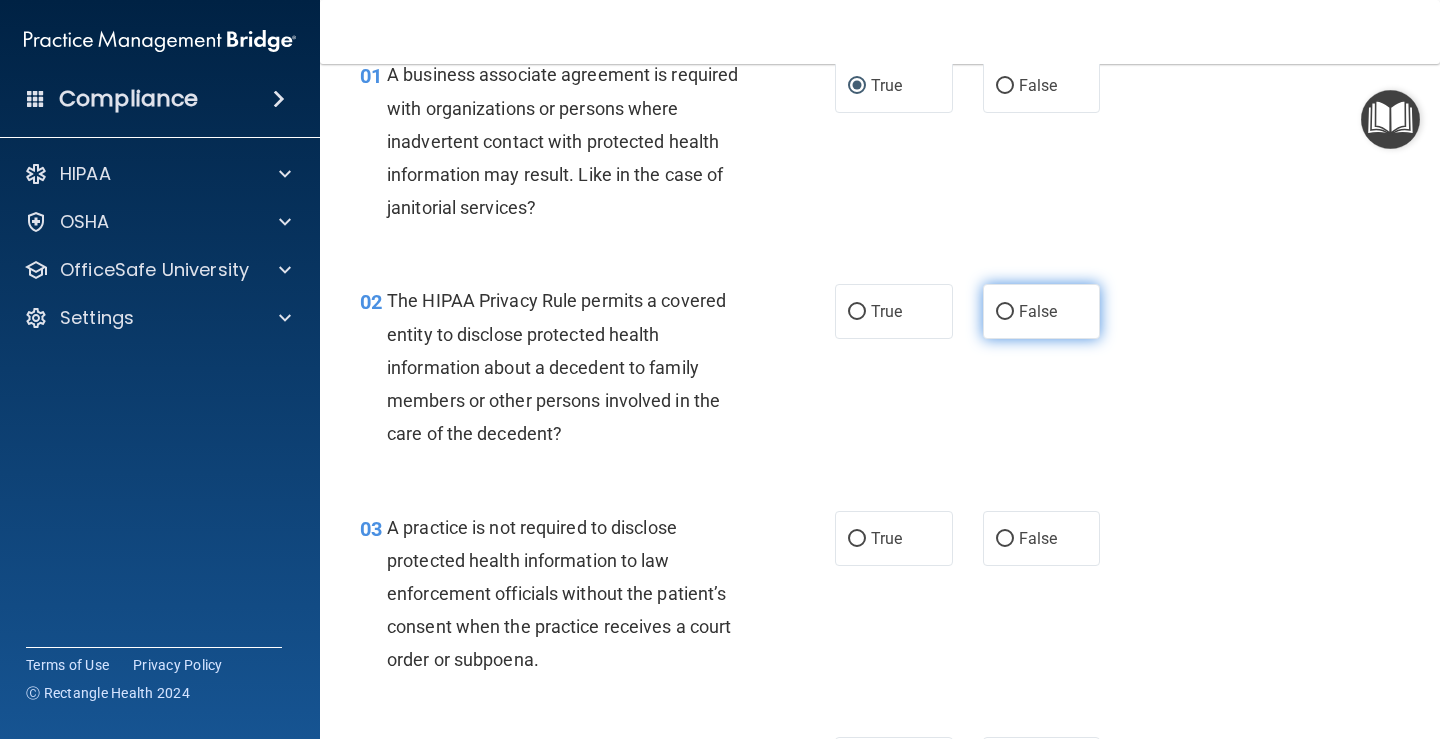 click on "False" at bounding box center (1042, 311) 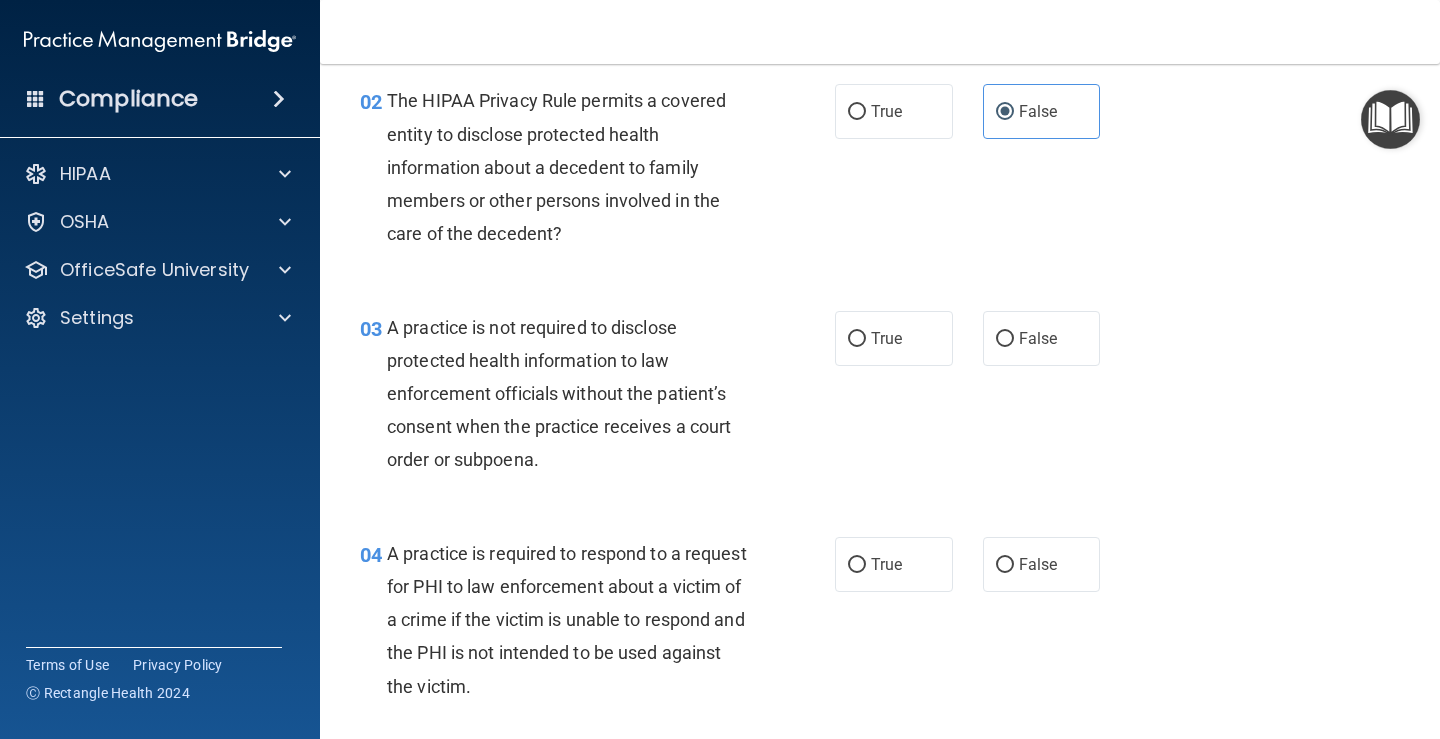 scroll, scrollTop: 400, scrollLeft: 0, axis: vertical 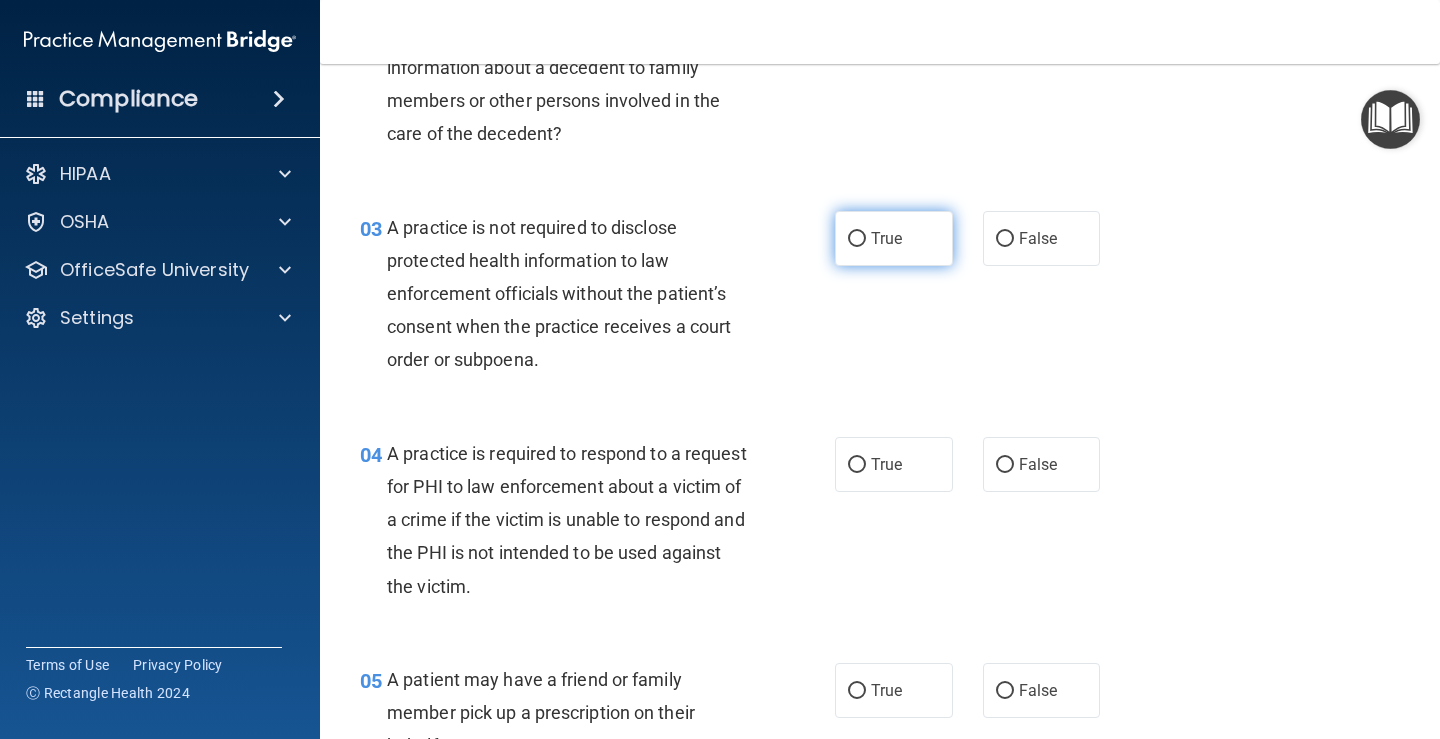 click on "True" at bounding box center [886, 238] 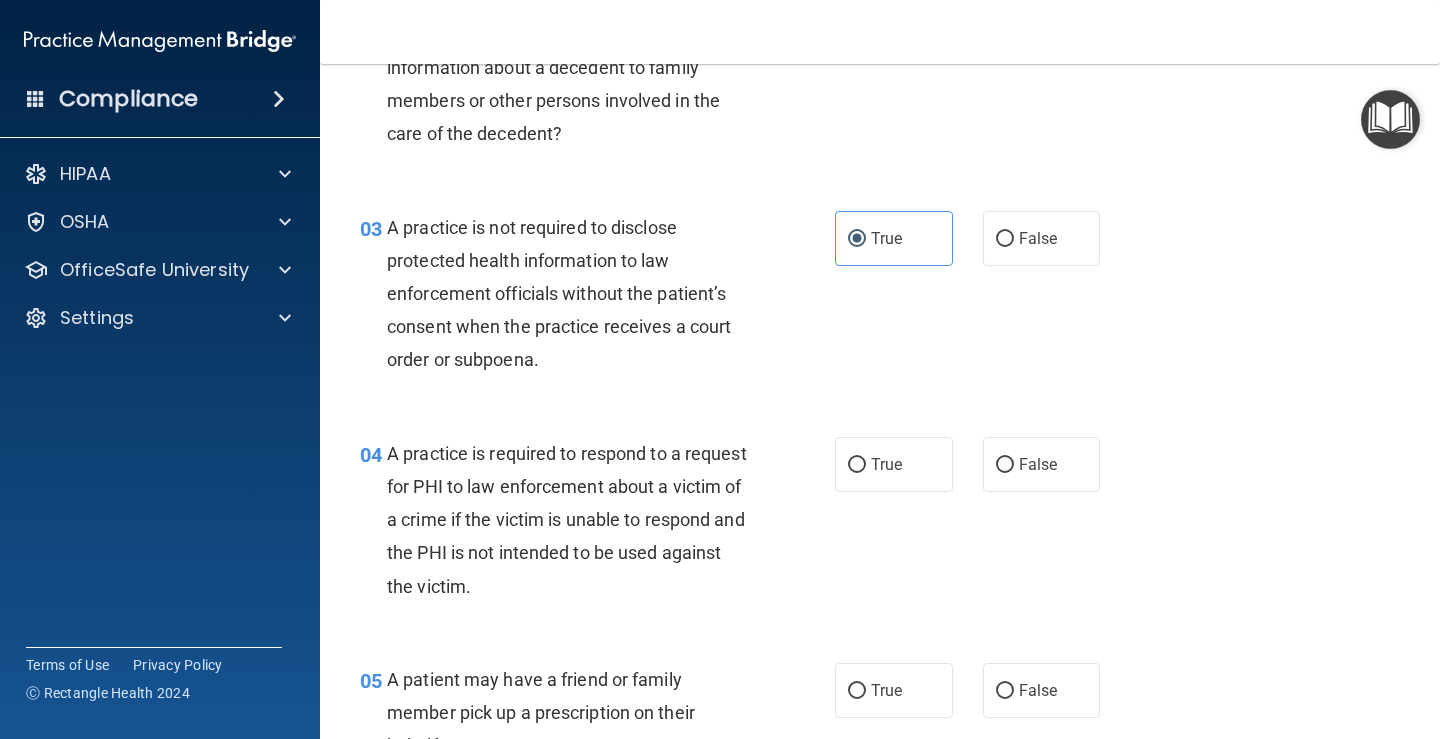 scroll, scrollTop: 500, scrollLeft: 0, axis: vertical 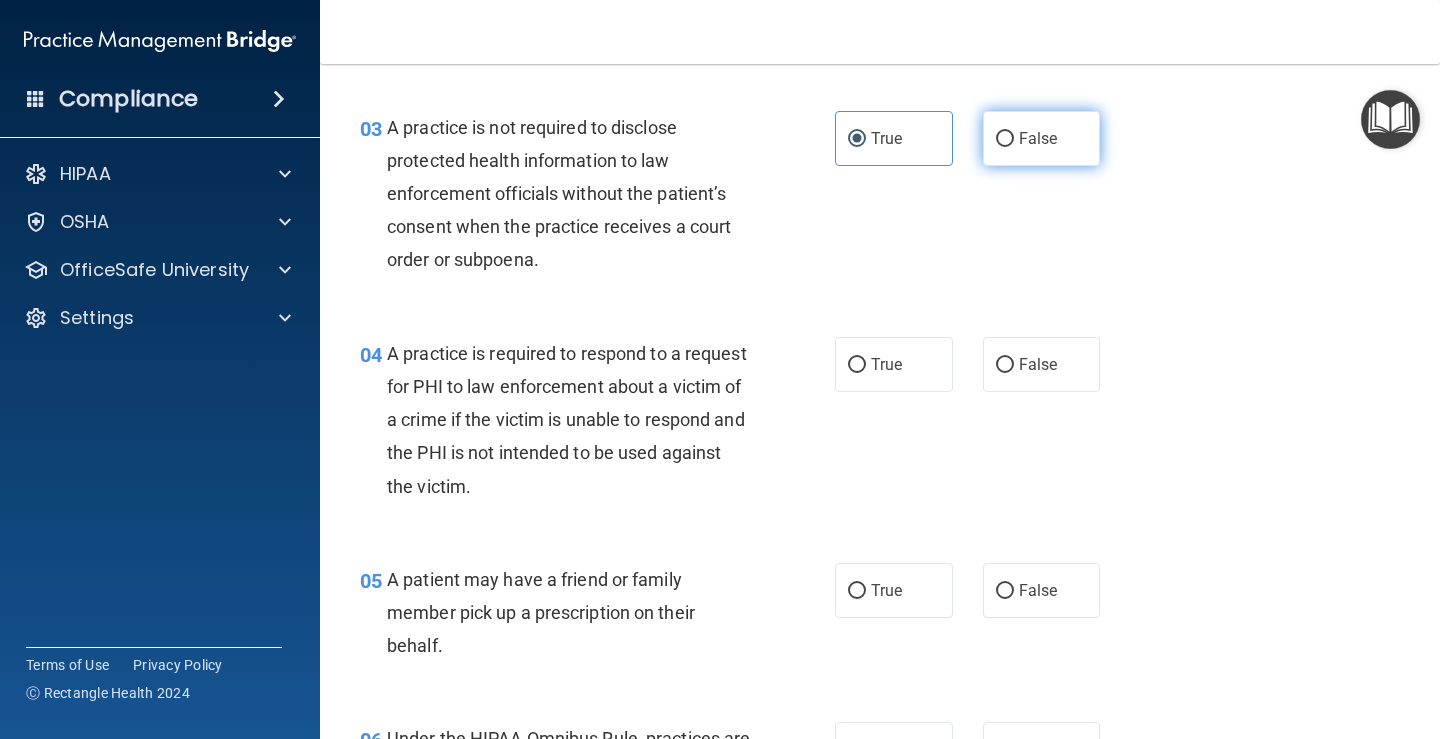 click on "False" at bounding box center [1038, 138] 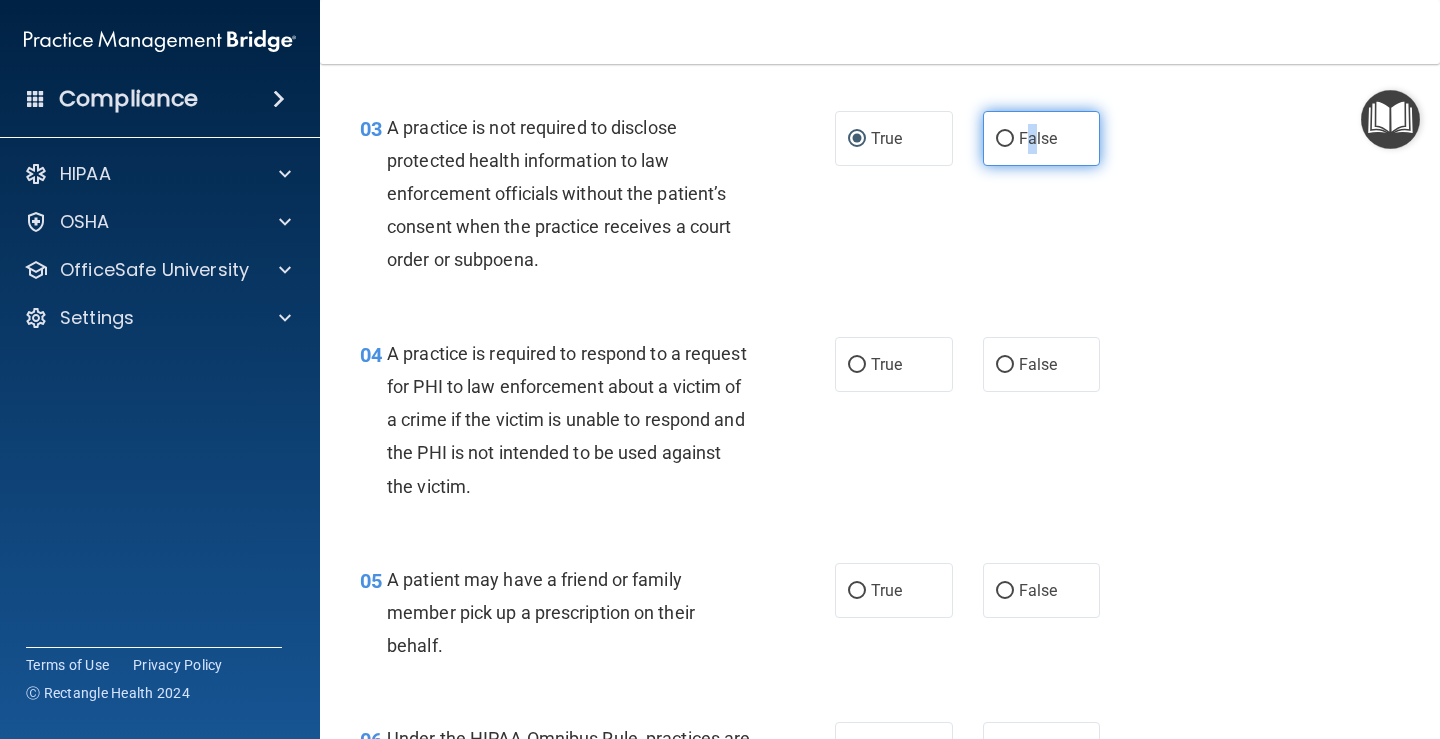 click on "False" at bounding box center [1005, 139] 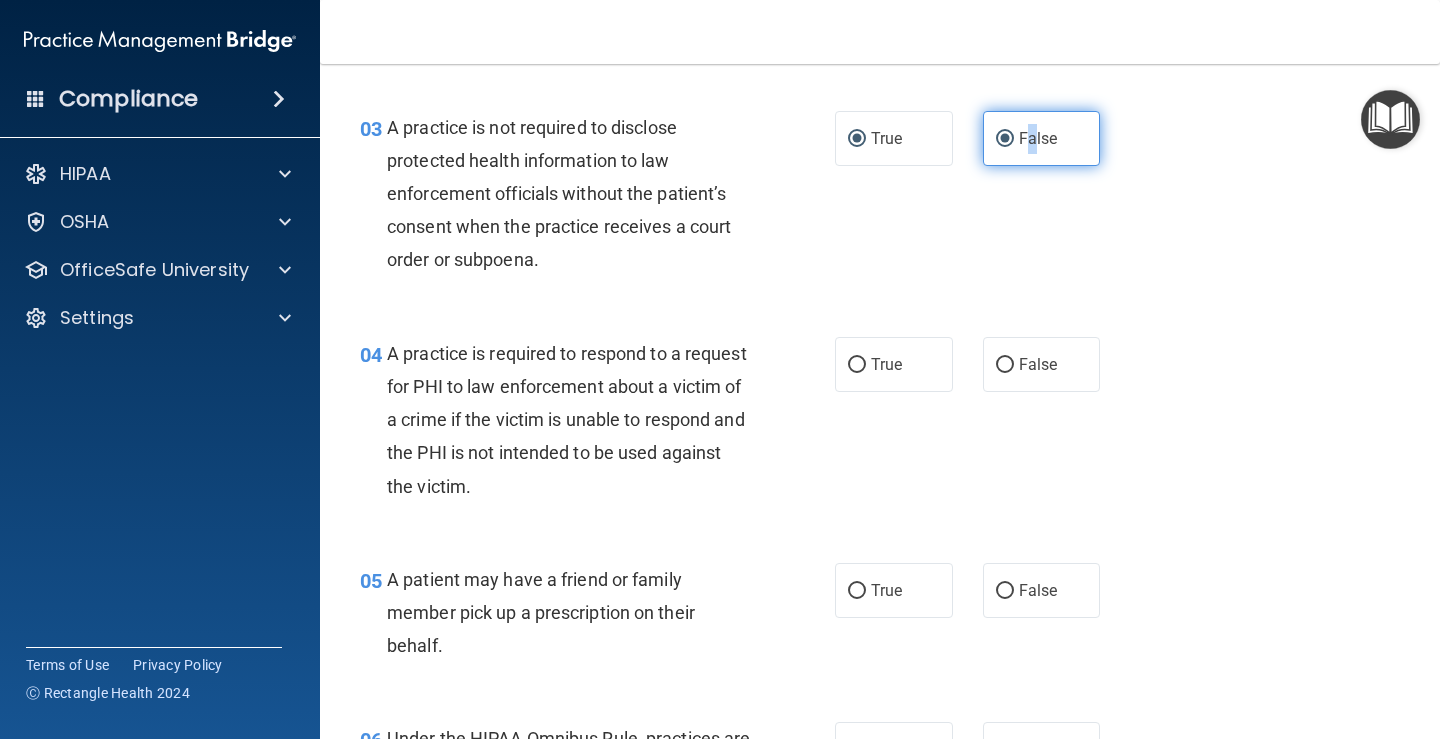 radio on "false" 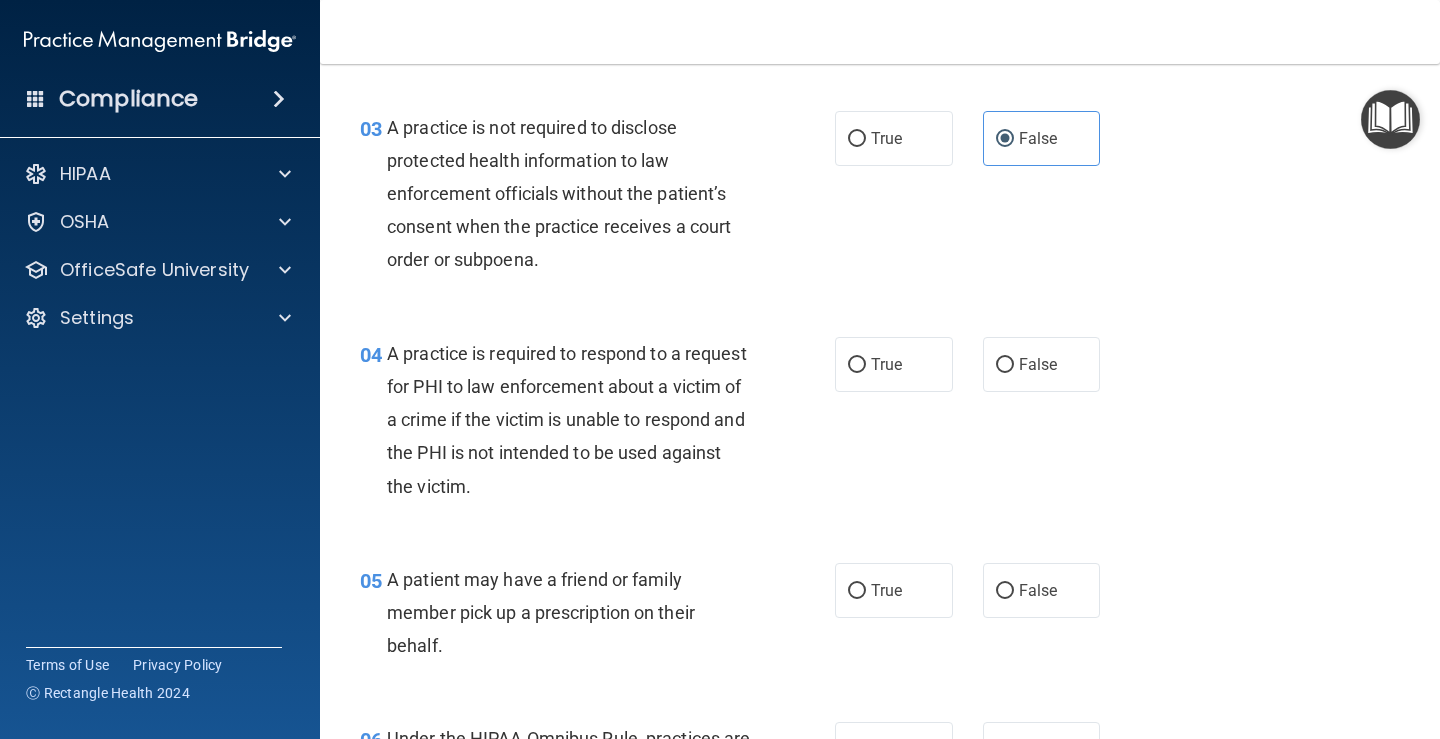 click on "03 A practice is not required to disclose protected health information to law enforcement officials without the patient’s consent when the practice receives a court order or subpoena. True False" at bounding box center [880, 199] 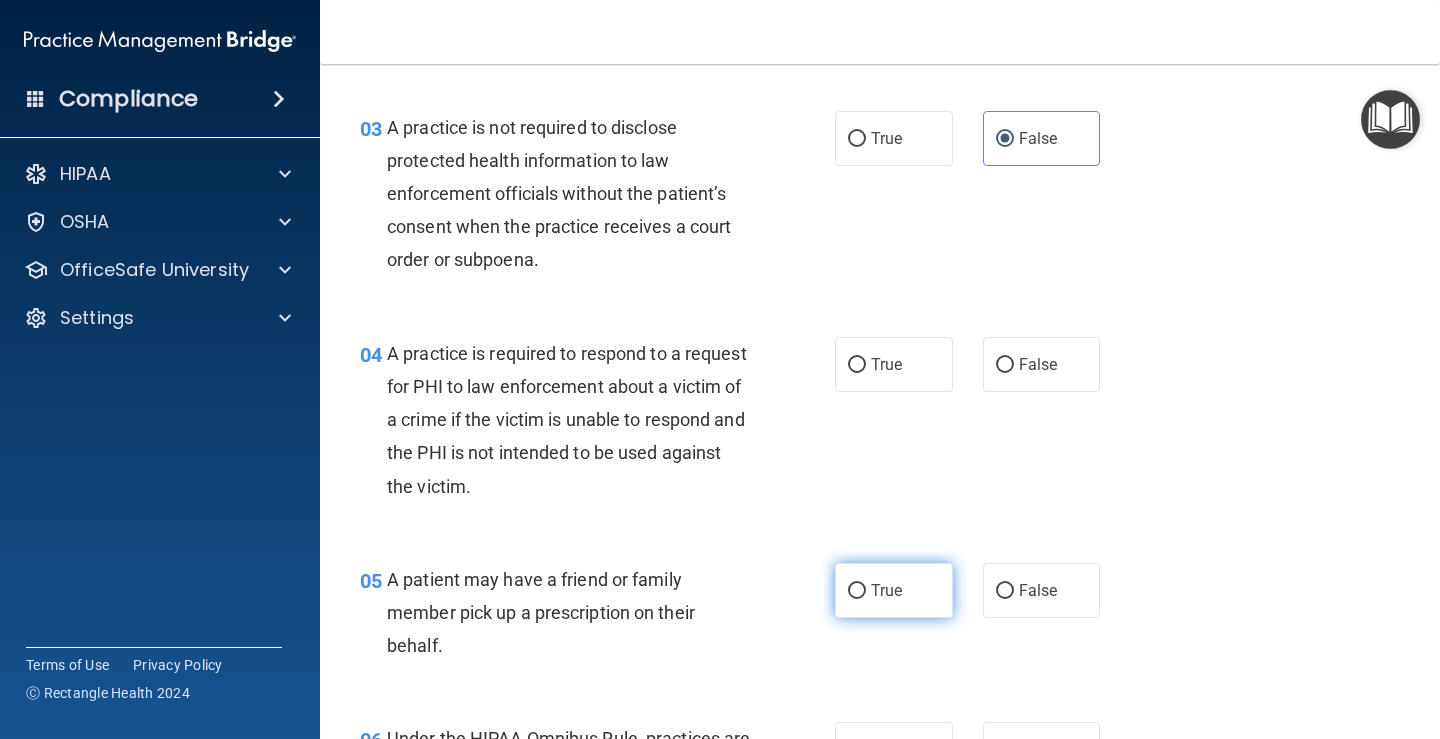 click on "True" at bounding box center (857, 591) 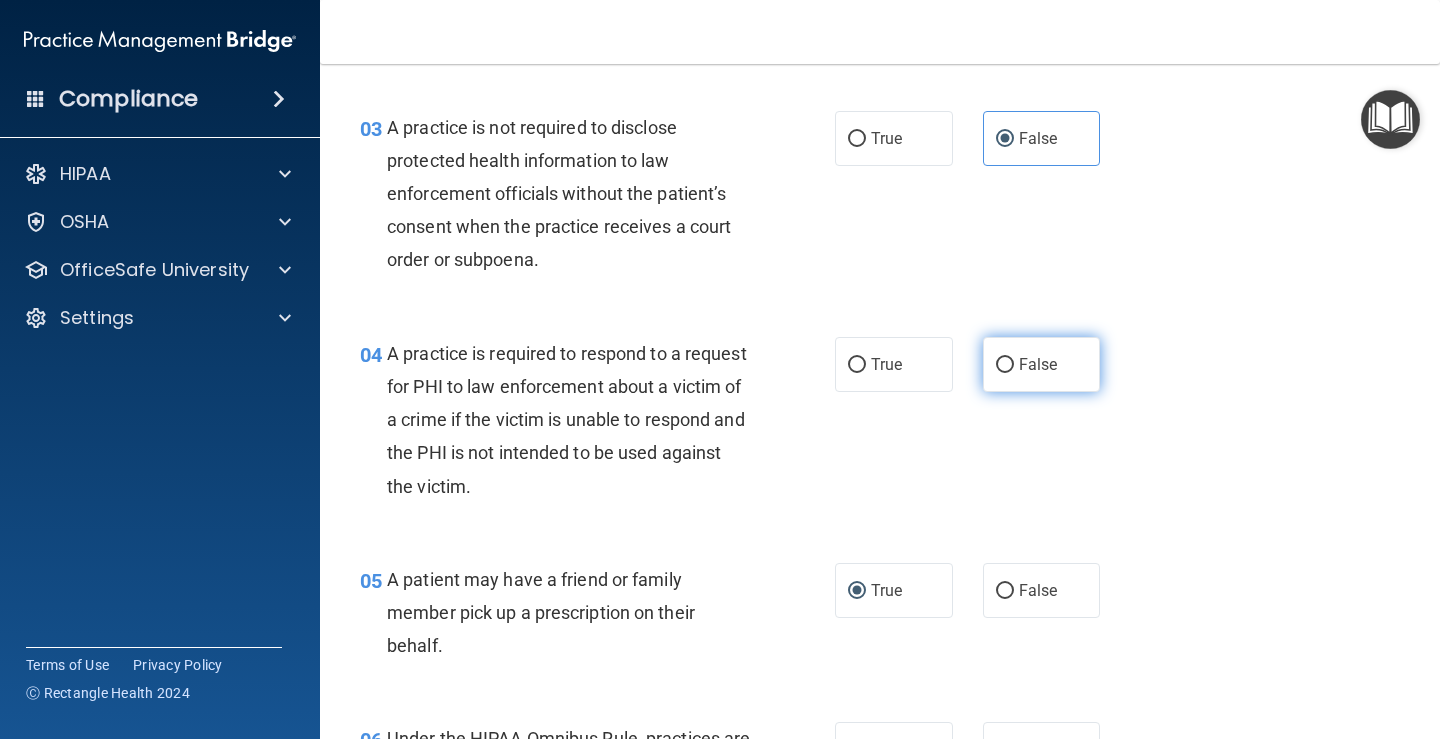 click on "False" at bounding box center (1042, 364) 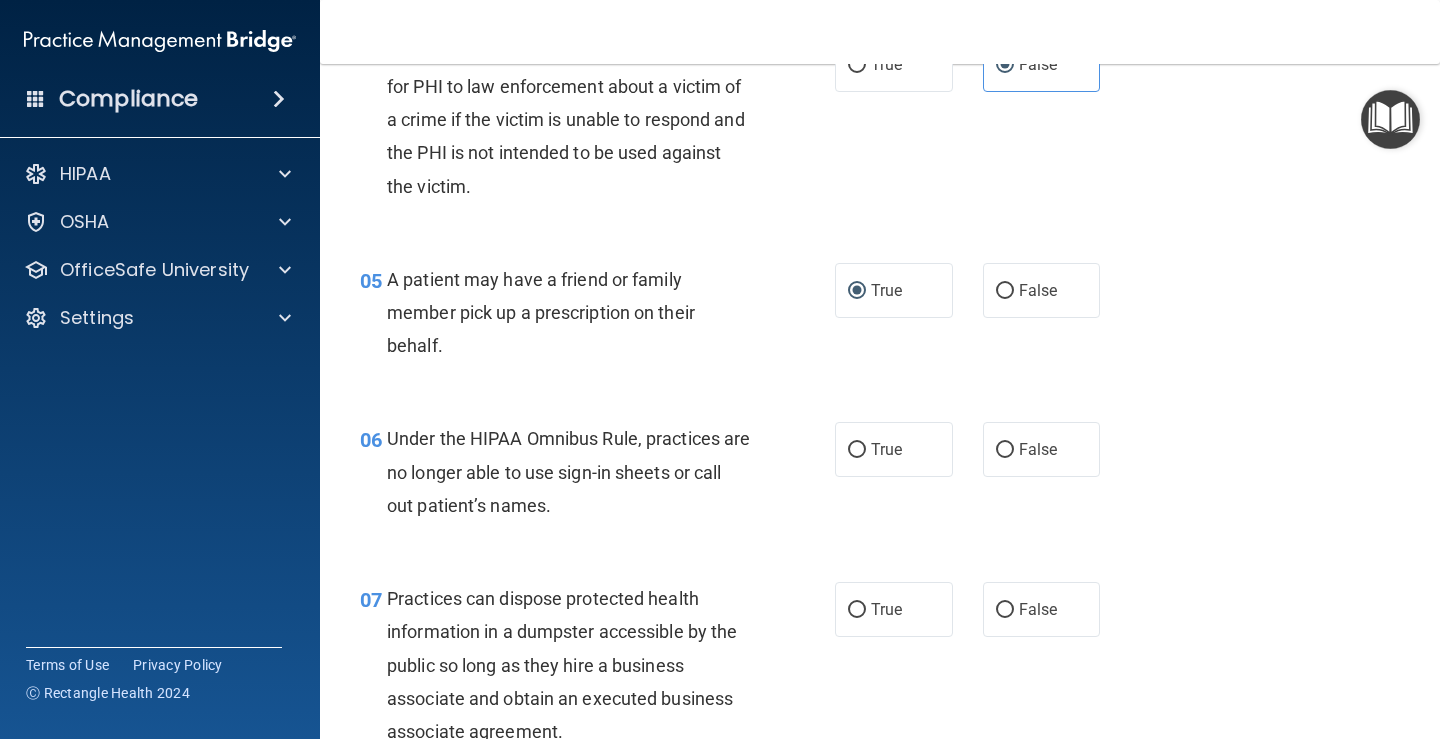 scroll, scrollTop: 900, scrollLeft: 0, axis: vertical 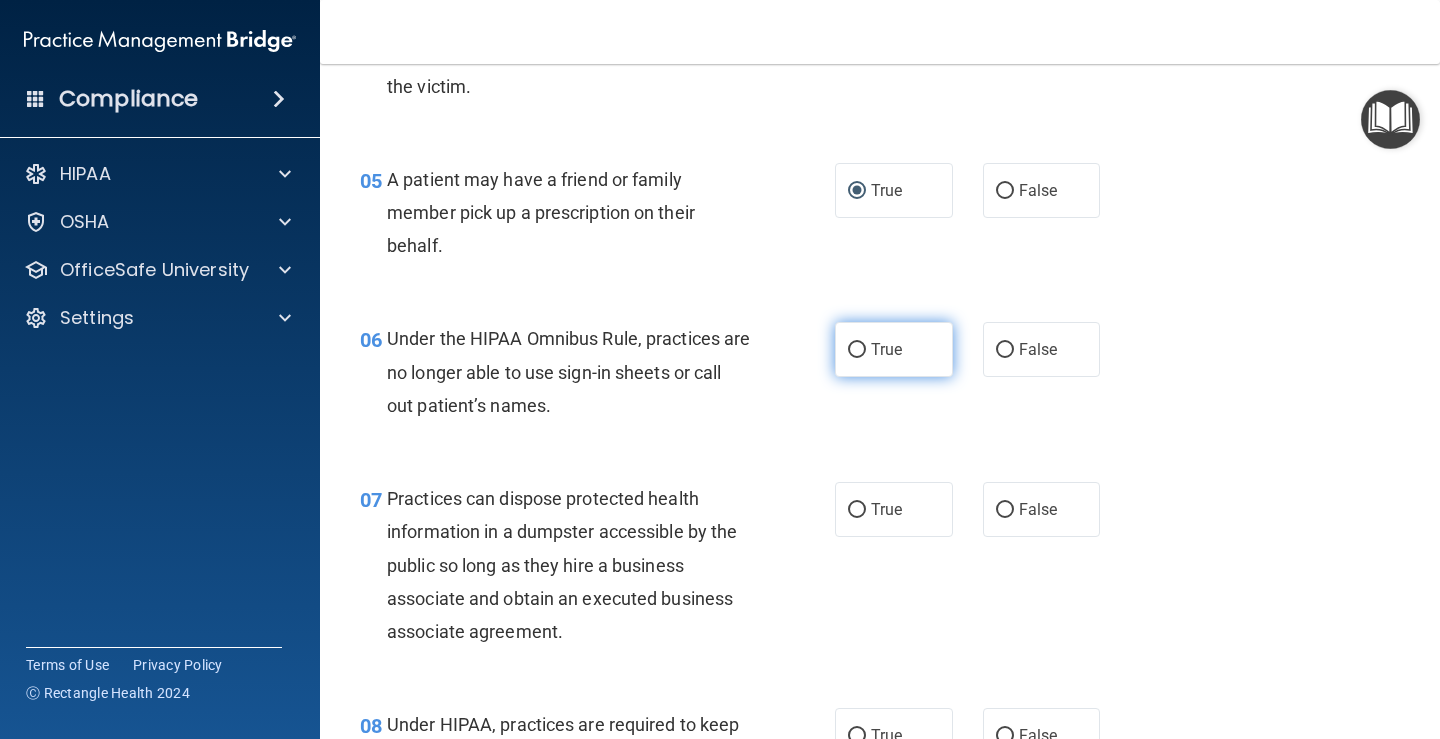 click on "True" at bounding box center (894, 349) 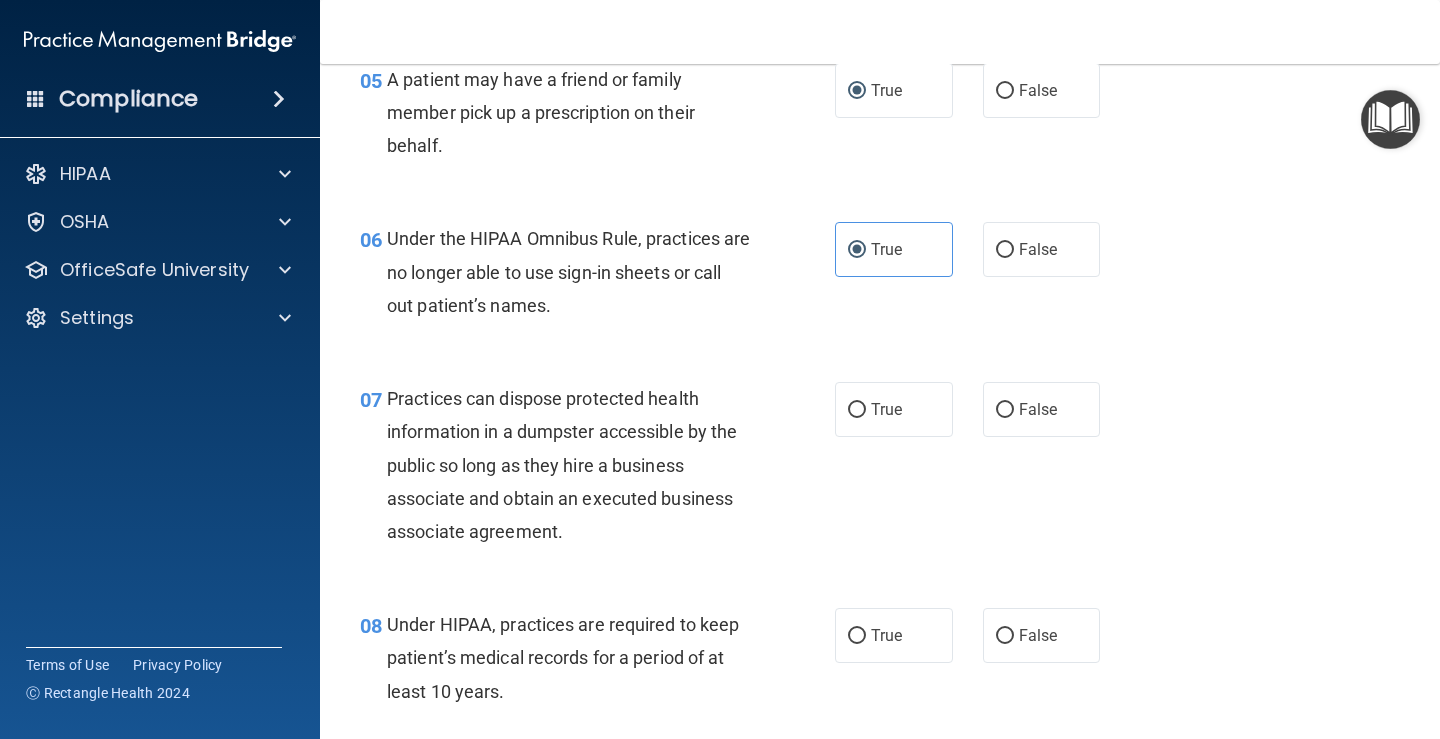 scroll, scrollTop: 1100, scrollLeft: 0, axis: vertical 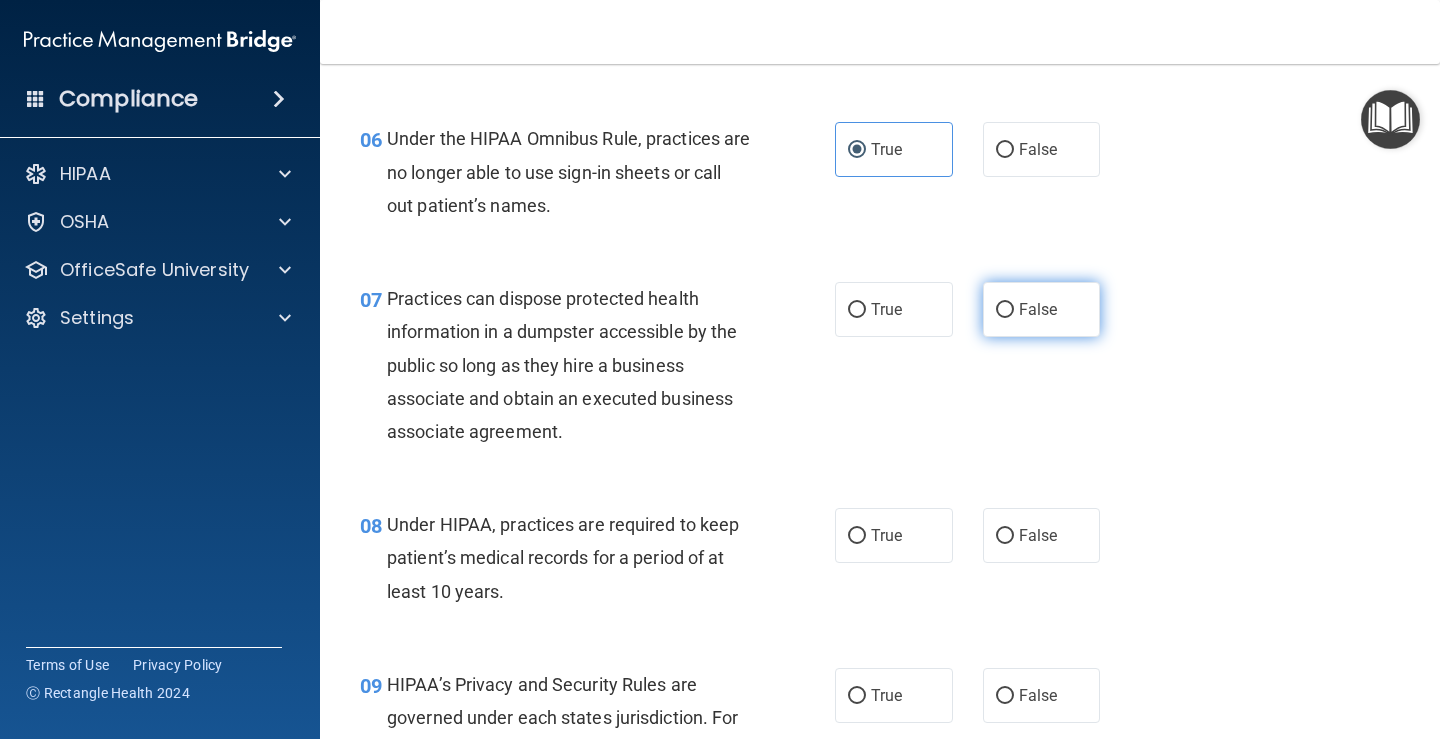 click on "False" at bounding box center (1005, 310) 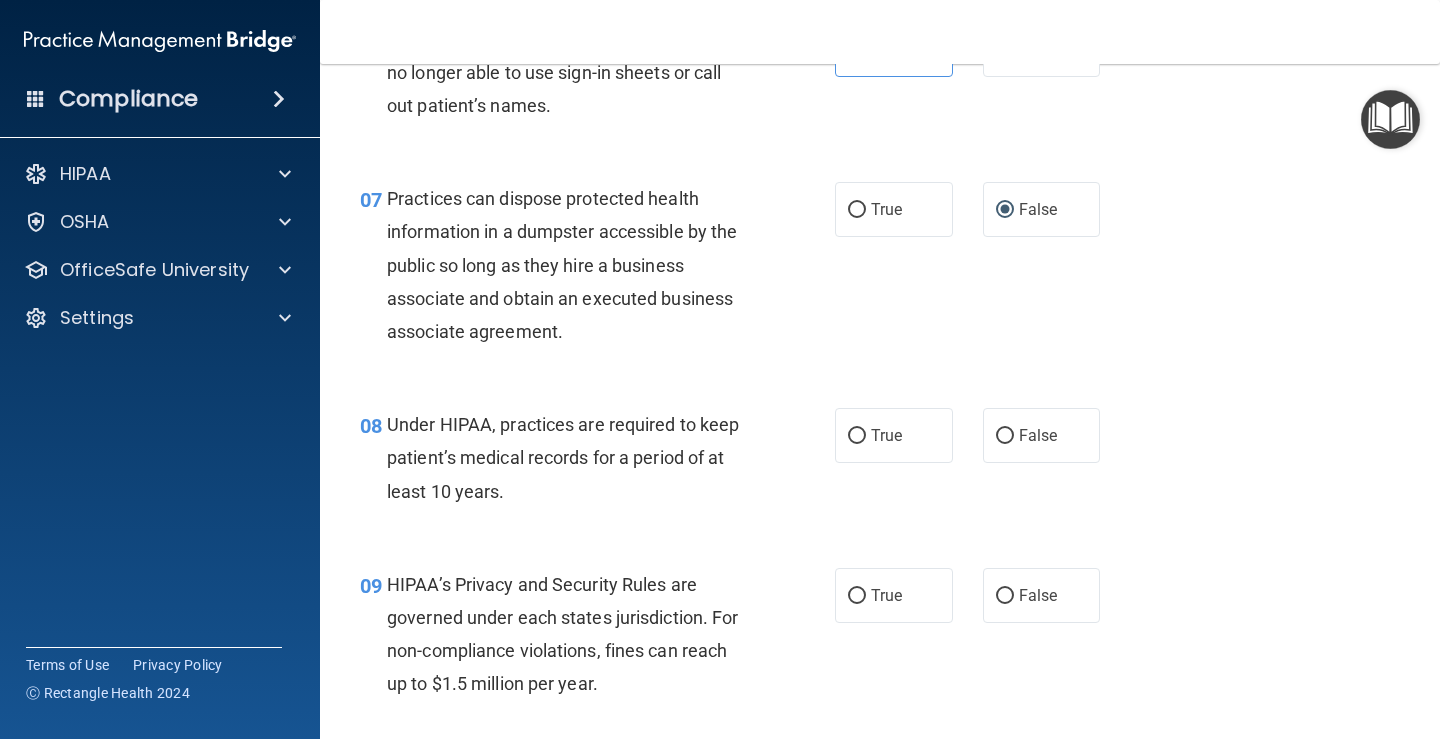 scroll, scrollTop: 1400, scrollLeft: 0, axis: vertical 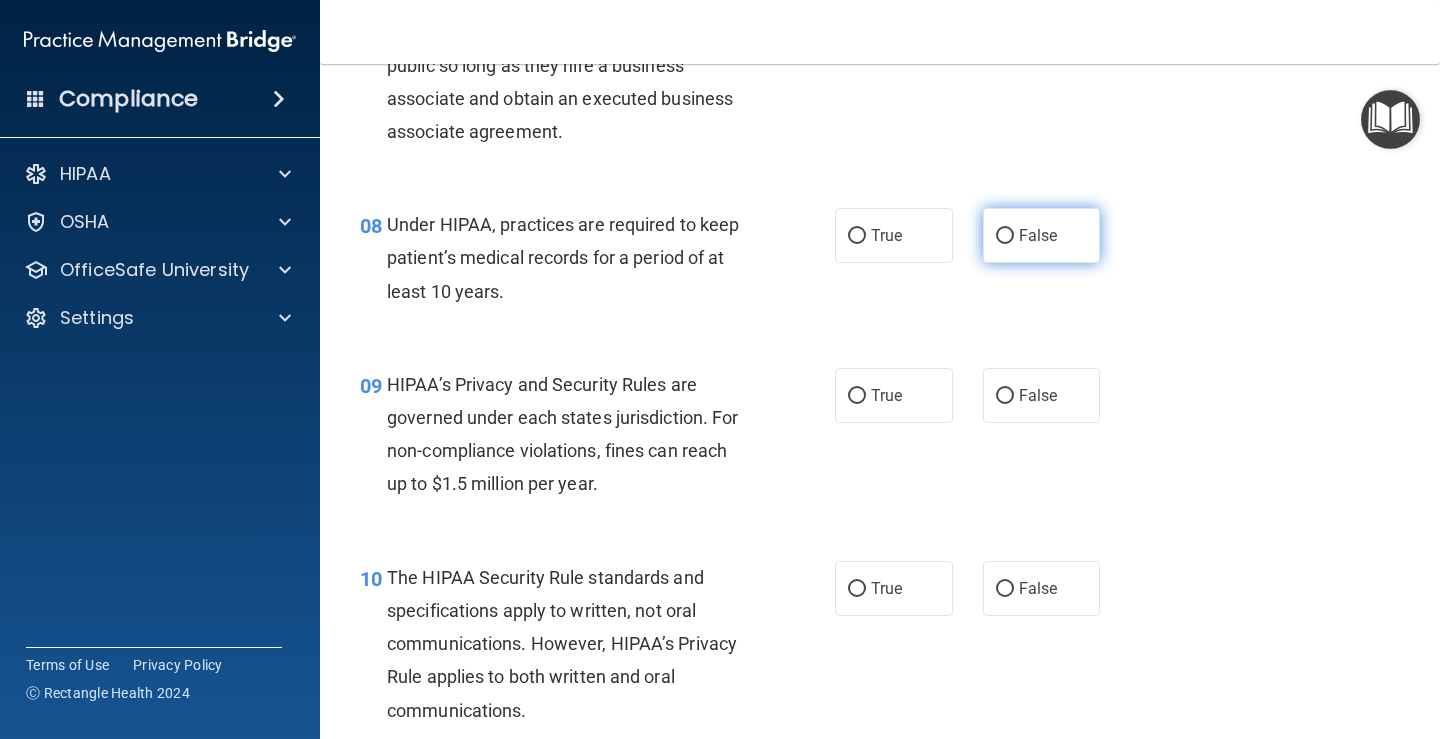click on "False" at bounding box center [1042, 235] 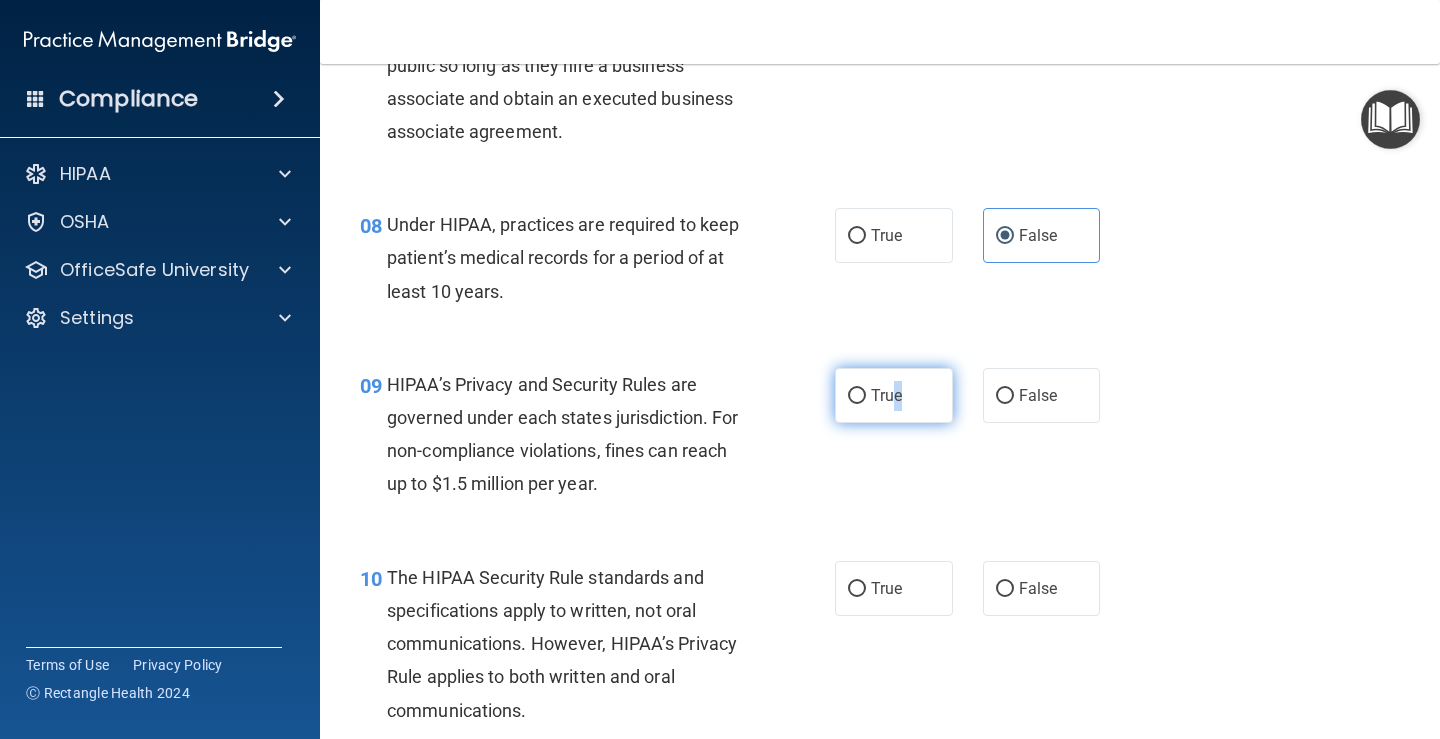 click on "True" at bounding box center (894, 395) 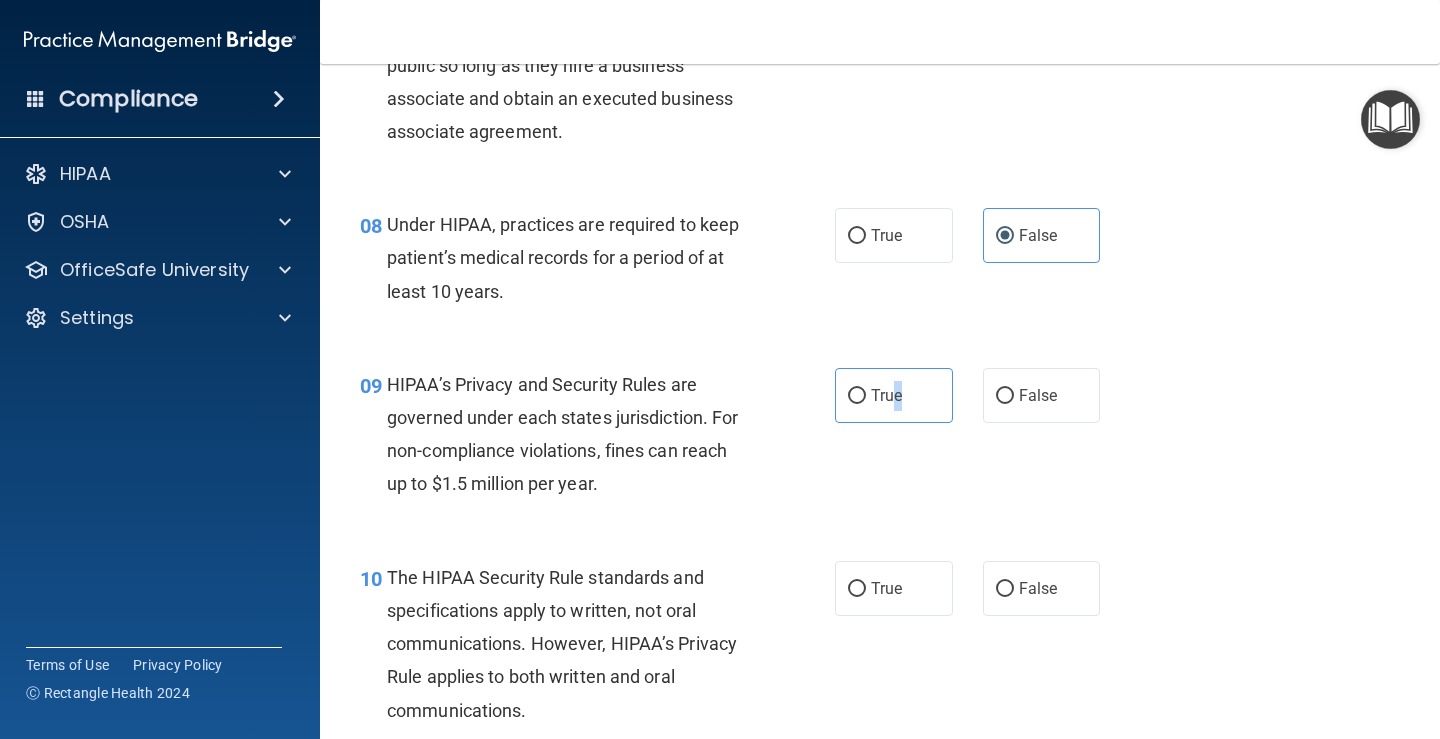scroll, scrollTop: 1500, scrollLeft: 0, axis: vertical 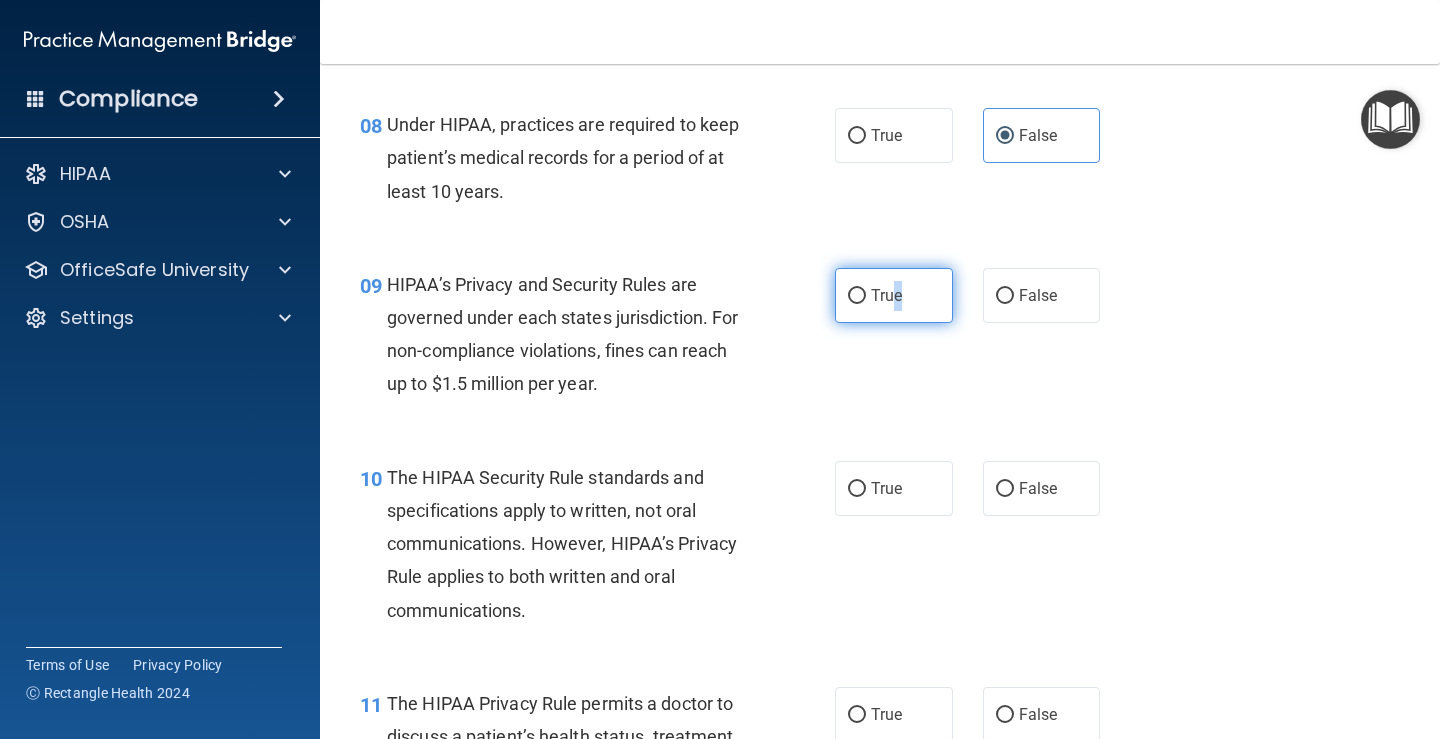 click on "True" at bounding box center (857, 296) 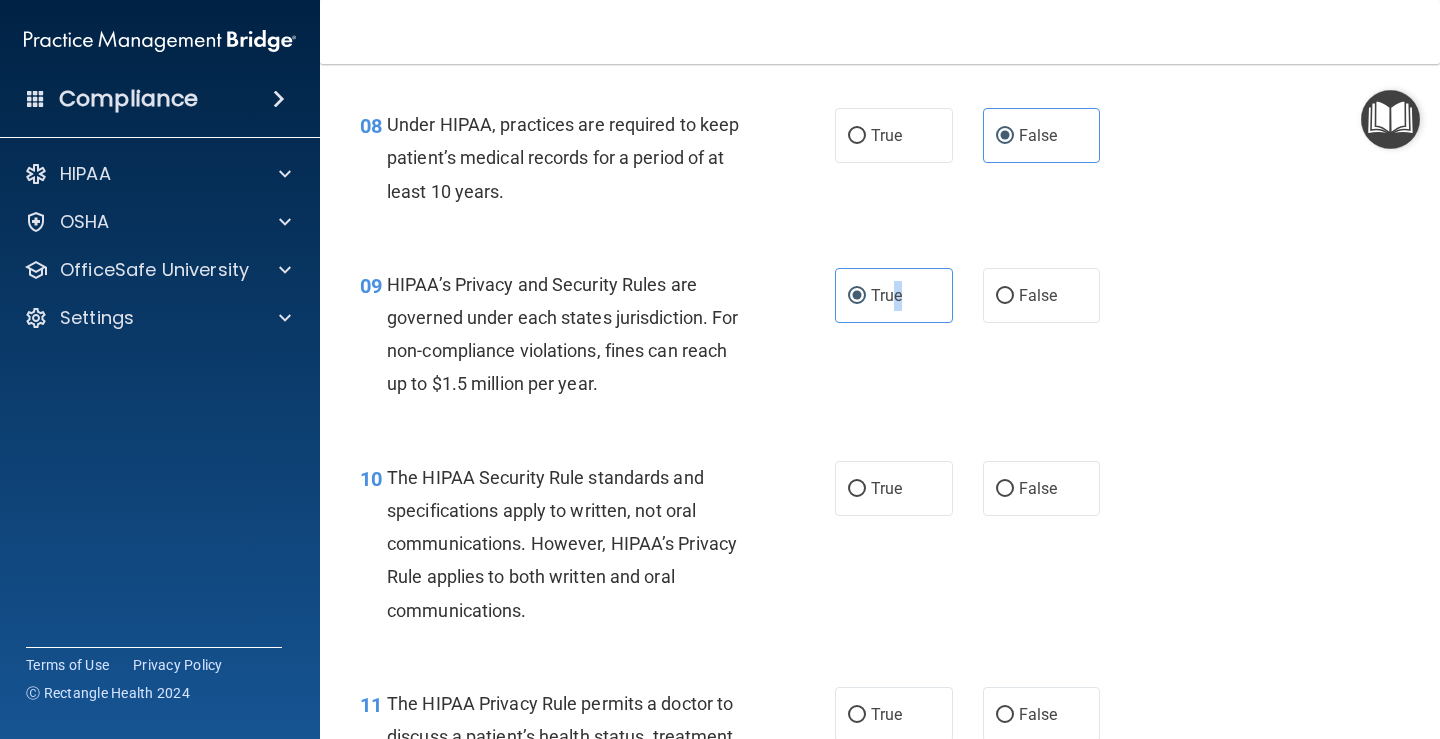 scroll, scrollTop: 1700, scrollLeft: 0, axis: vertical 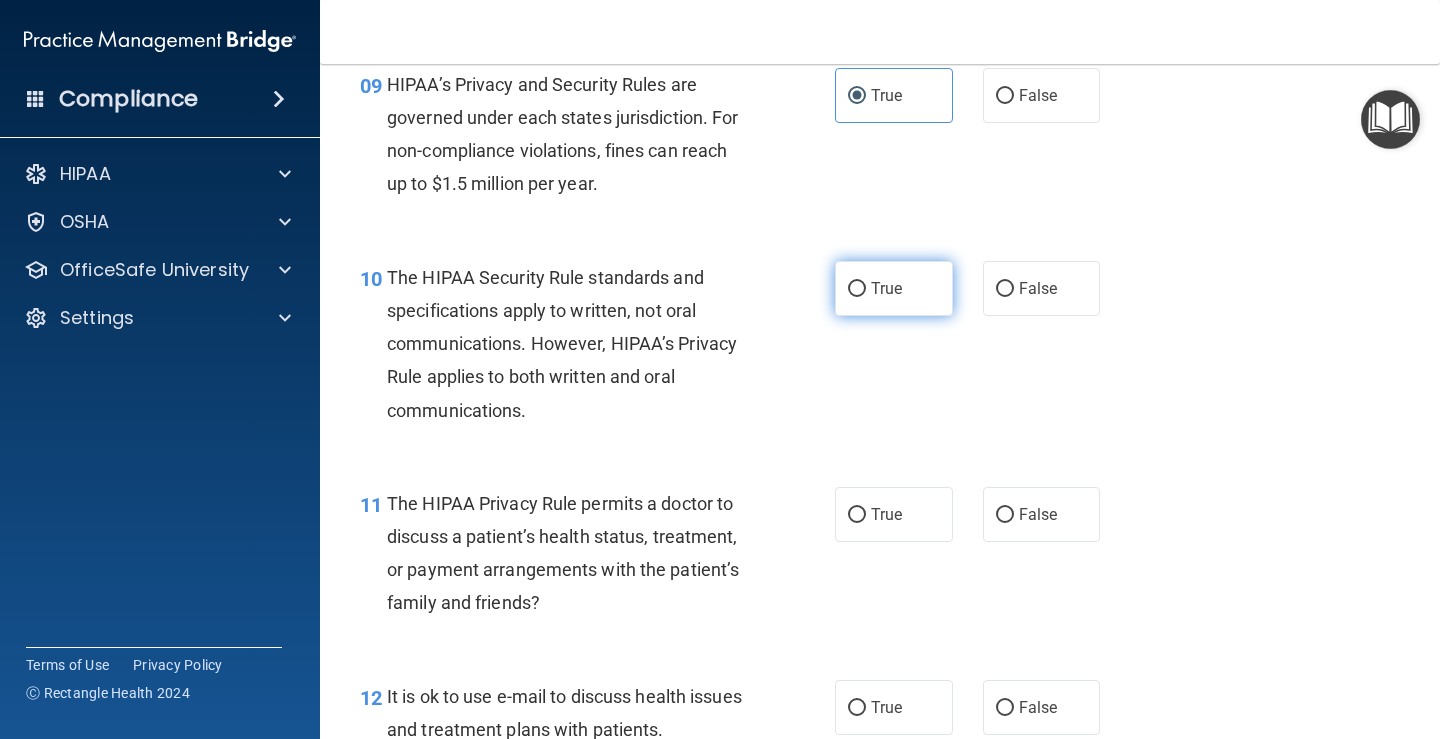 click on "True" at bounding box center [894, 288] 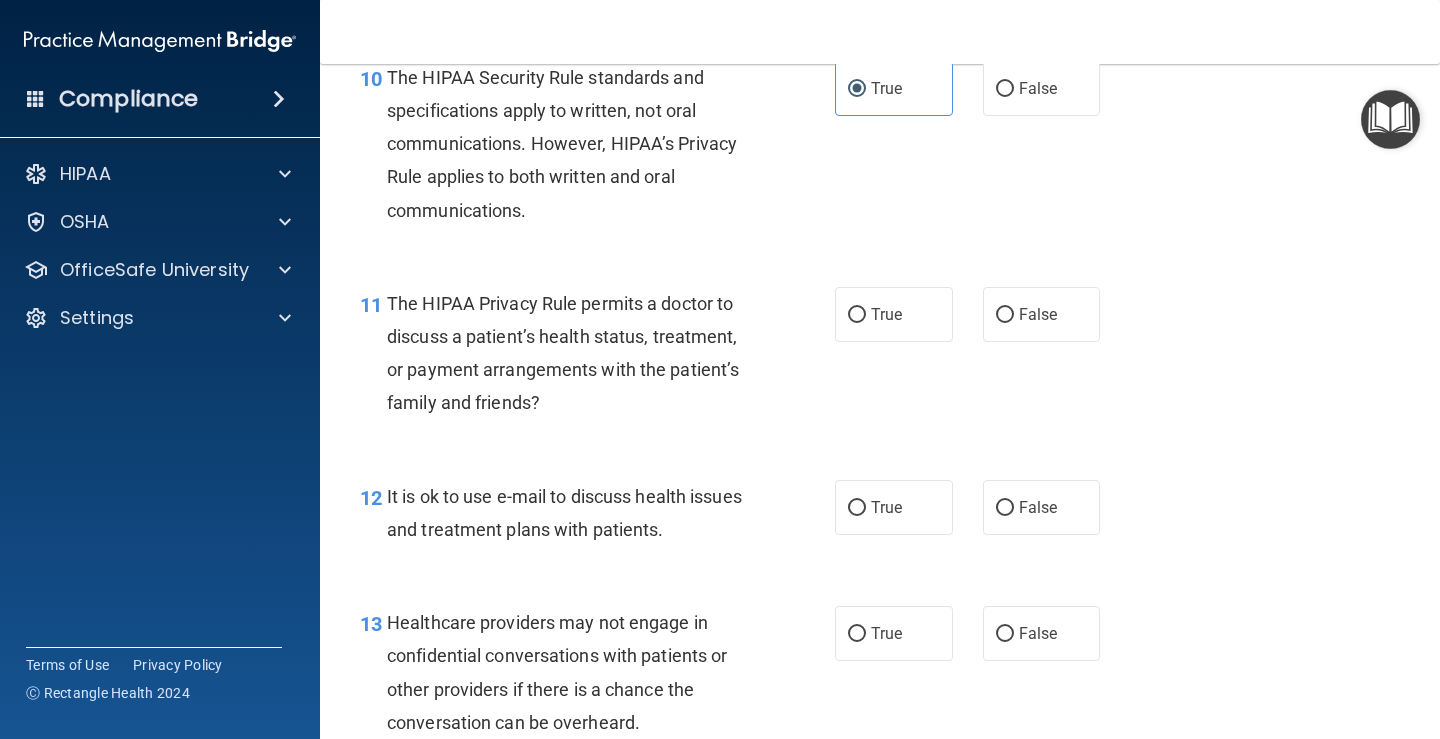 scroll, scrollTop: 2000, scrollLeft: 0, axis: vertical 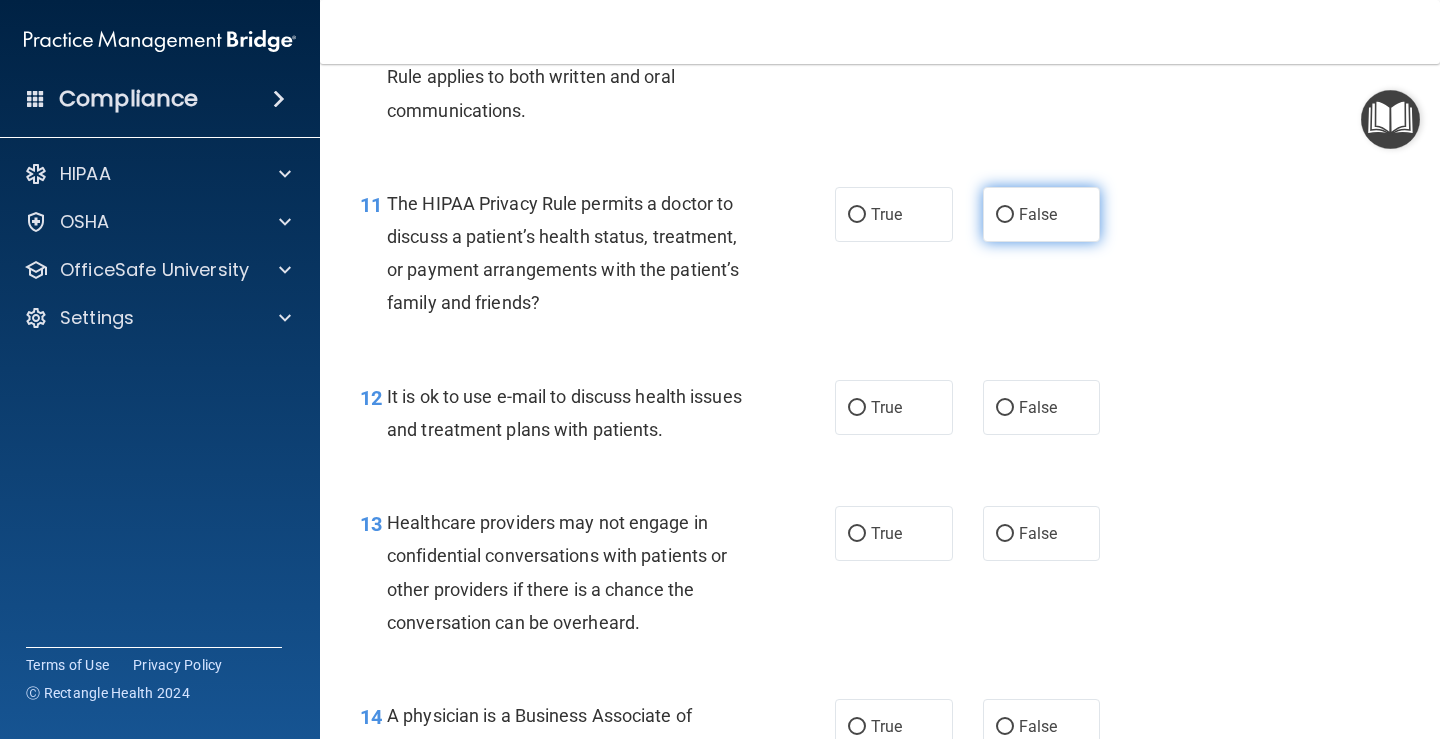 click on "False" at bounding box center (1038, 214) 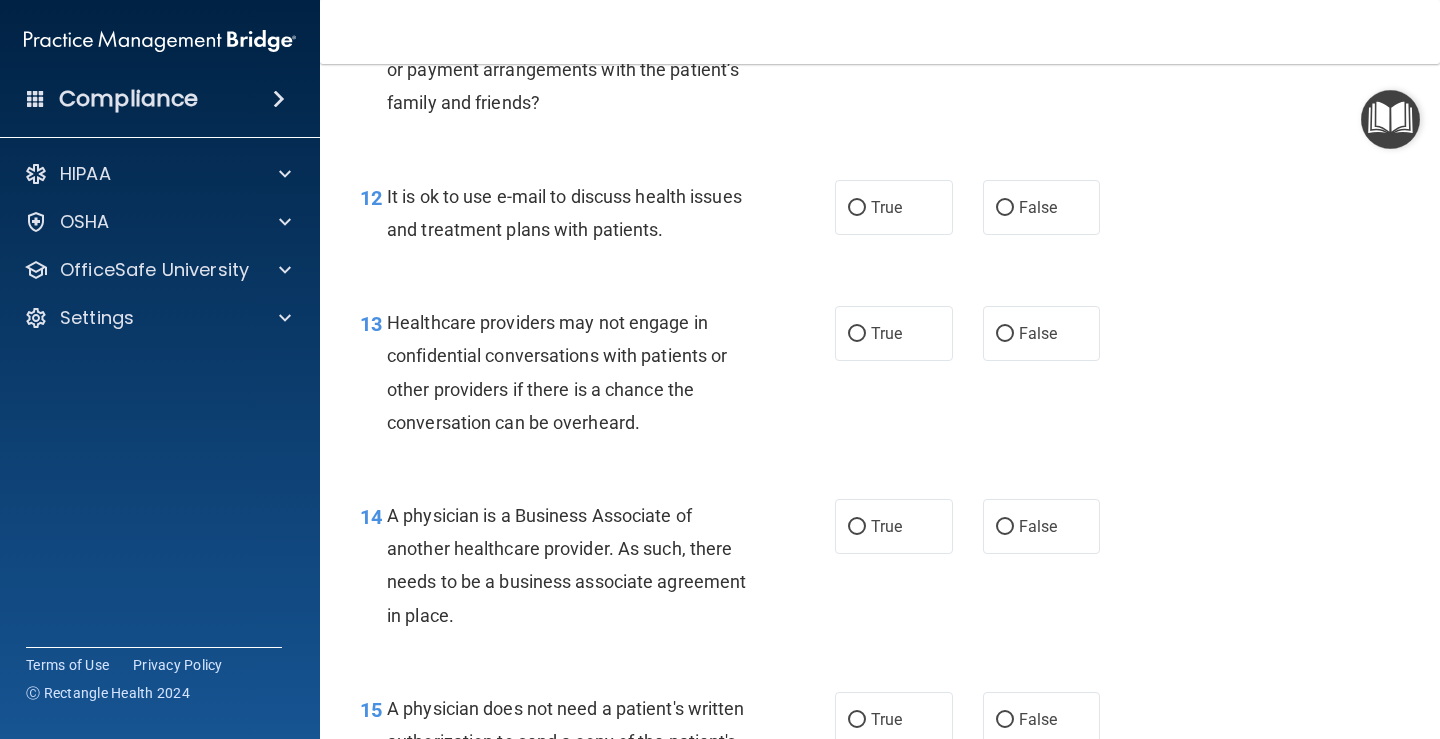 scroll, scrollTop: 2300, scrollLeft: 0, axis: vertical 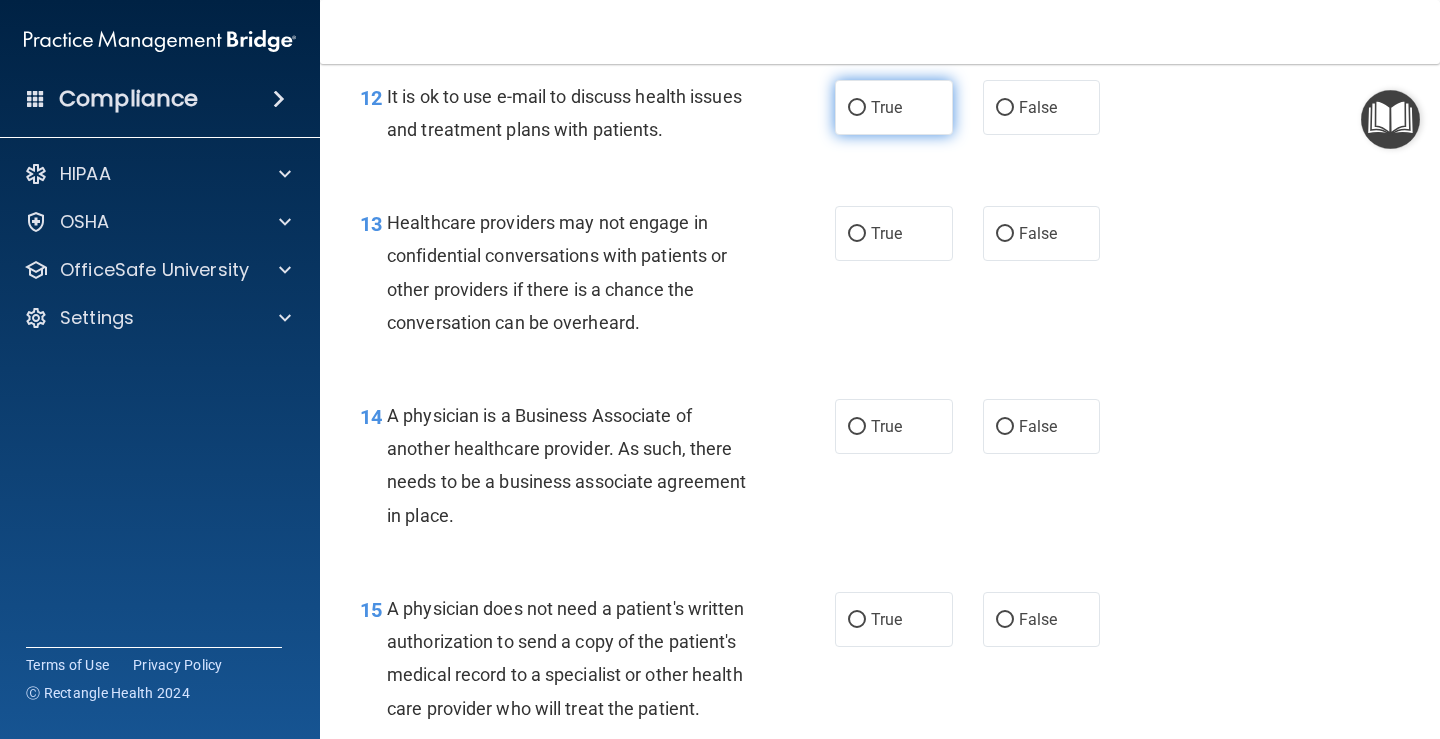 click on "True" at bounding box center (886, 107) 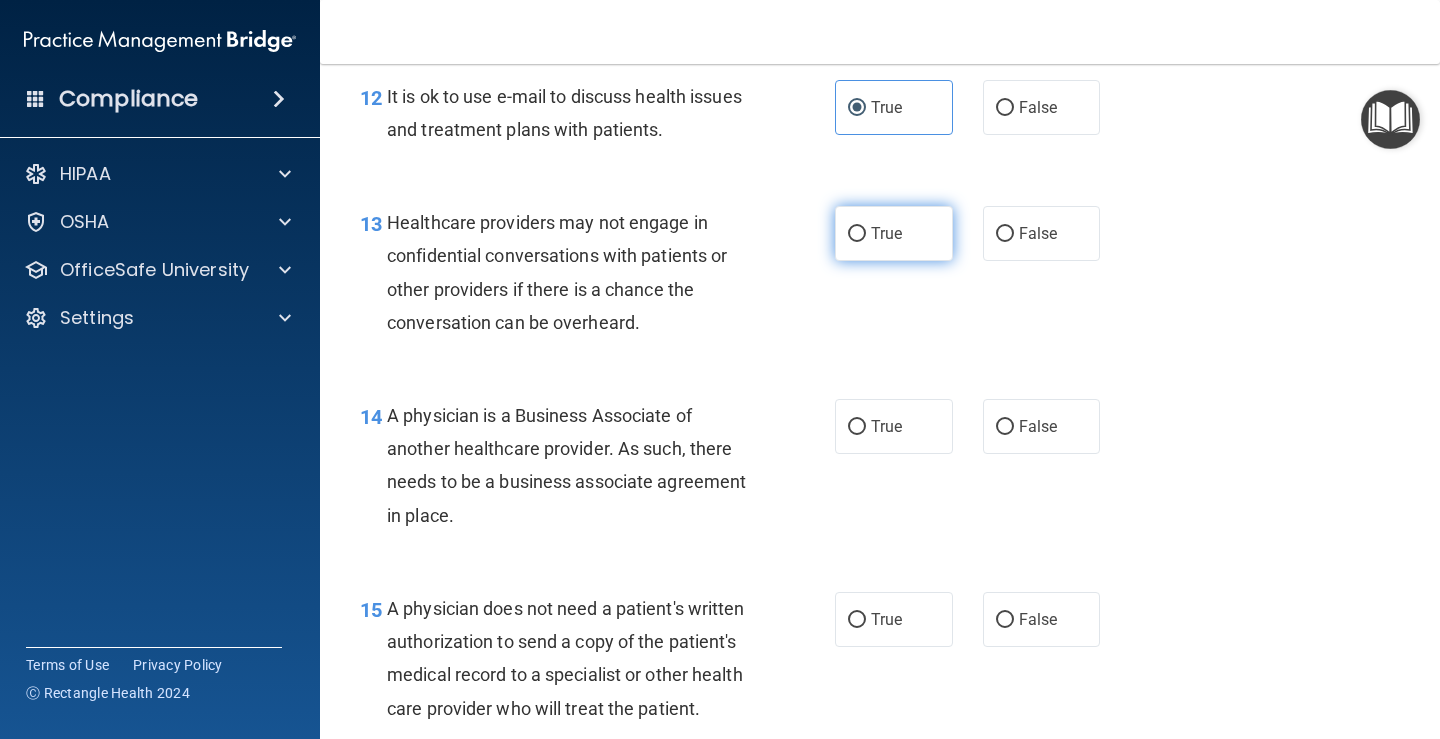 click on "True" at bounding box center (894, 233) 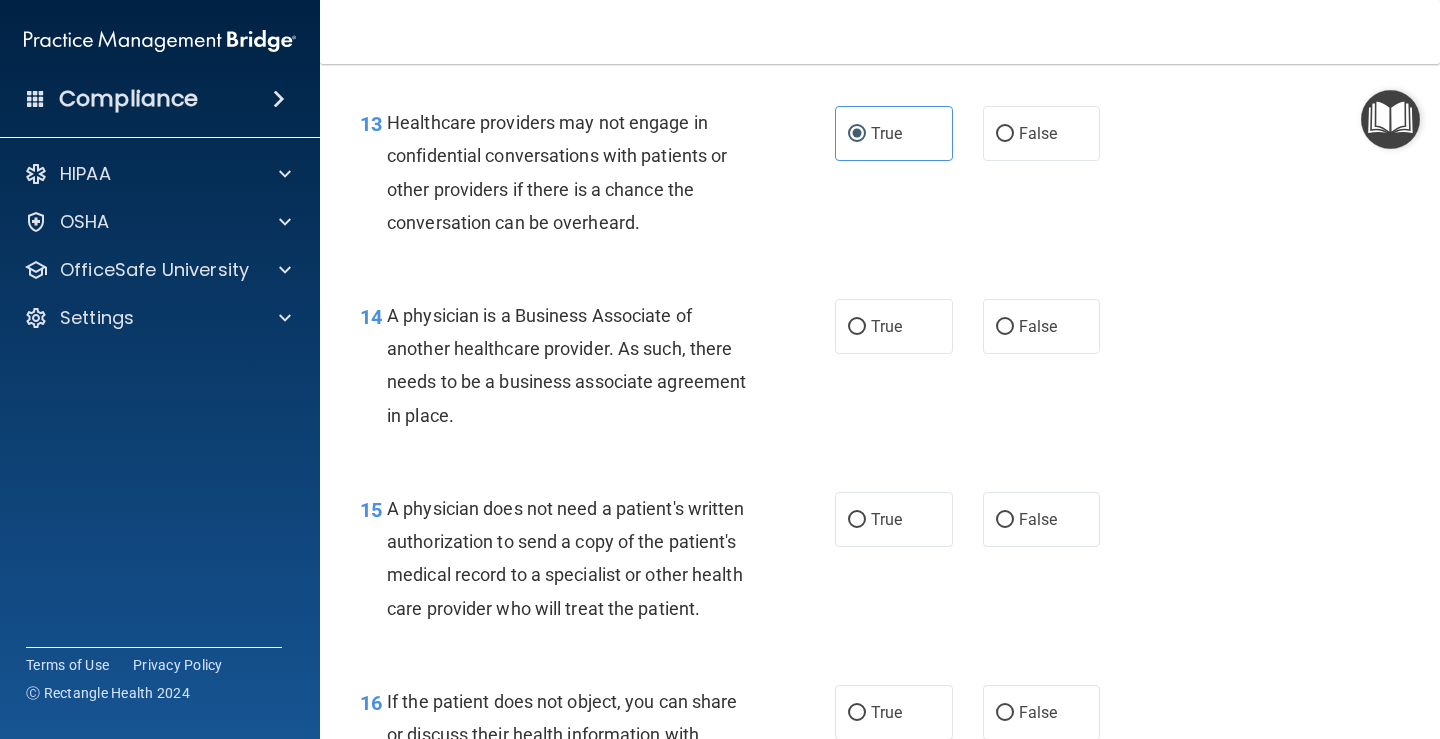 scroll, scrollTop: 2500, scrollLeft: 0, axis: vertical 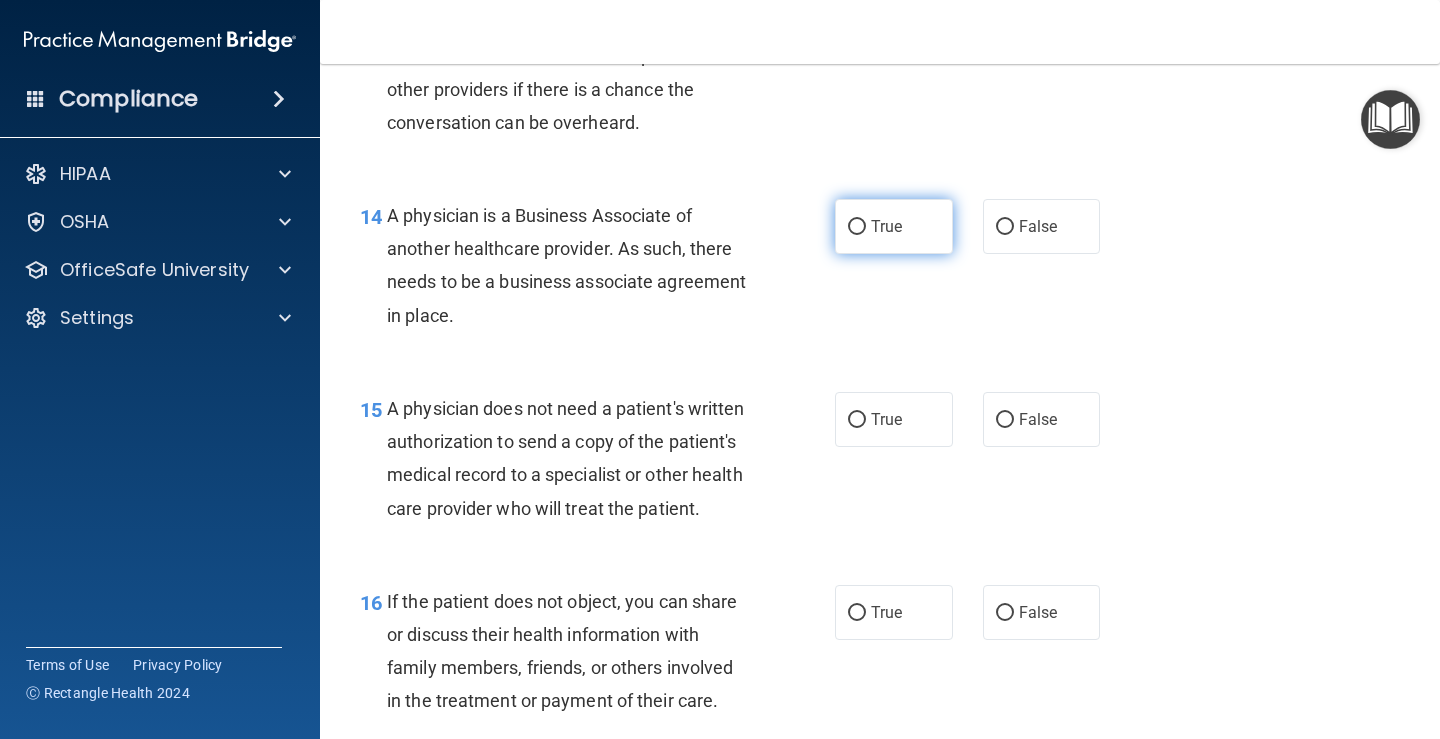 click on "True" at bounding box center [894, 226] 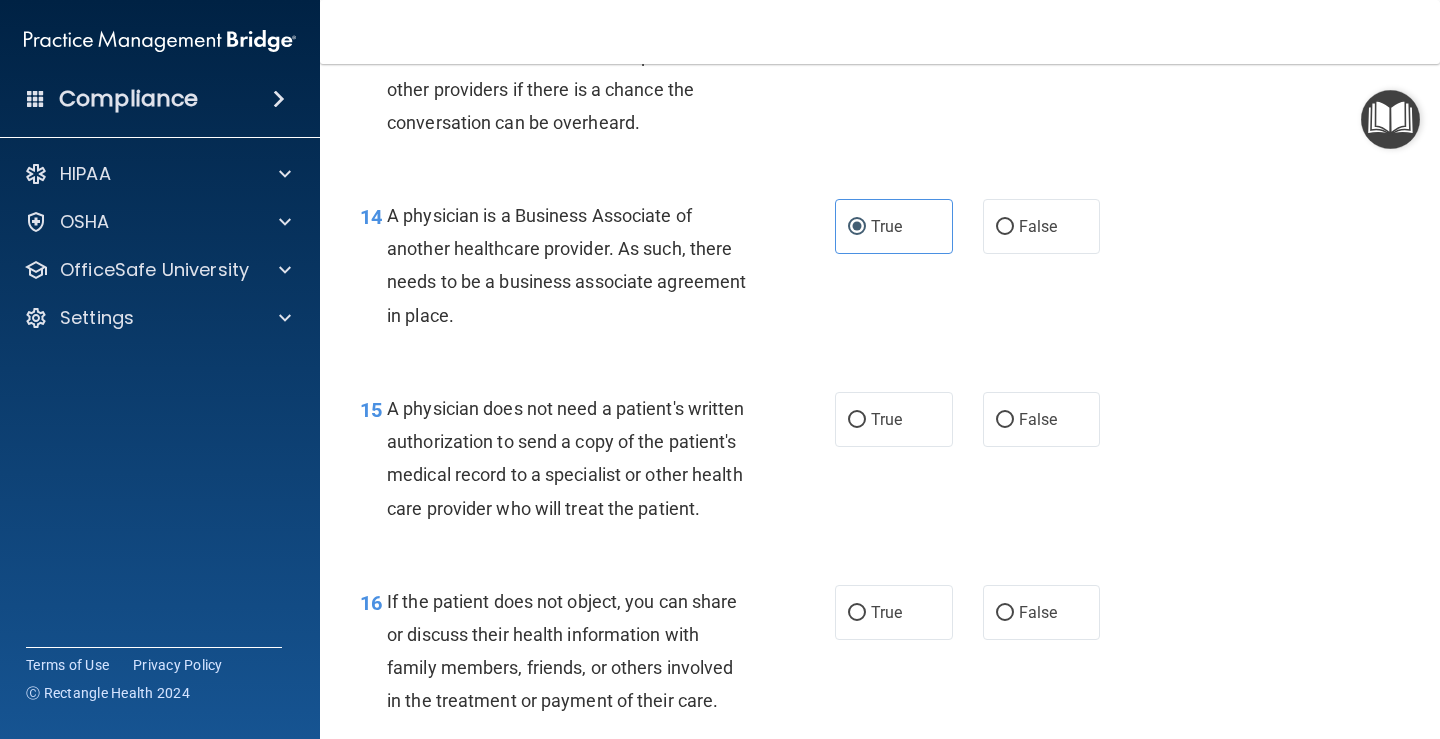 scroll, scrollTop: 2700, scrollLeft: 0, axis: vertical 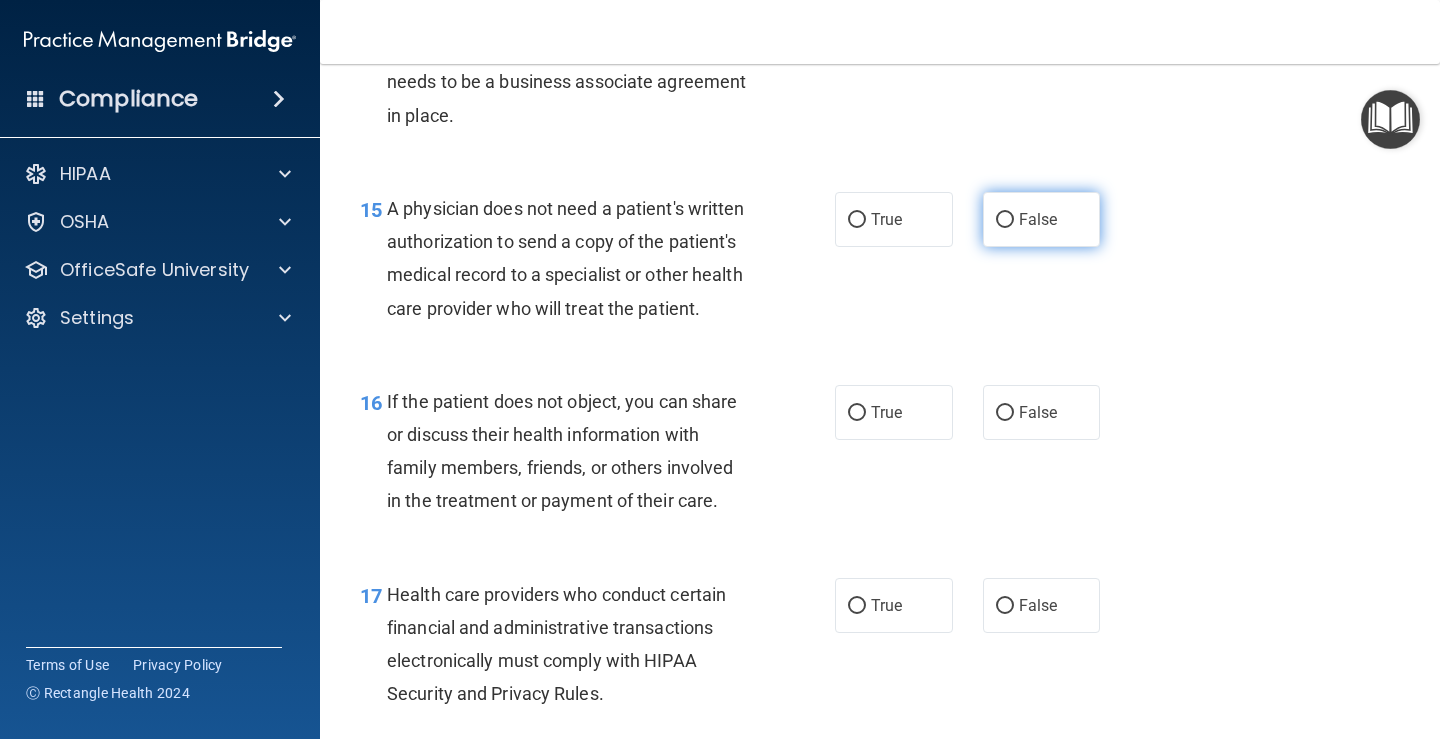 click on "False" at bounding box center (1038, 219) 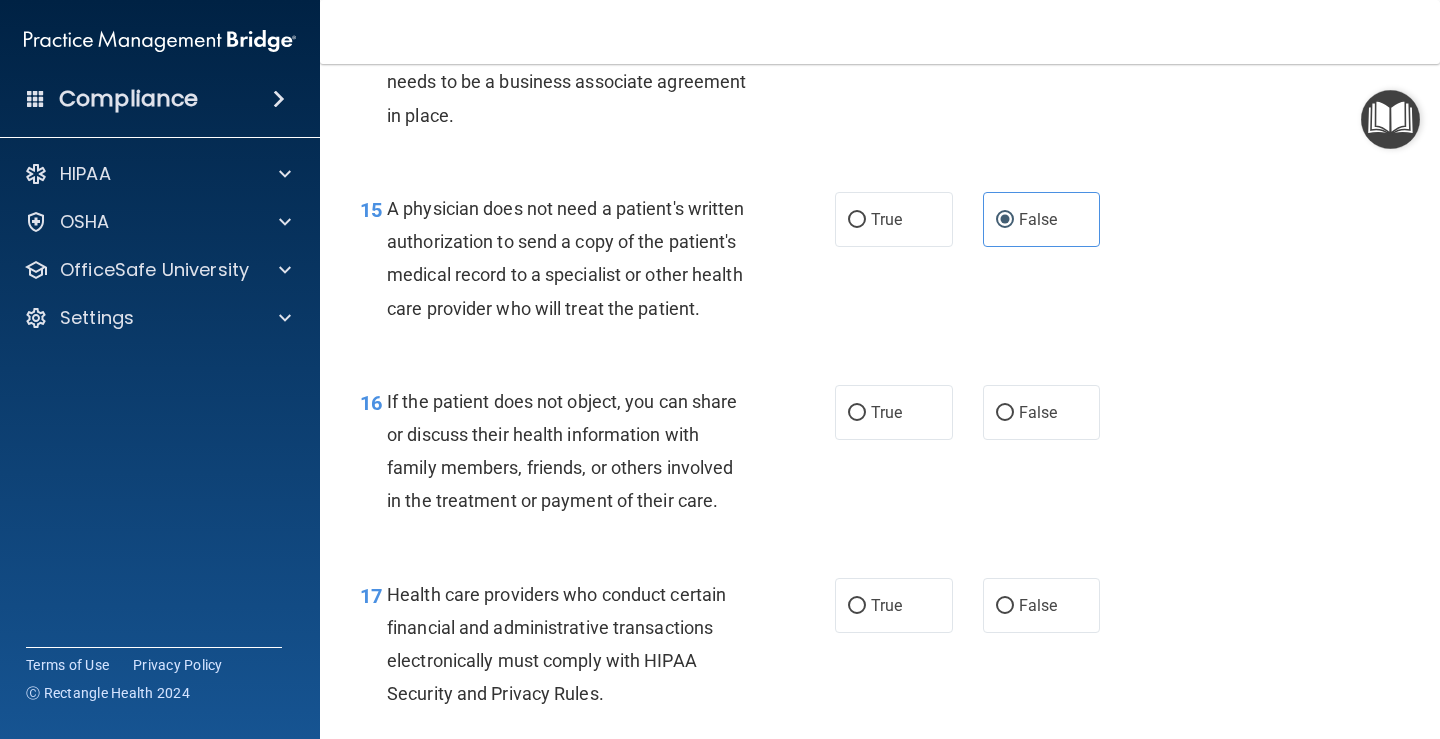 scroll, scrollTop: 2800, scrollLeft: 0, axis: vertical 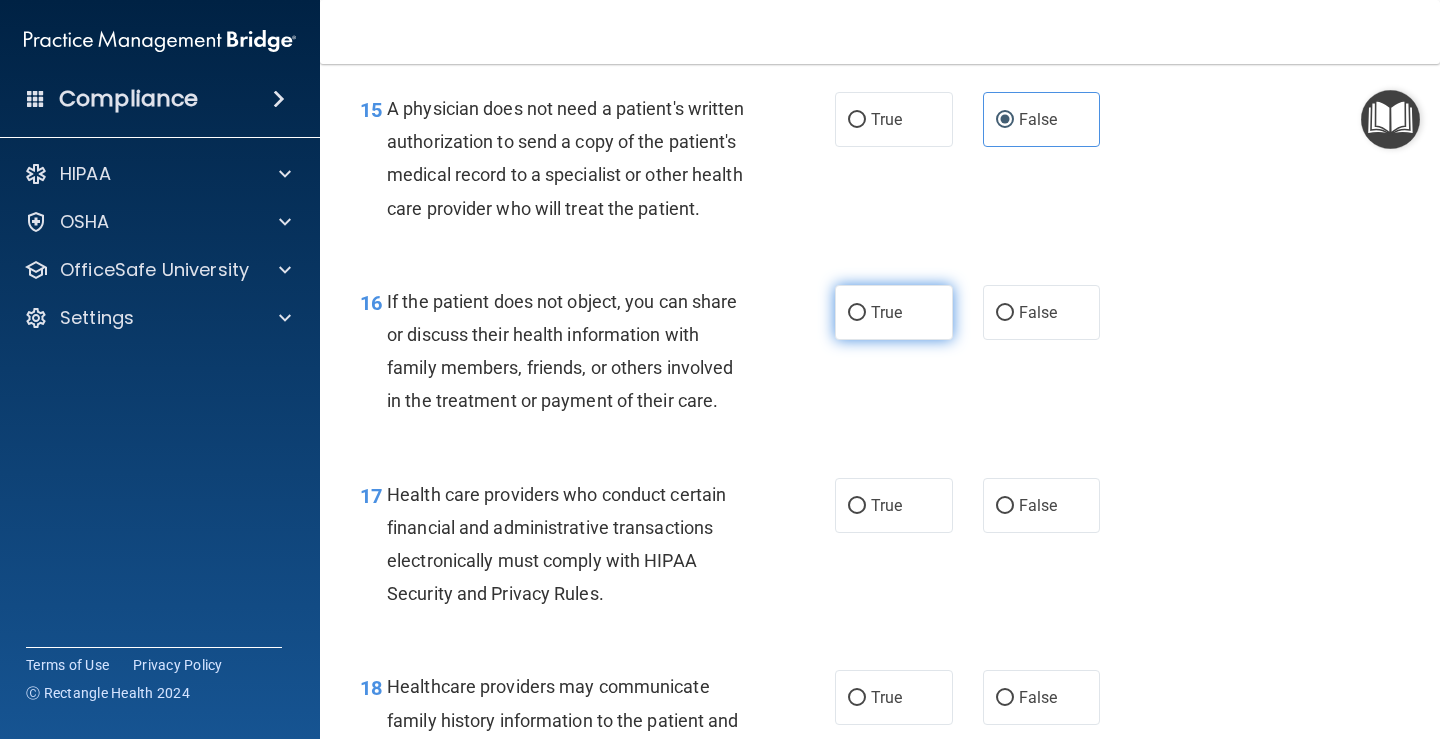 click on "True" at bounding box center [886, 312] 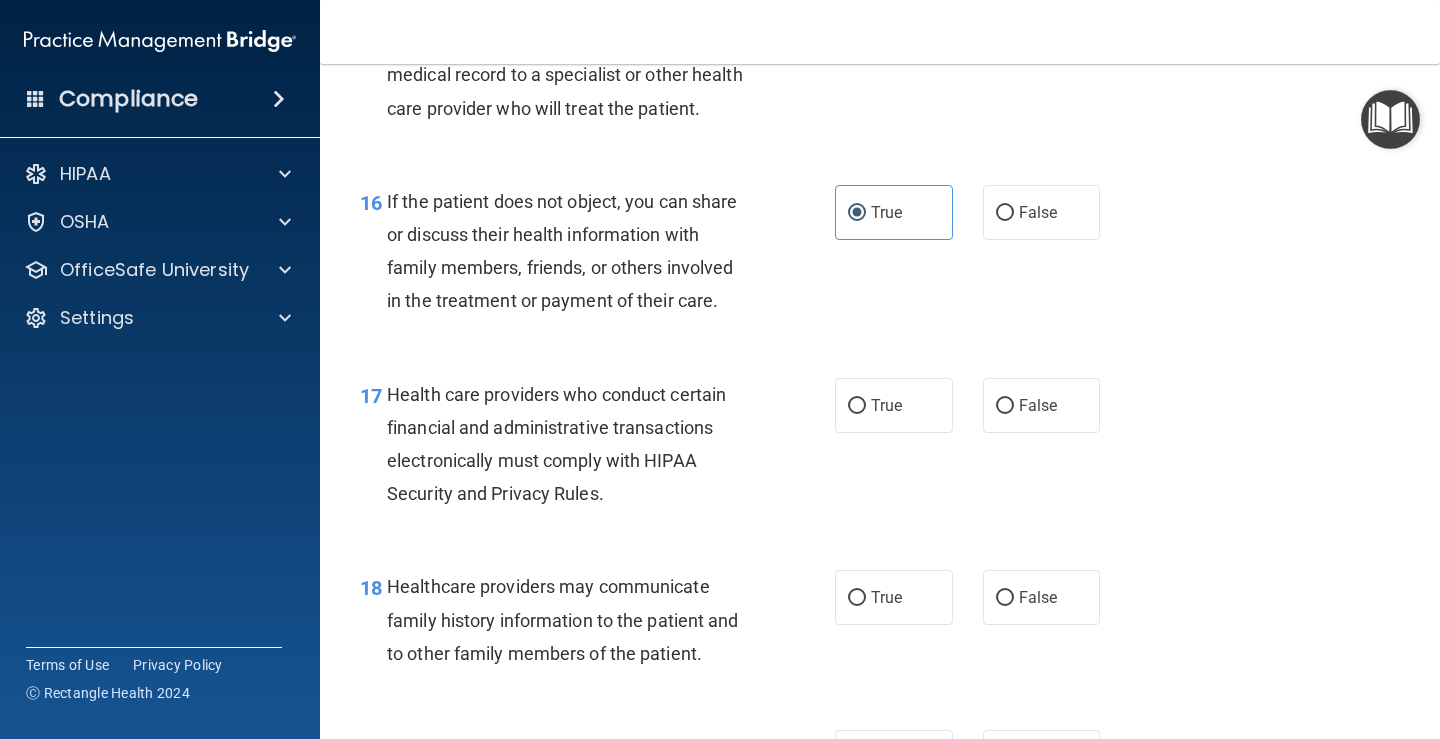 scroll, scrollTop: 3000, scrollLeft: 0, axis: vertical 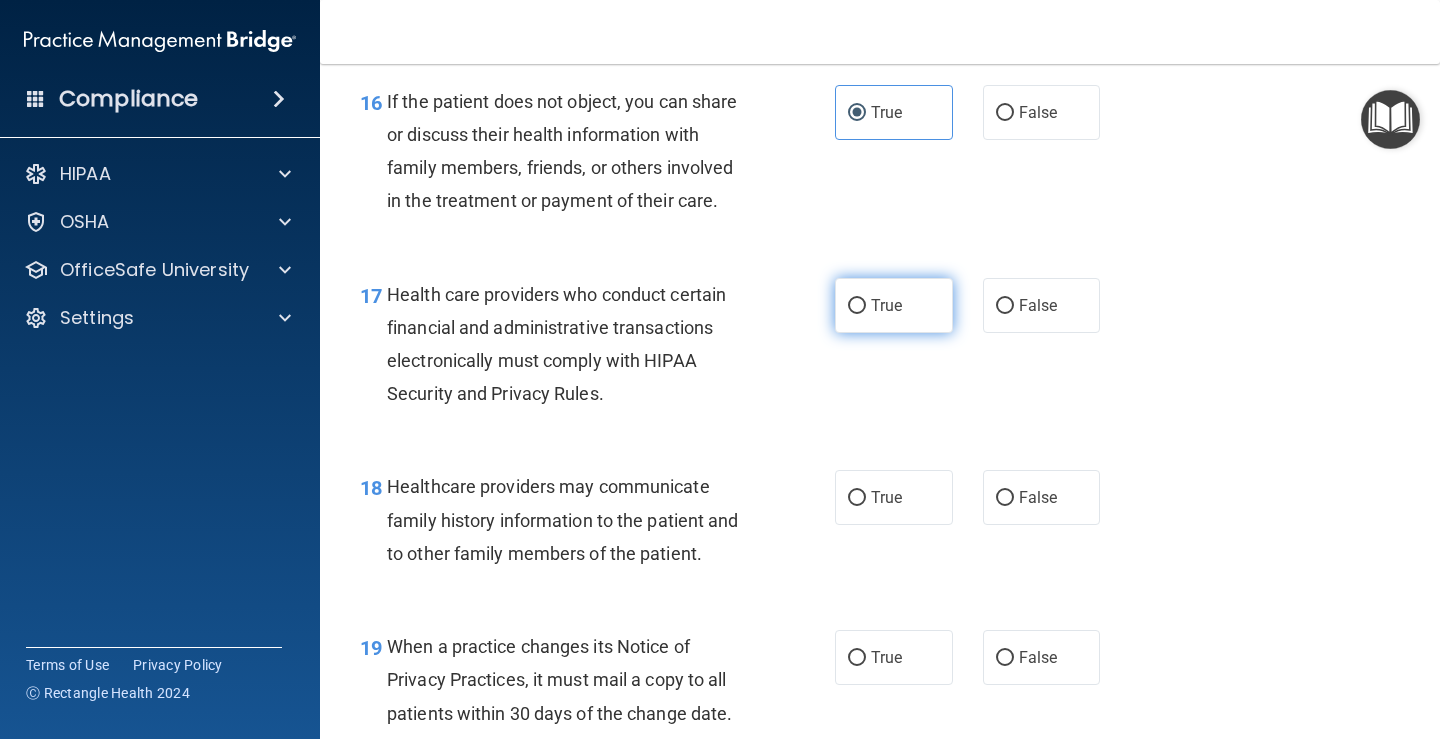 click on "True" at bounding box center [886, 305] 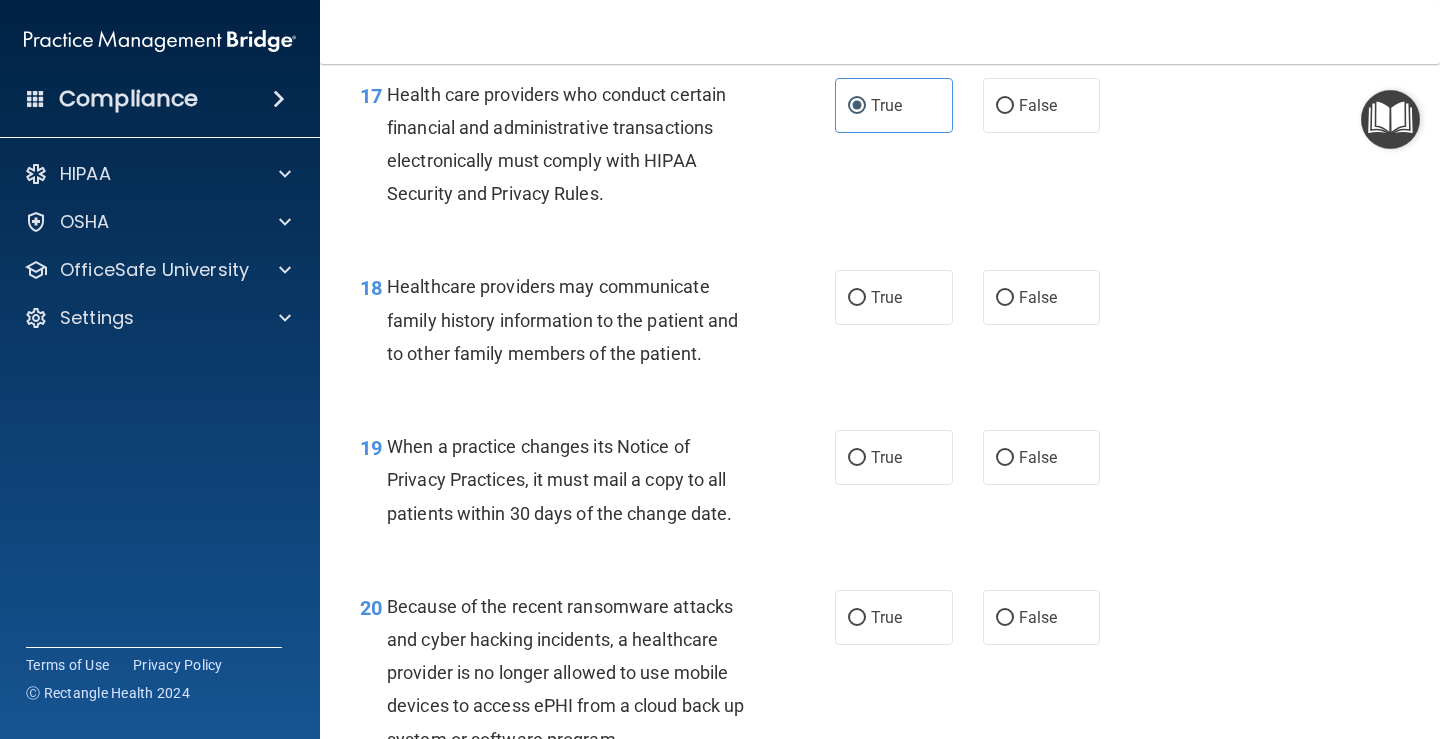scroll, scrollTop: 3300, scrollLeft: 0, axis: vertical 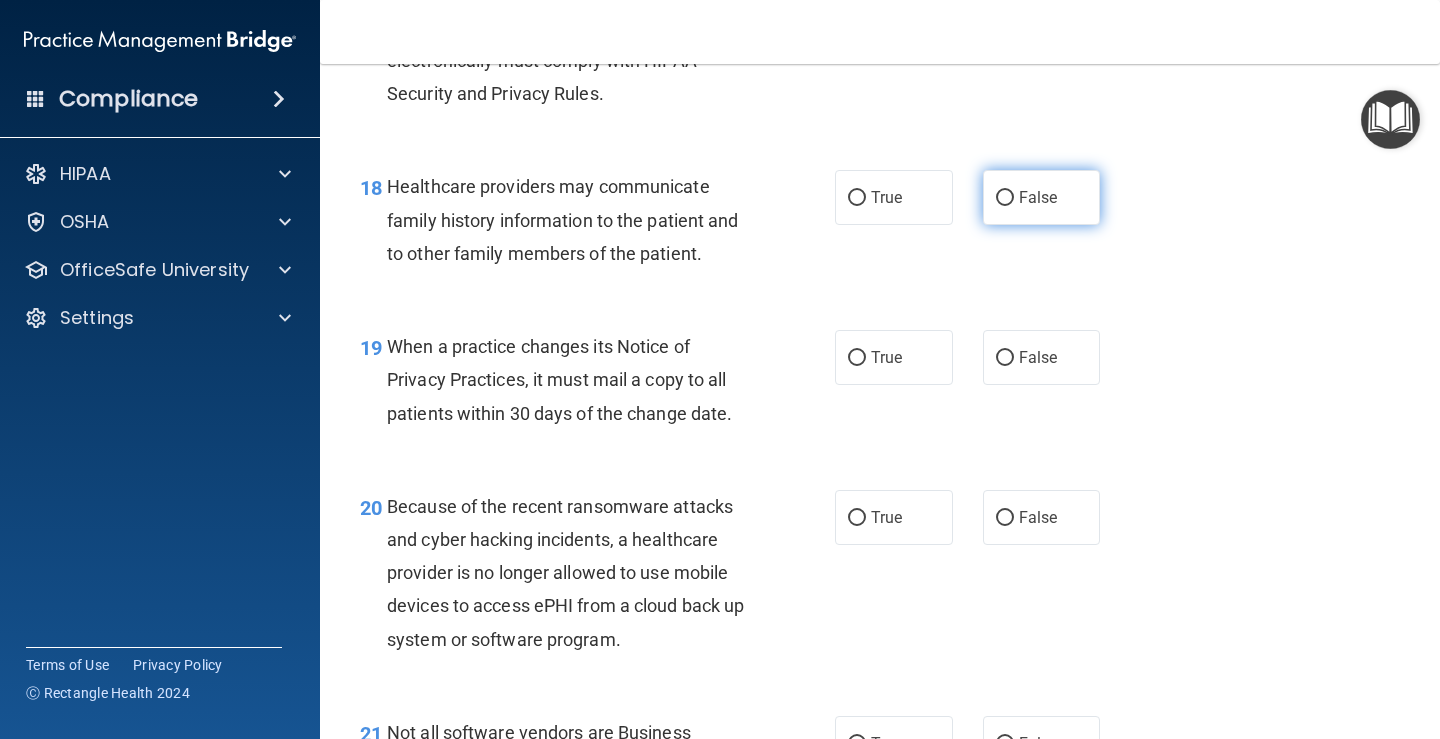 click on "False" at bounding box center [1038, 197] 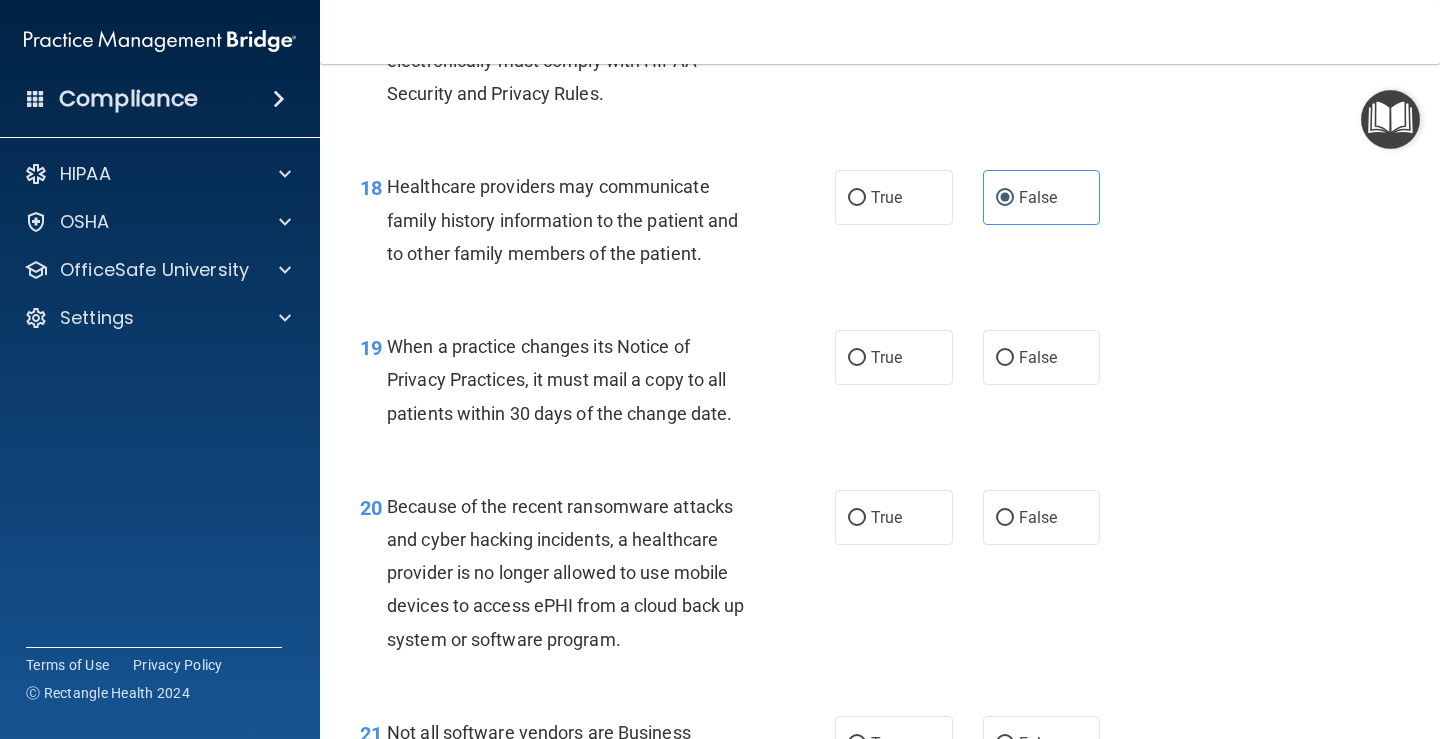 scroll, scrollTop: 3400, scrollLeft: 0, axis: vertical 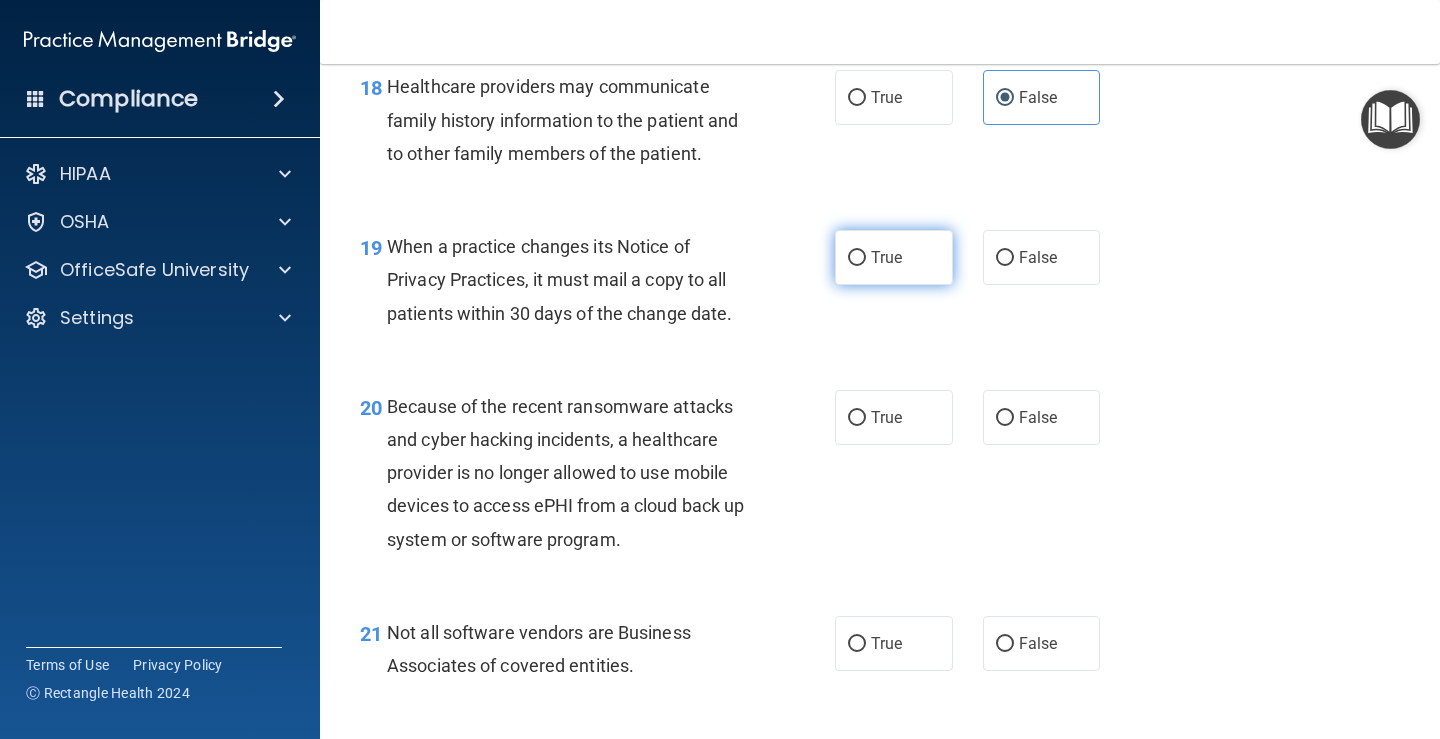 drag, startPoint x: 879, startPoint y: 293, endPoint x: 865, endPoint y: 299, distance: 15.231546 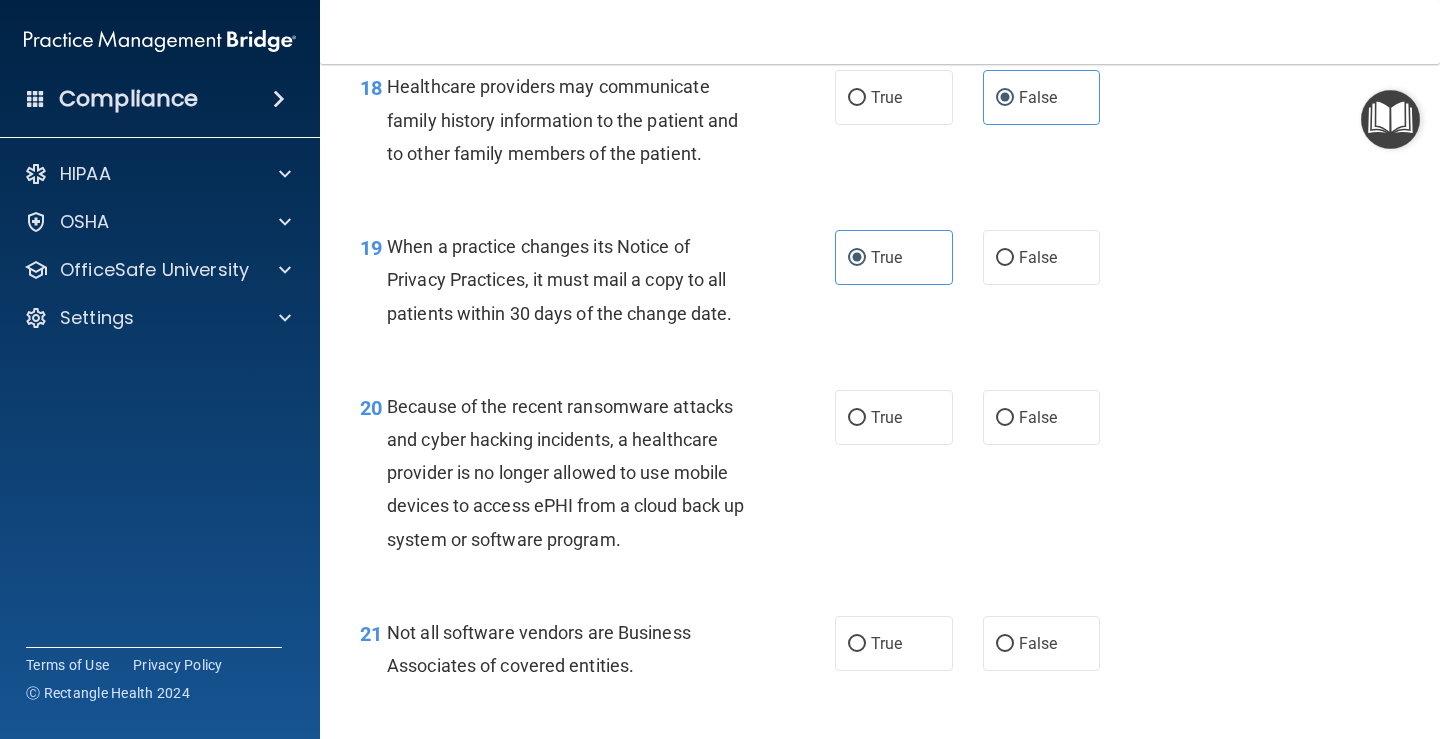scroll, scrollTop: 3500, scrollLeft: 0, axis: vertical 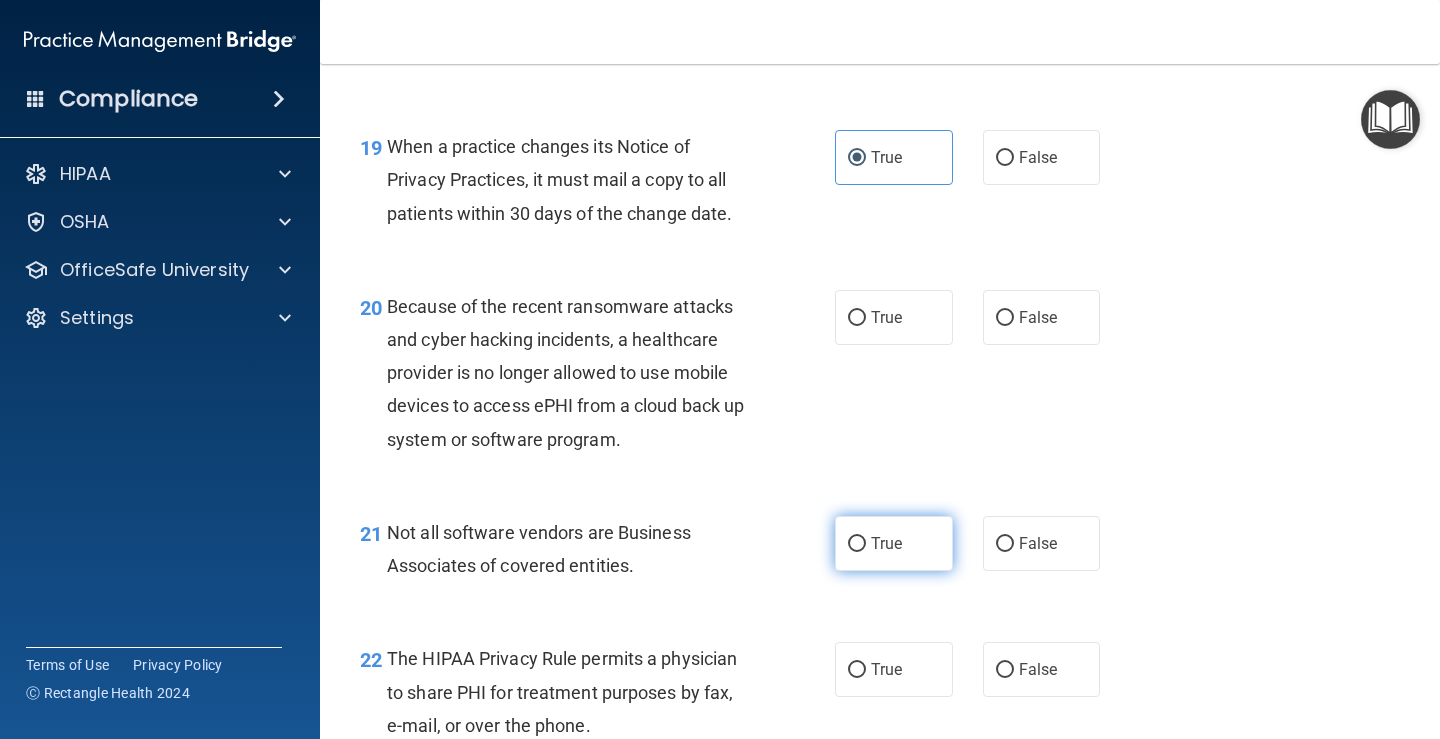 click on "True" at bounding box center (894, 543) 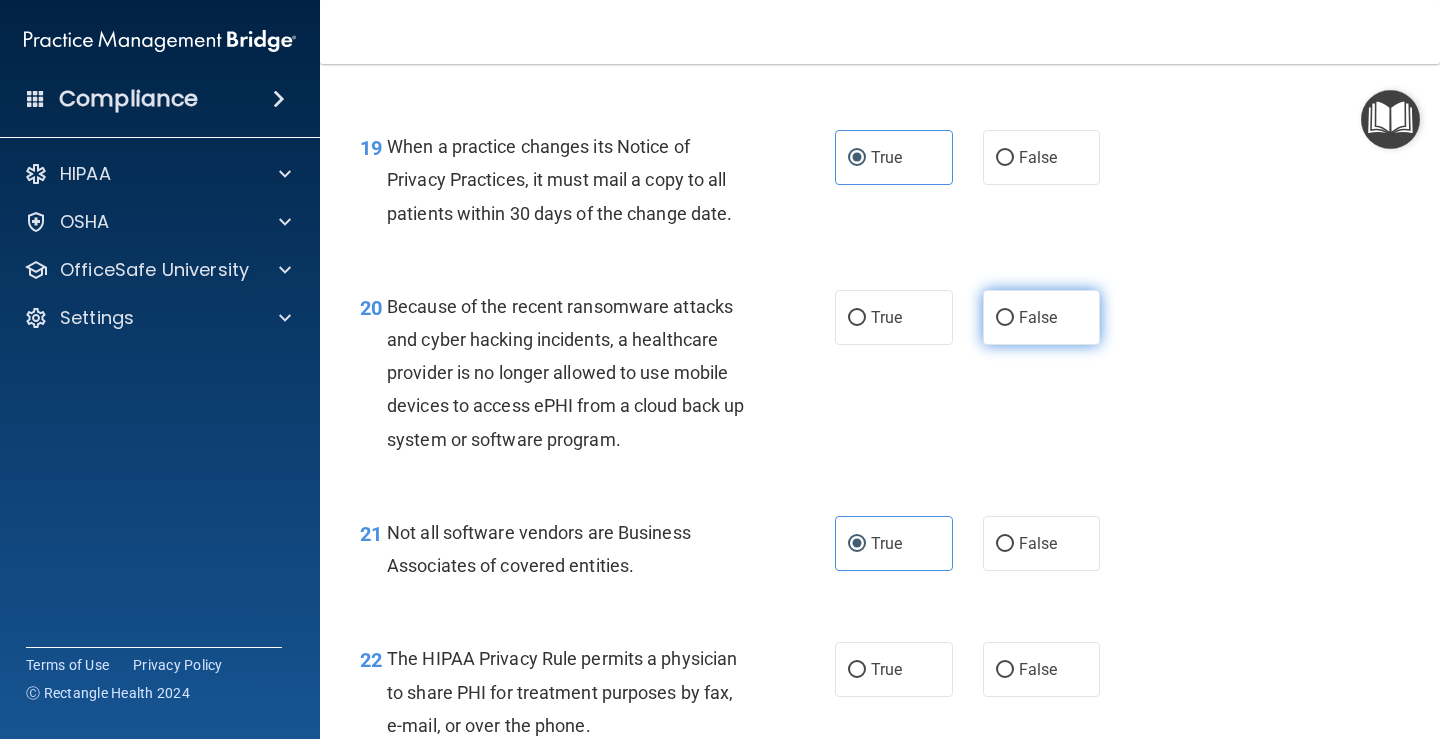 click on "False" at bounding box center [1042, 317] 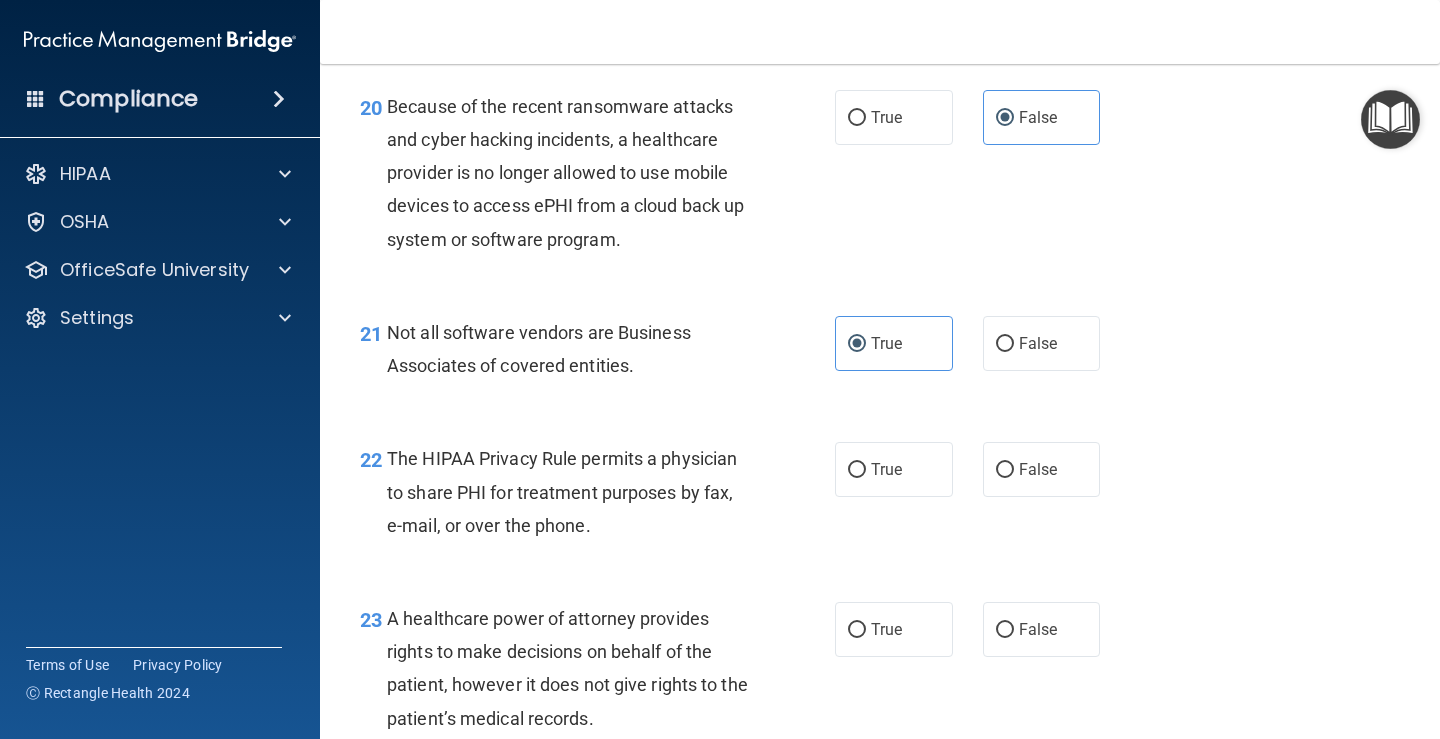 scroll, scrollTop: 3900, scrollLeft: 0, axis: vertical 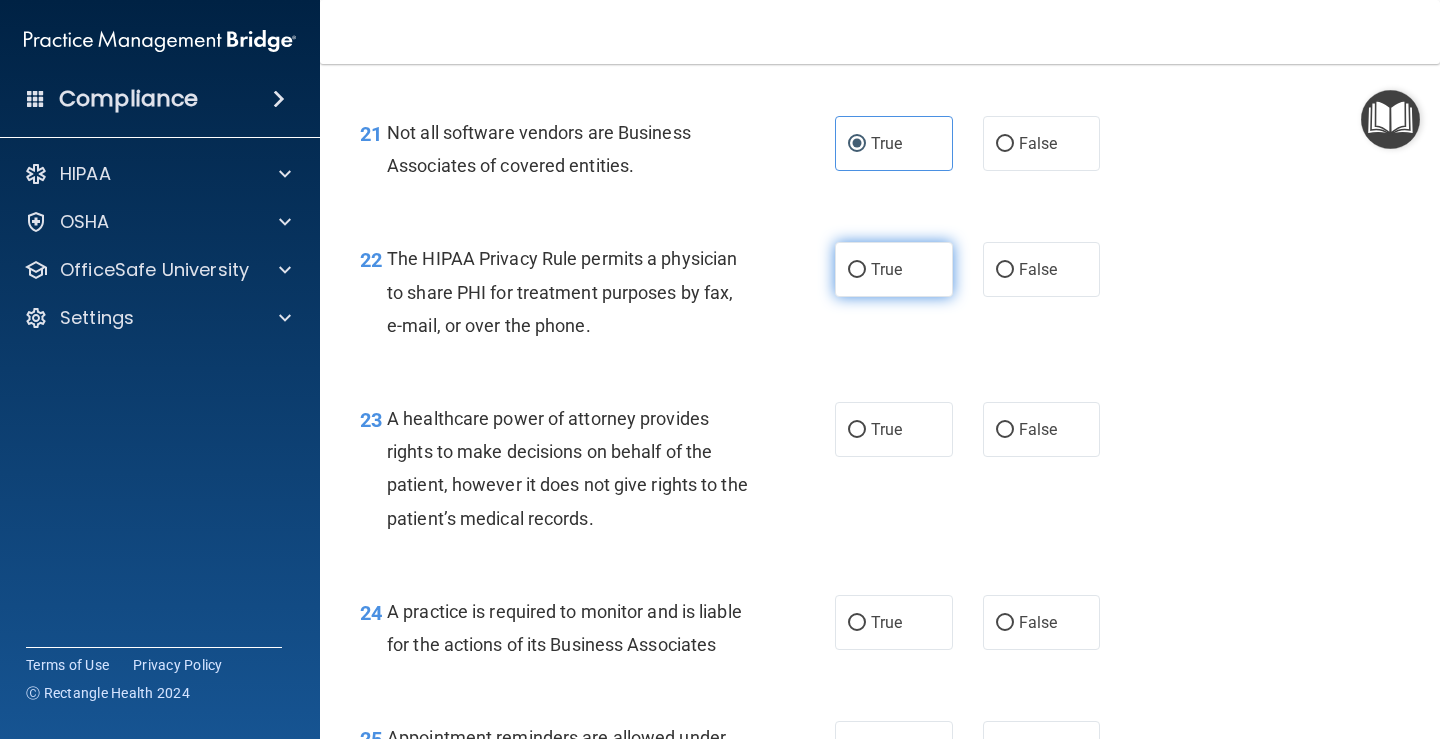click on "True" at bounding box center (886, 269) 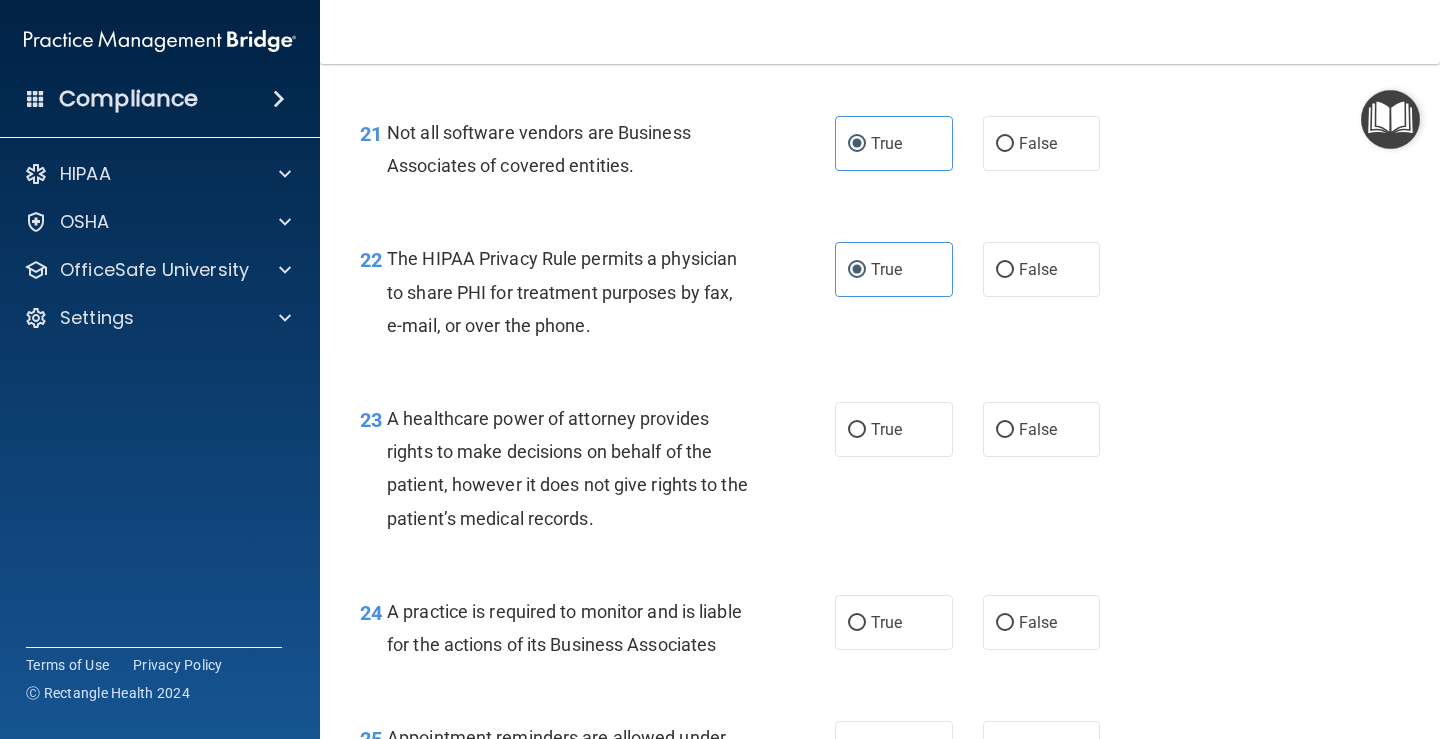scroll, scrollTop: 4000, scrollLeft: 0, axis: vertical 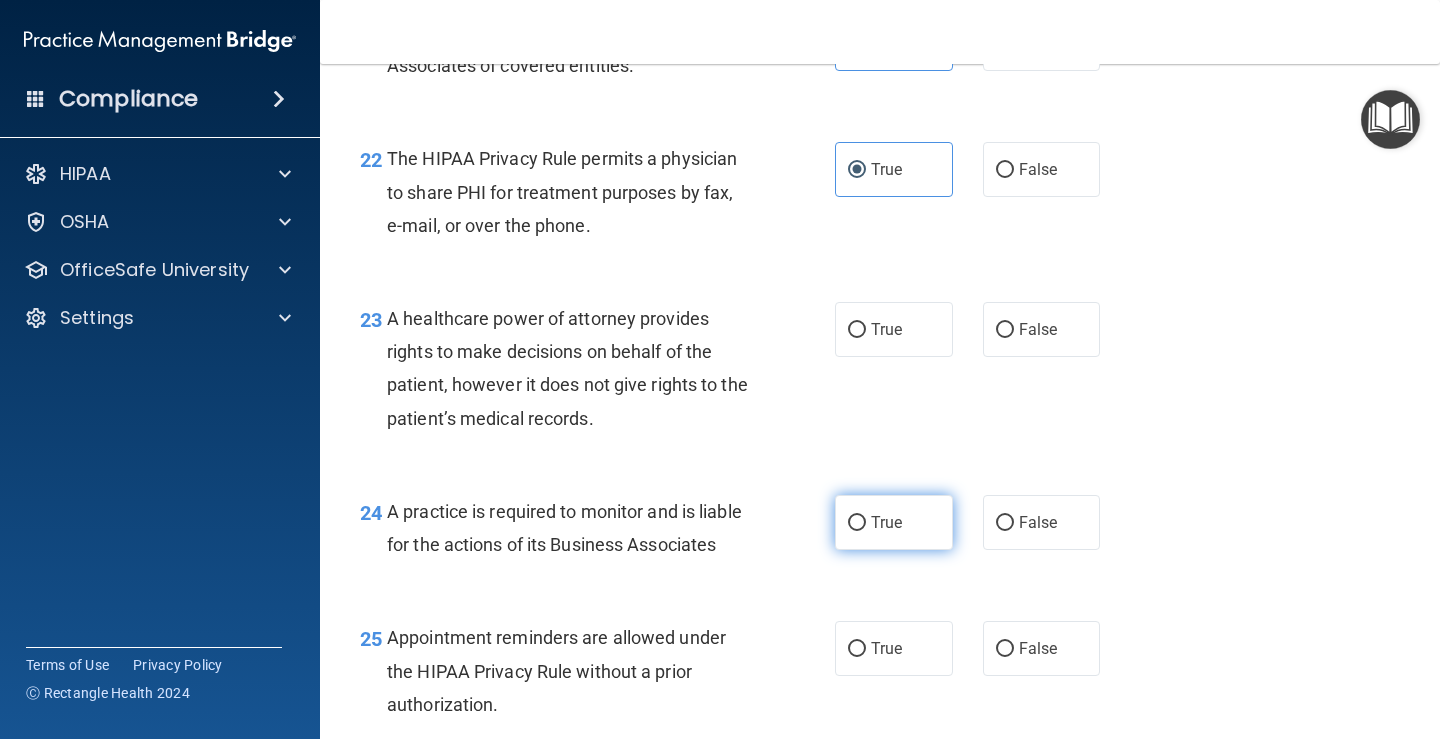 click on "True" at bounding box center (857, 523) 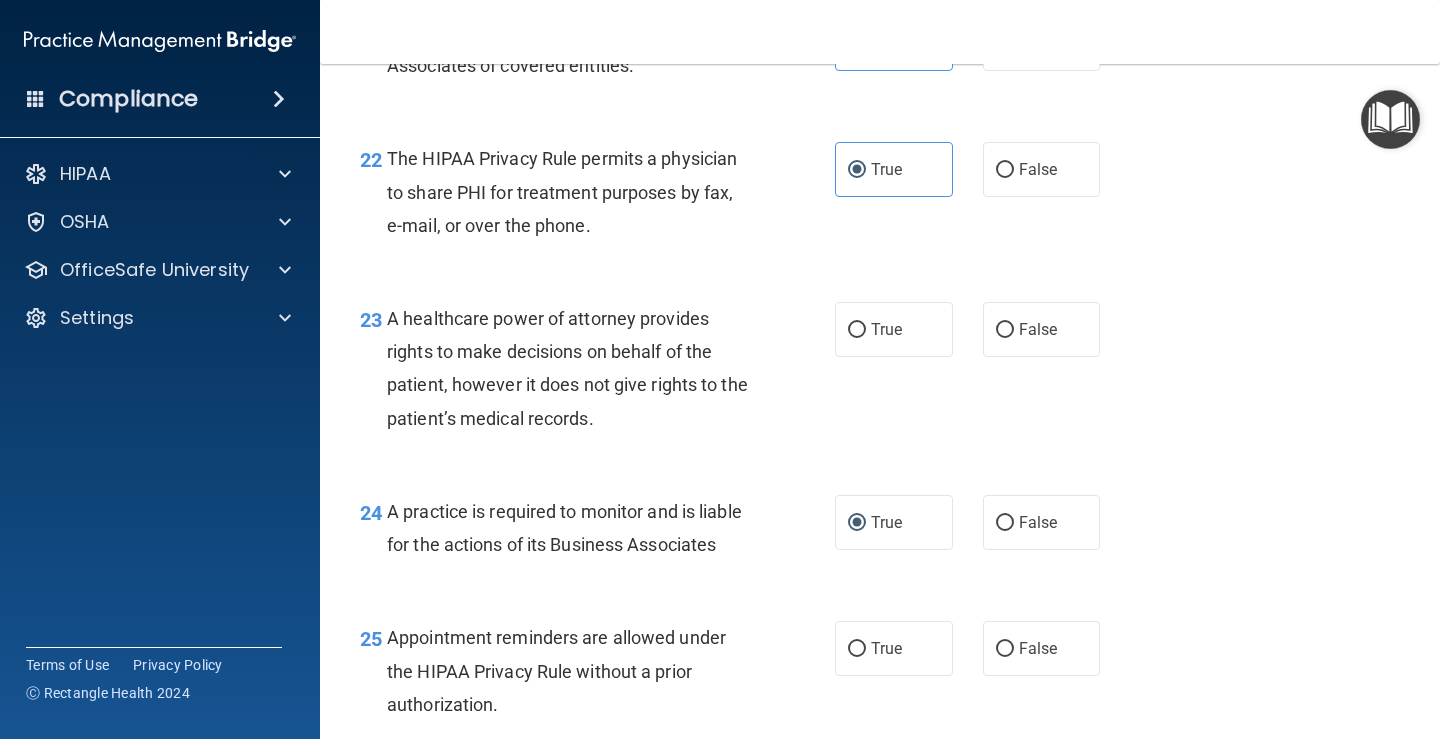 scroll, scrollTop: 4100, scrollLeft: 0, axis: vertical 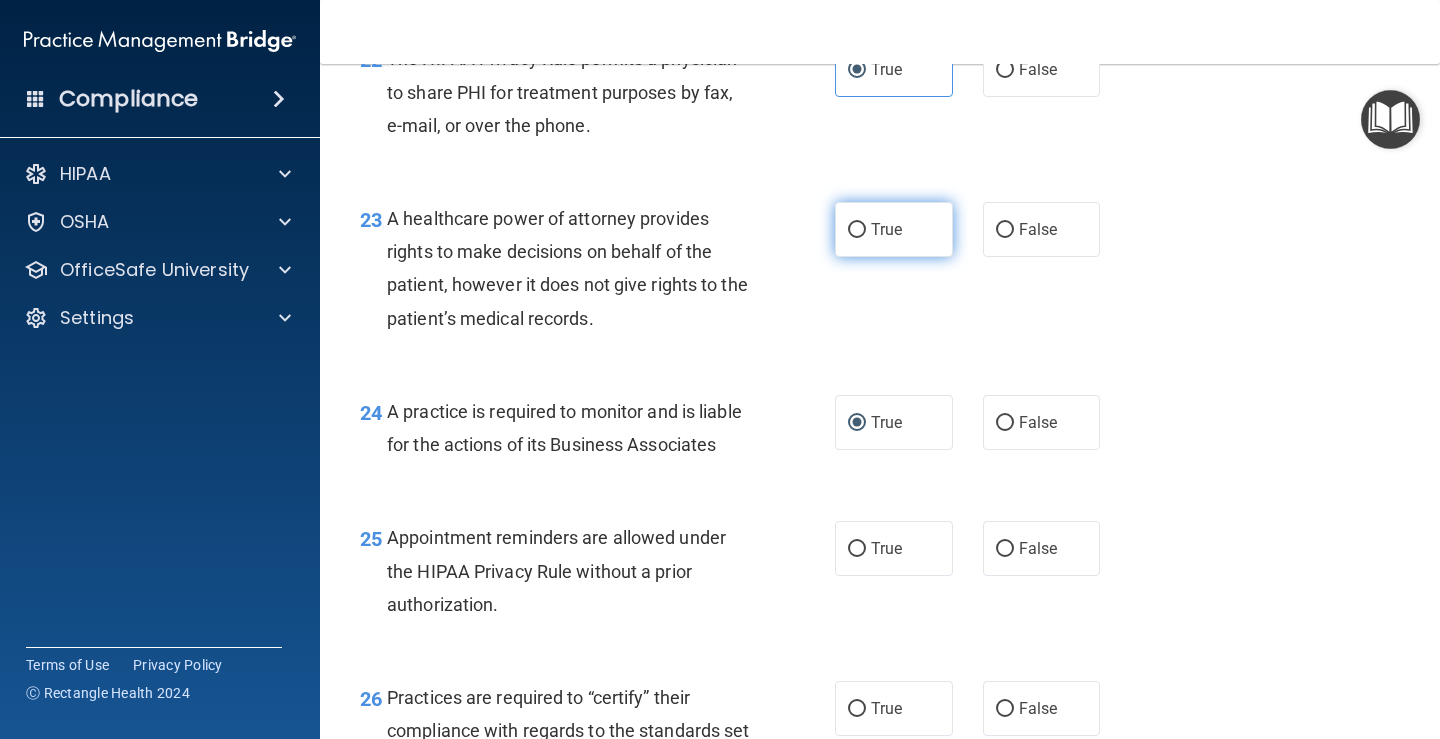 click on "True" at bounding box center [894, 229] 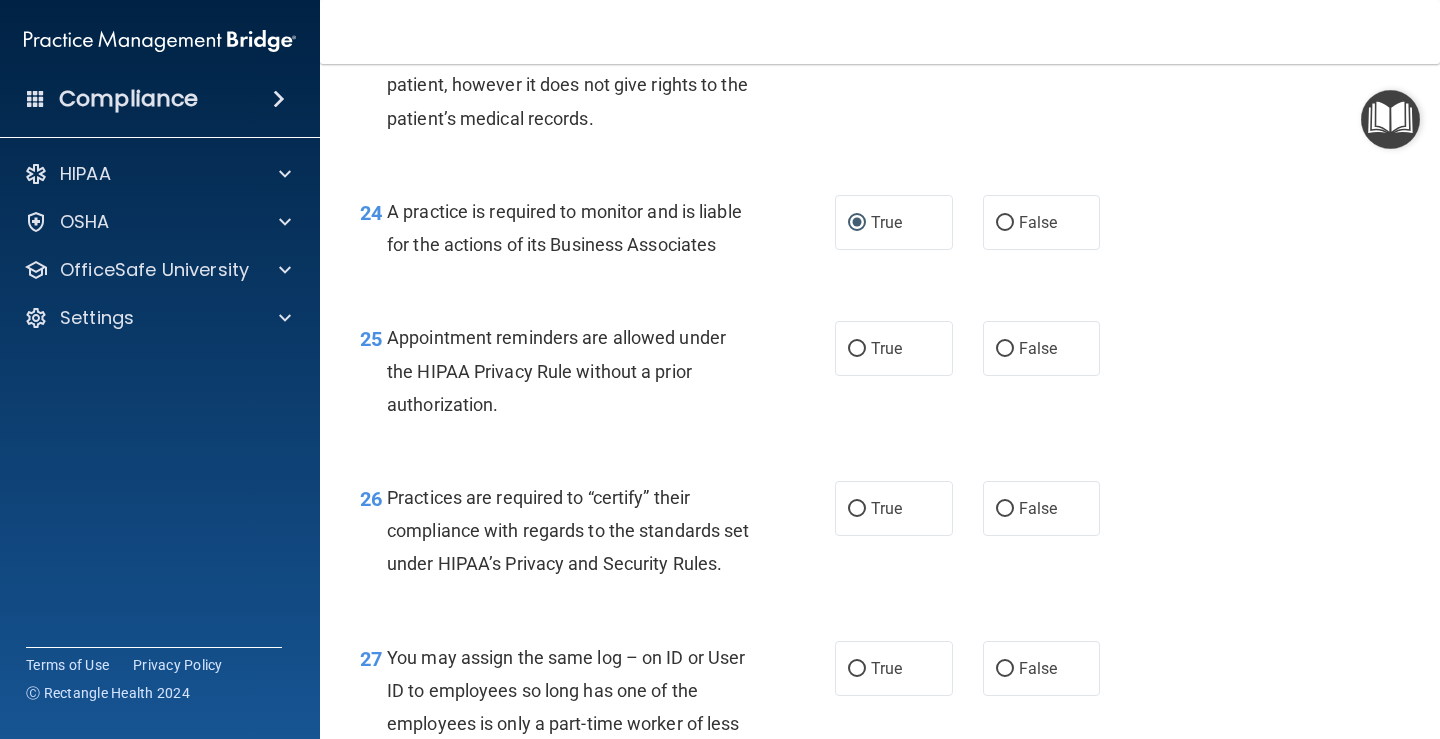 scroll, scrollTop: 4400, scrollLeft: 0, axis: vertical 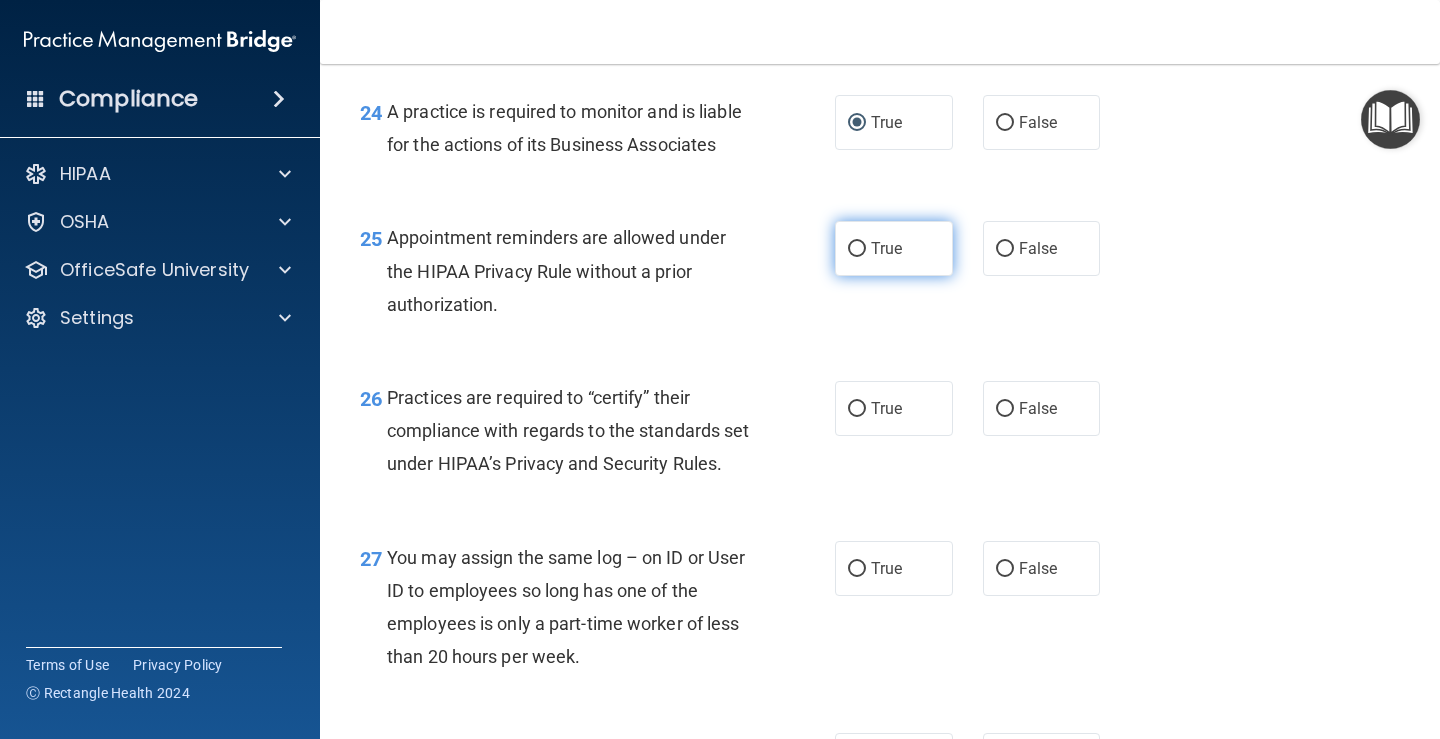 click on "True" at bounding box center (894, 248) 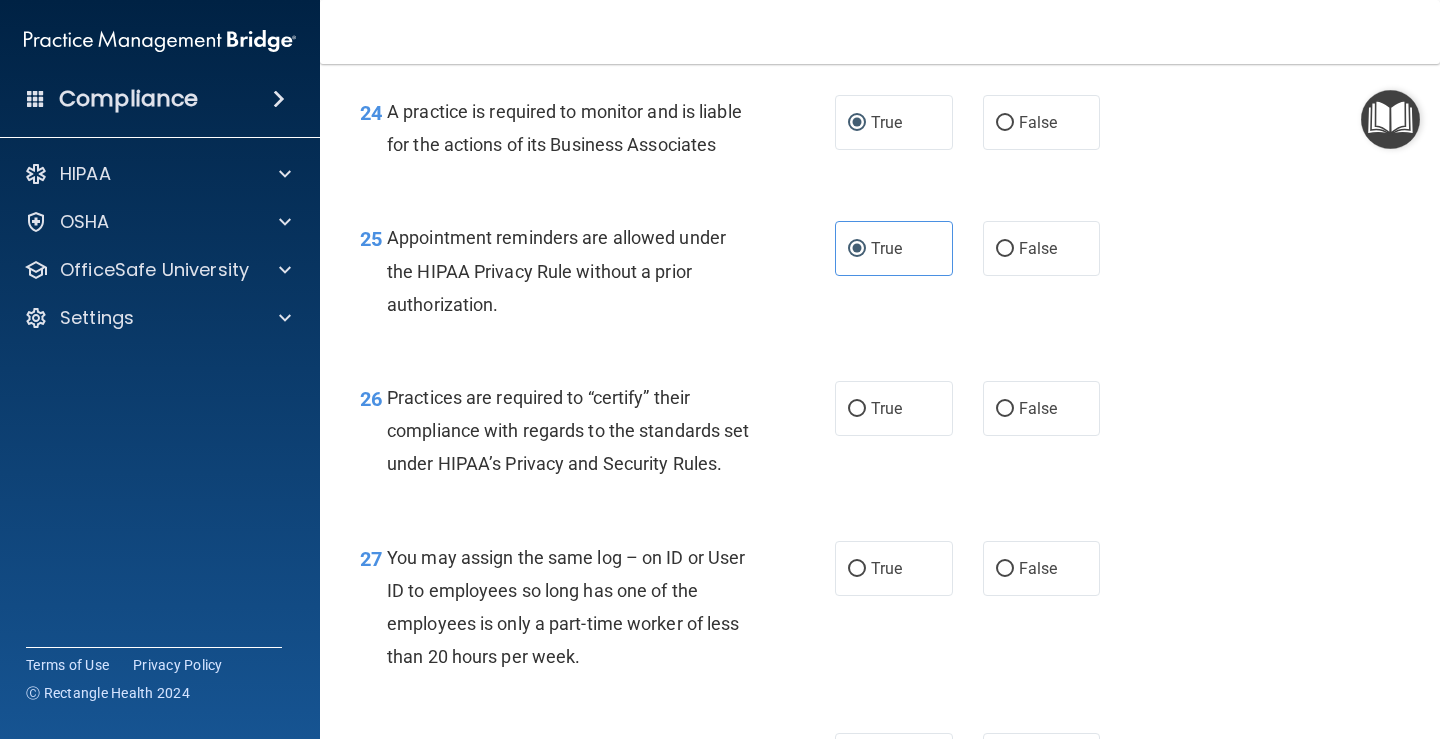scroll, scrollTop: 4500, scrollLeft: 0, axis: vertical 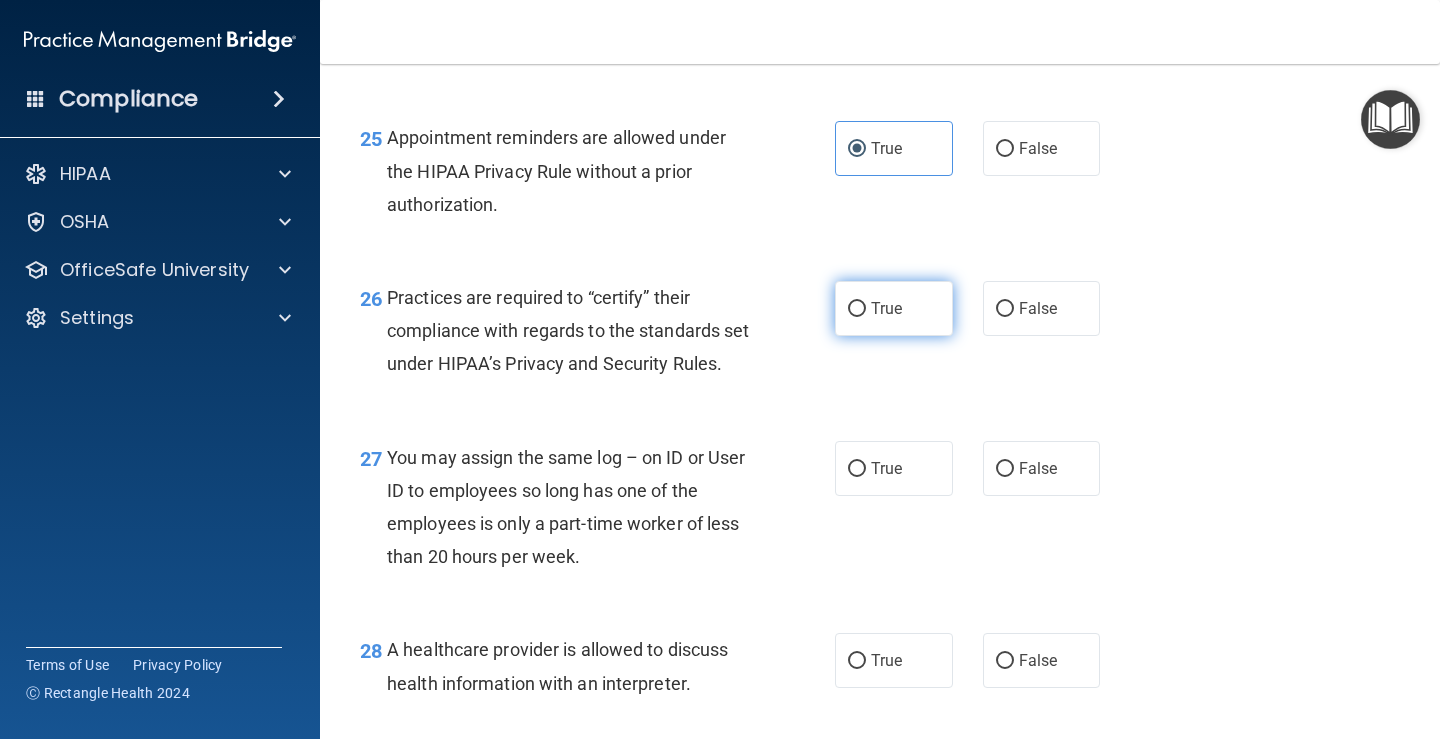 click on "True" at bounding box center [894, 308] 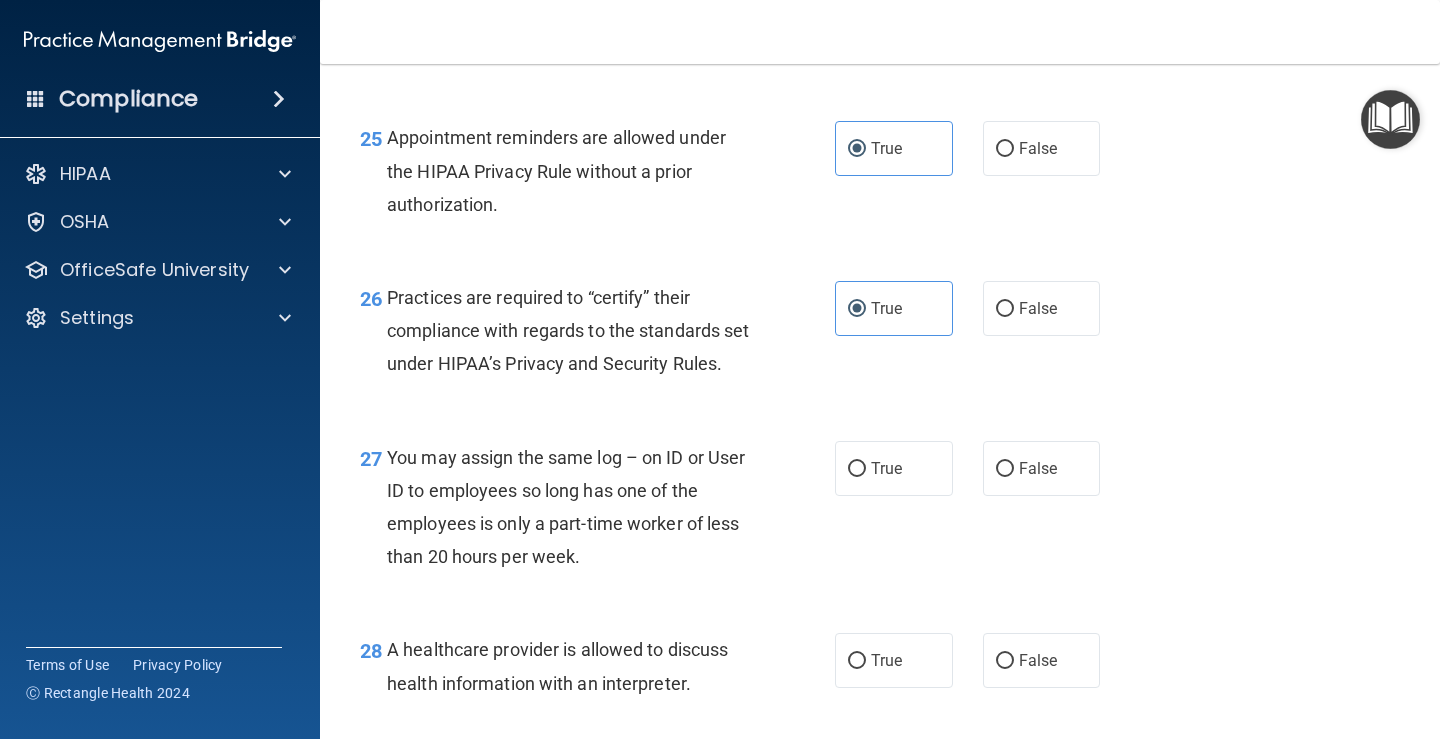 scroll, scrollTop: 4700, scrollLeft: 0, axis: vertical 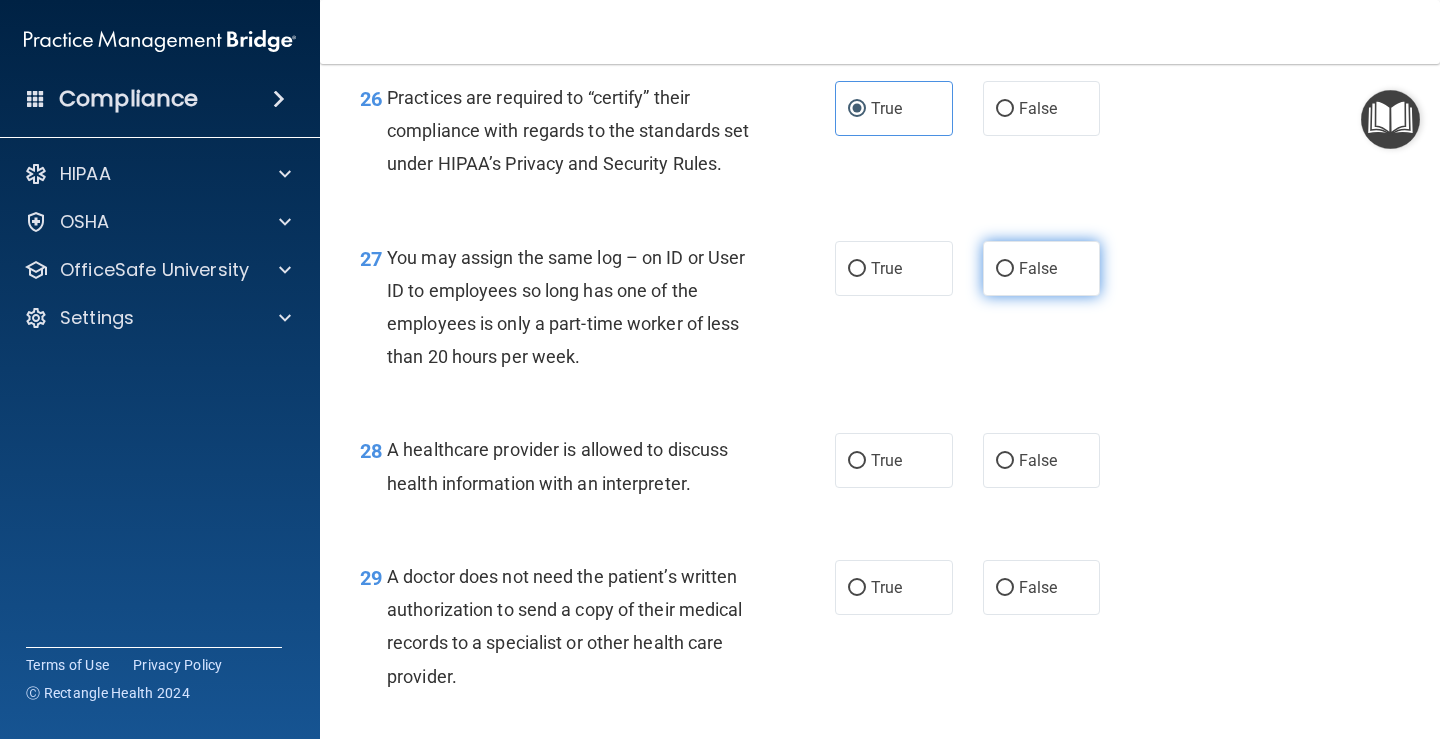 click on "False" at bounding box center [1042, 268] 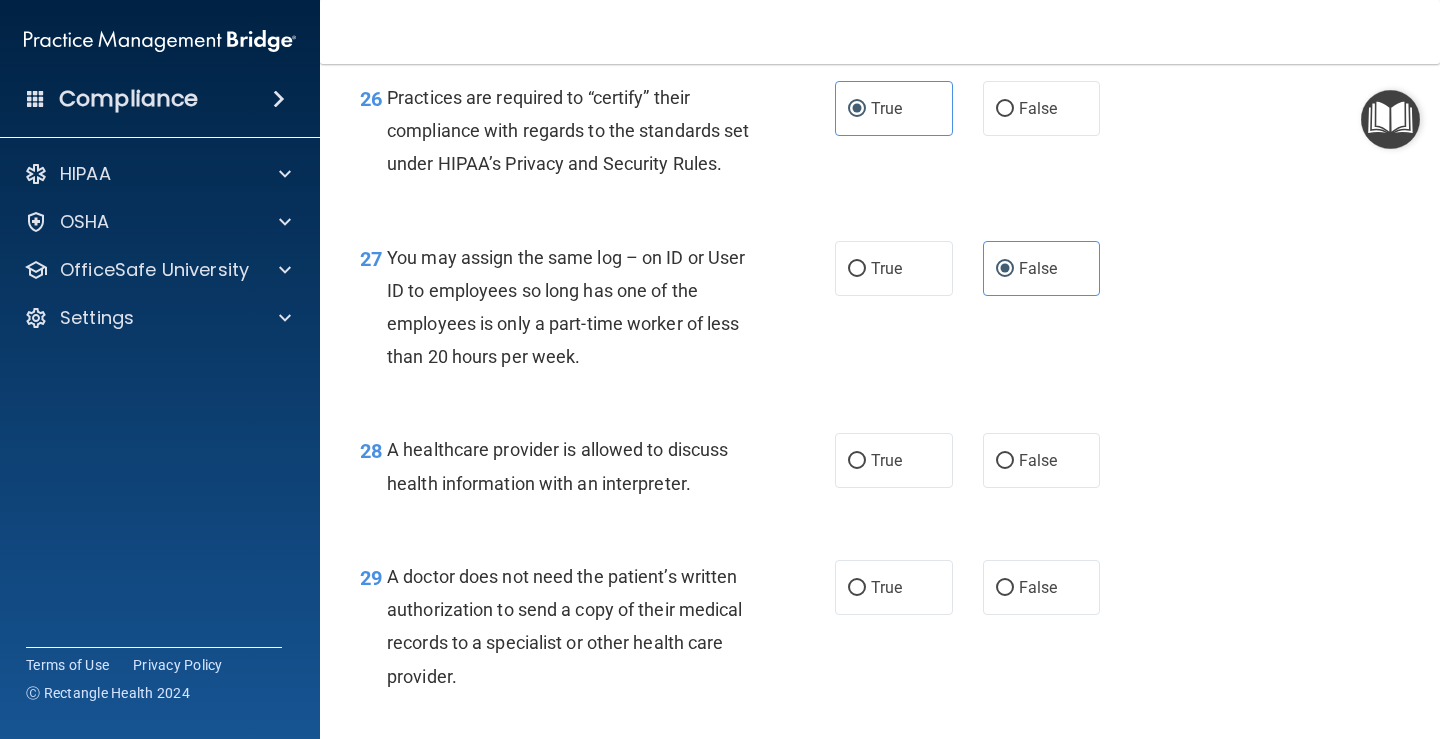 scroll, scrollTop: 4800, scrollLeft: 0, axis: vertical 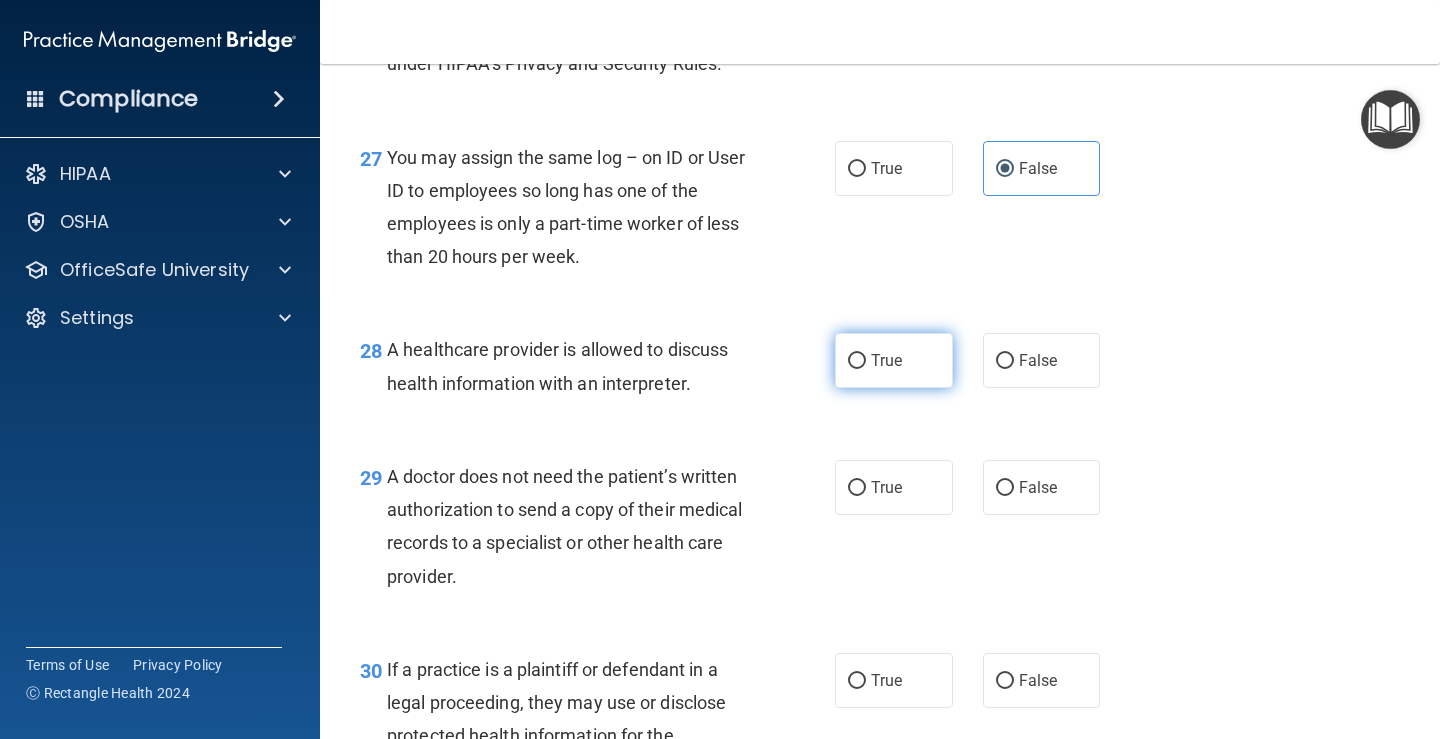 click on "True" at bounding box center (857, 361) 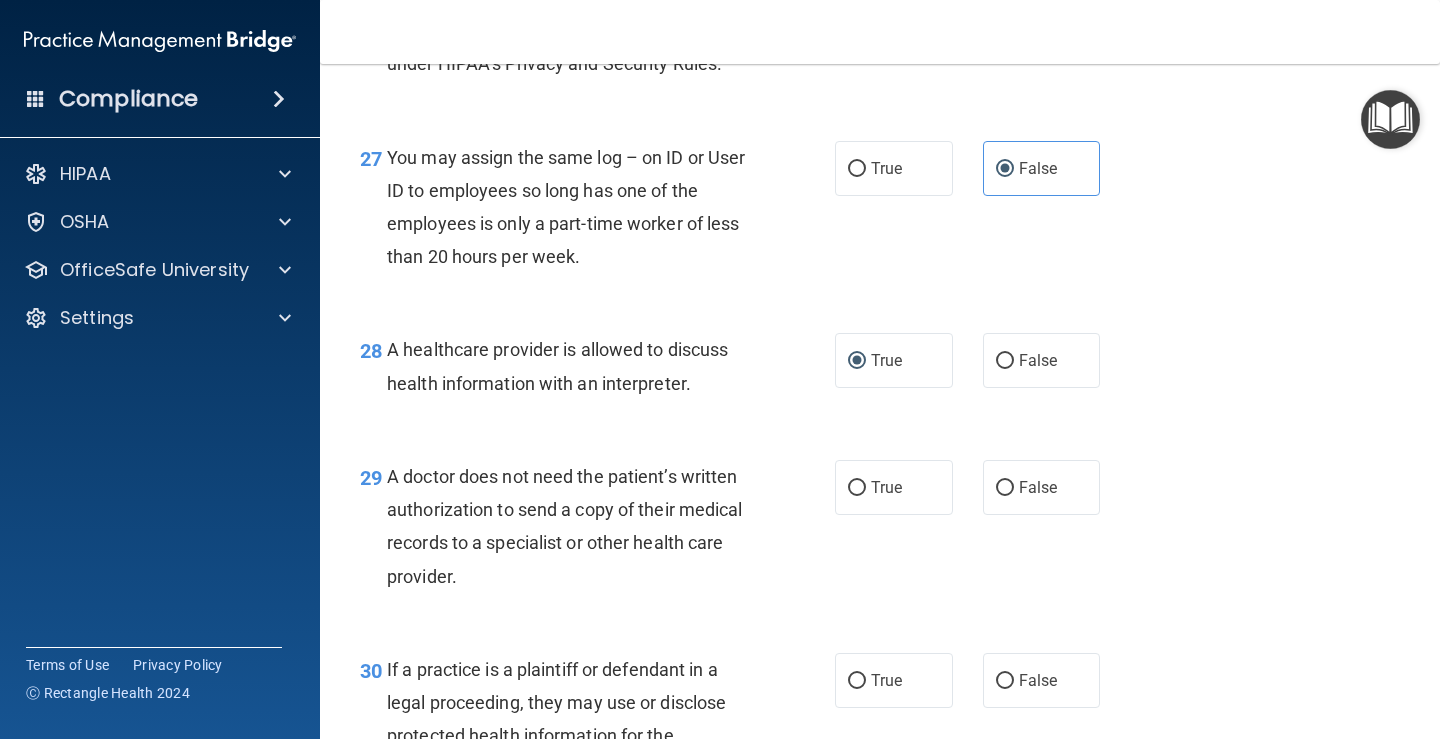 scroll, scrollTop: 4900, scrollLeft: 0, axis: vertical 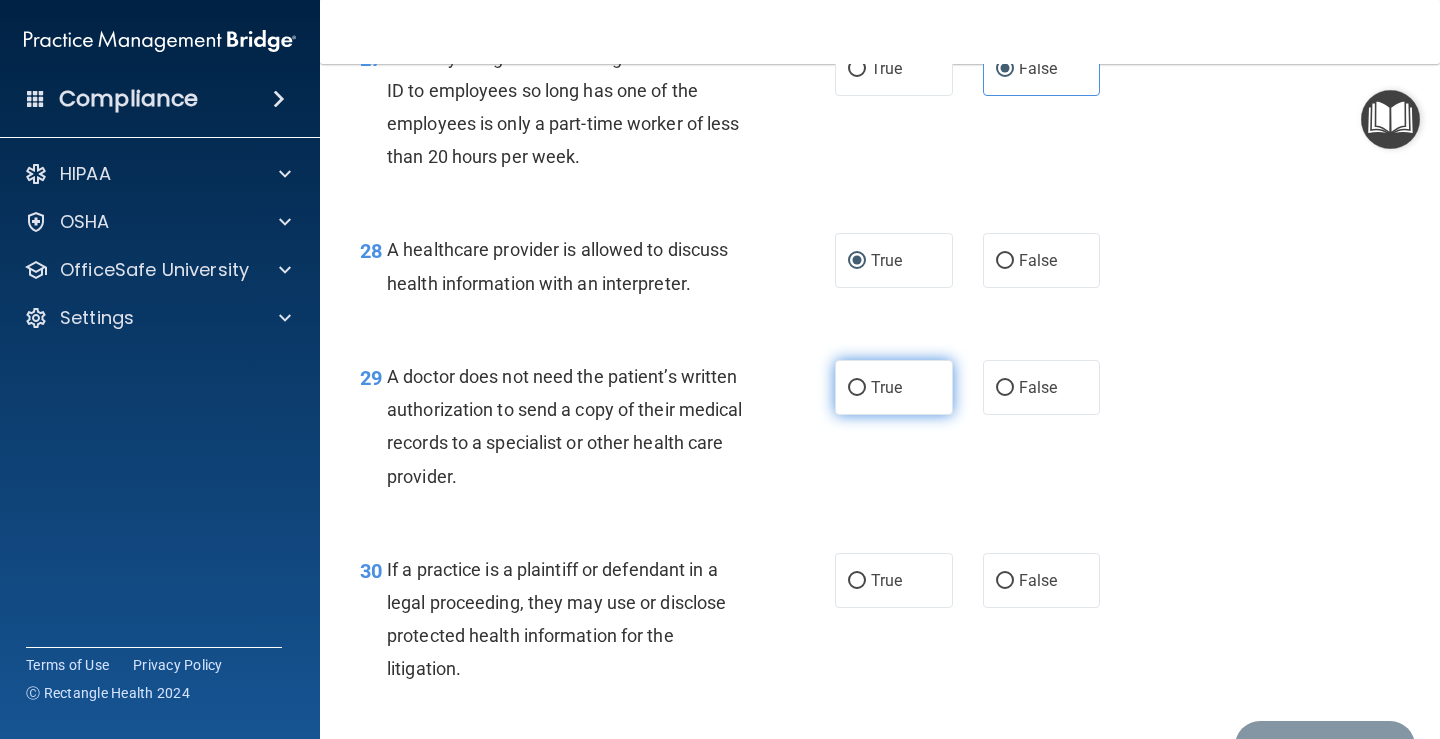 click on "True" at bounding box center (894, 387) 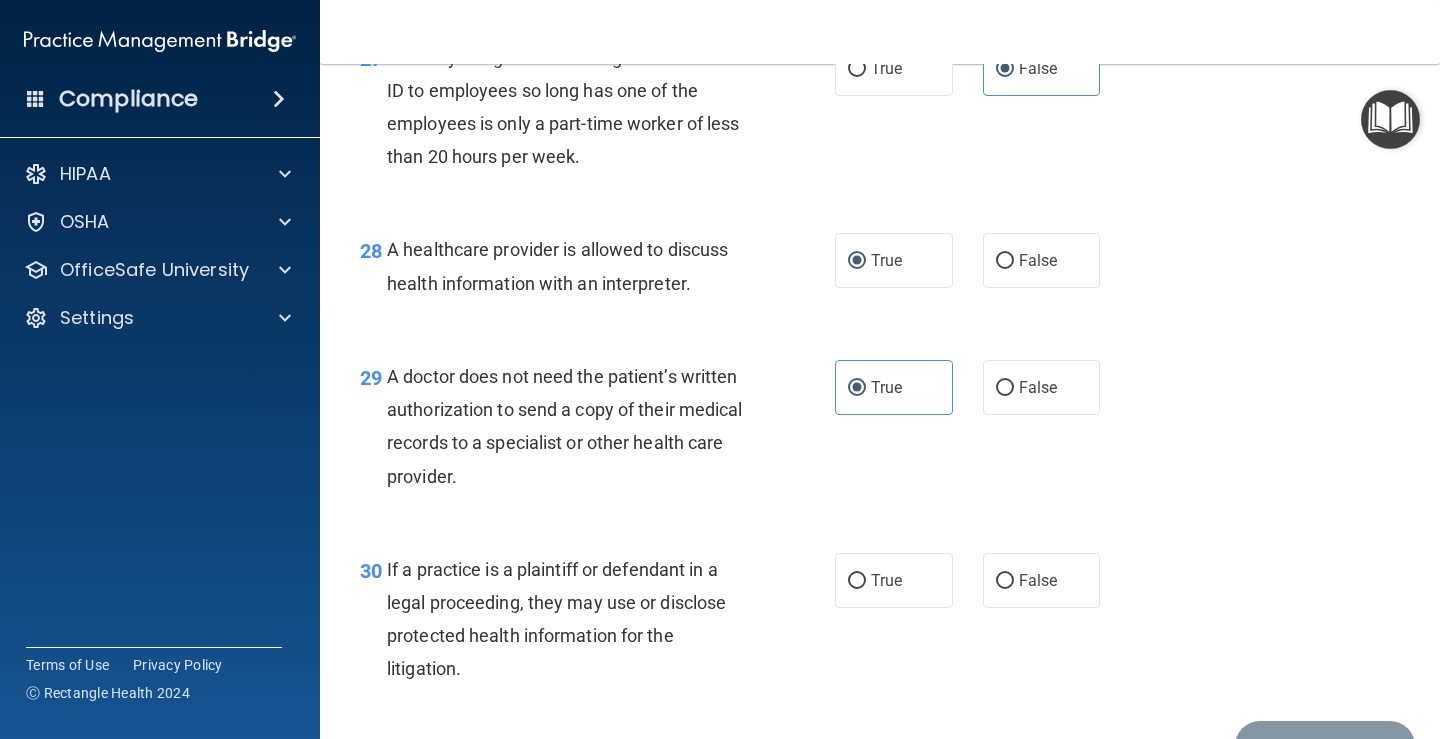 scroll, scrollTop: 5100, scrollLeft: 0, axis: vertical 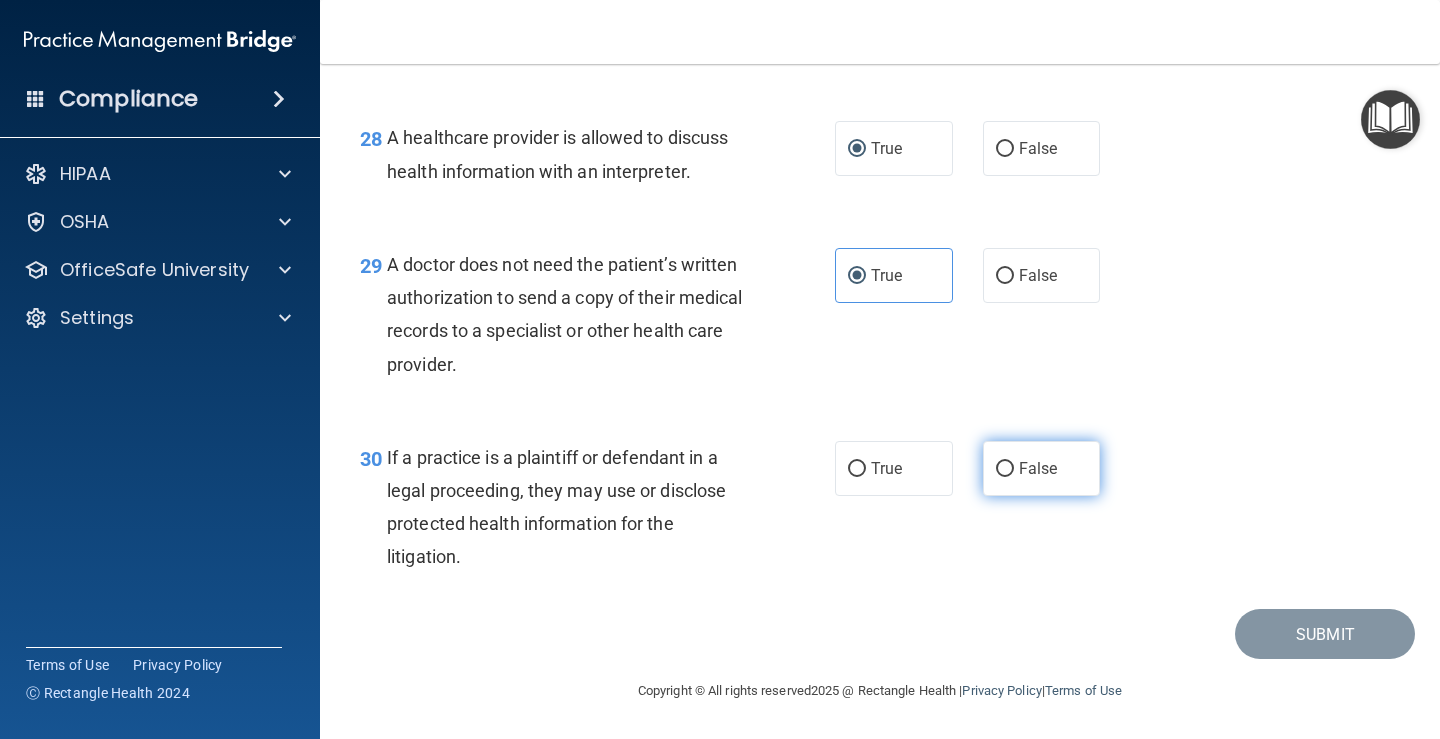 click on "False" at bounding box center (1042, 468) 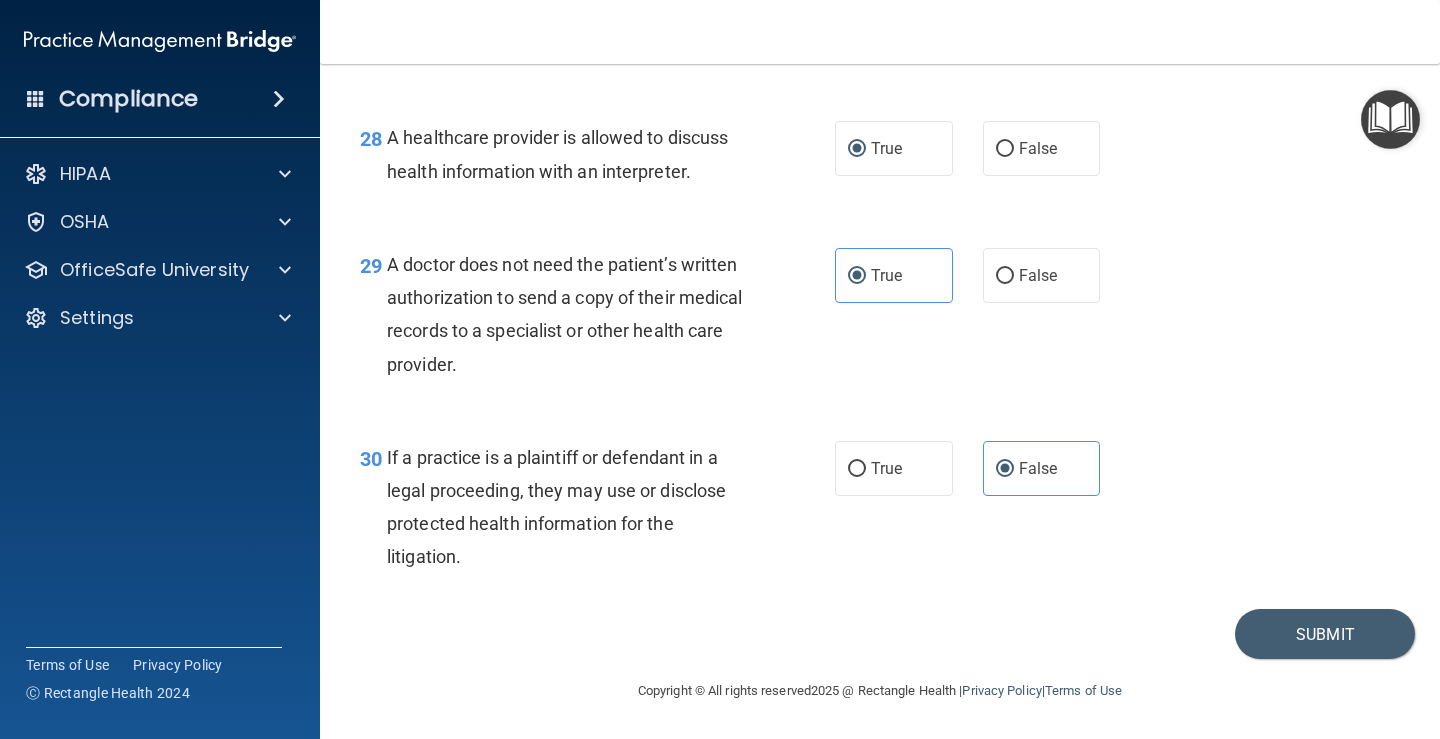 click on "30       If a practice is a plaintiff or defendant in a legal proceeding, they may use or disclose protected health information for the litigation.                 True           False" at bounding box center (880, 512) 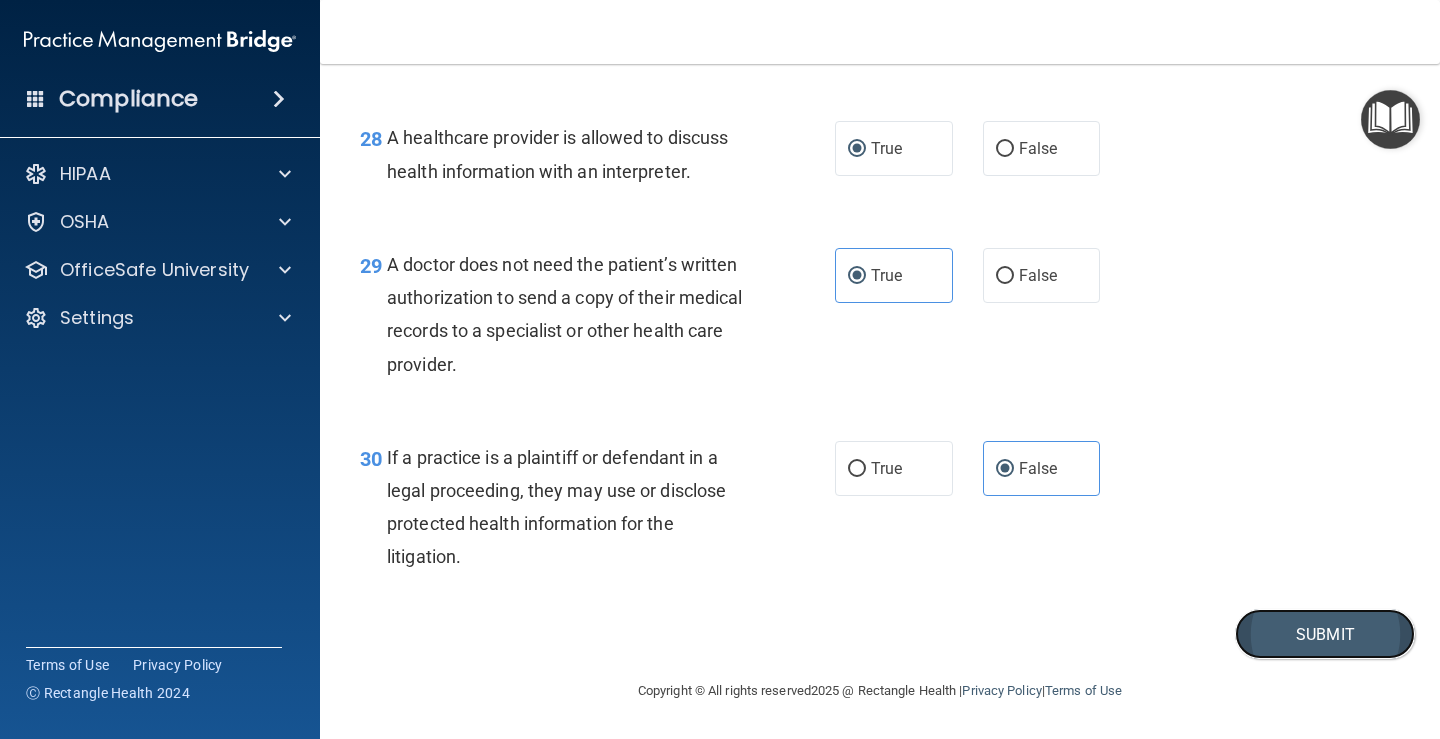 click on "Submit" at bounding box center (1325, 634) 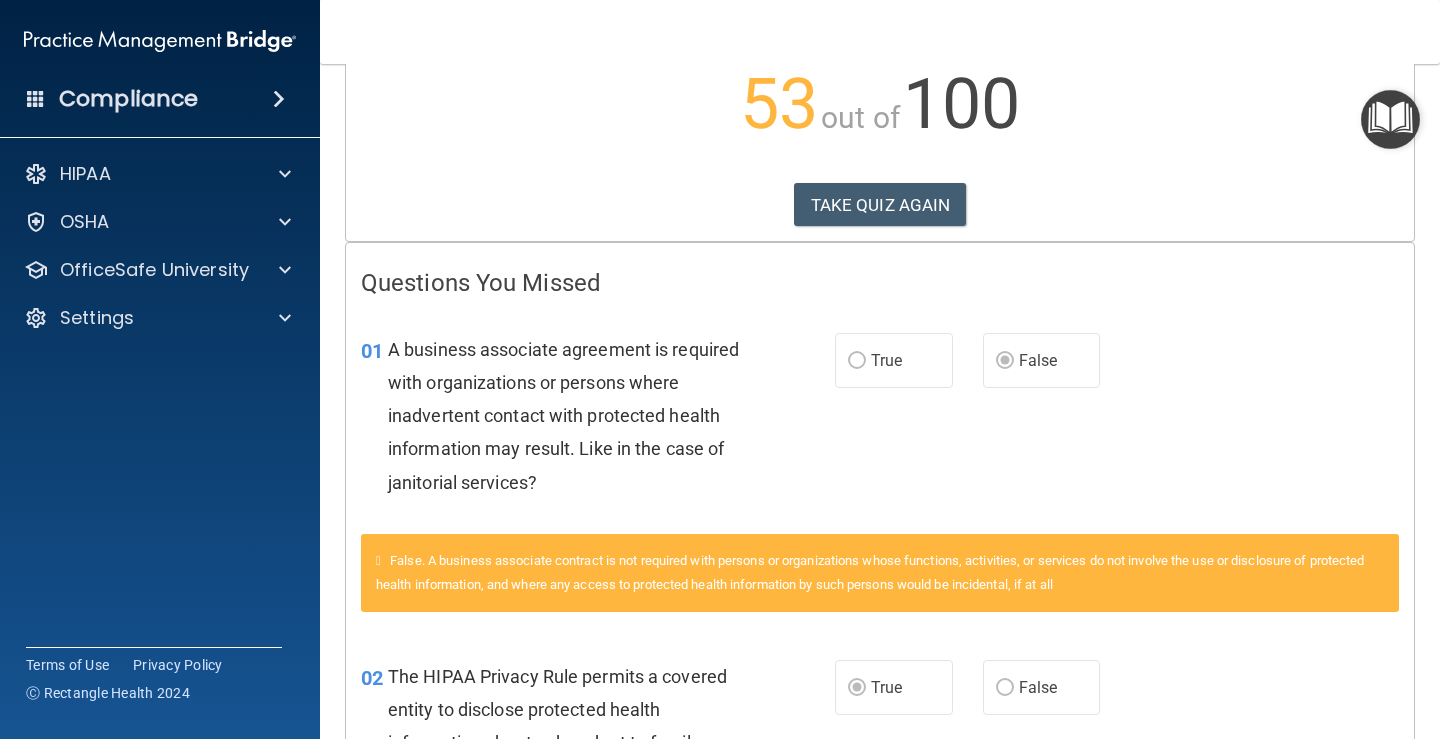 scroll, scrollTop: 29, scrollLeft: 0, axis: vertical 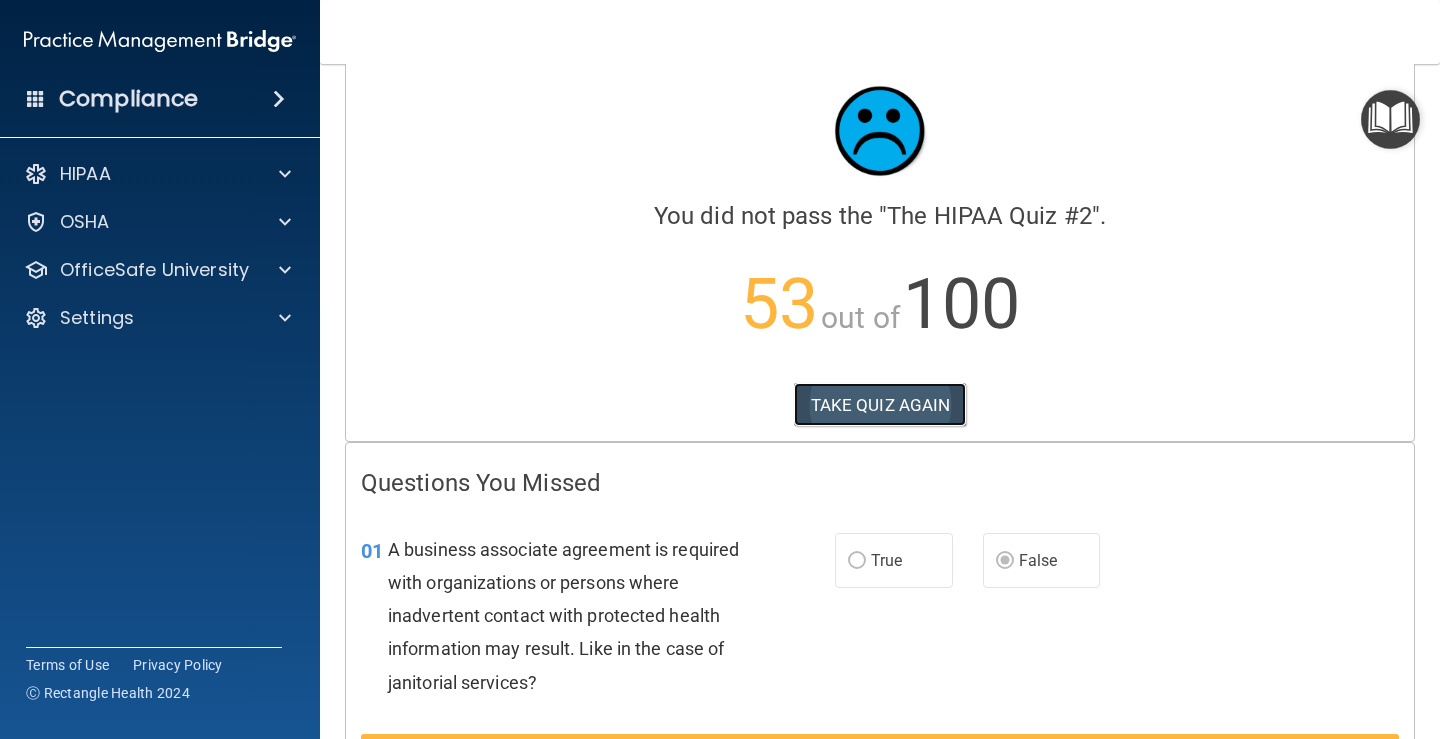 click on "TAKE QUIZ AGAIN" at bounding box center [880, 405] 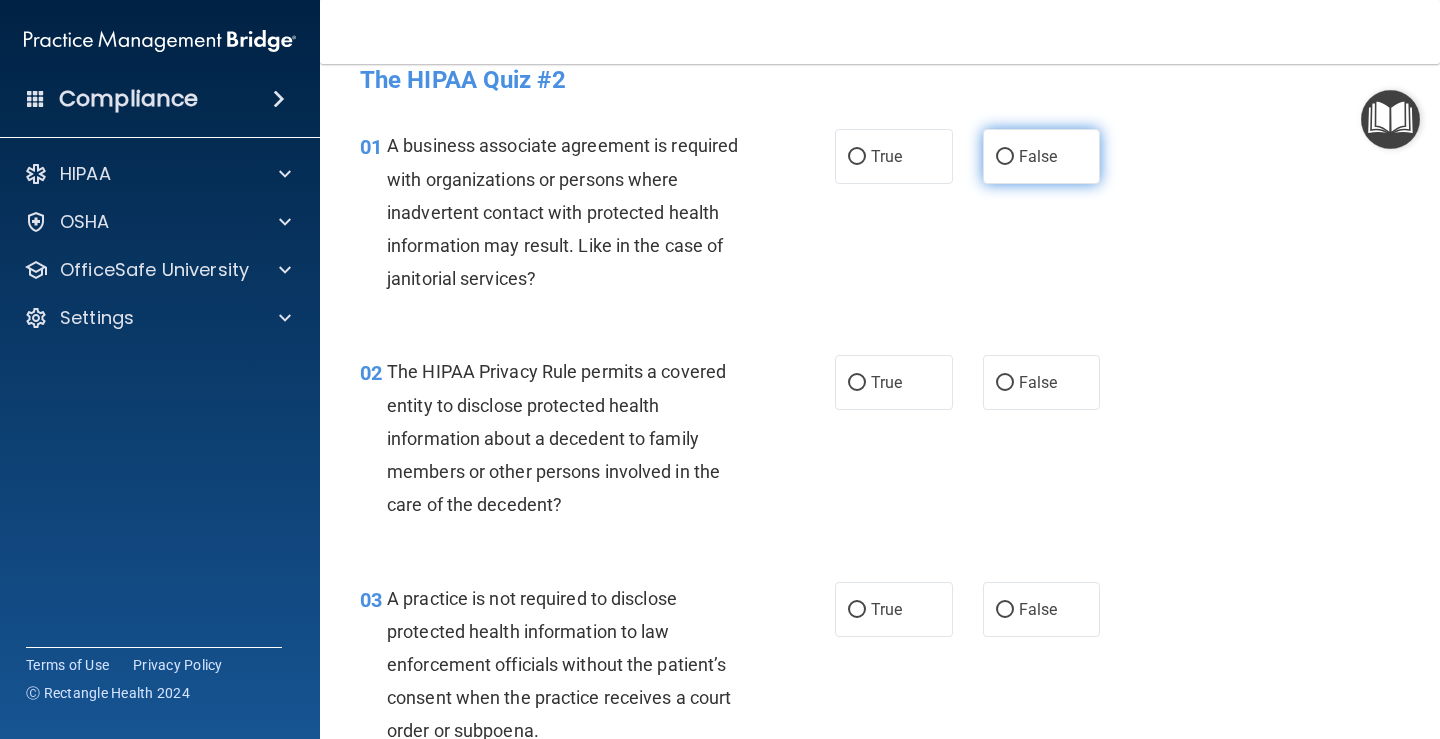 click on "False" at bounding box center [1038, 156] 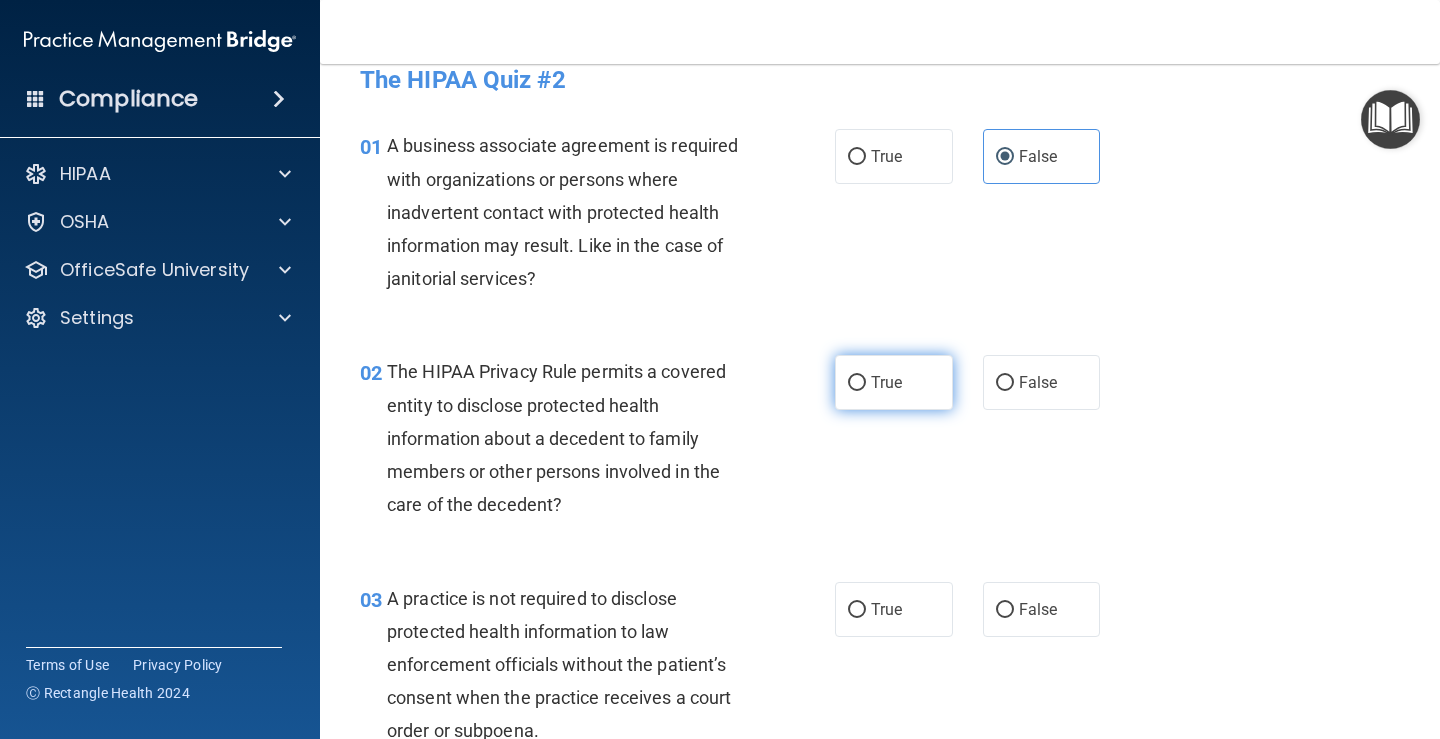 click on "True" at bounding box center [894, 382] 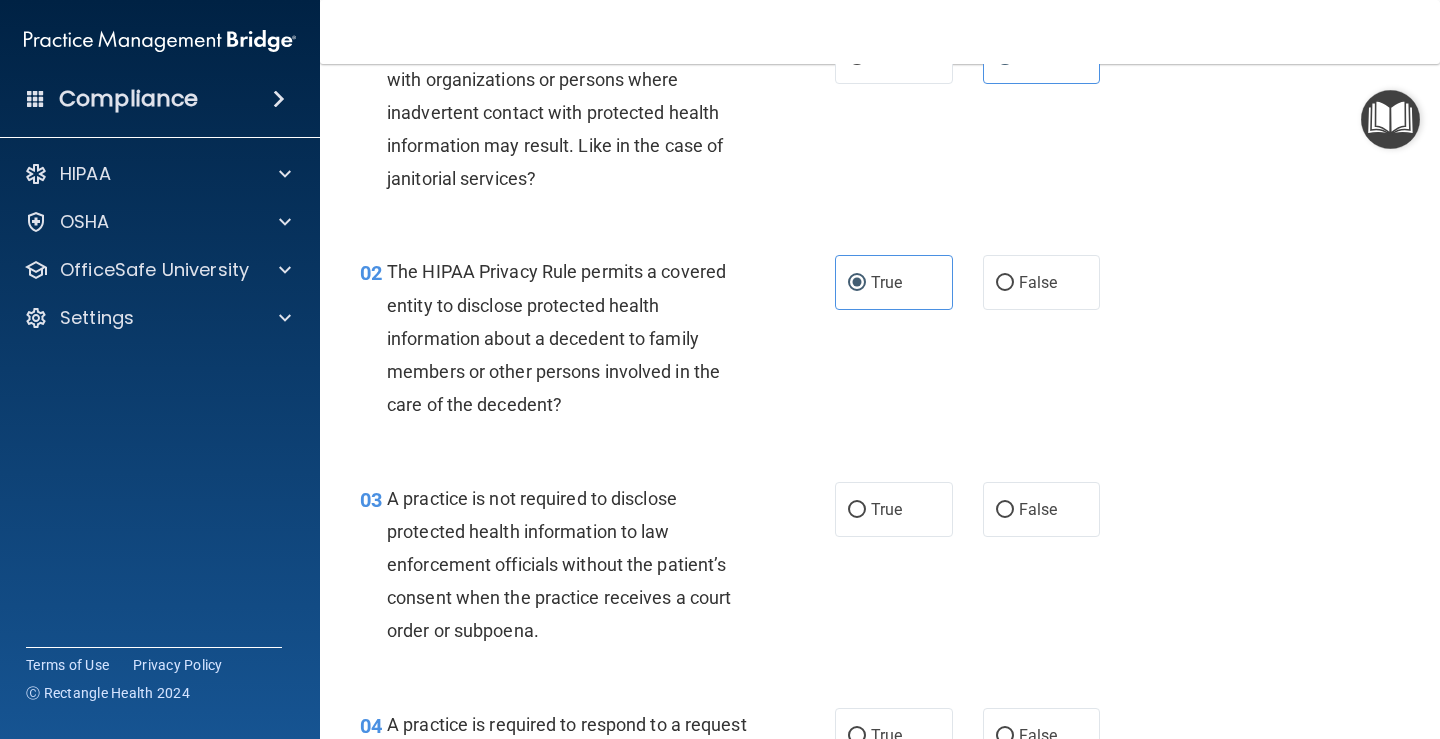 scroll, scrollTop: 229, scrollLeft: 0, axis: vertical 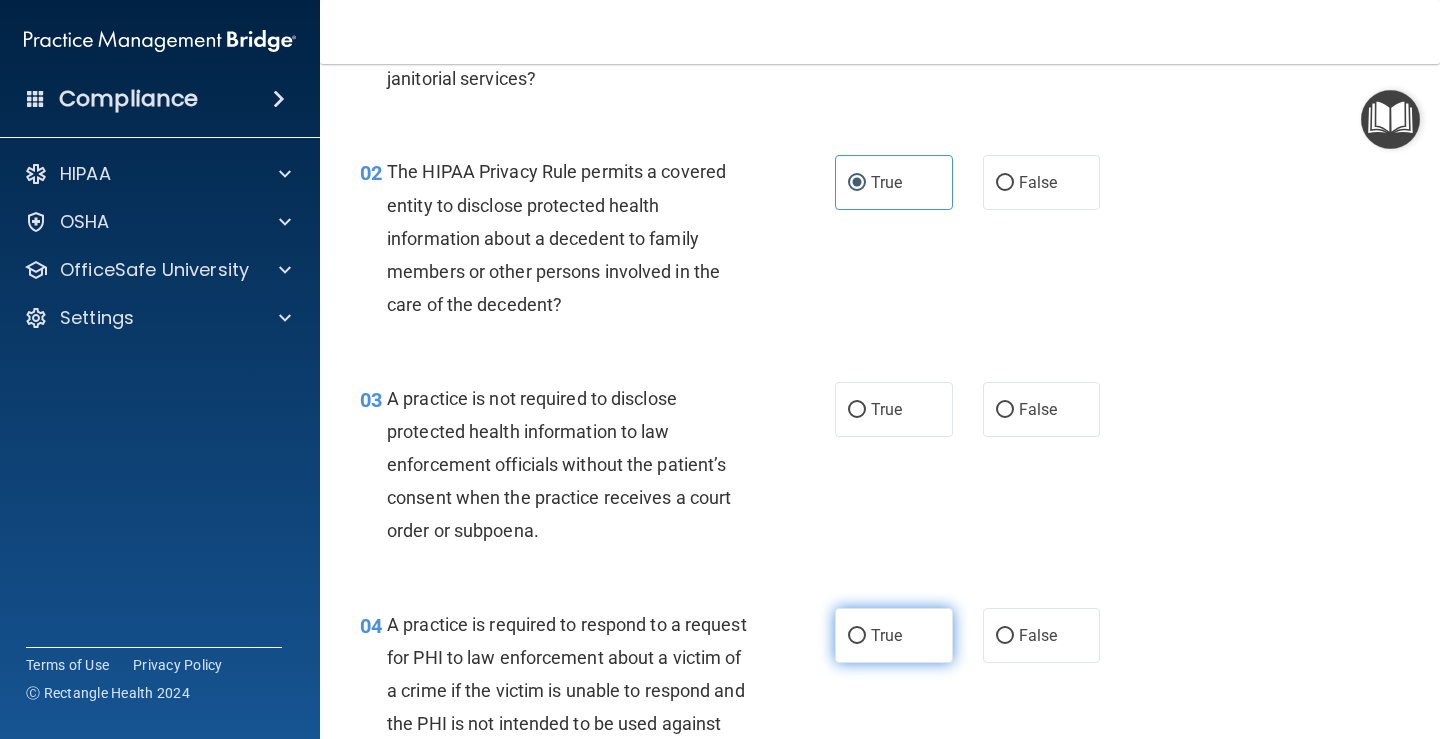 click on "True" at bounding box center (886, 635) 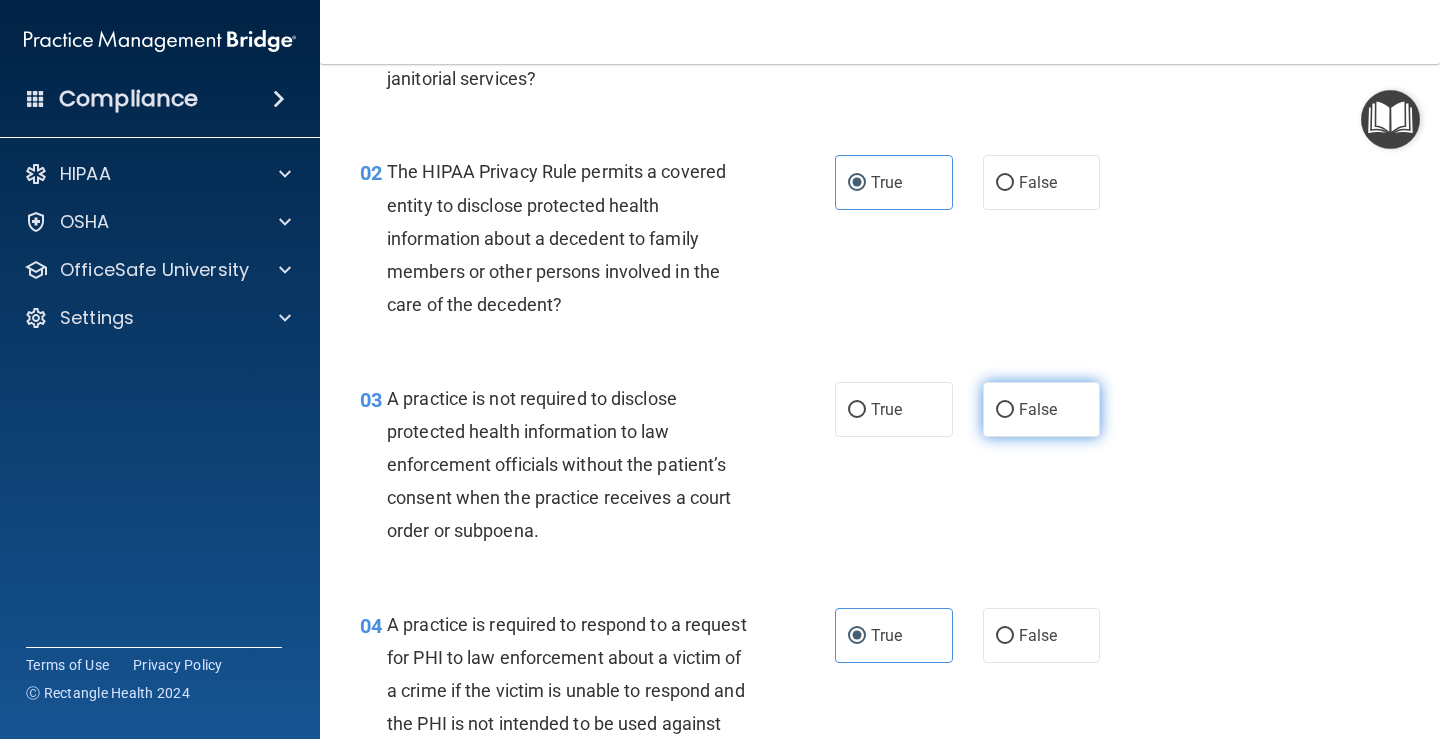 click on "False" at bounding box center [1042, 409] 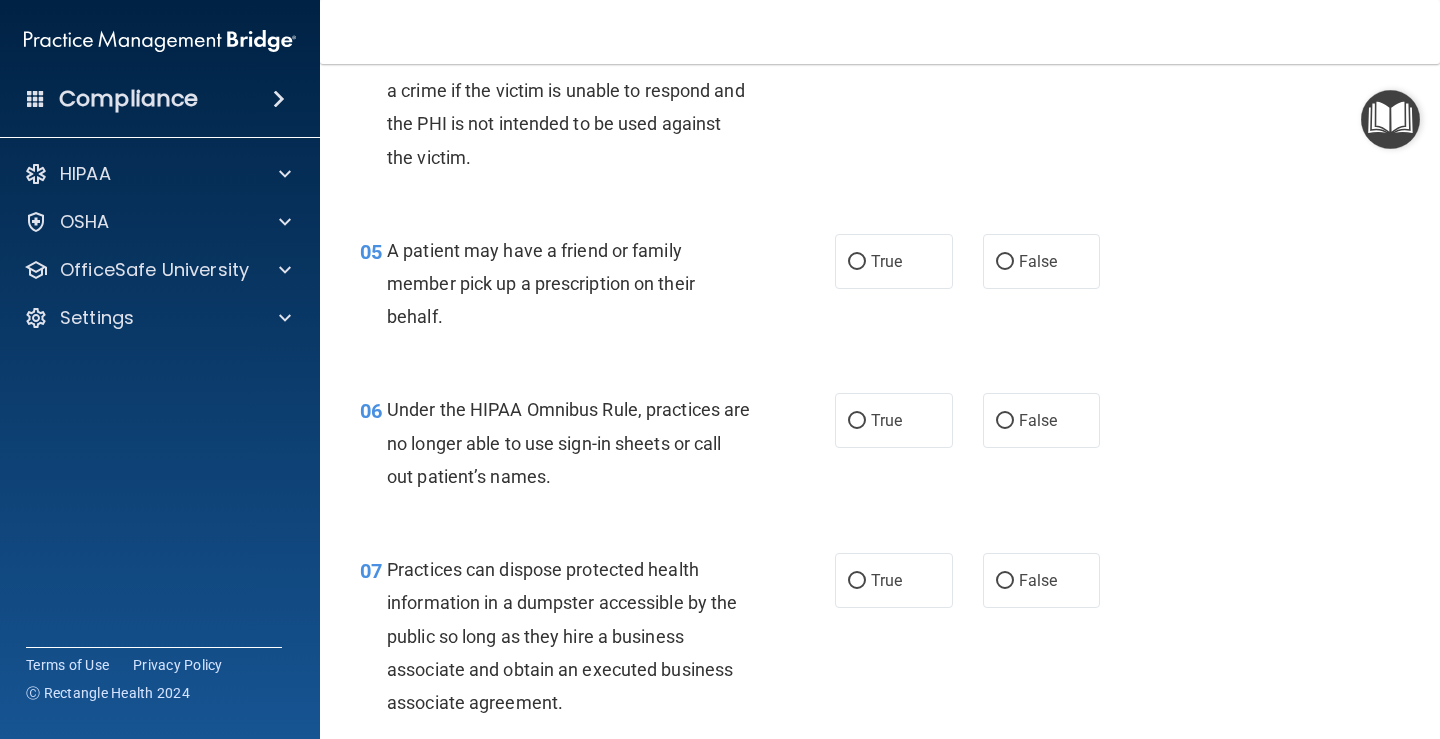 scroll, scrollTop: 929, scrollLeft: 0, axis: vertical 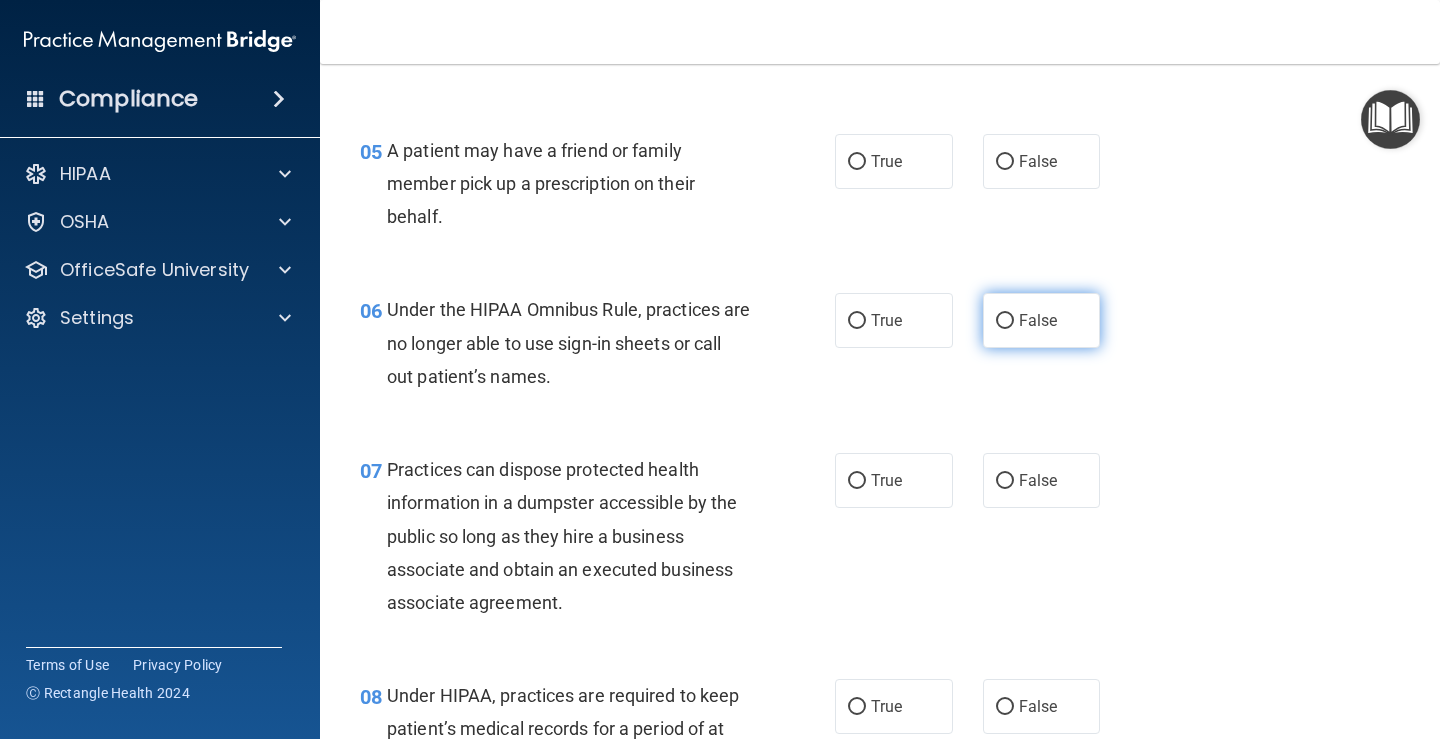 click on "False" at bounding box center [1038, 320] 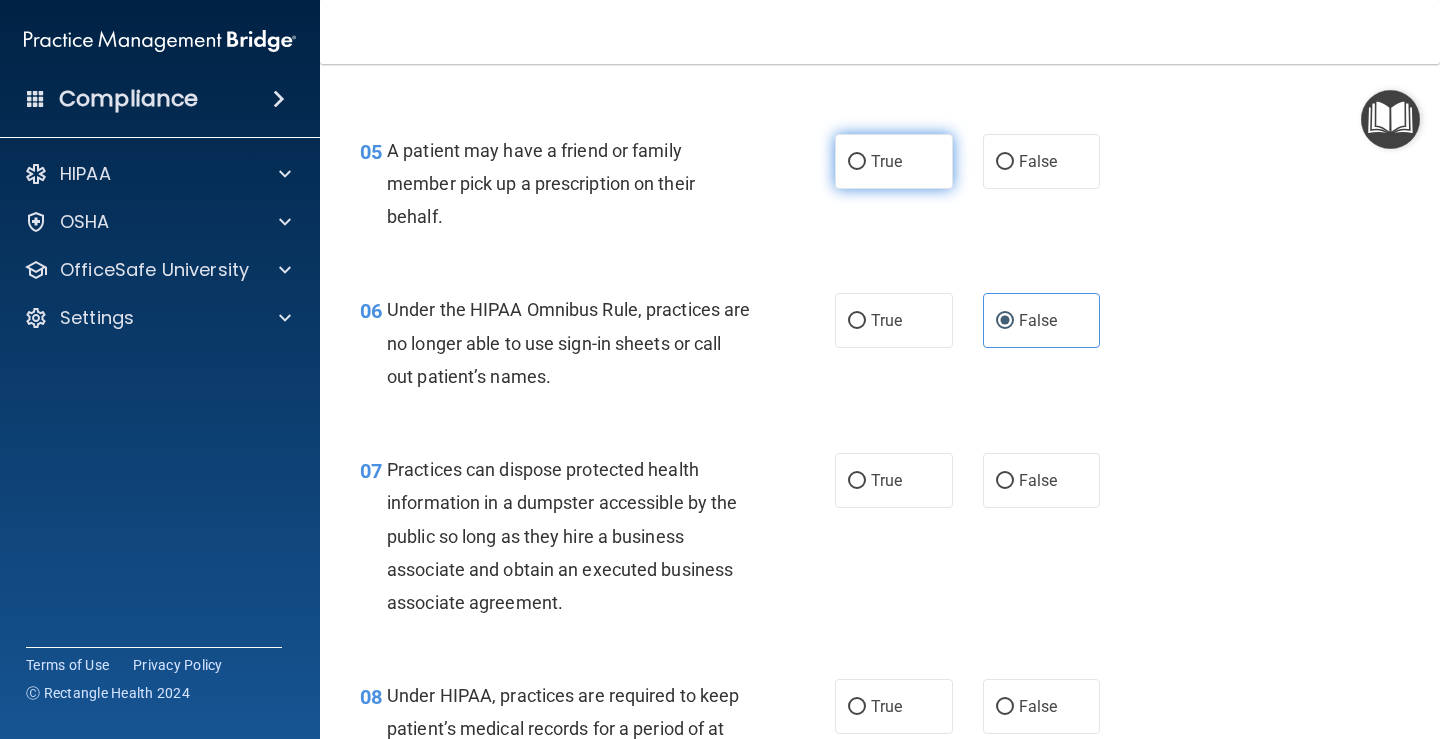 click on "True" at bounding box center [886, 161] 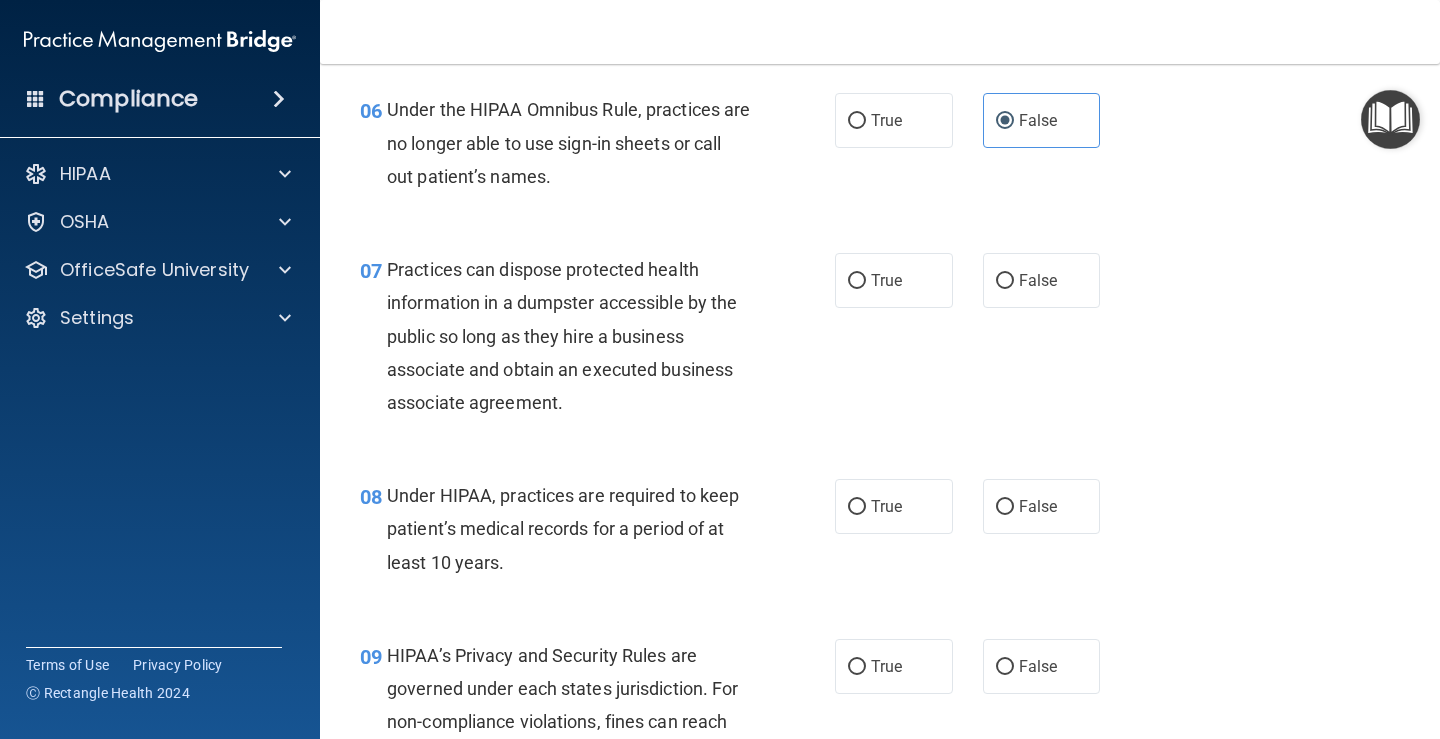 scroll, scrollTop: 1229, scrollLeft: 0, axis: vertical 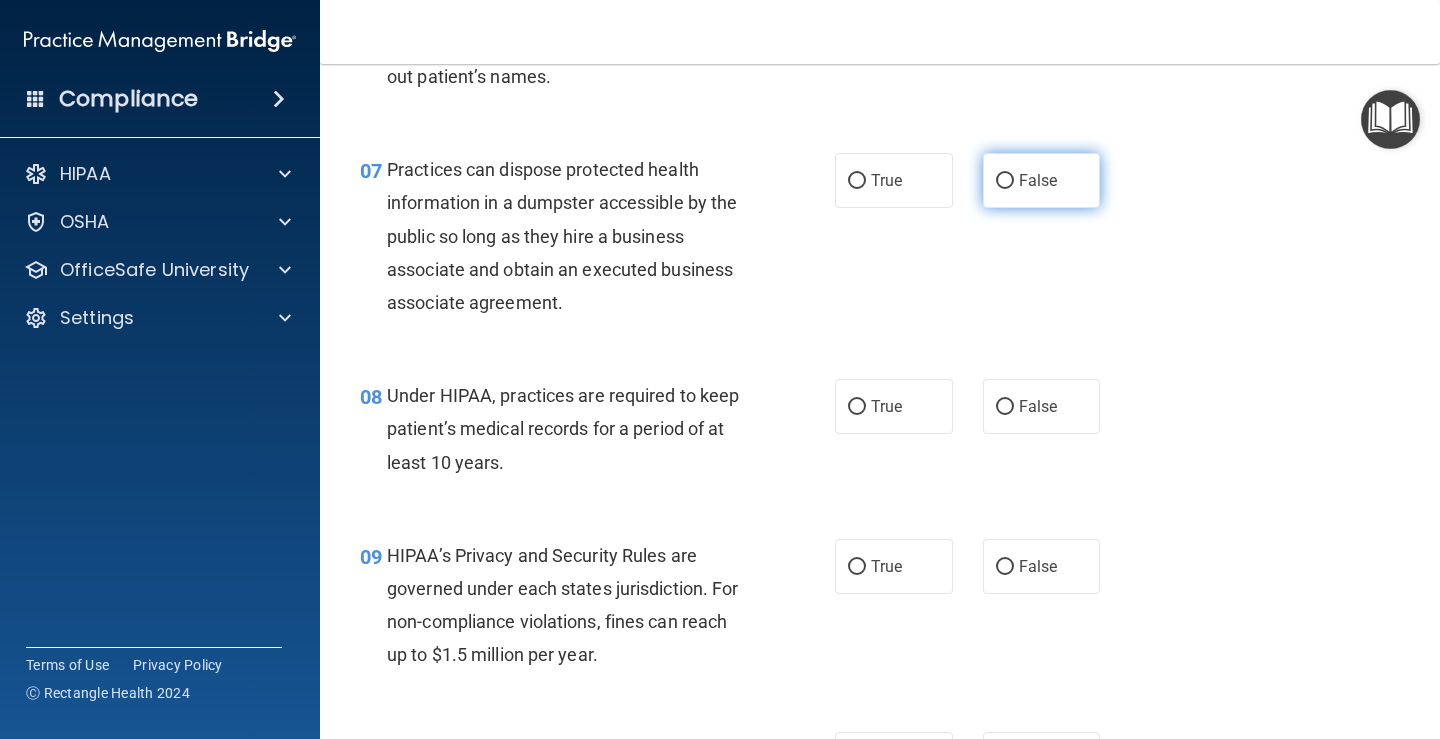 click on "False" at bounding box center (1038, 180) 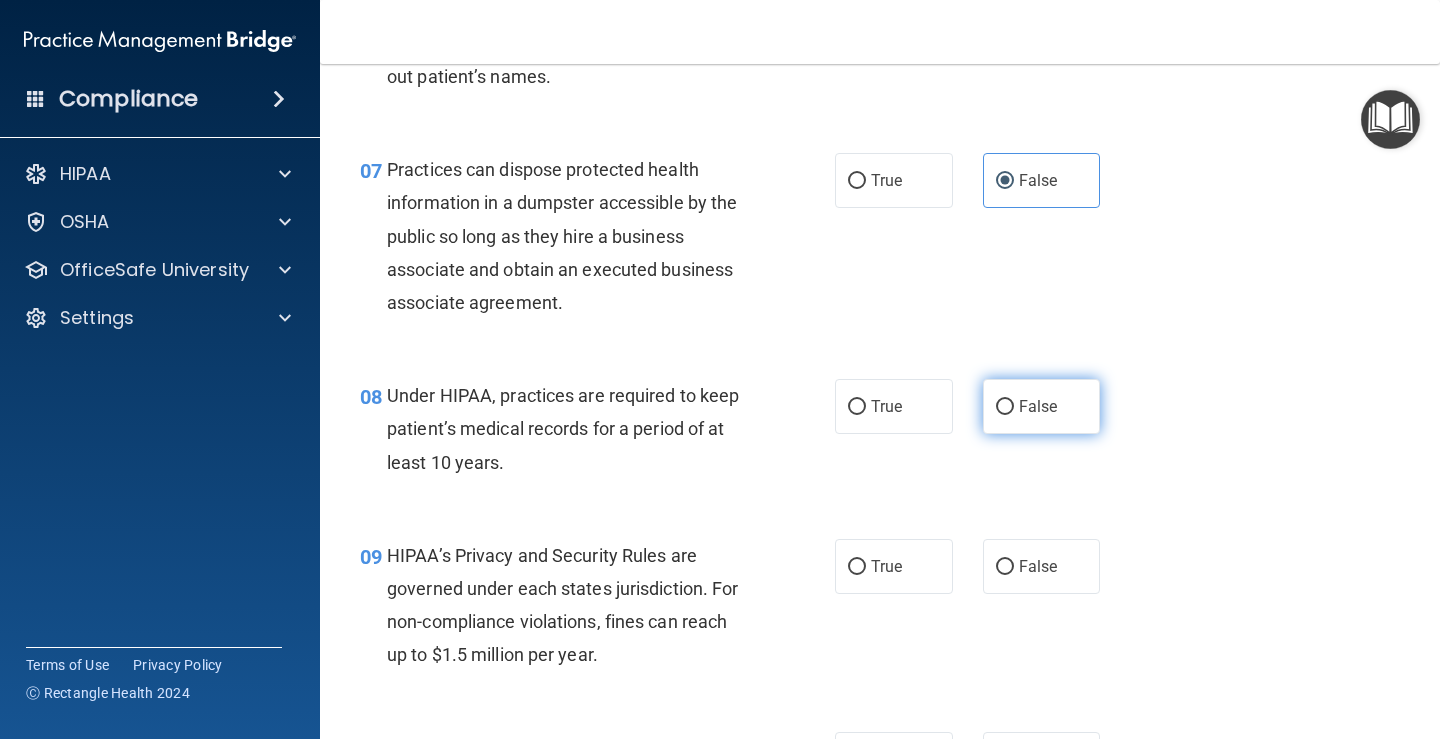 click on "False" at bounding box center [1042, 406] 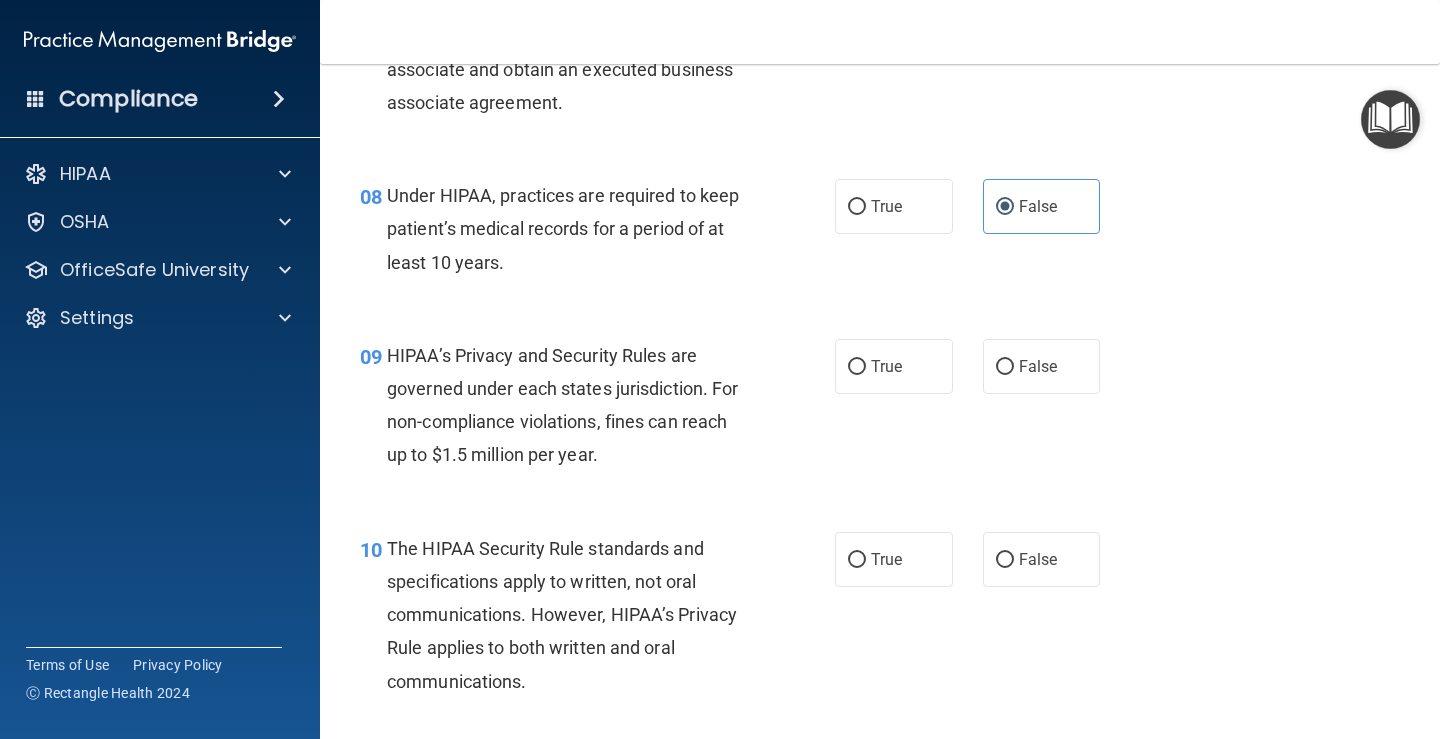 scroll, scrollTop: 1529, scrollLeft: 0, axis: vertical 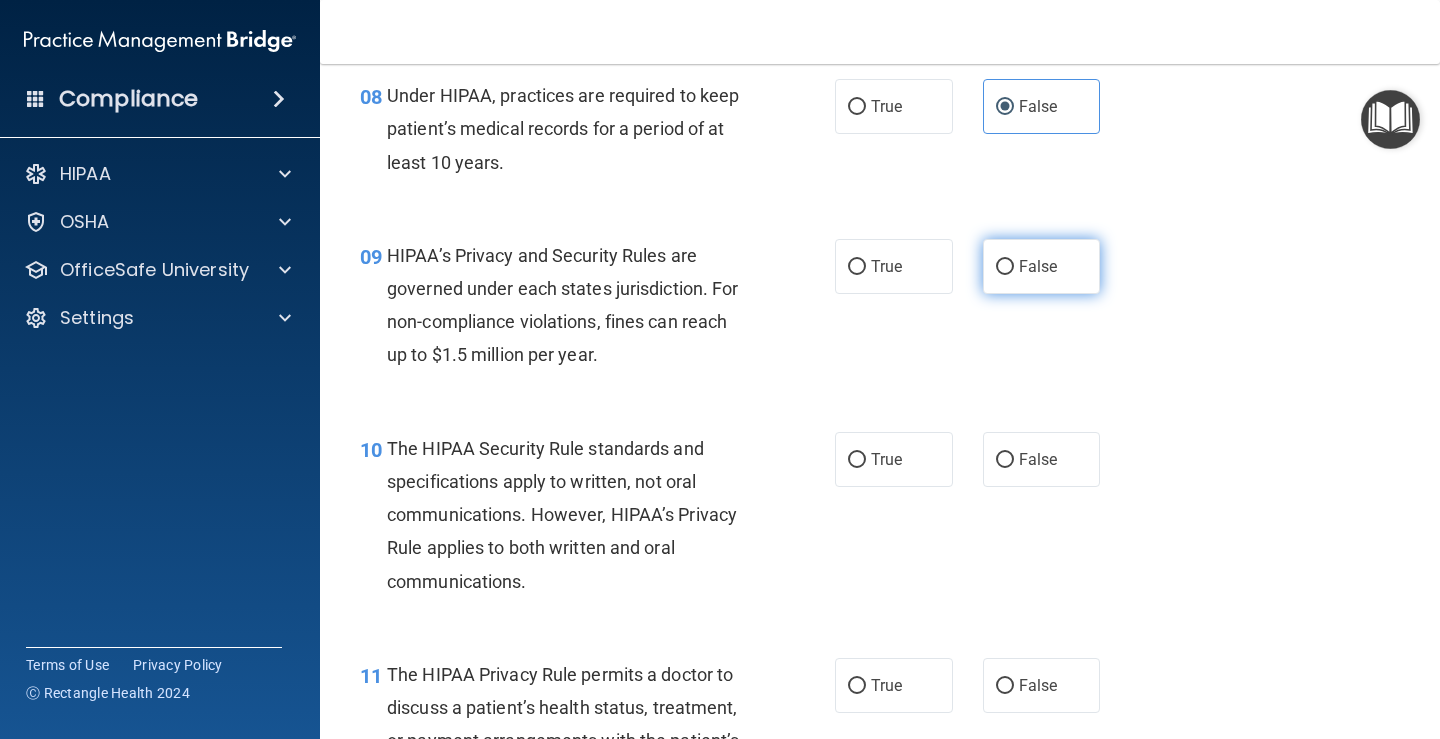 click on "False" at bounding box center (1042, 266) 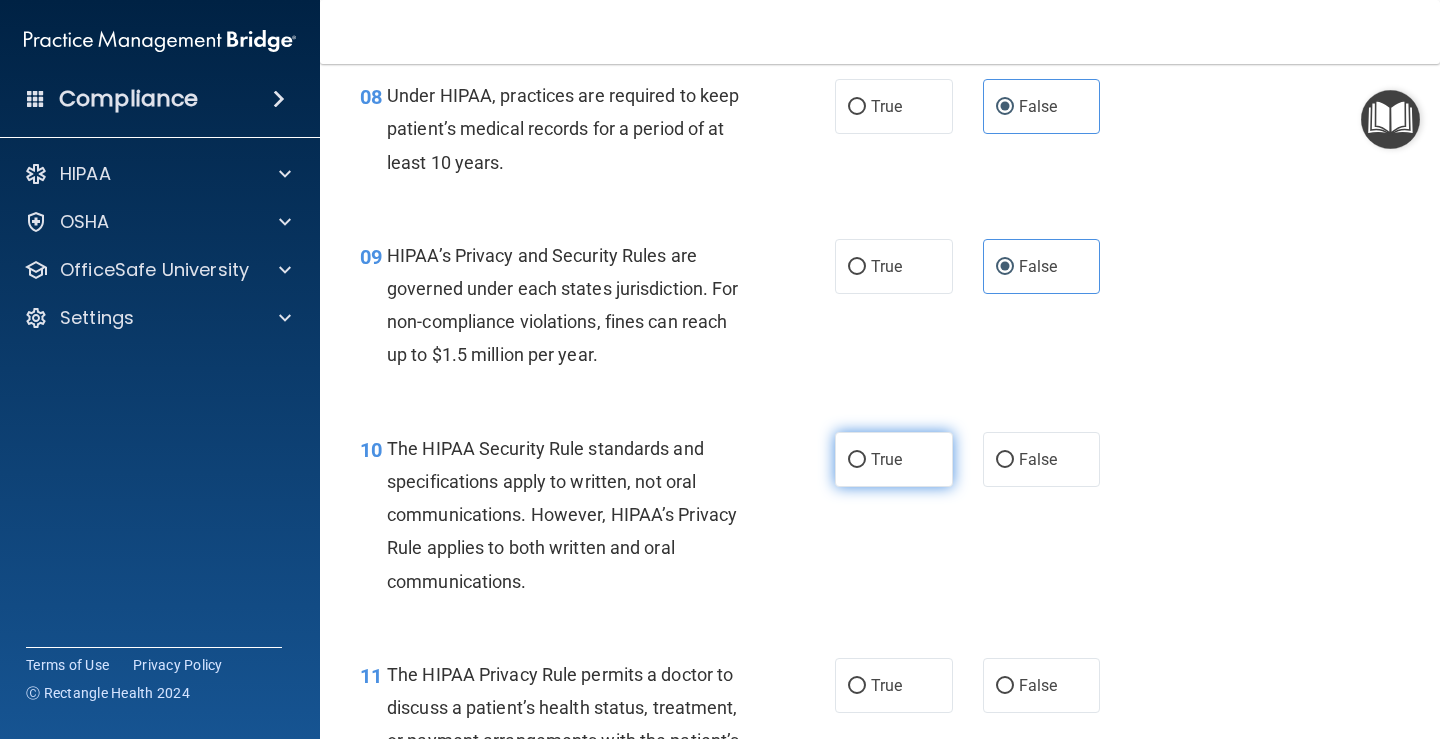 drag, startPoint x: 844, startPoint y: 463, endPoint x: 834, endPoint y: 476, distance: 16.40122 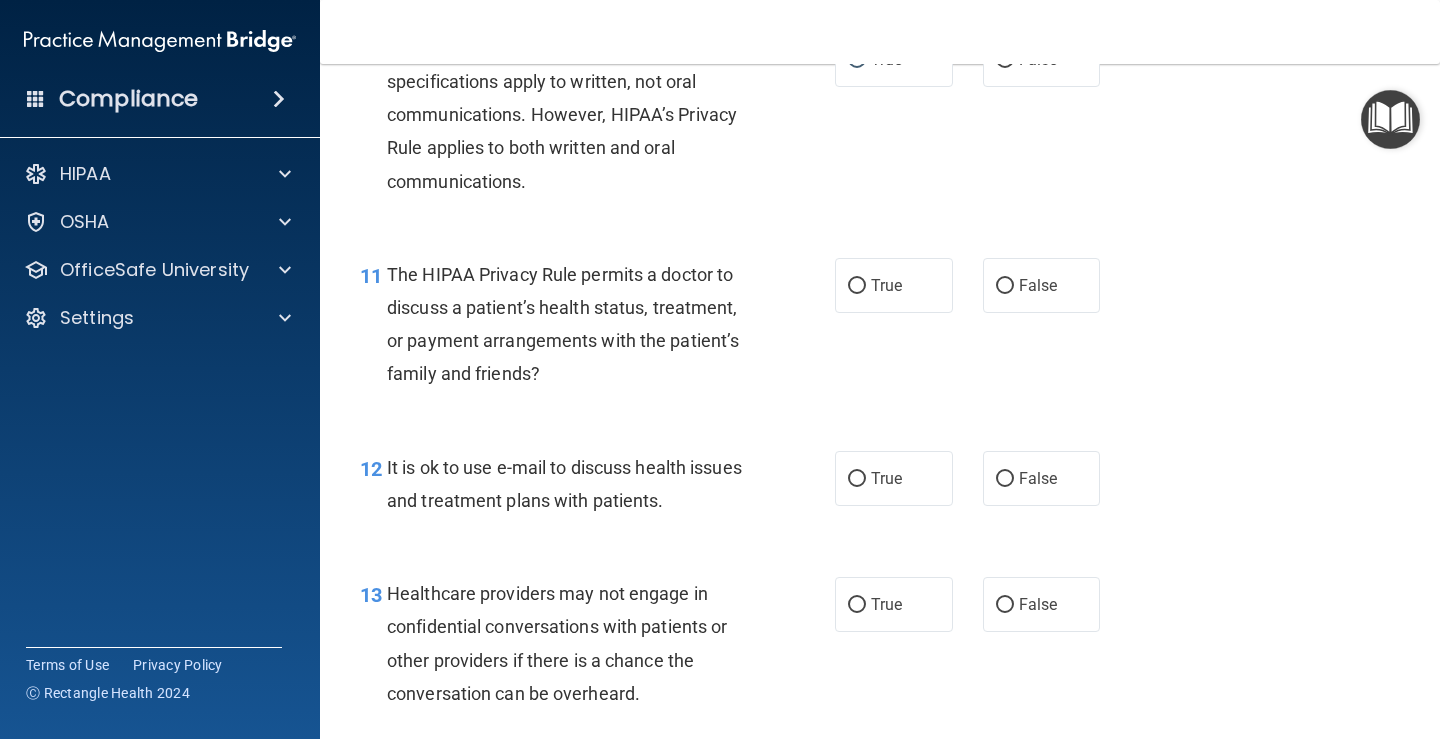 scroll, scrollTop: 2029, scrollLeft: 0, axis: vertical 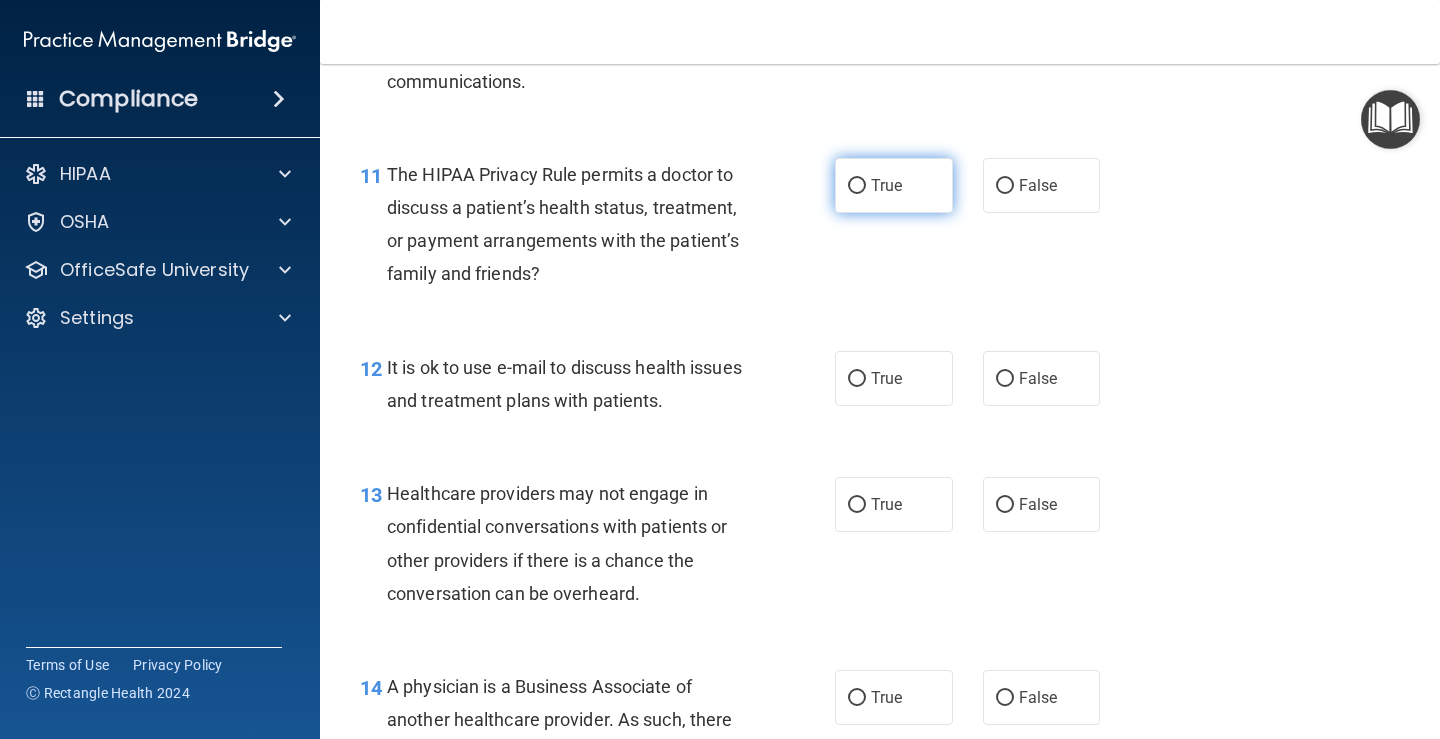 click on "True" at bounding box center (894, 185) 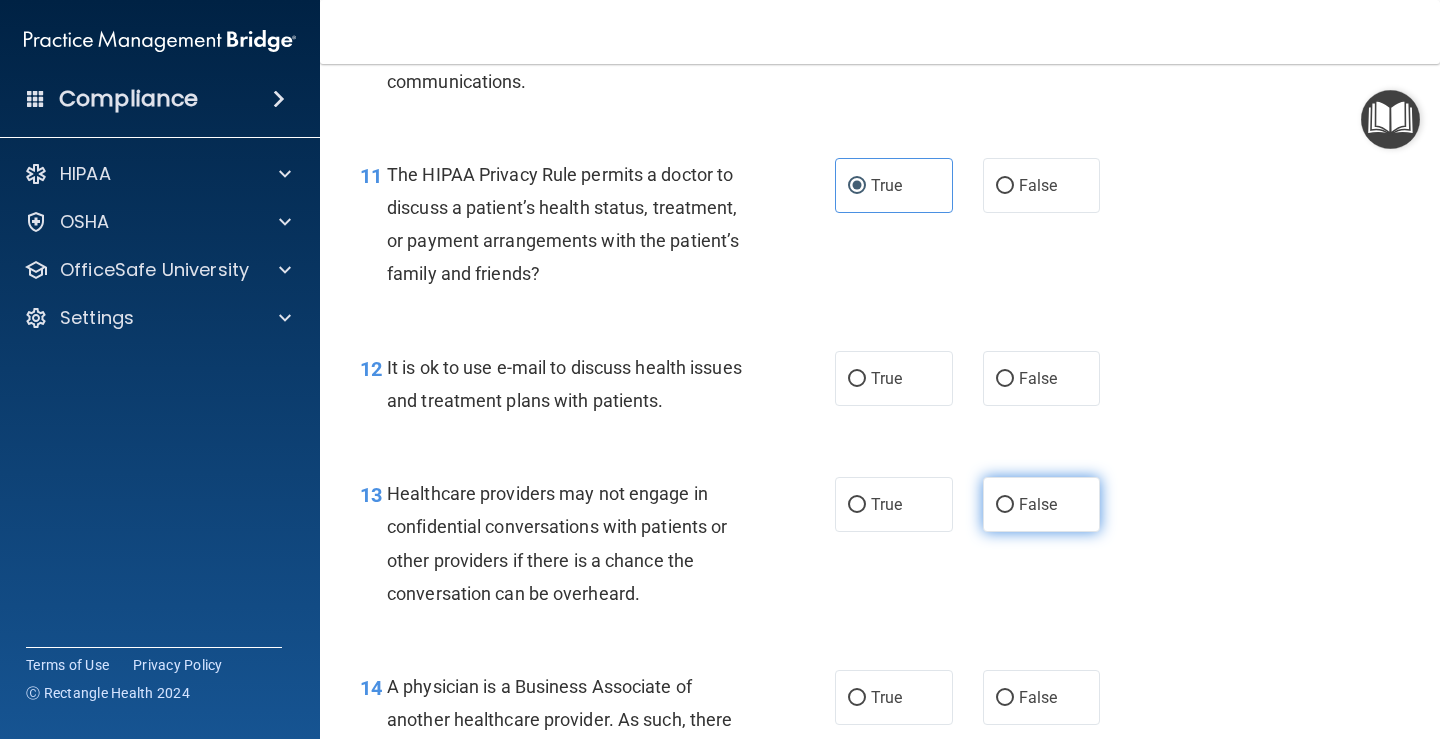 click on "False" at bounding box center [1042, 504] 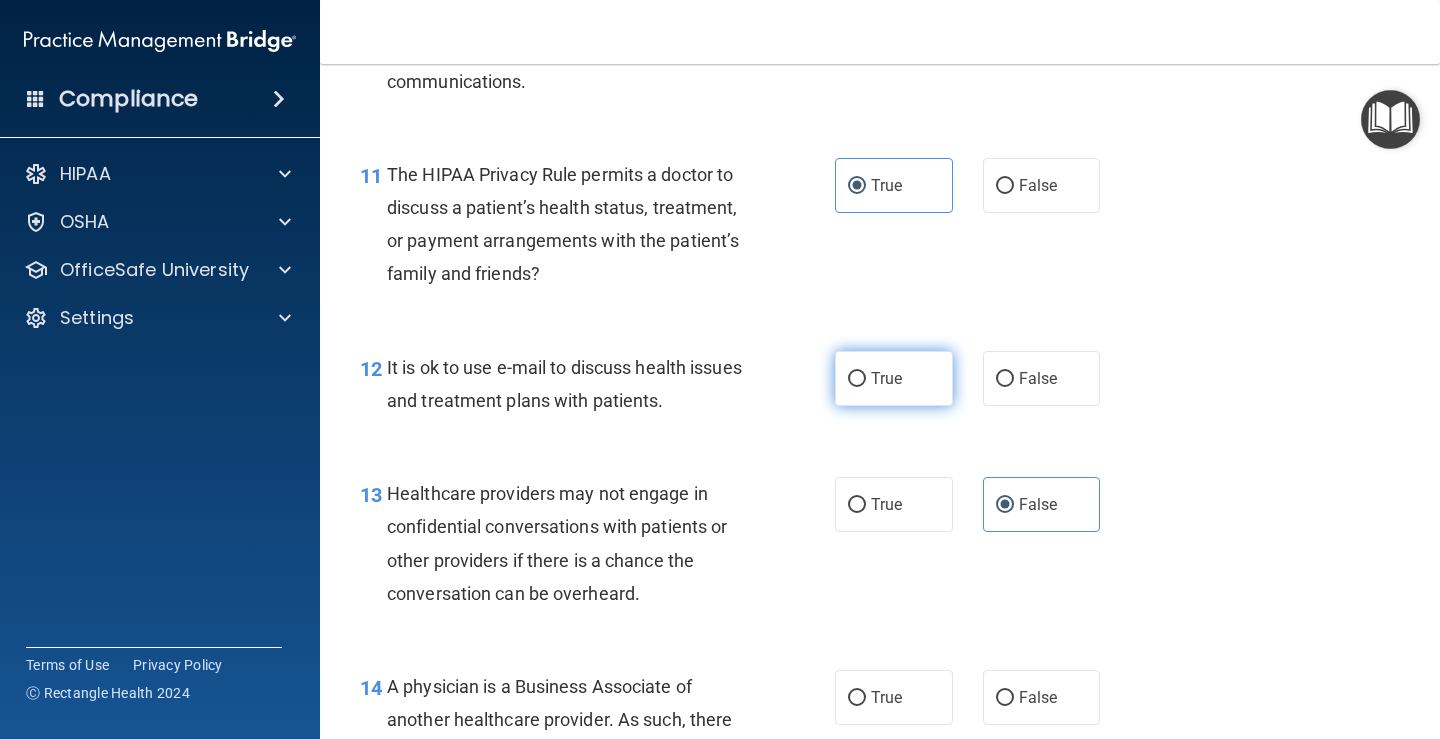 click on "True" at bounding box center (886, 378) 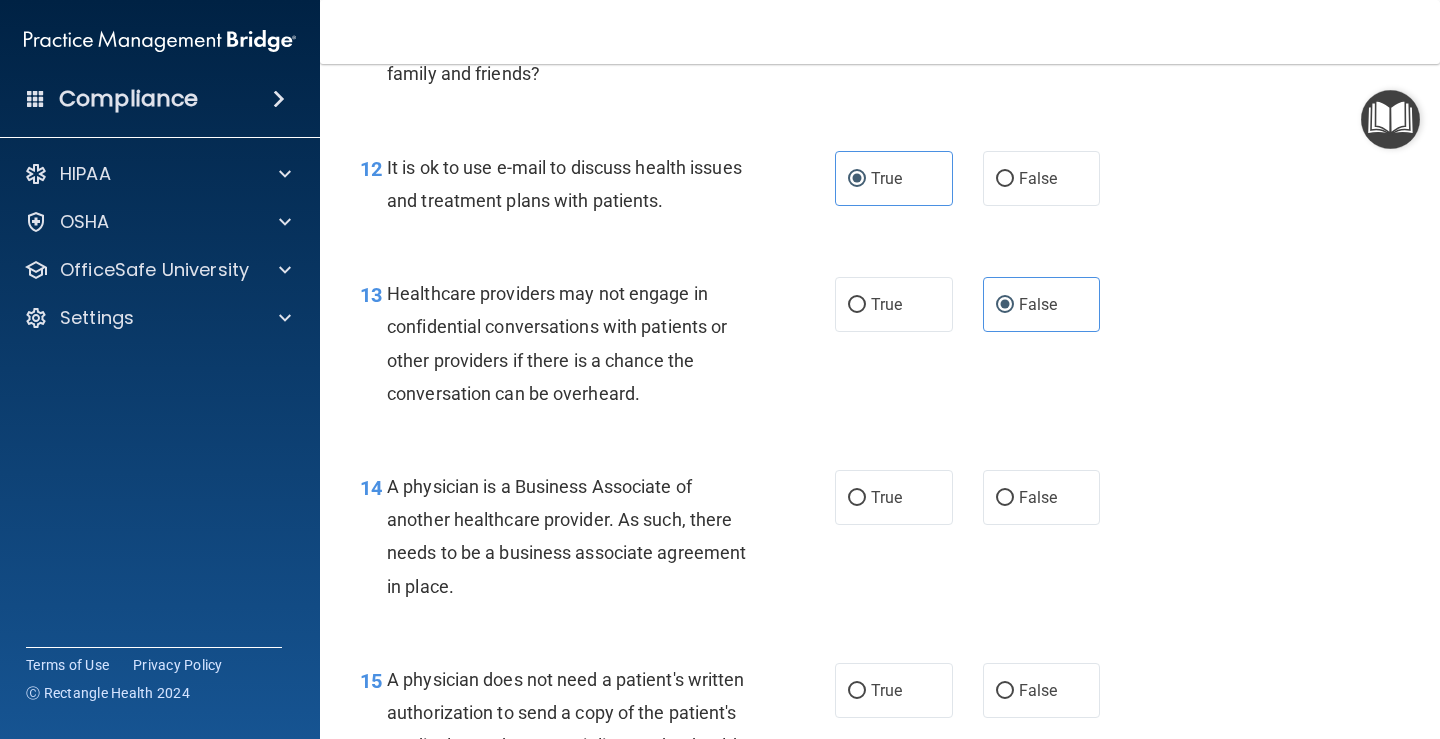 scroll, scrollTop: 2329, scrollLeft: 0, axis: vertical 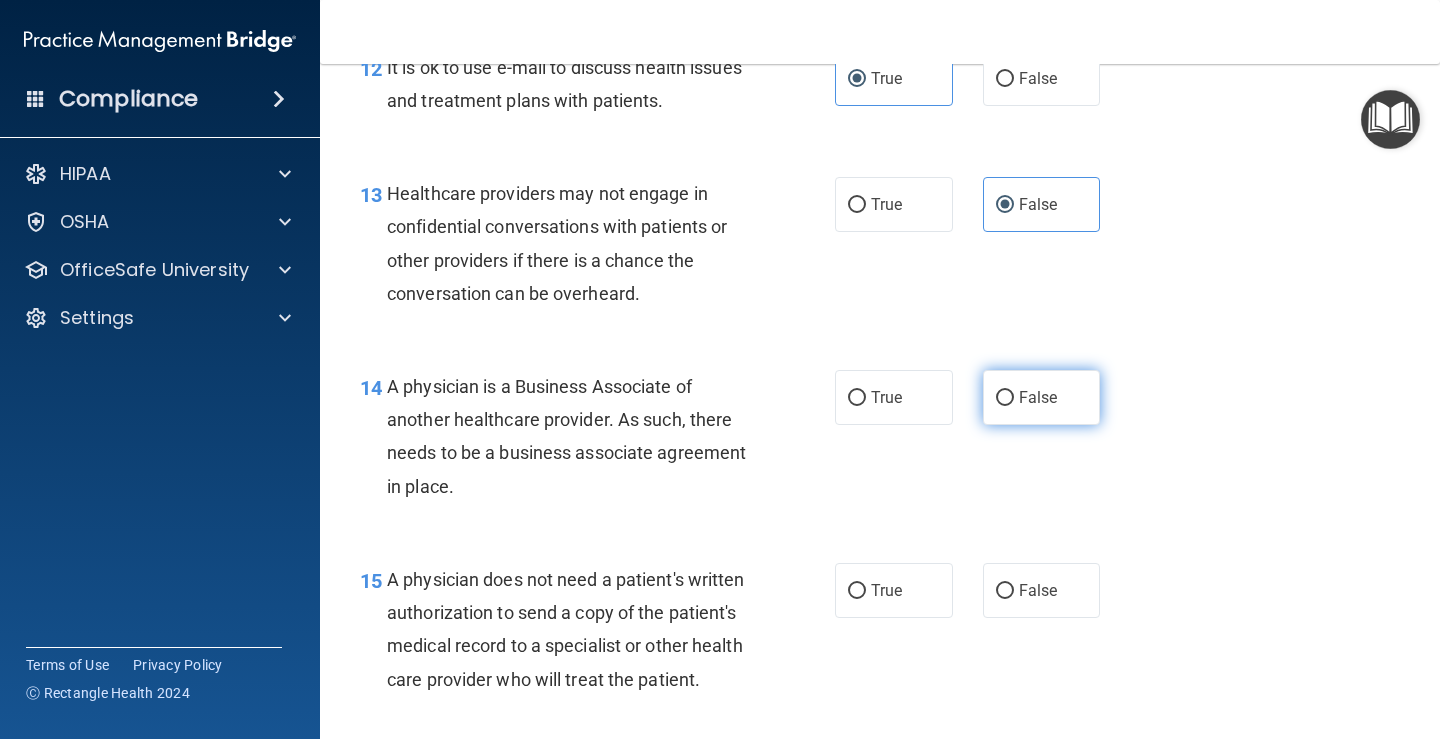 click on "False" at bounding box center (1042, 397) 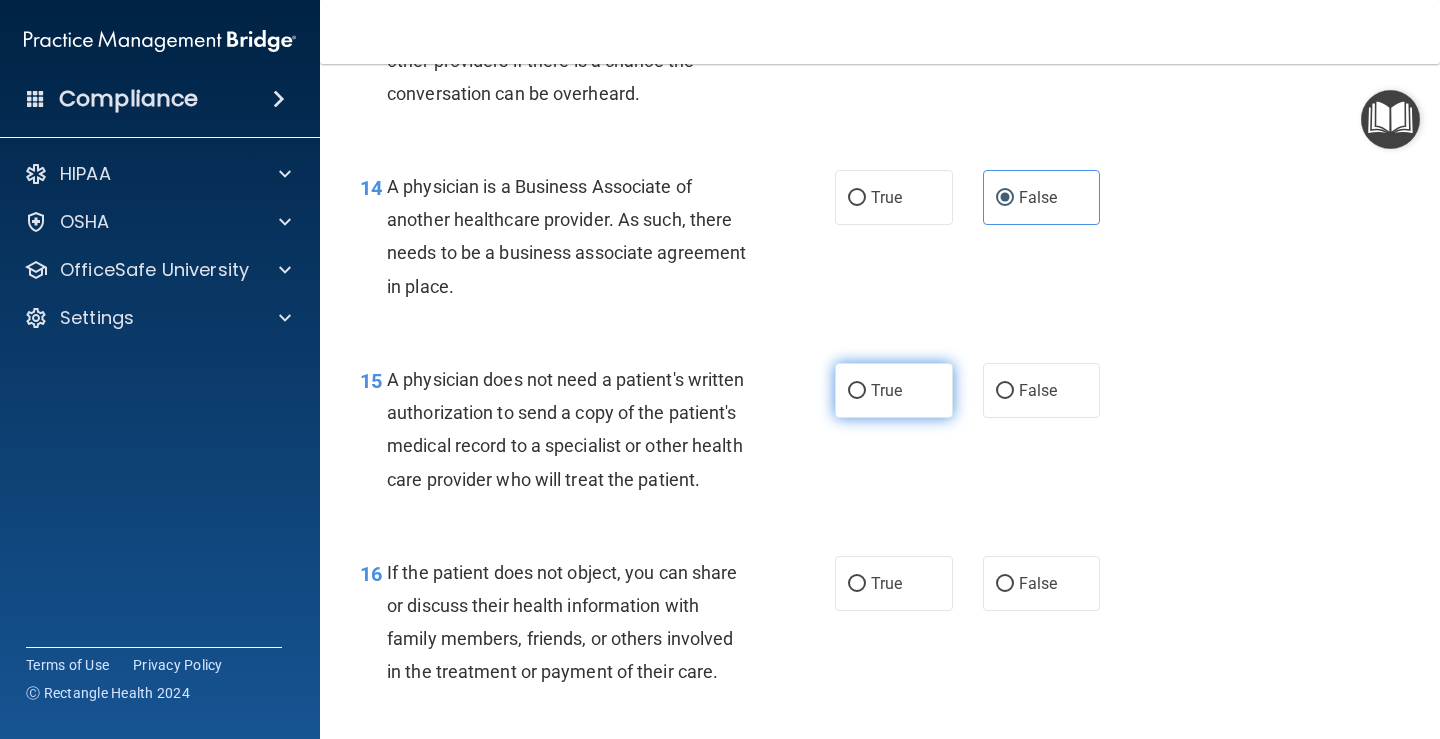 scroll, scrollTop: 2629, scrollLeft: 0, axis: vertical 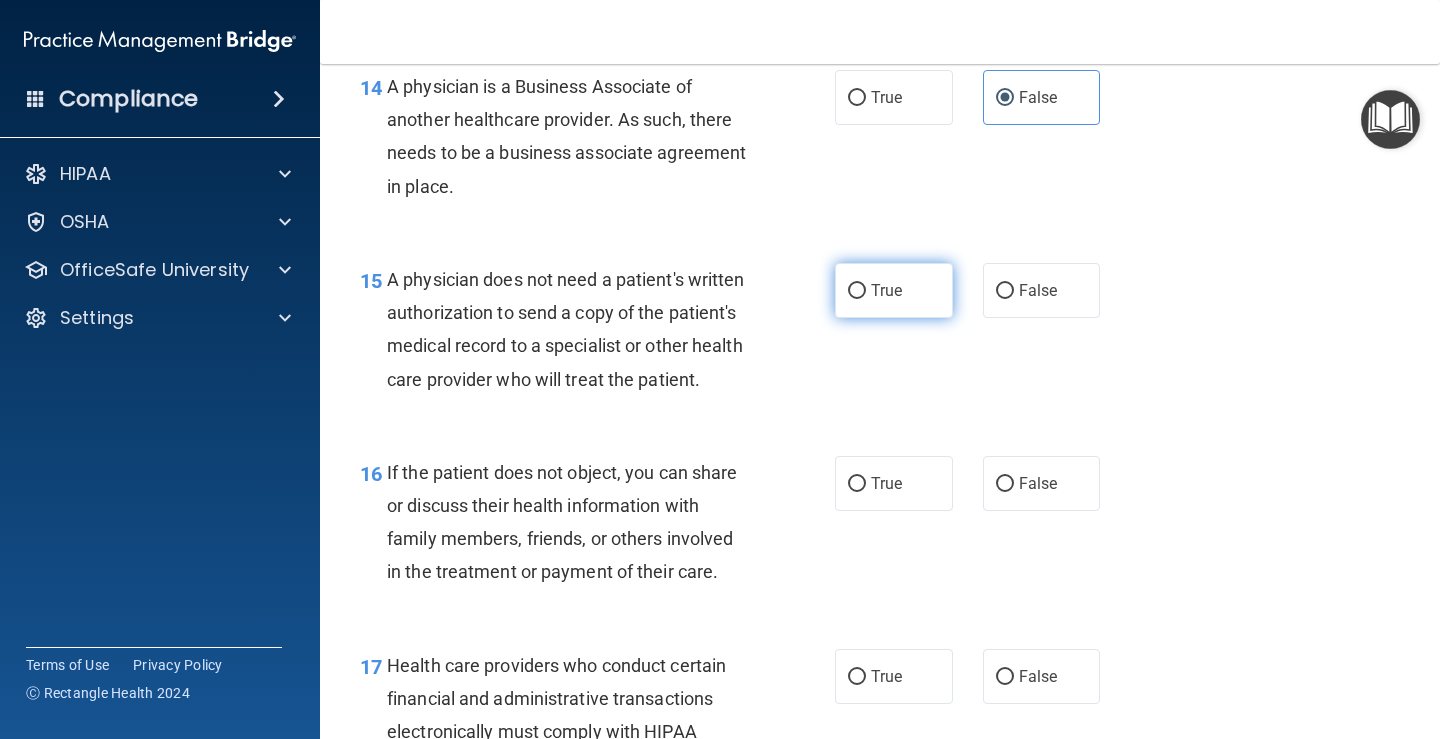 click on "True" at bounding box center [886, 290] 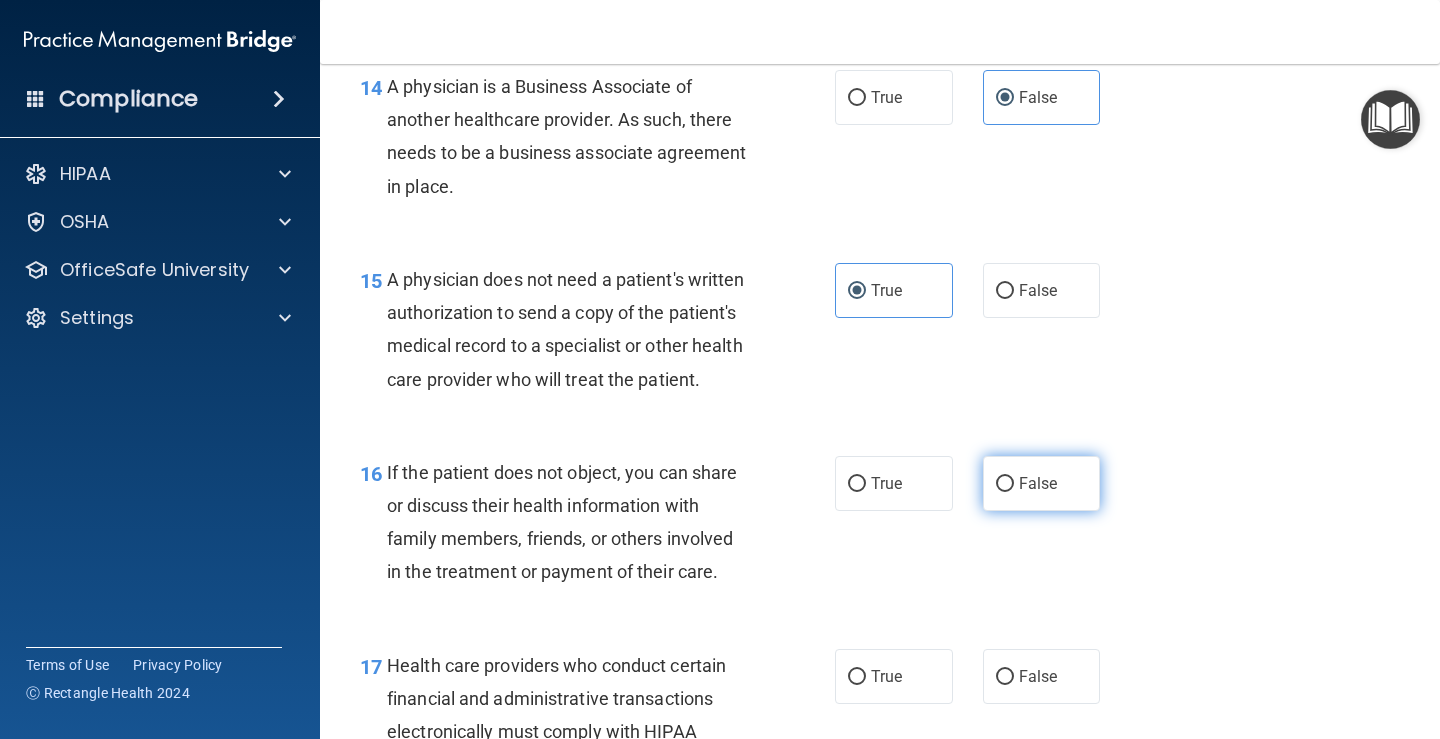 click on "False" at bounding box center [1042, 483] 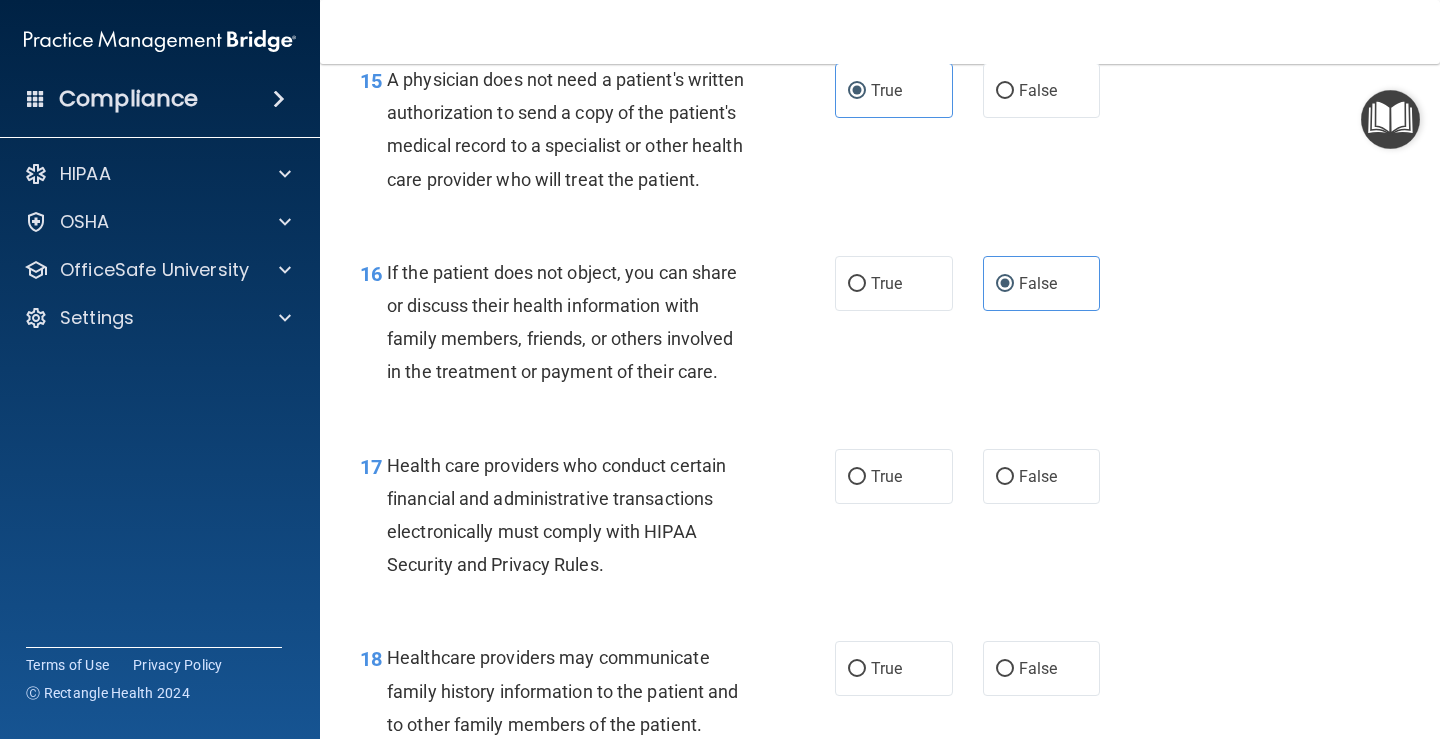 scroll, scrollTop: 2929, scrollLeft: 0, axis: vertical 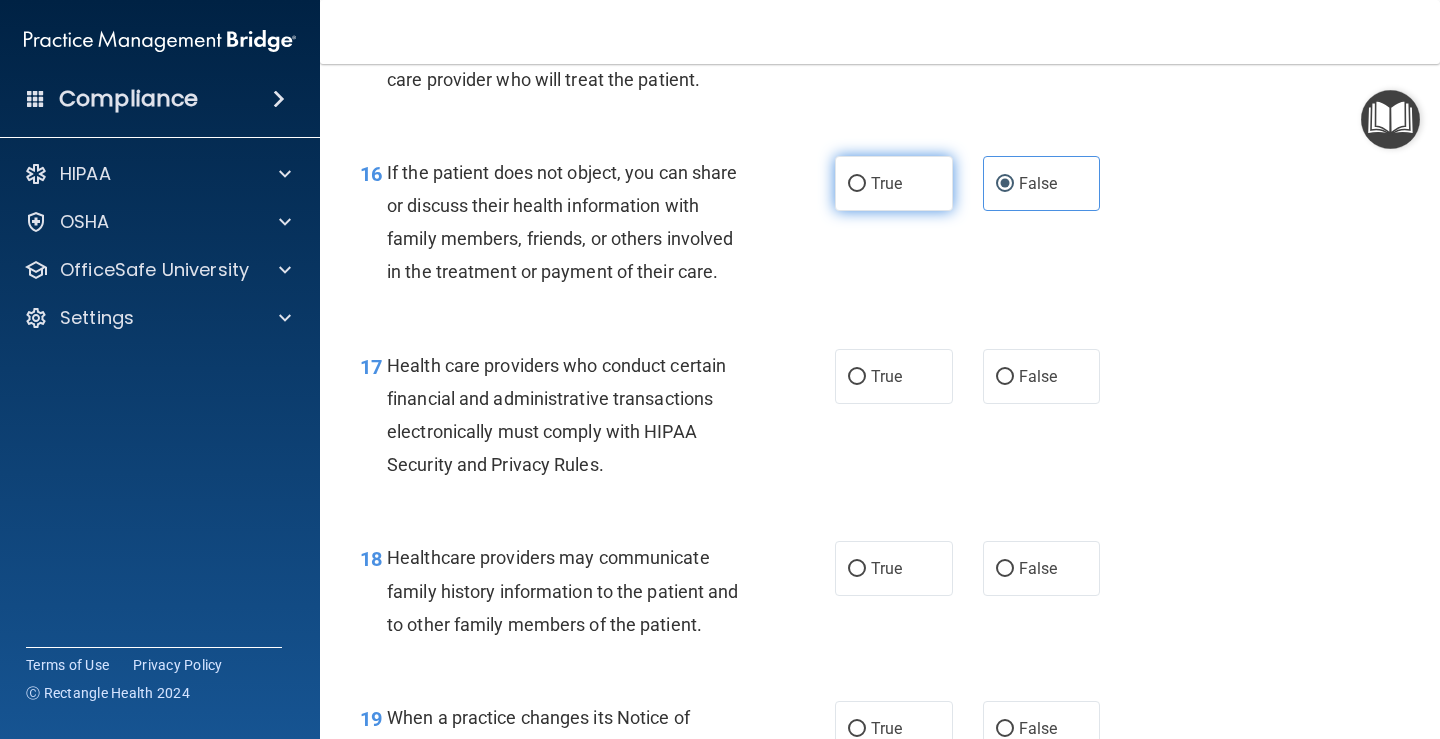 click on "True" at bounding box center [894, 183] 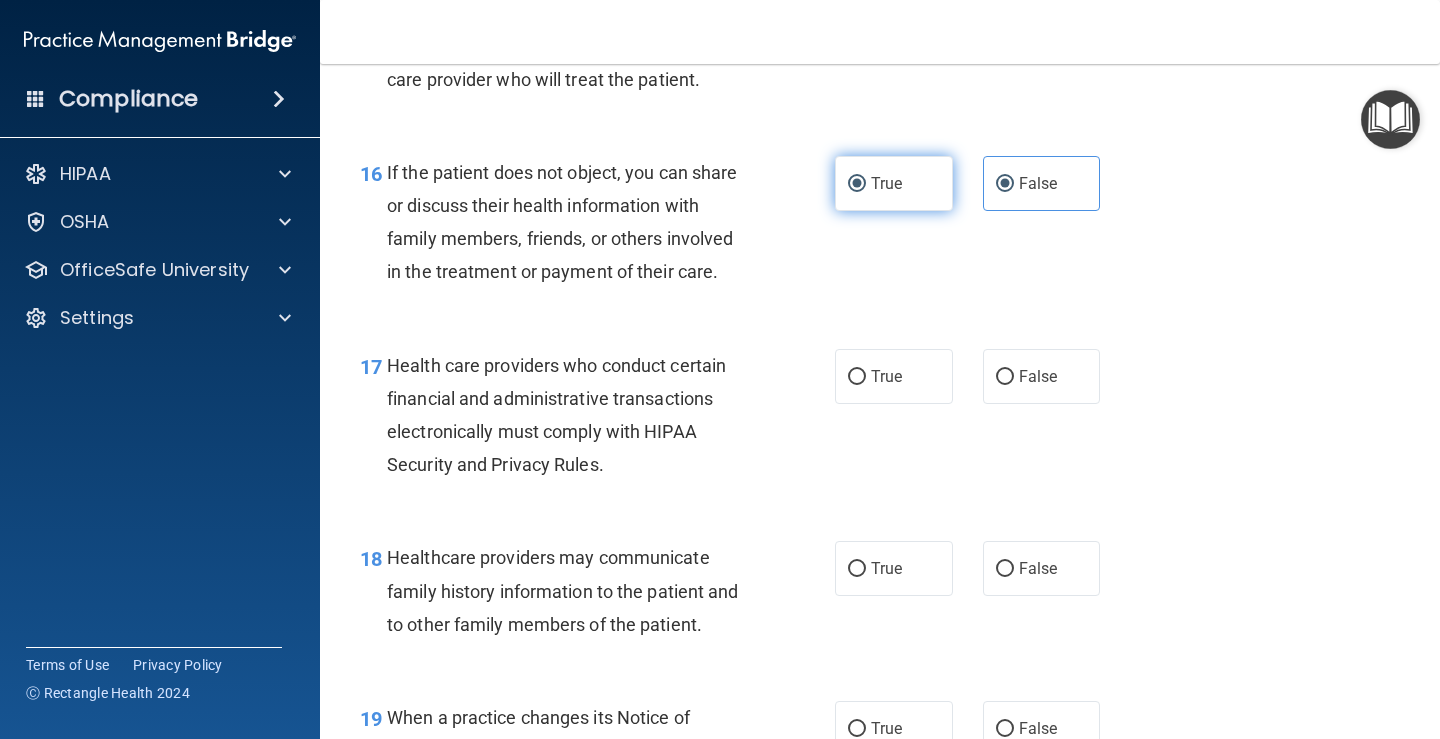 radio on "false" 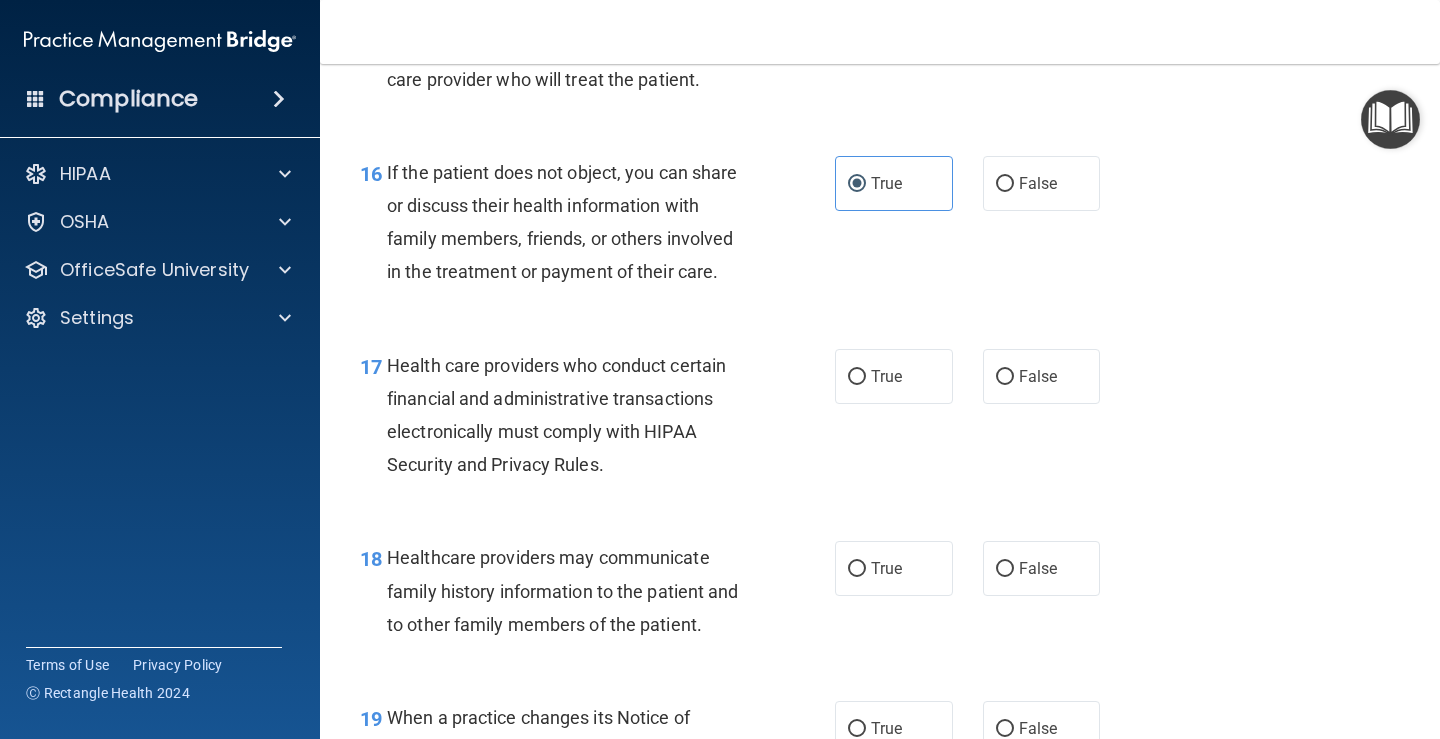scroll, scrollTop: 3029, scrollLeft: 0, axis: vertical 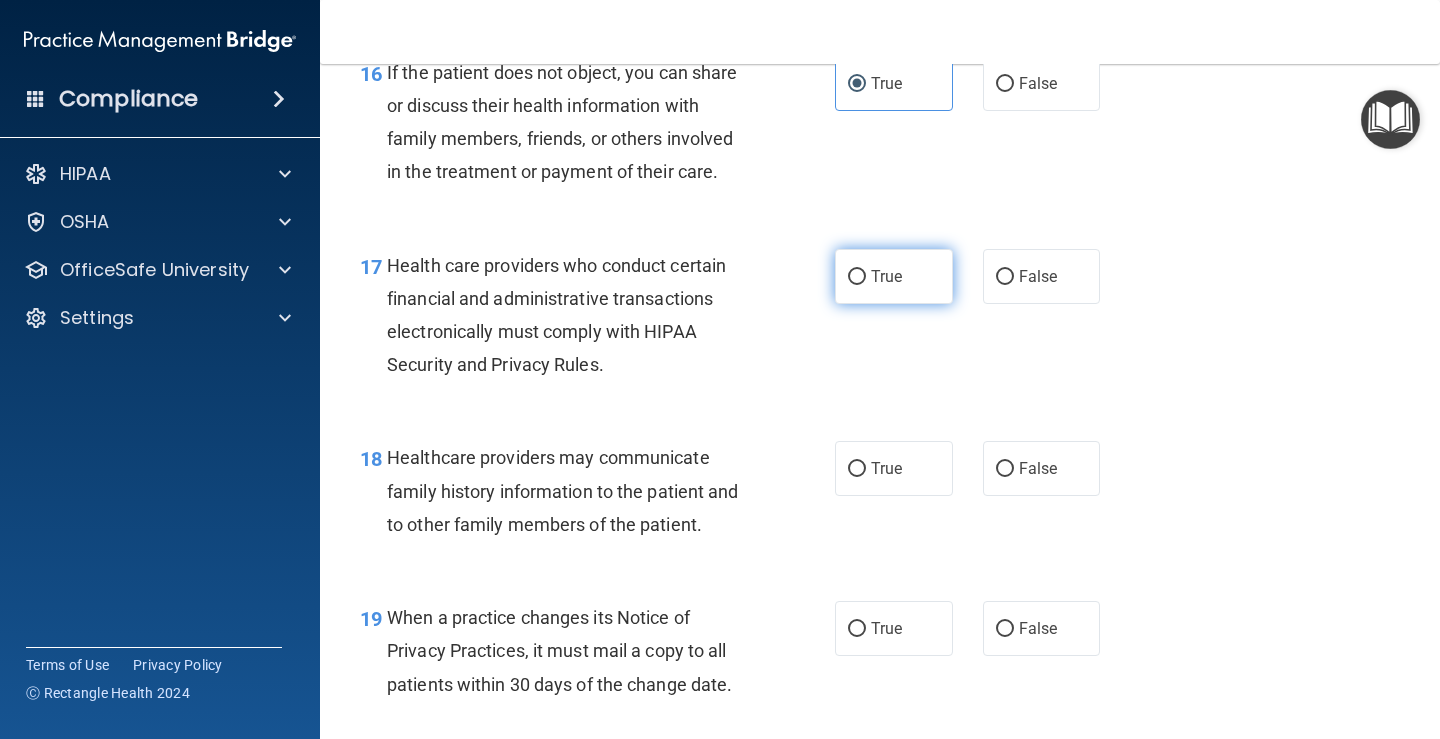 click on "True" at bounding box center (894, 276) 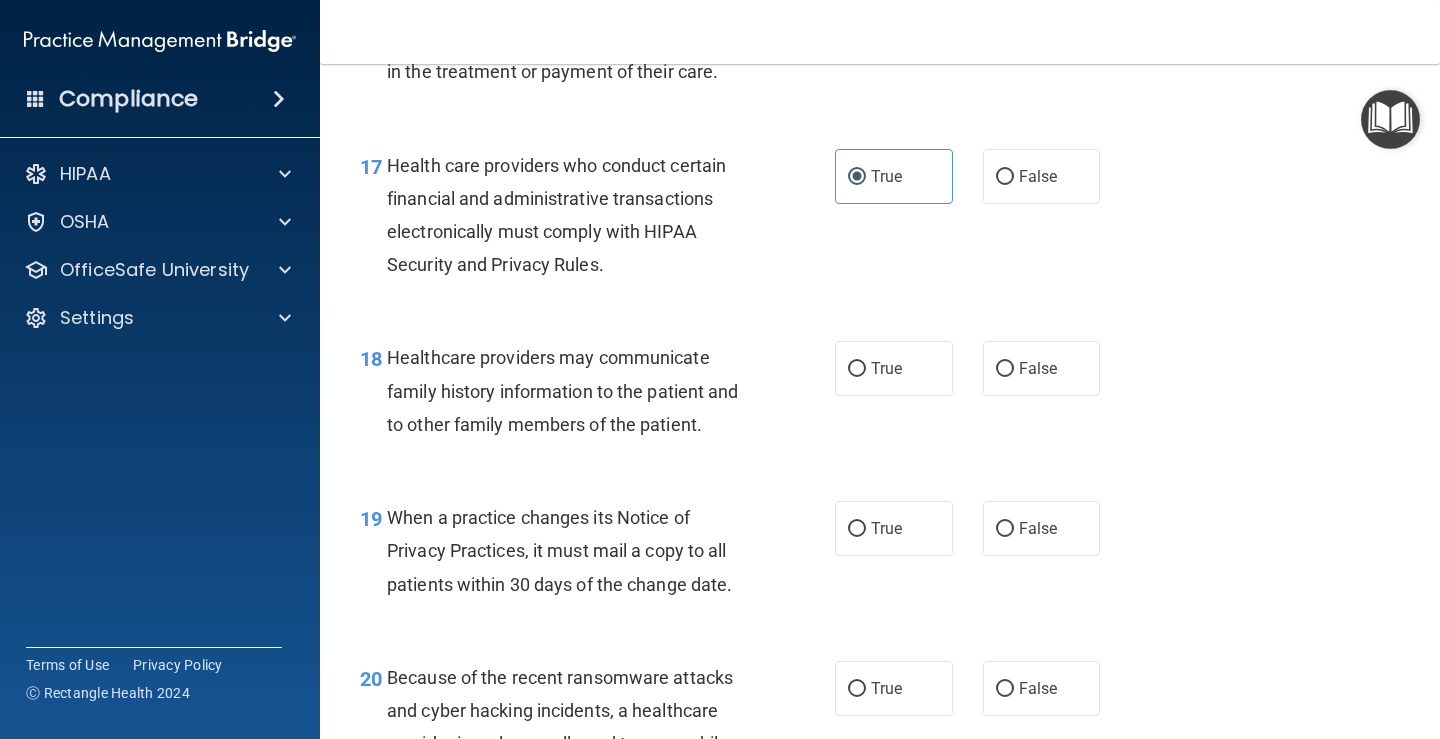 scroll, scrollTop: 3229, scrollLeft: 0, axis: vertical 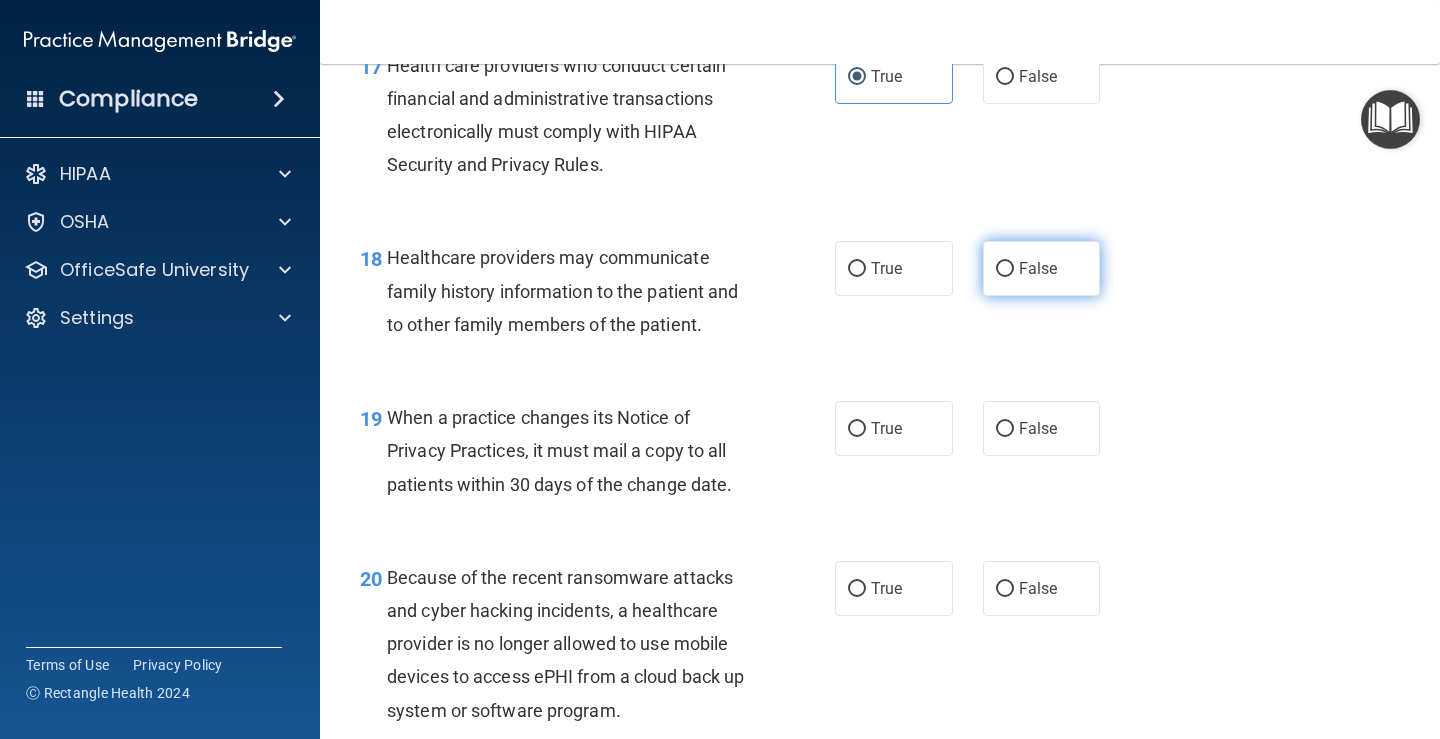 click on "False" at bounding box center (1038, 268) 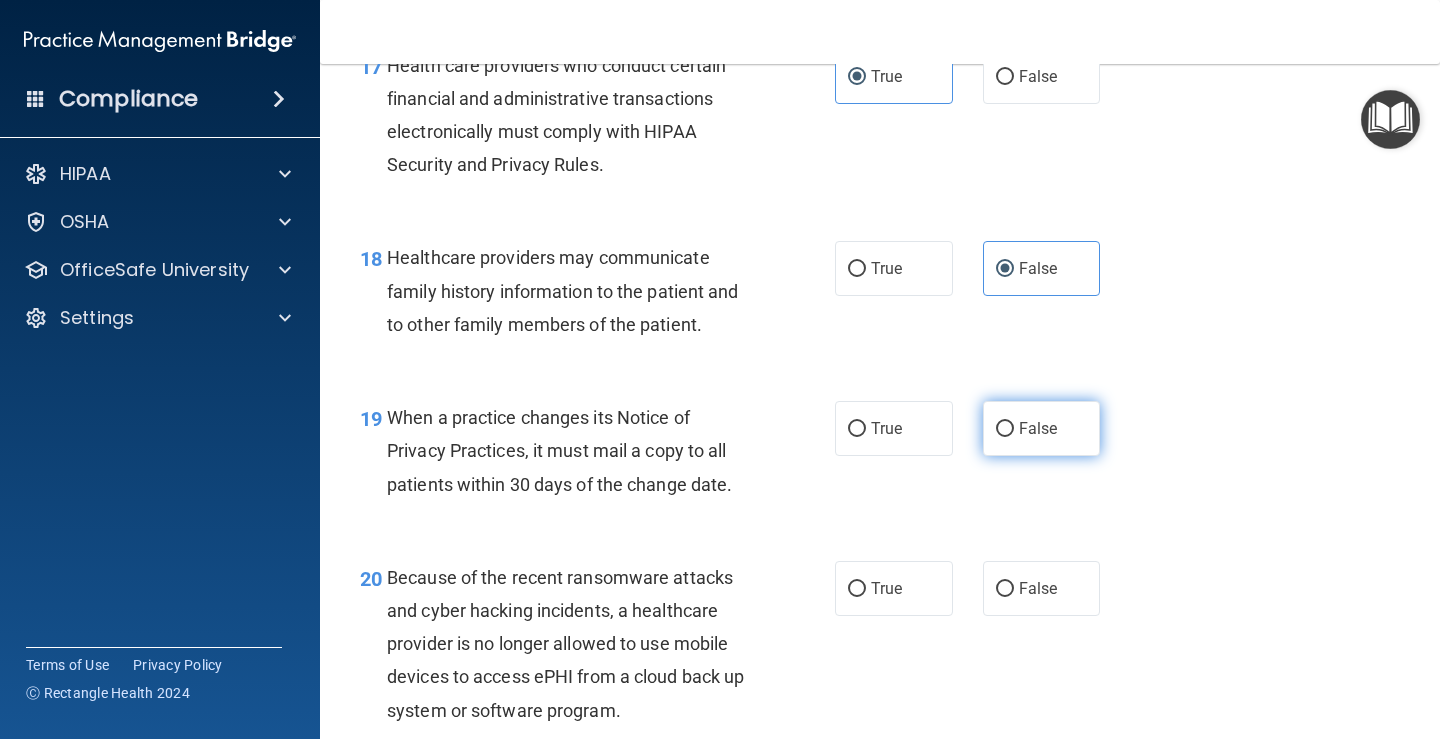 click on "False" at bounding box center (1038, 428) 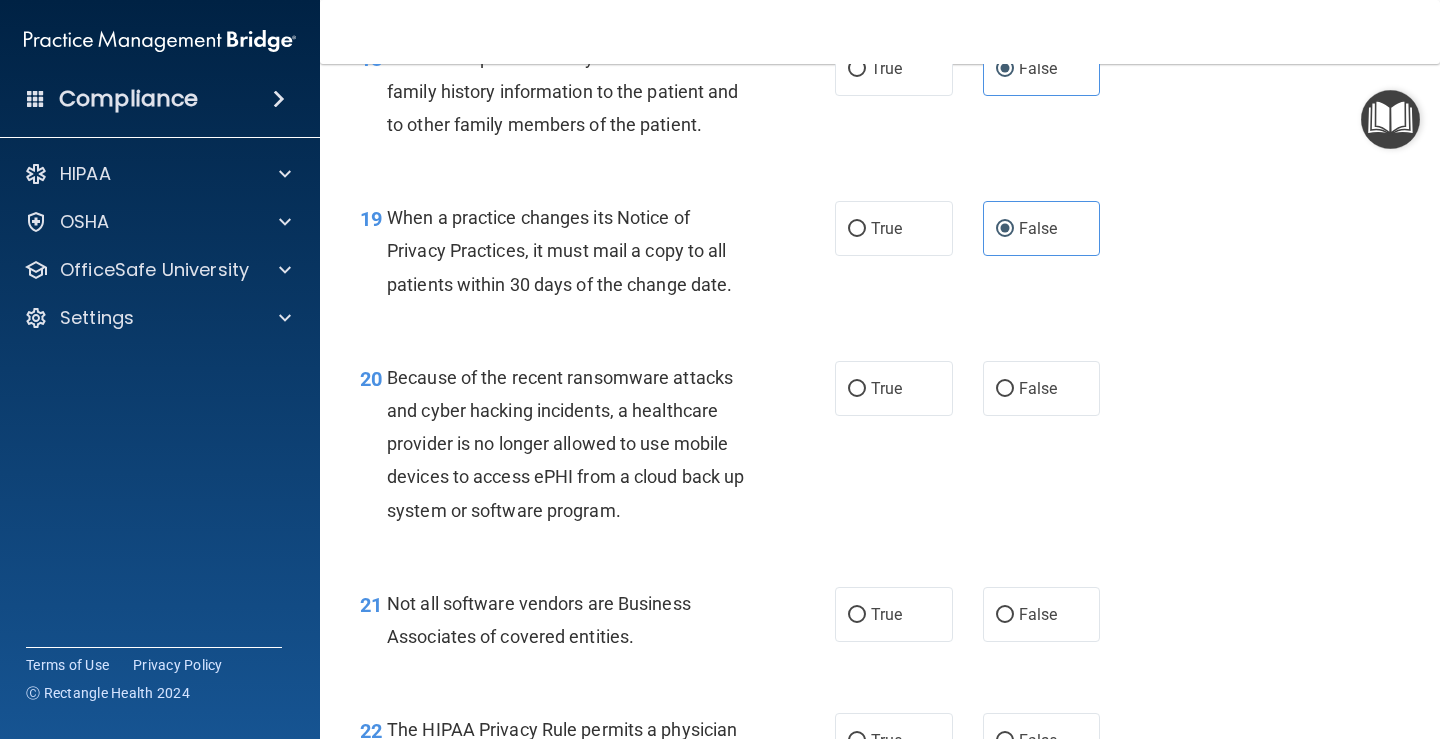 scroll, scrollTop: 3629, scrollLeft: 0, axis: vertical 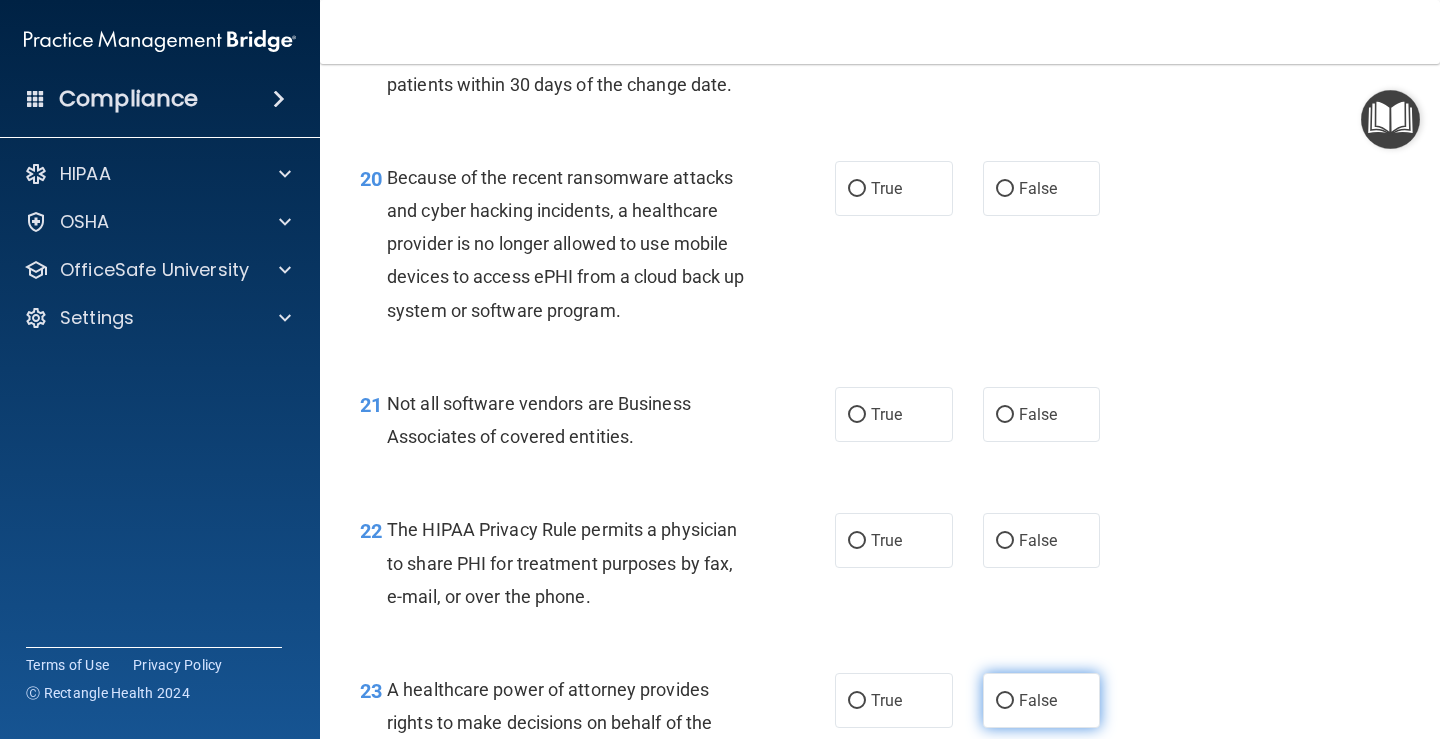 click on "False" at bounding box center (1042, 700) 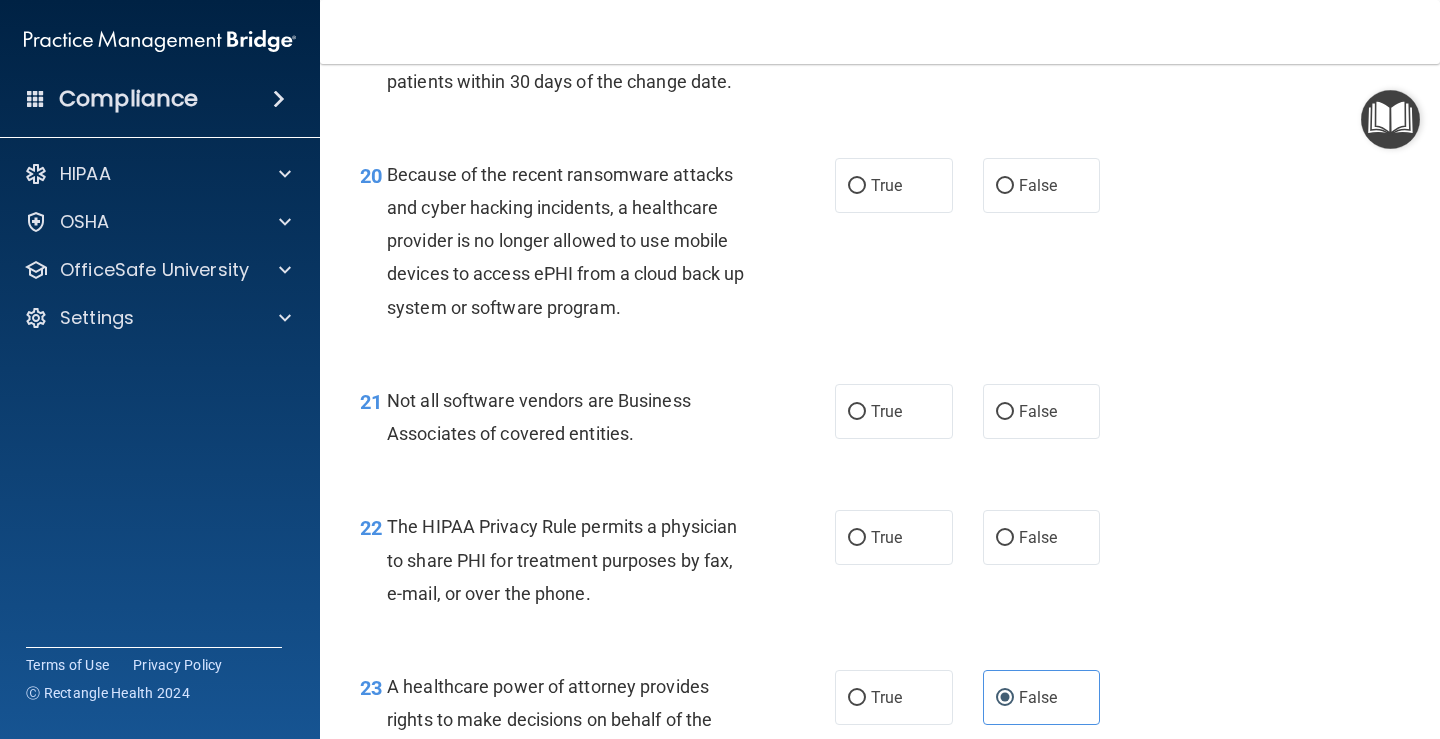 scroll, scrollTop: 3532, scrollLeft: 0, axis: vertical 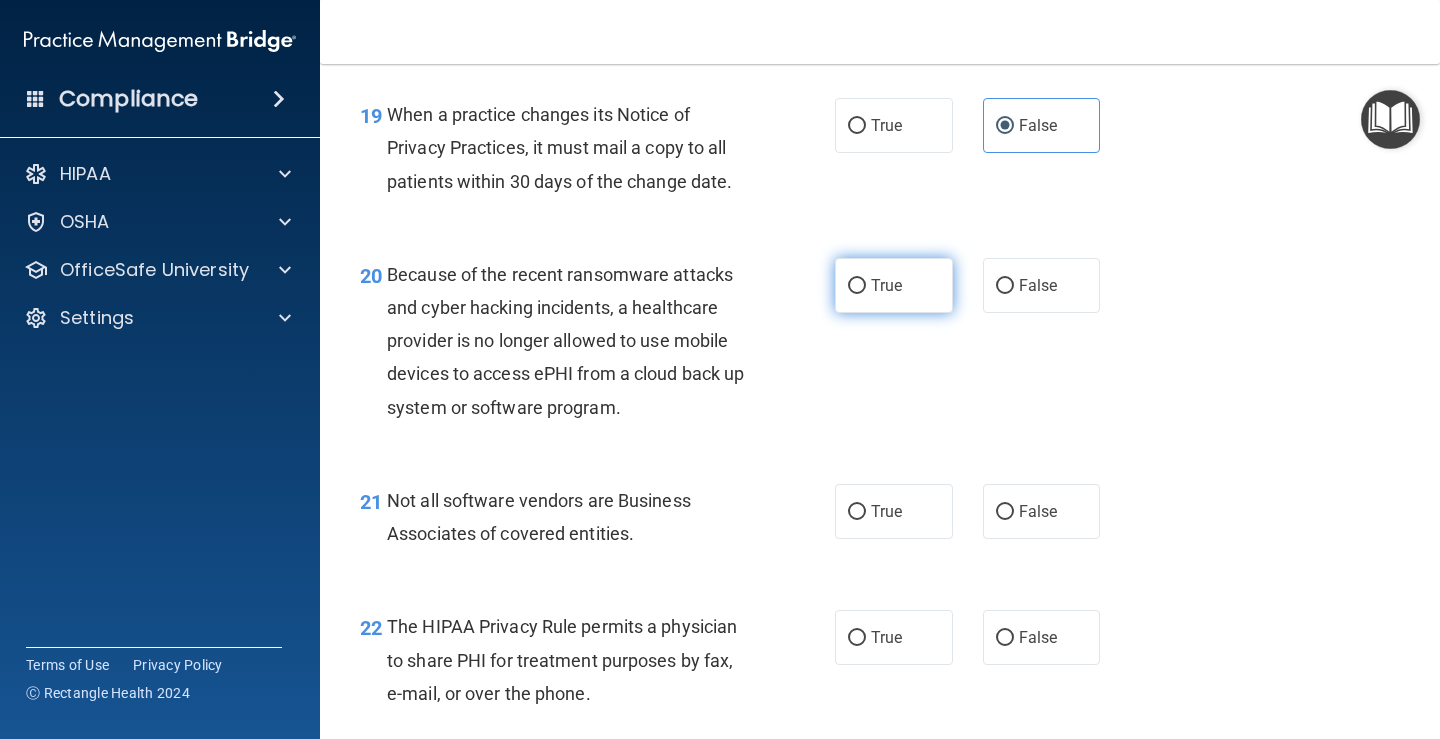click on "True" at bounding box center [894, 285] 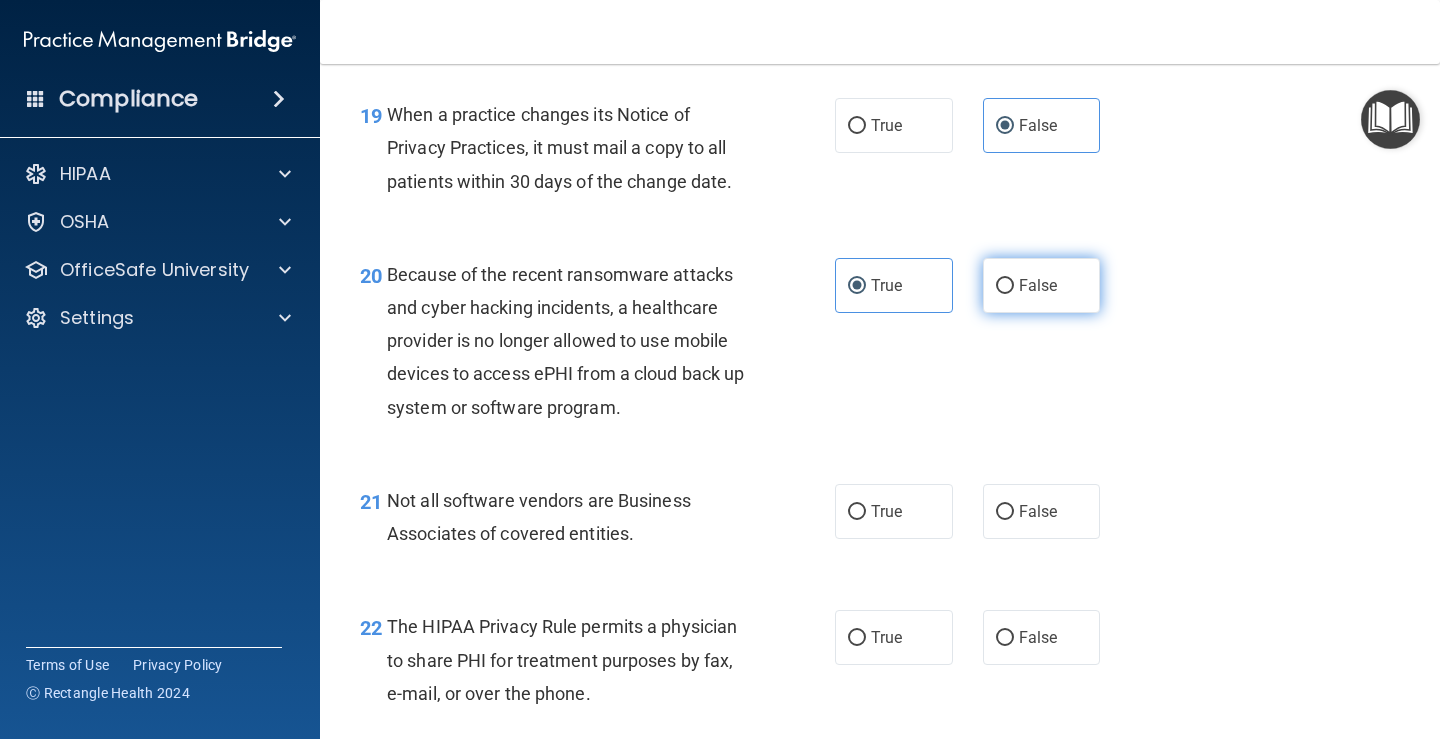 drag, startPoint x: 1076, startPoint y: 327, endPoint x: 1008, endPoint y: 342, distance: 69.63476 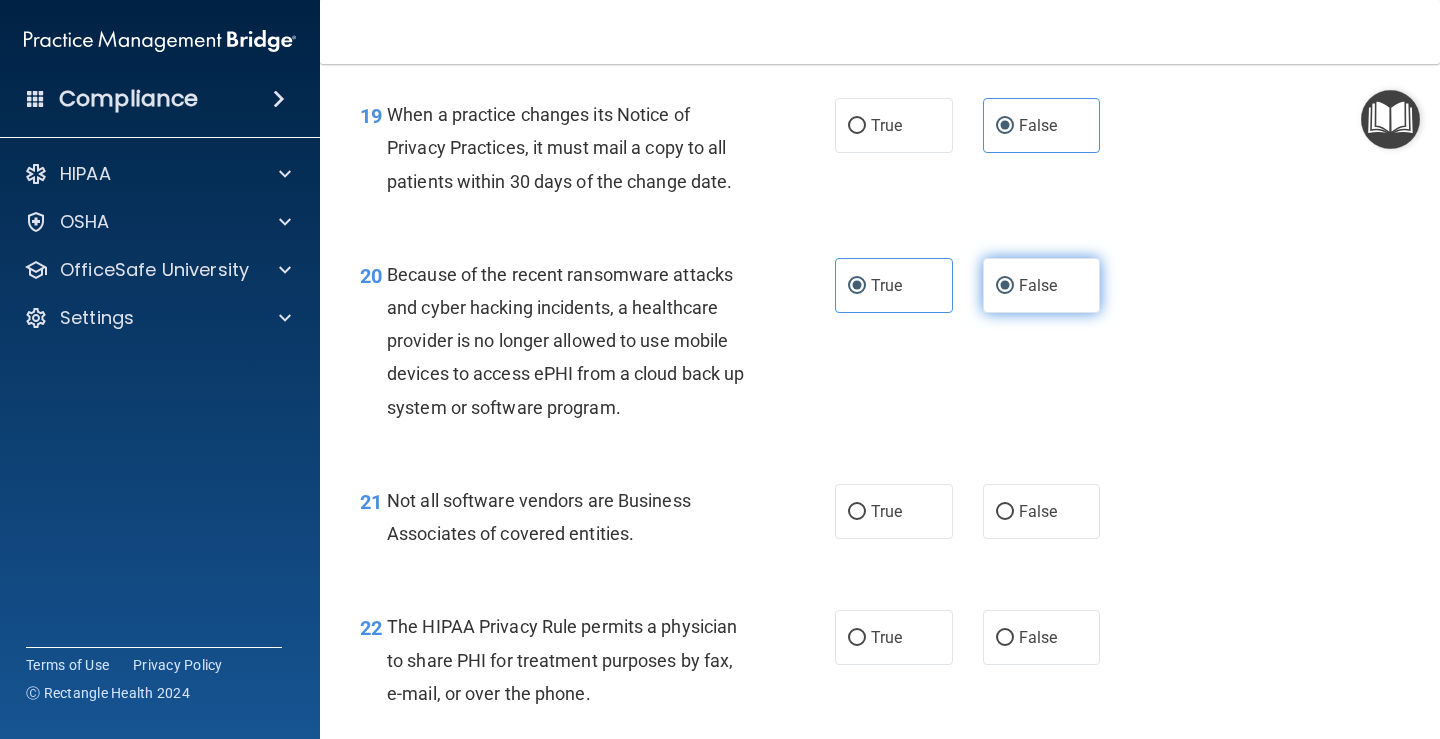 radio on "false" 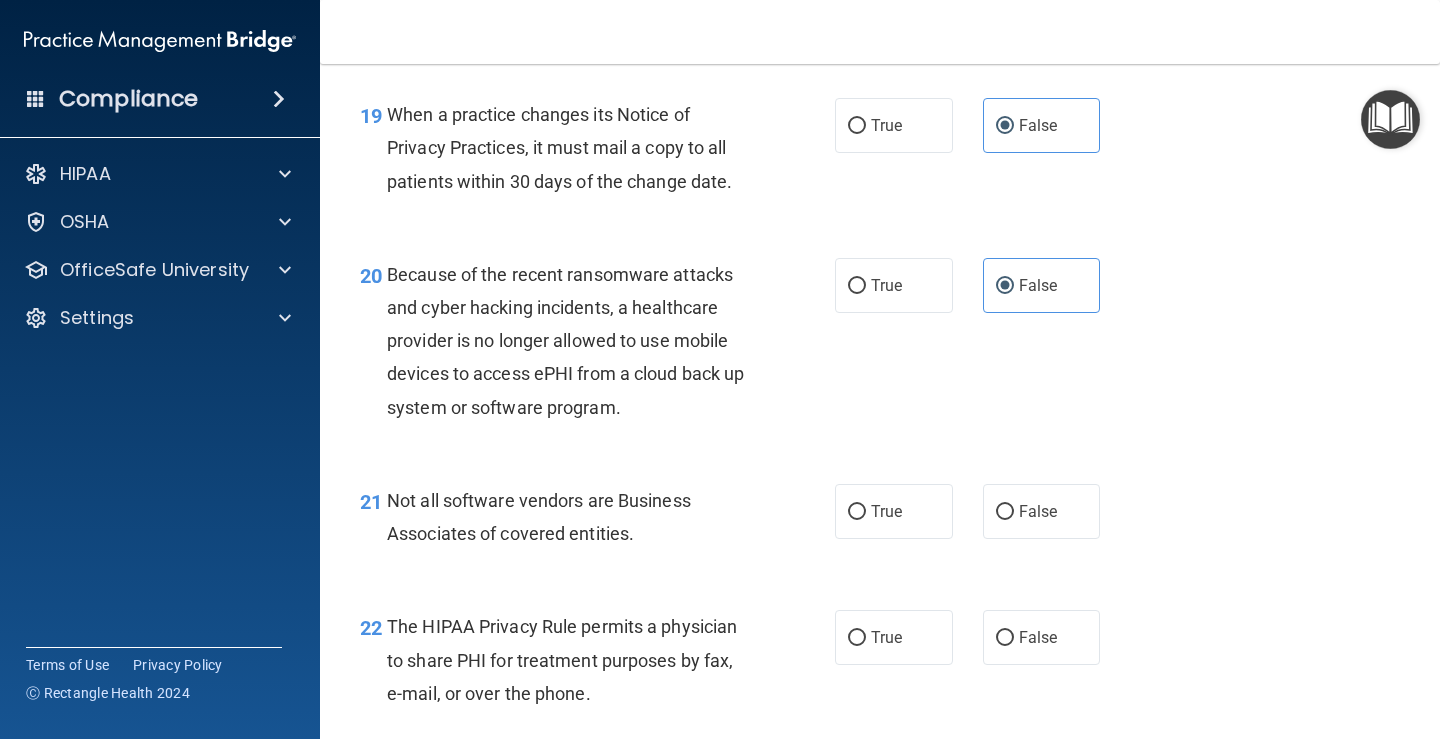 scroll, scrollTop: 3632, scrollLeft: 0, axis: vertical 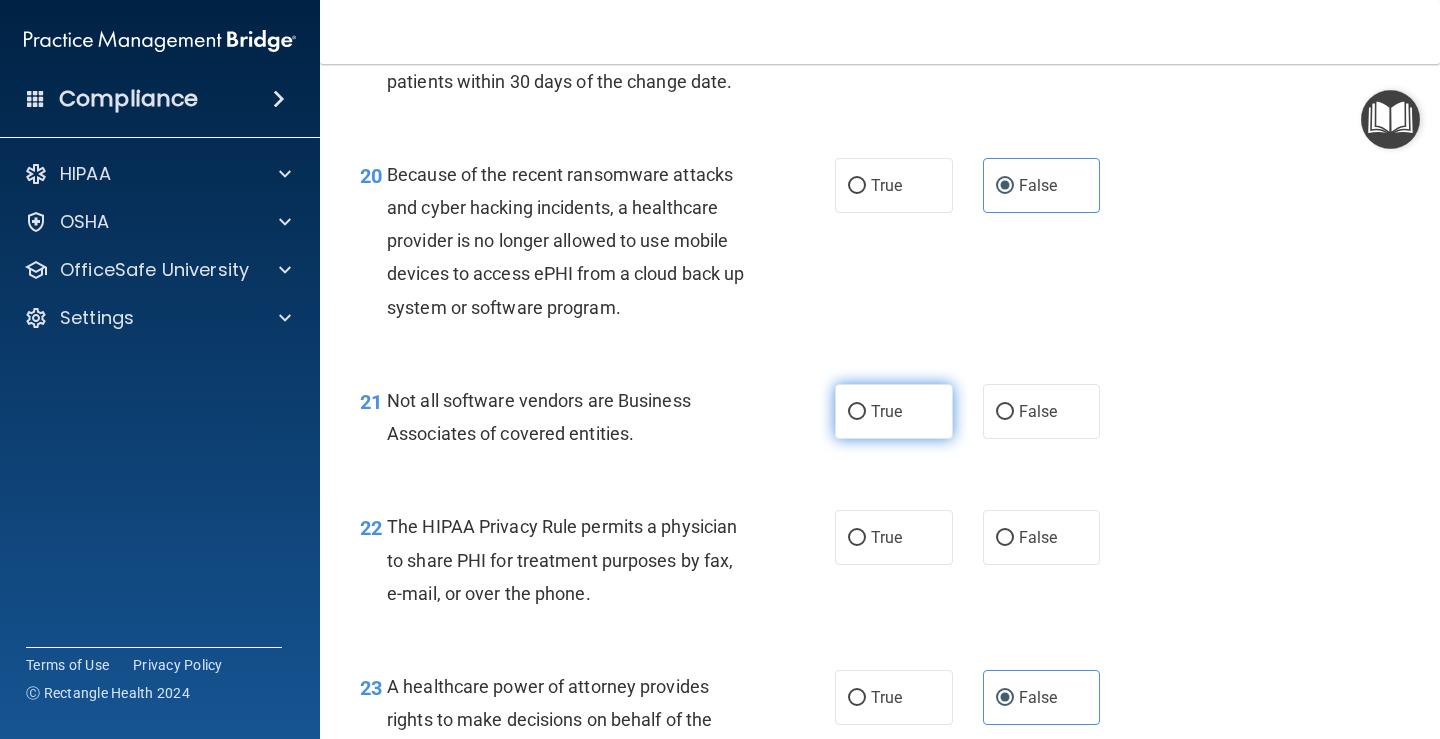 click on "True" at bounding box center [894, 411] 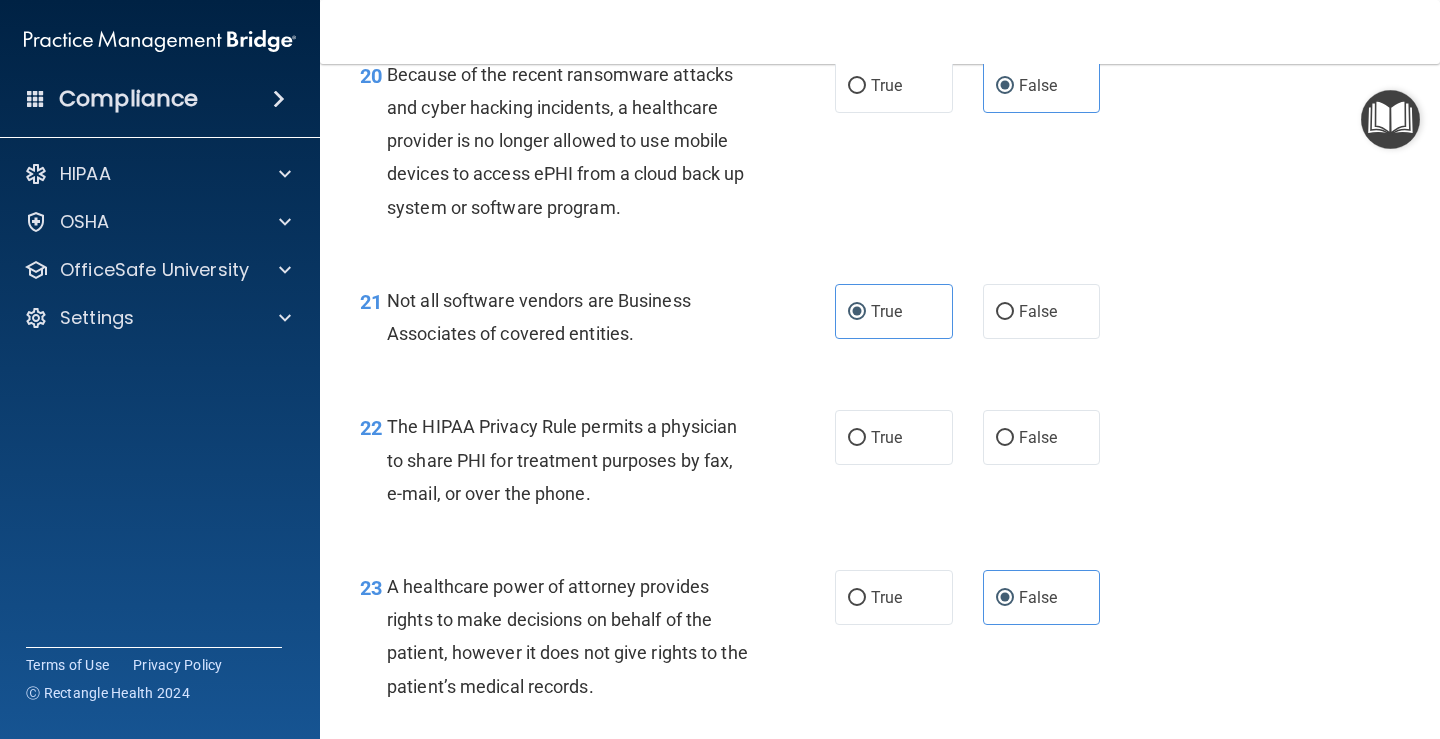 scroll, scrollTop: 3832, scrollLeft: 0, axis: vertical 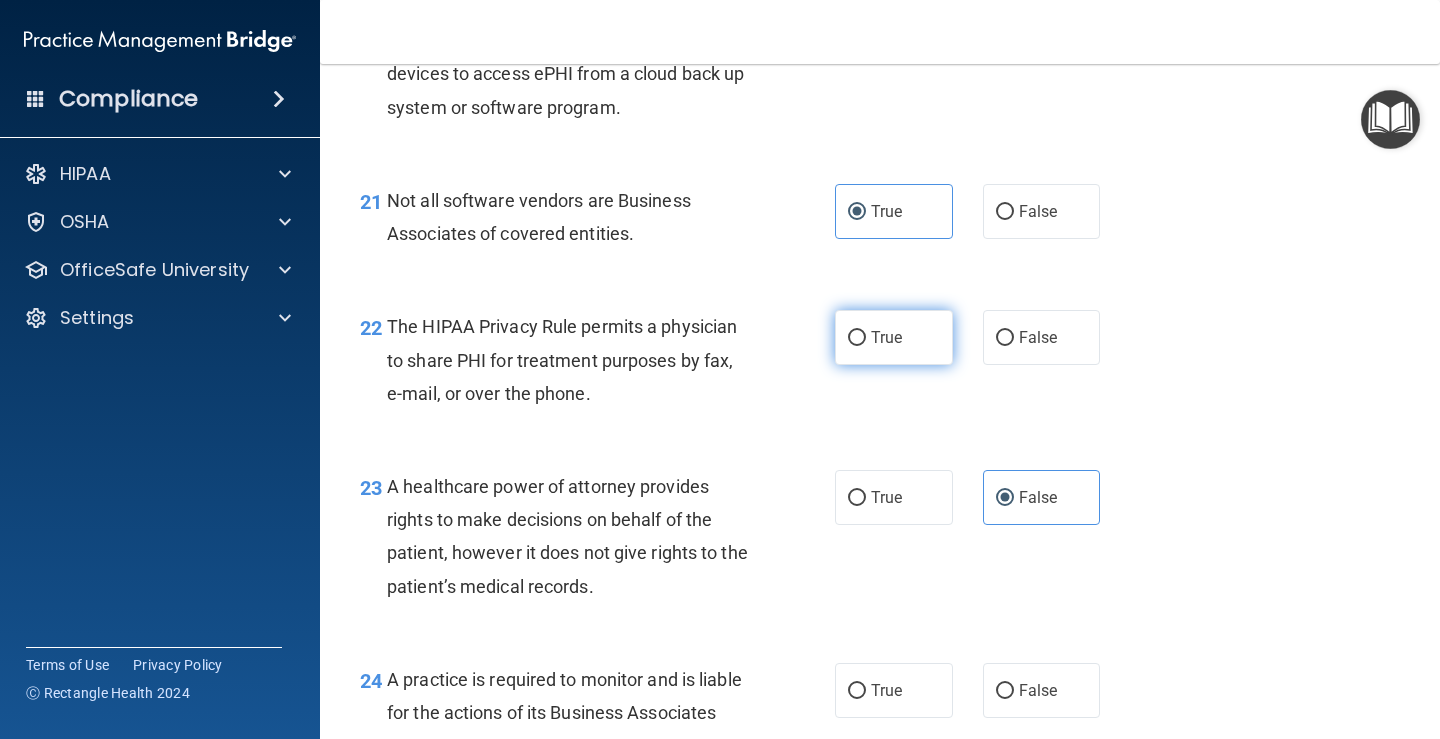 click on "True" at bounding box center (886, 337) 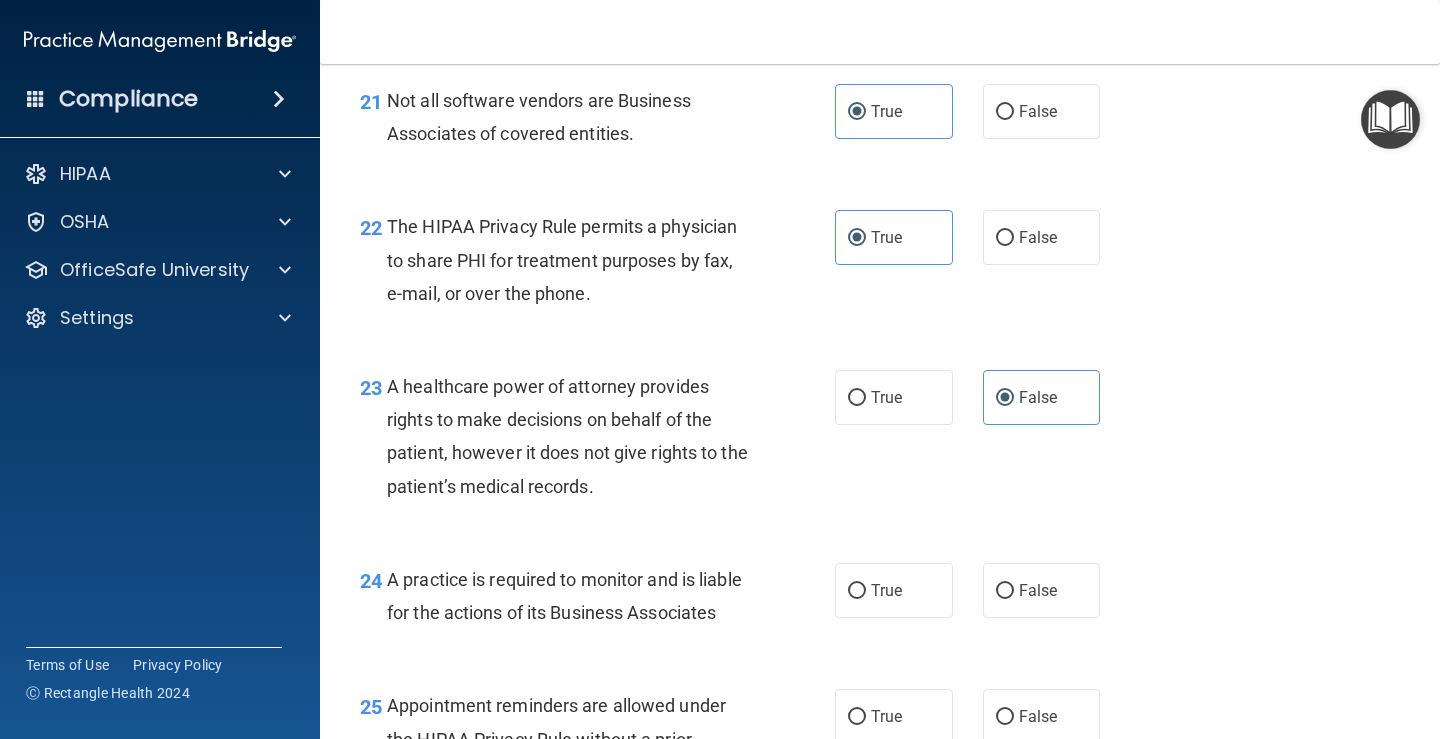 scroll, scrollTop: 4032, scrollLeft: 0, axis: vertical 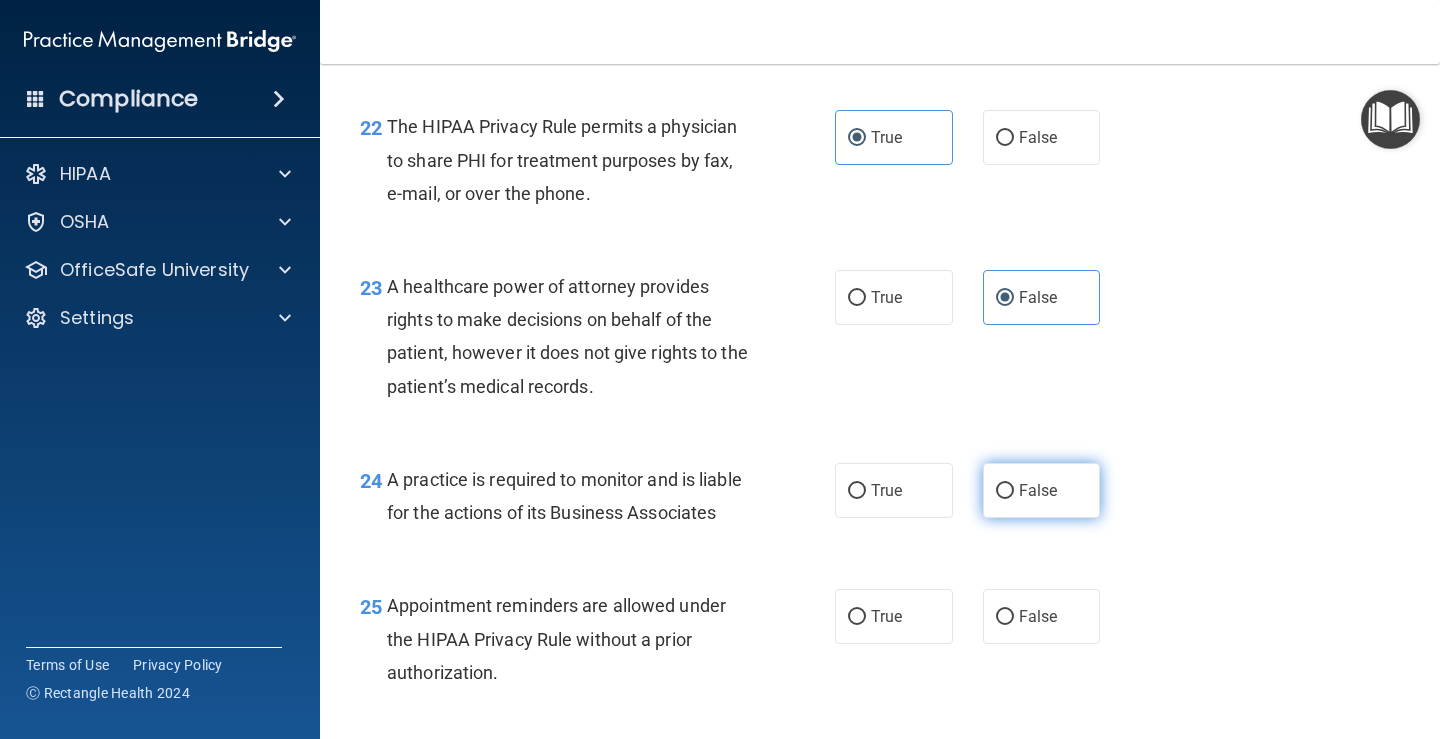 click on "False" at bounding box center [1038, 490] 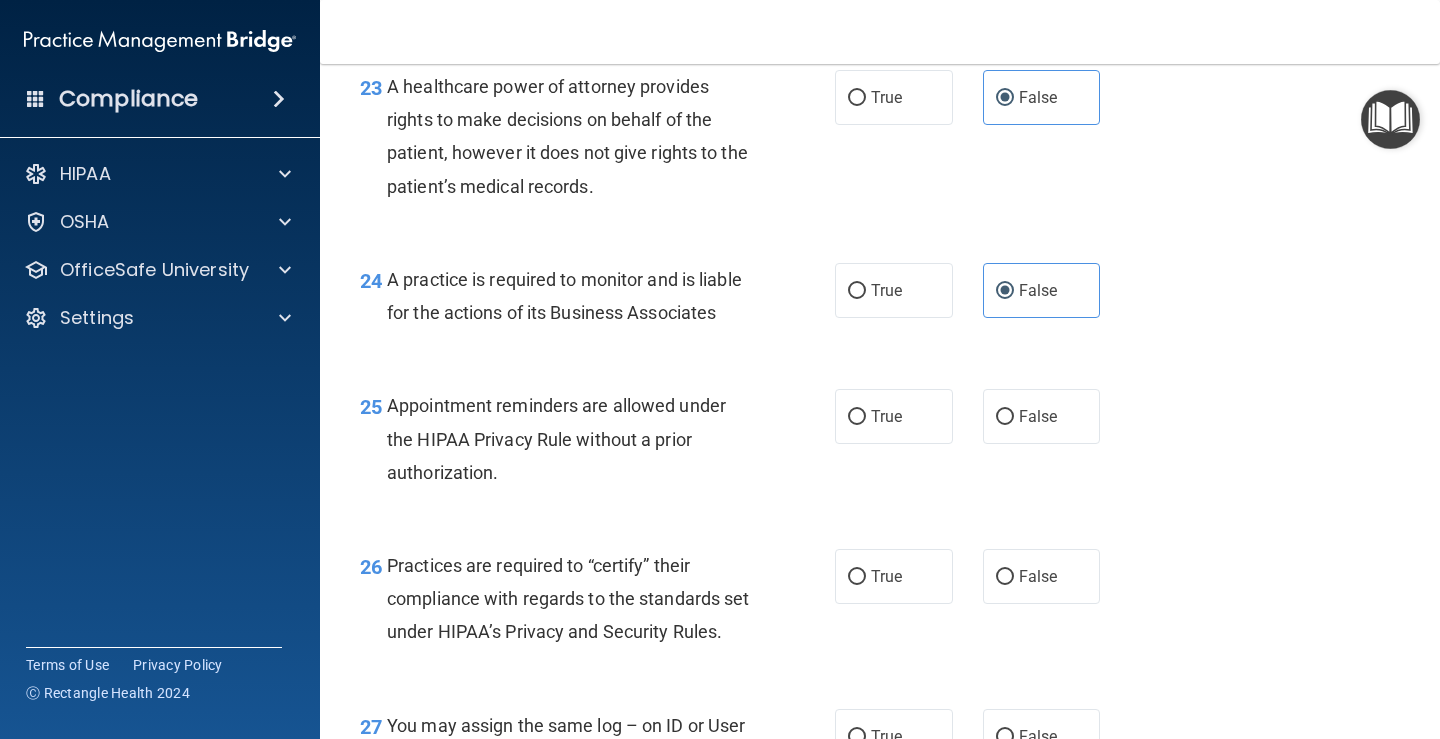 scroll, scrollTop: 4332, scrollLeft: 0, axis: vertical 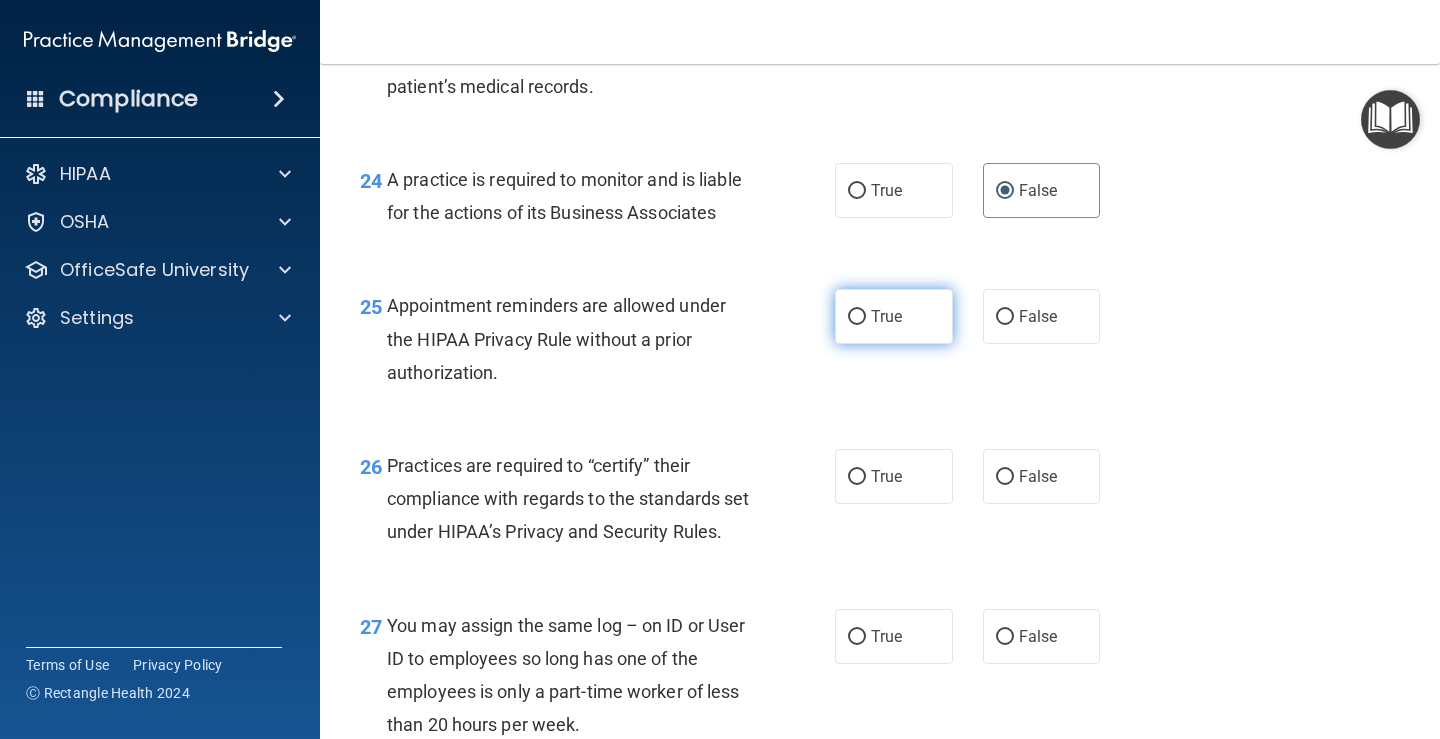 drag, startPoint x: 890, startPoint y: 372, endPoint x: 816, endPoint y: 437, distance: 98.49365 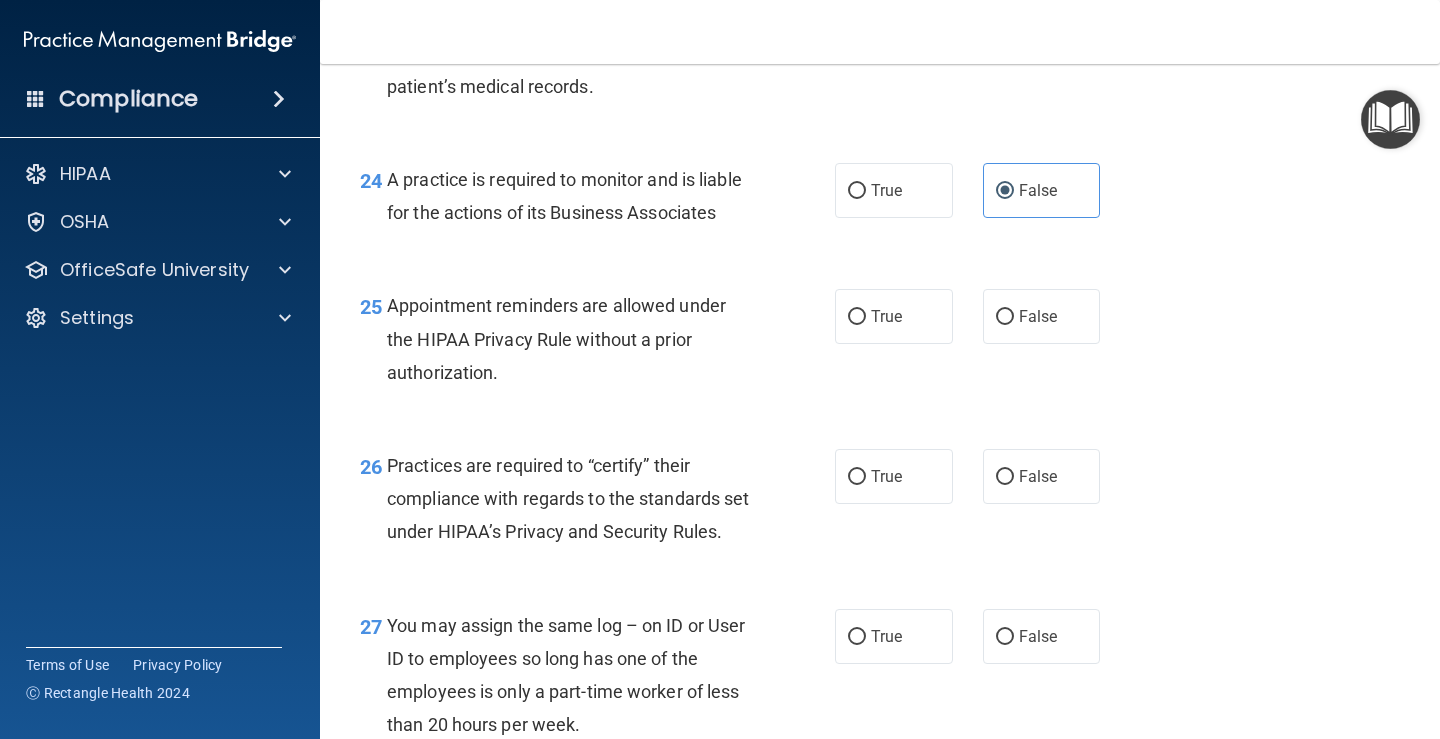 click on "True" at bounding box center [857, 317] 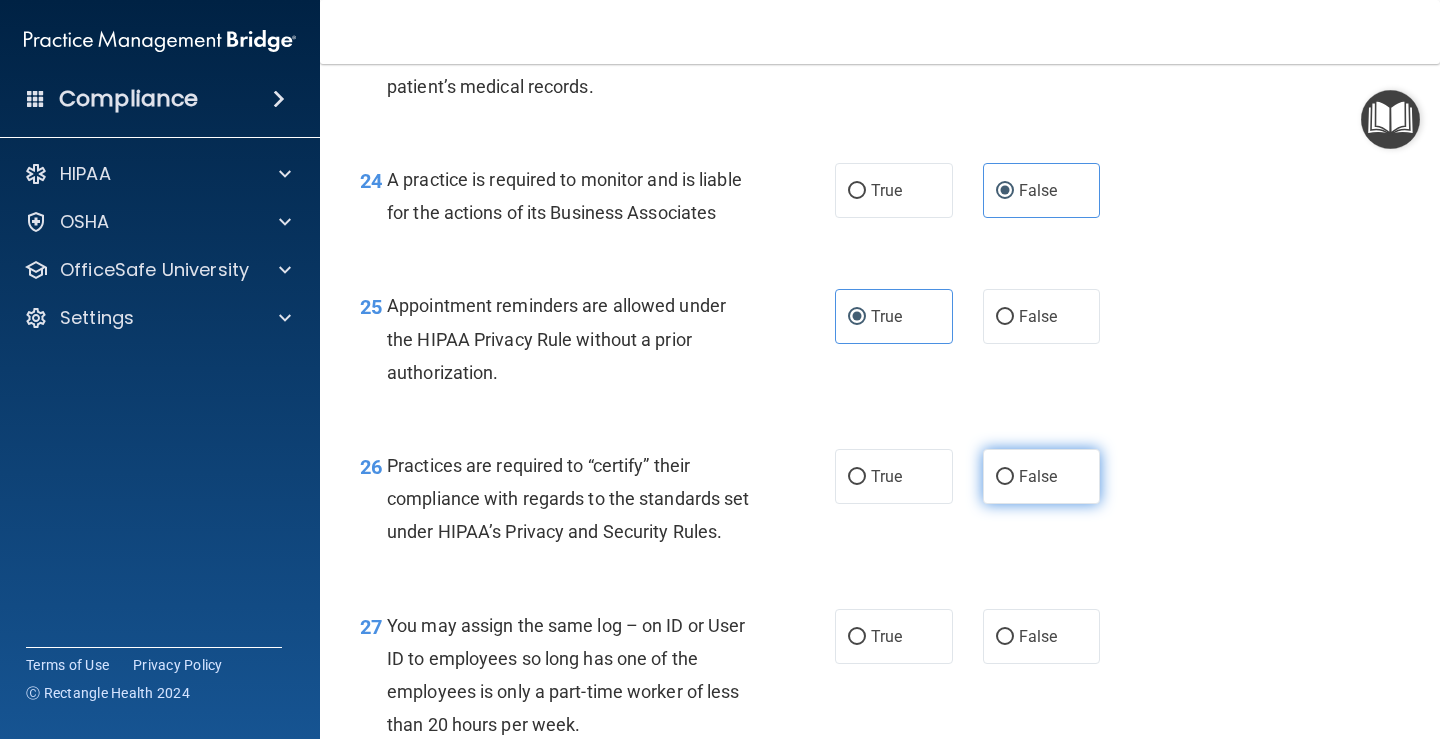 click on "False" at bounding box center (1038, 476) 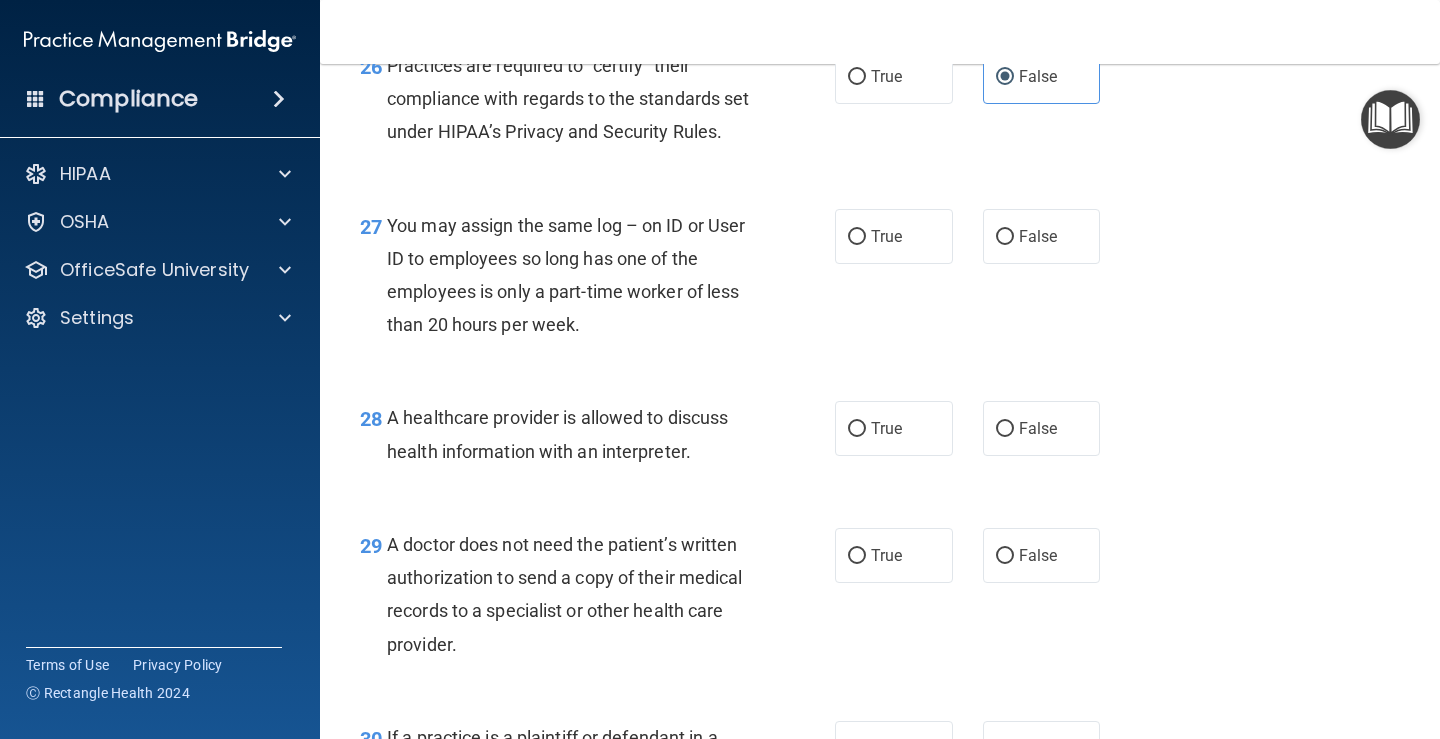 scroll, scrollTop: 4832, scrollLeft: 0, axis: vertical 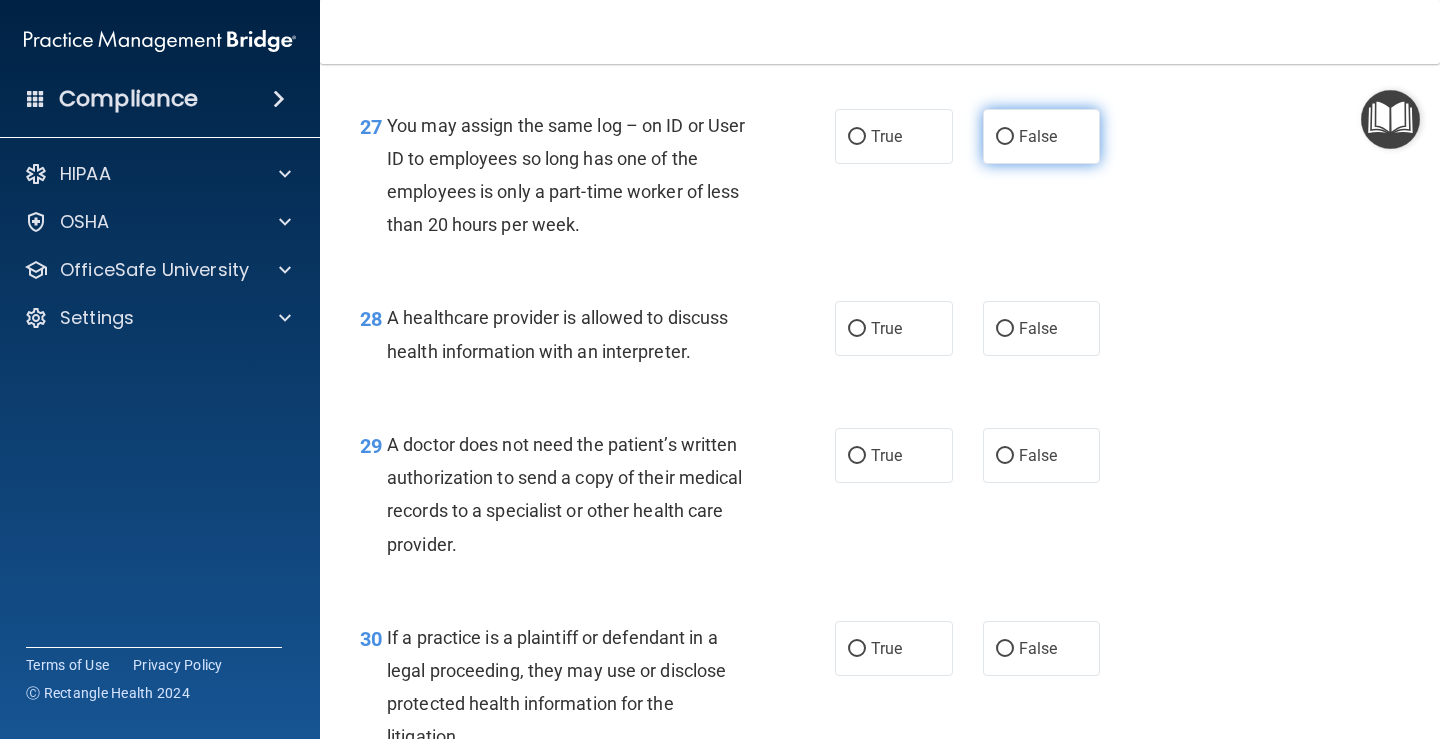 click on "False" at bounding box center [1042, 136] 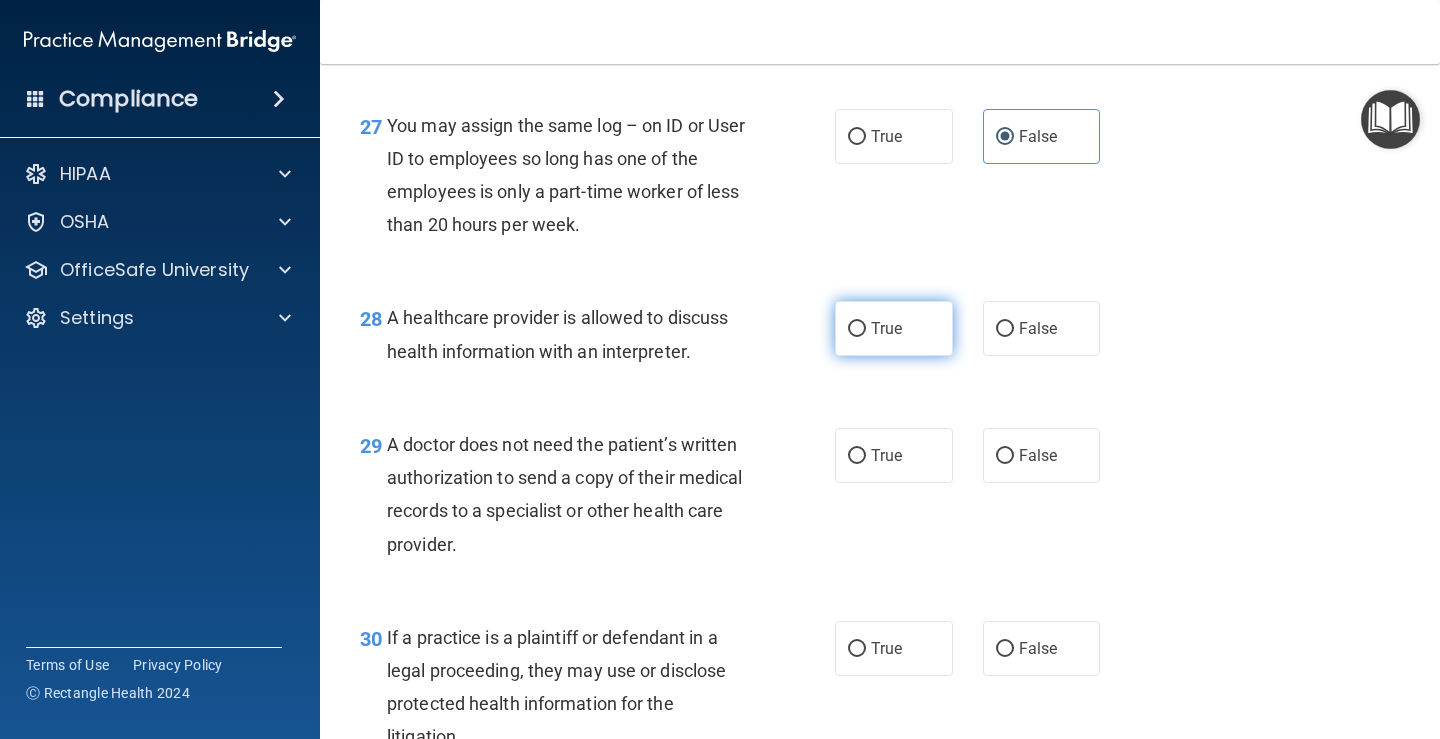 click on "True" at bounding box center (894, 328) 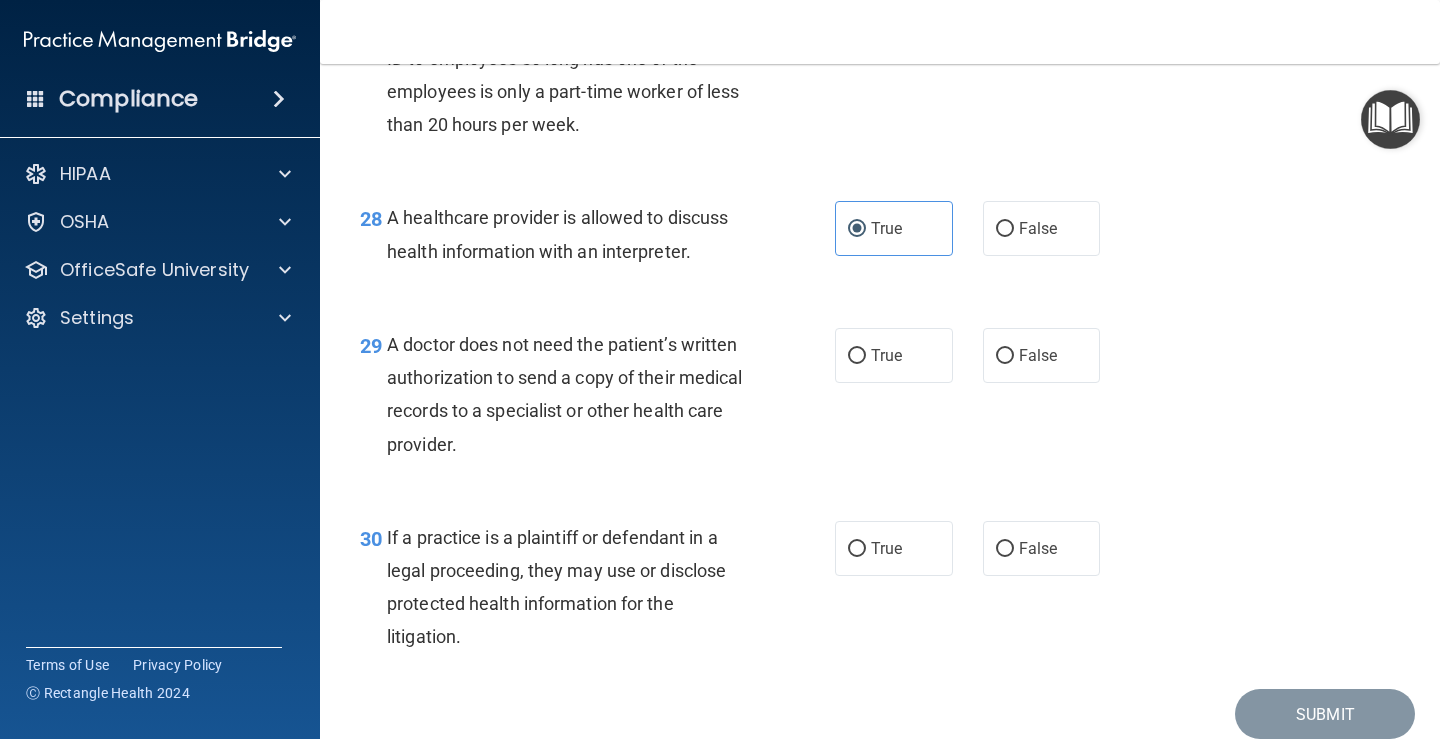 scroll, scrollTop: 5032, scrollLeft: 0, axis: vertical 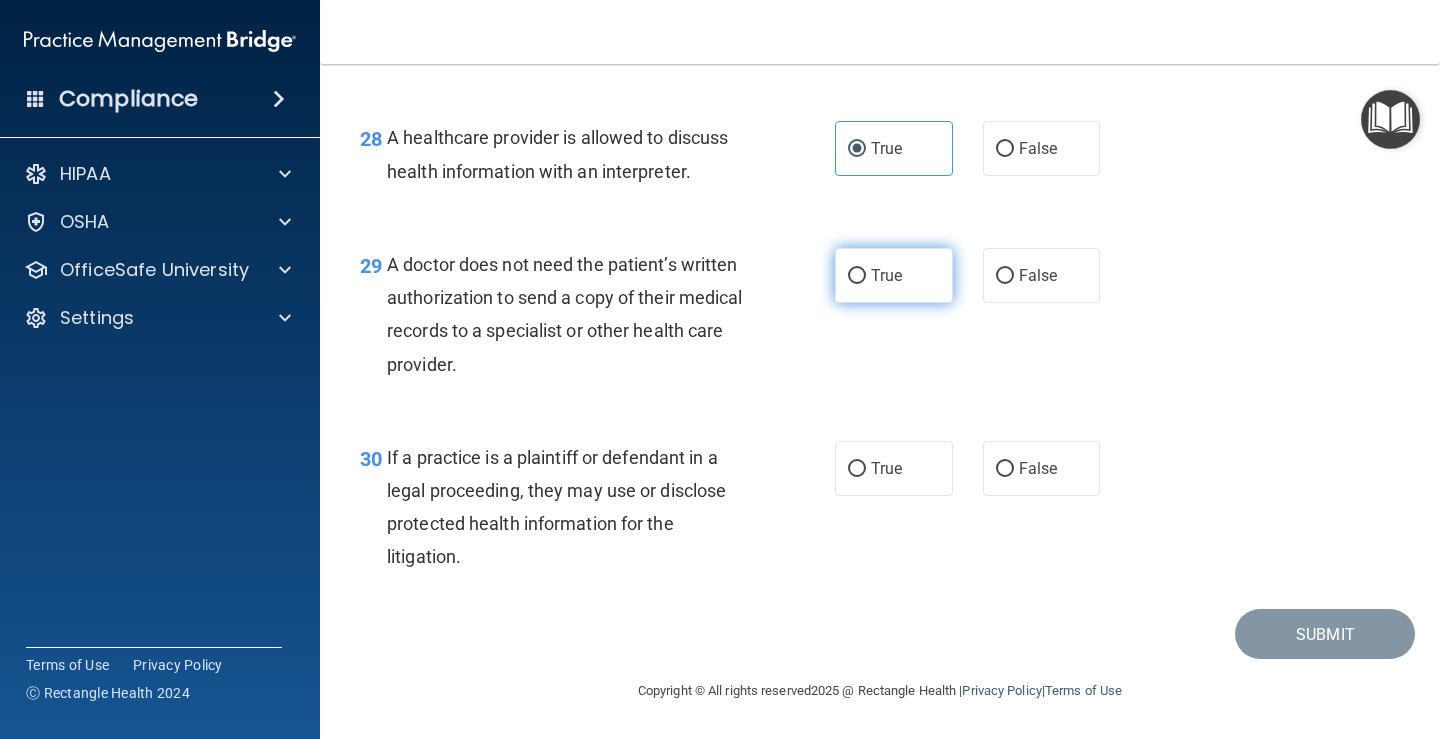 click on "True" at bounding box center (894, 275) 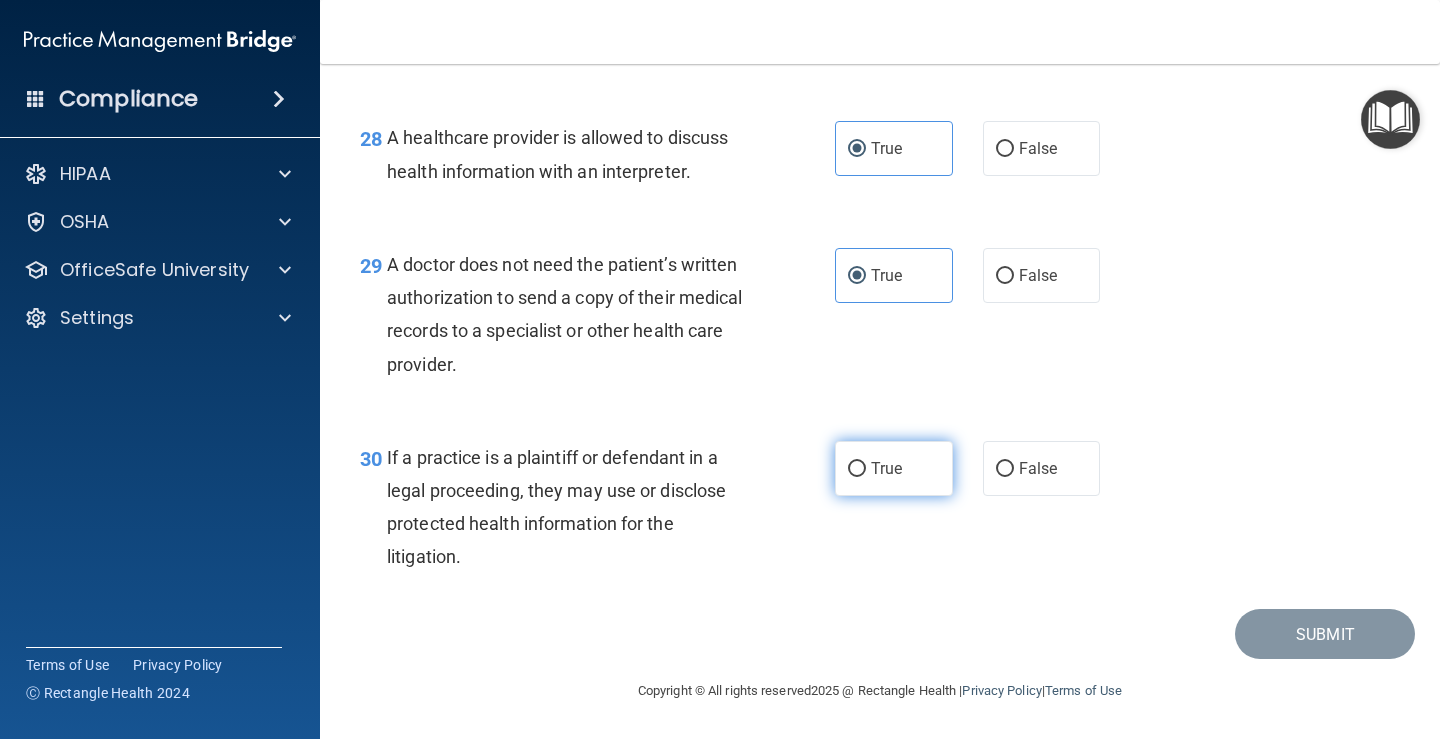 click on "True" at bounding box center (886, 468) 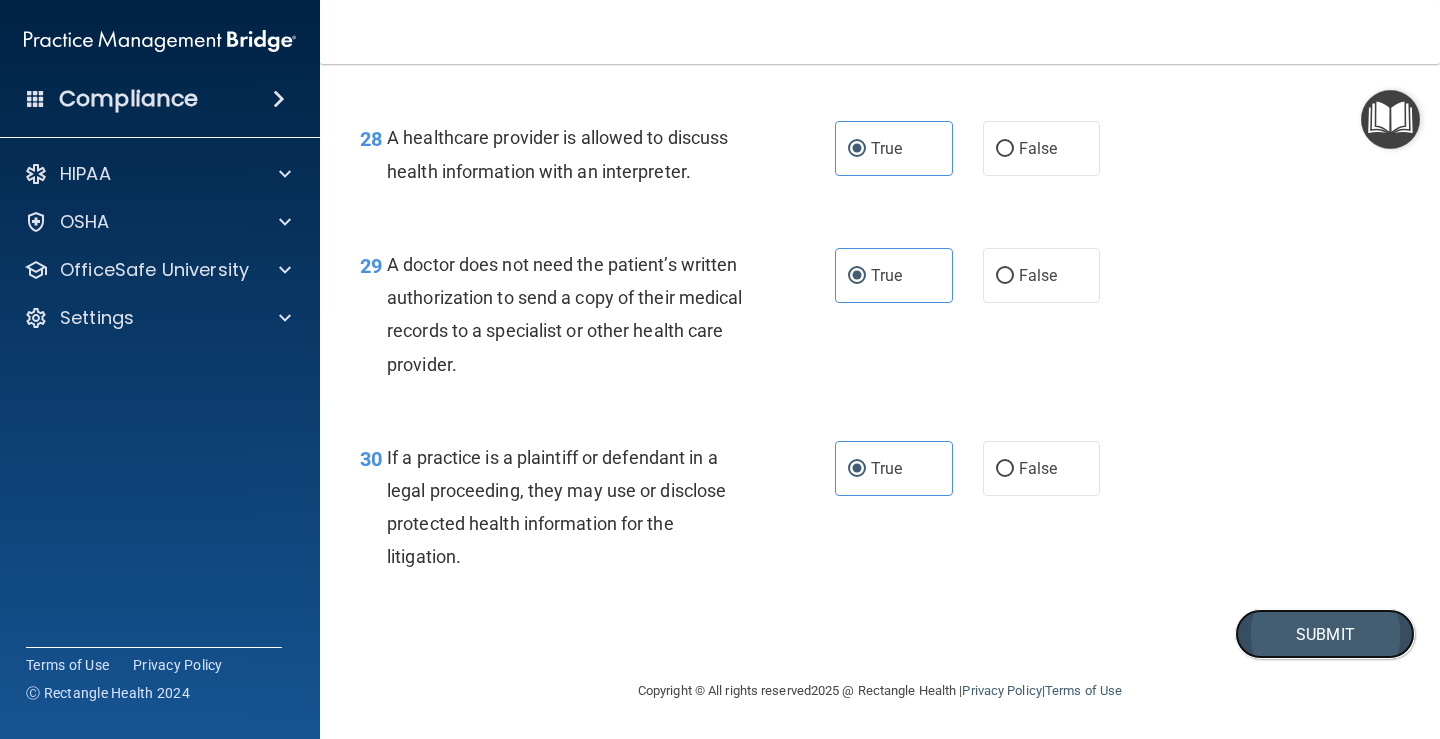 click on "Submit" at bounding box center (1325, 634) 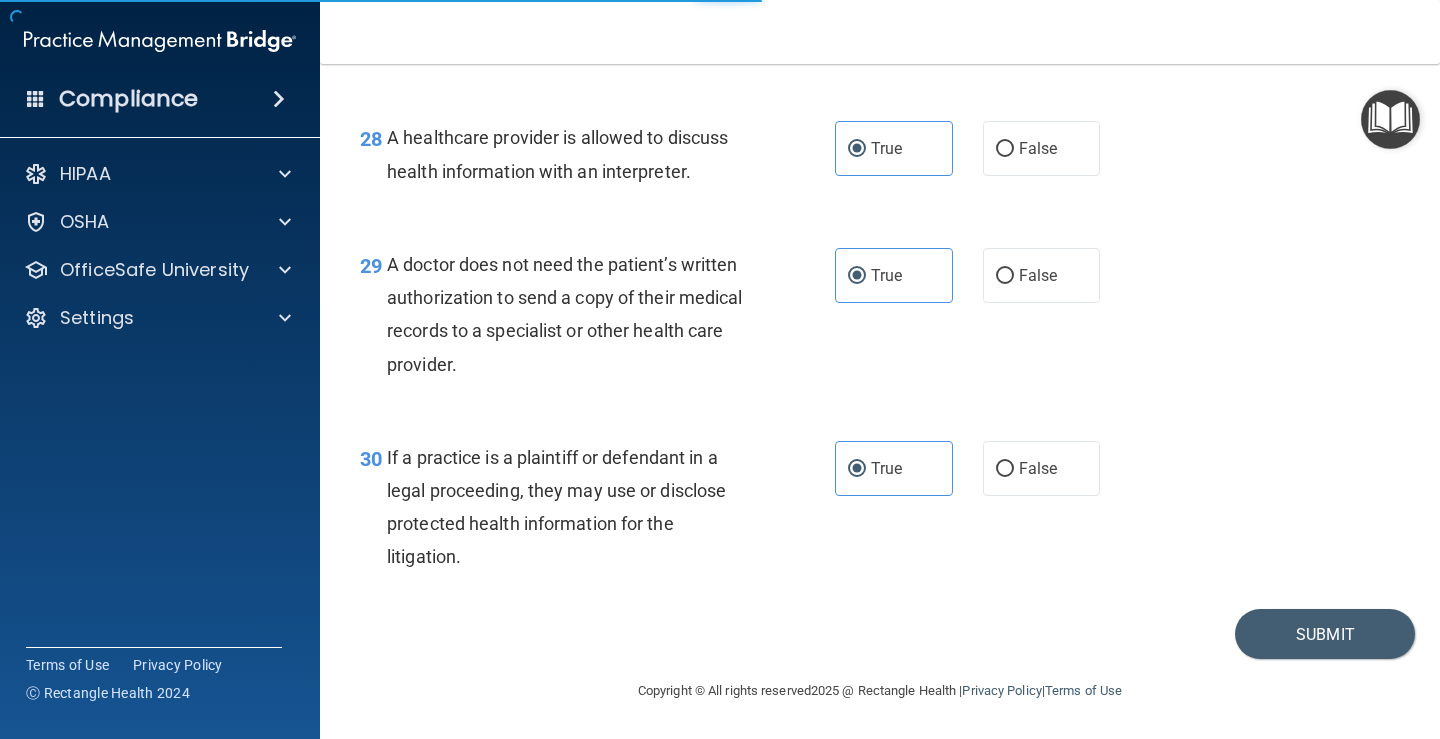 scroll, scrollTop: 0, scrollLeft: 0, axis: both 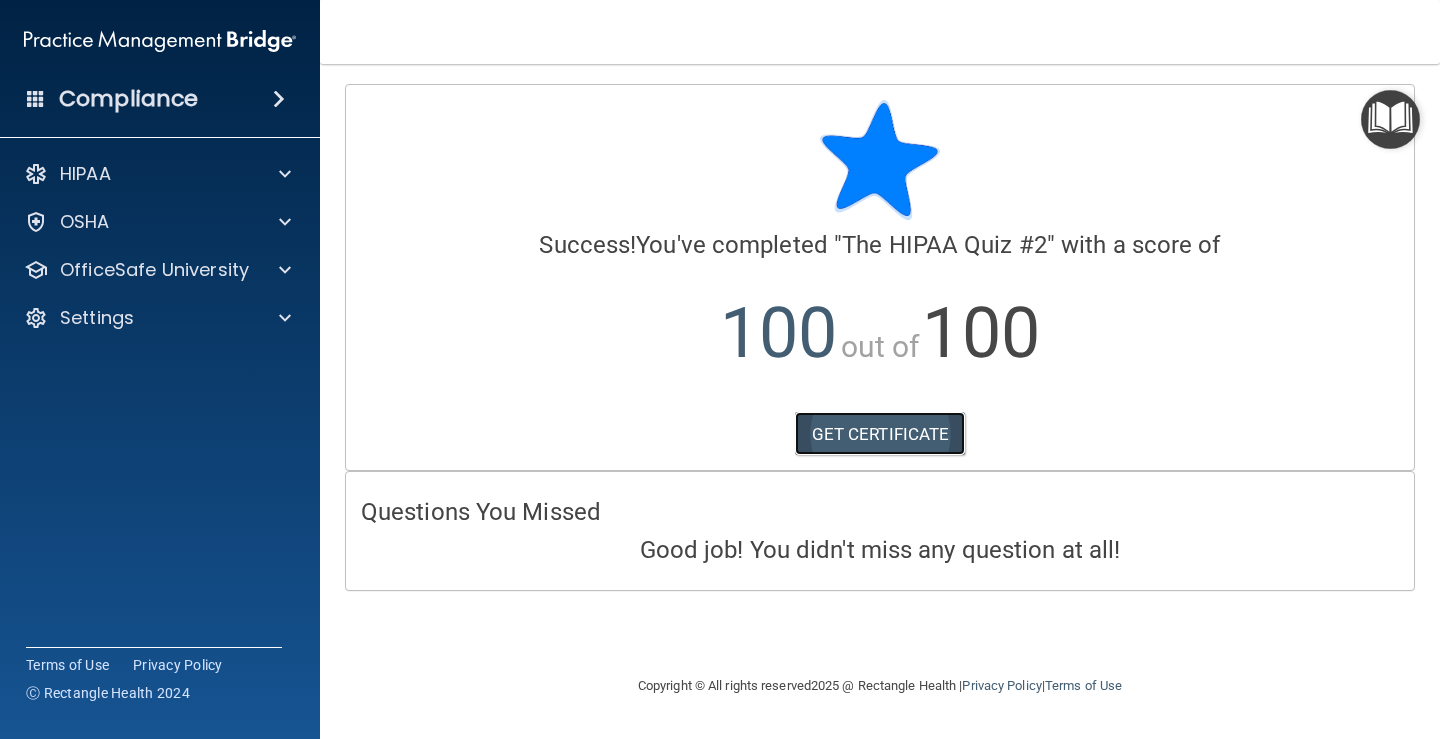 click on "GET CERTIFICATE" at bounding box center [880, 434] 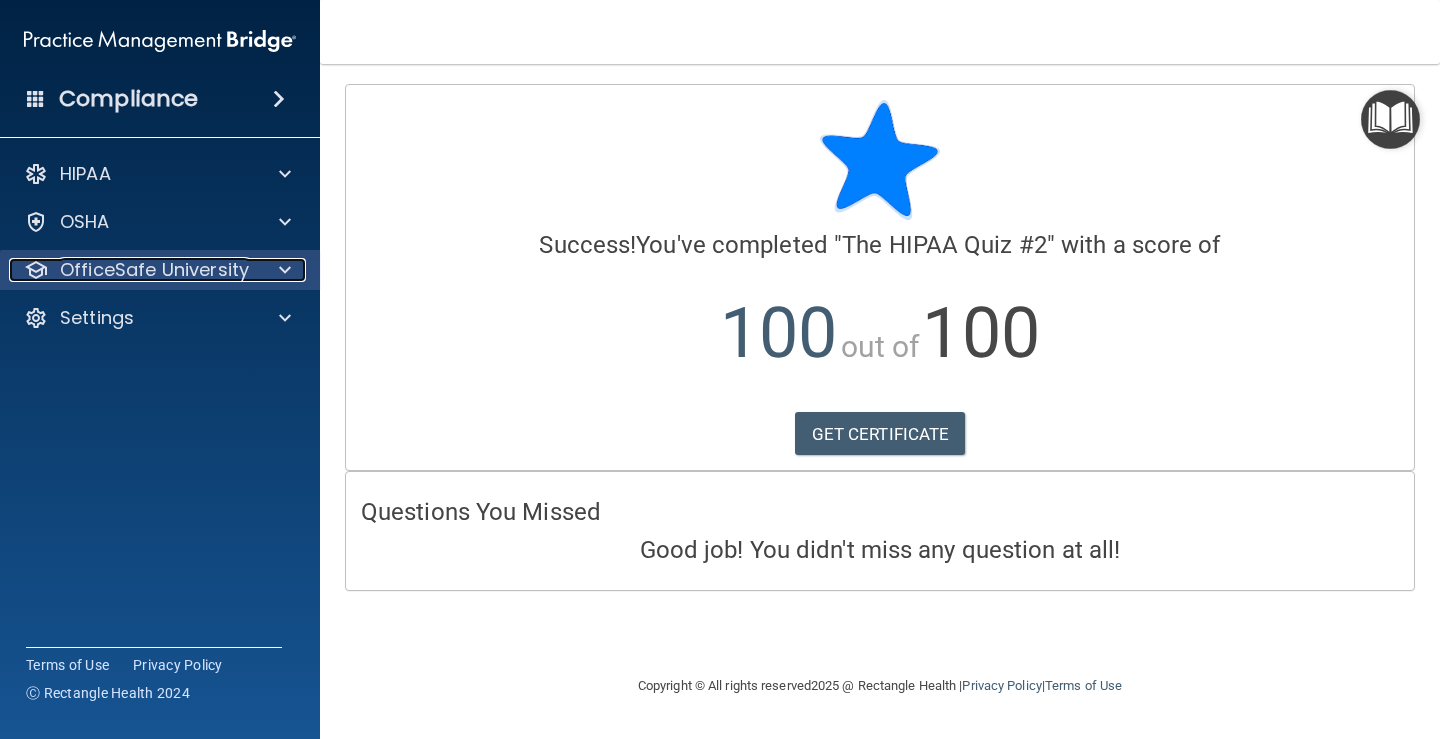 click on "OfficeSafe University" at bounding box center (154, 270) 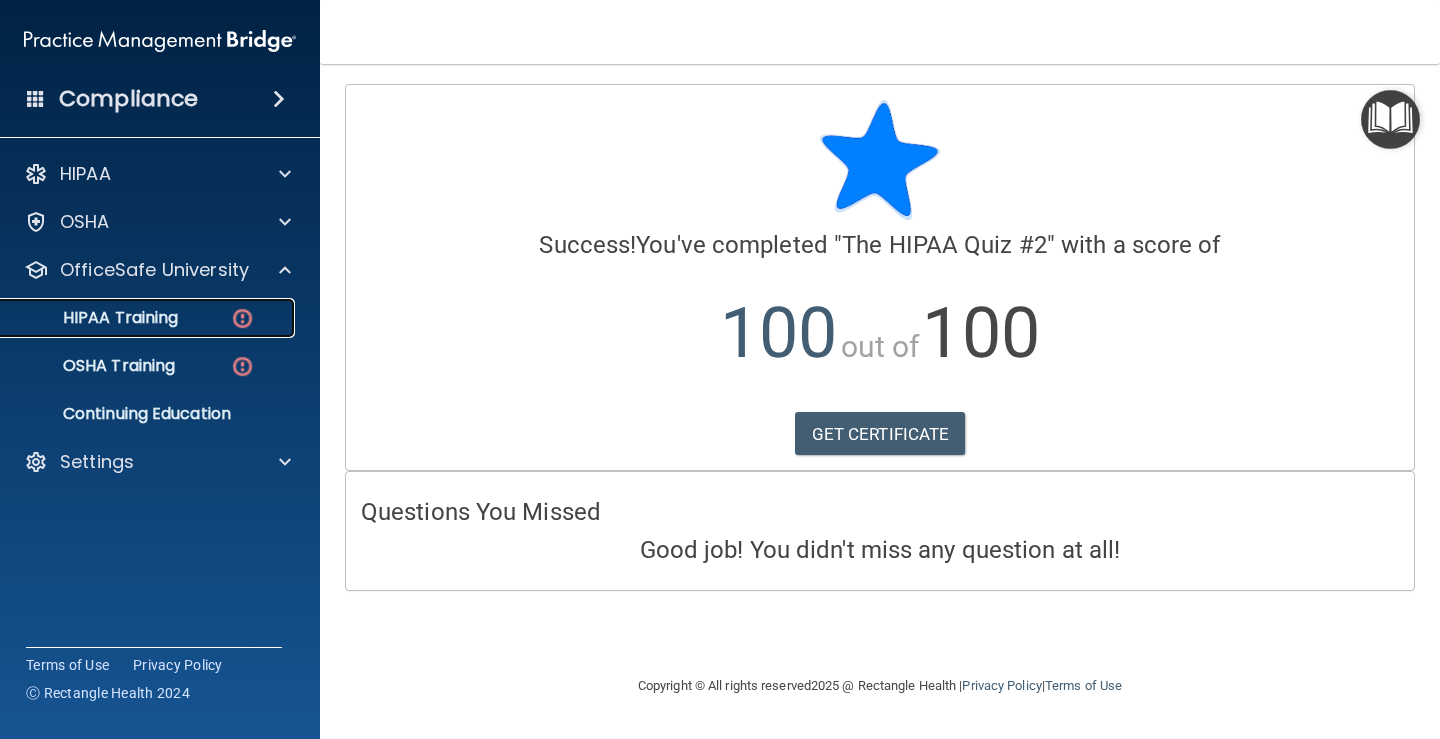 click on "HIPAA Training" at bounding box center (95, 318) 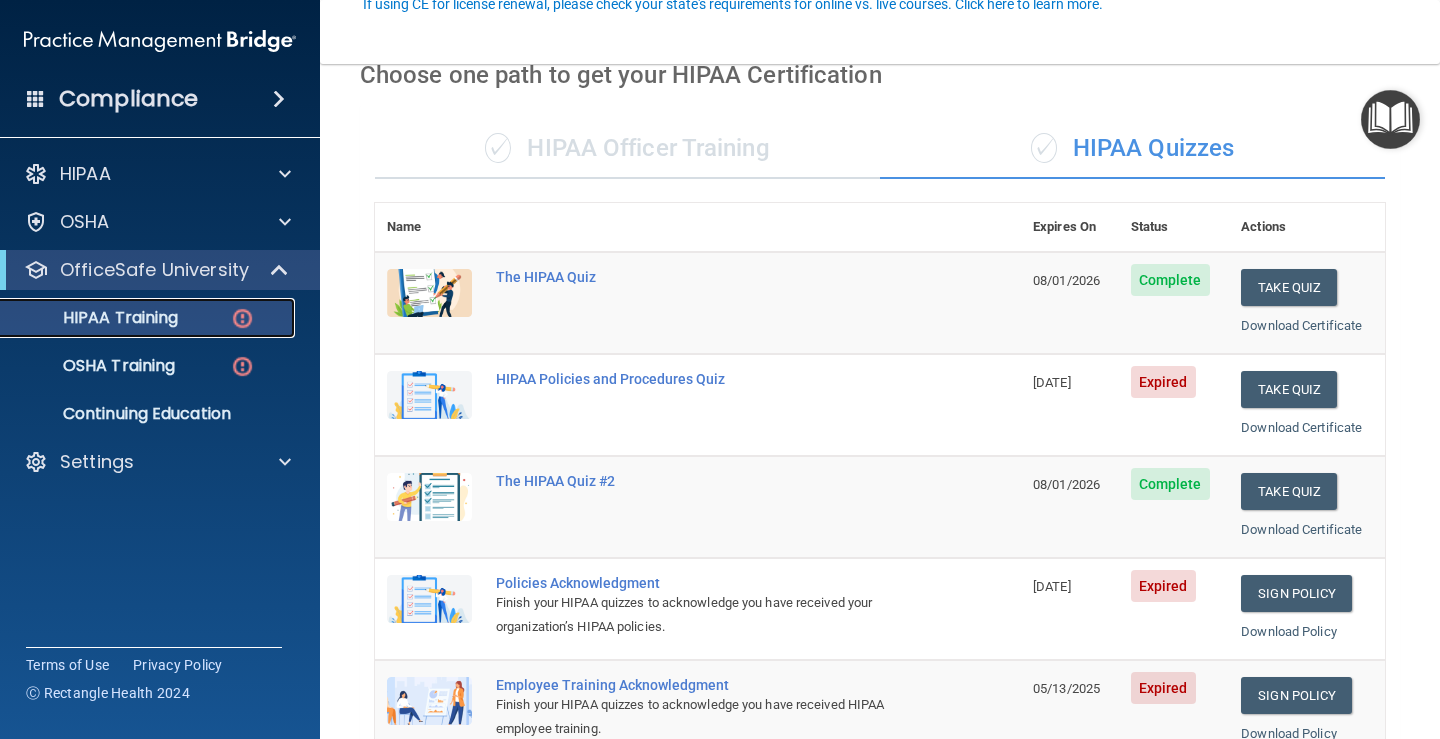 scroll, scrollTop: 200, scrollLeft: 0, axis: vertical 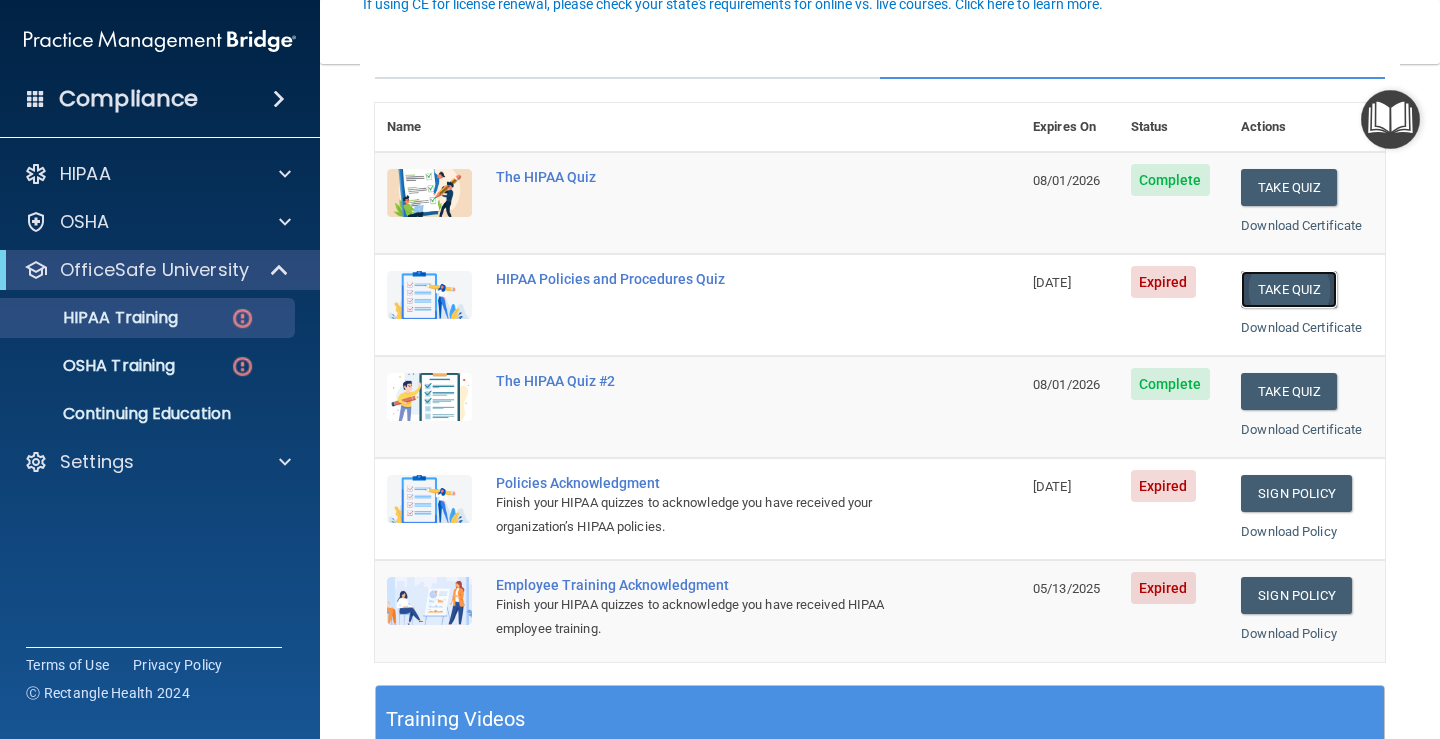 click on "Take Quiz" at bounding box center (1289, 289) 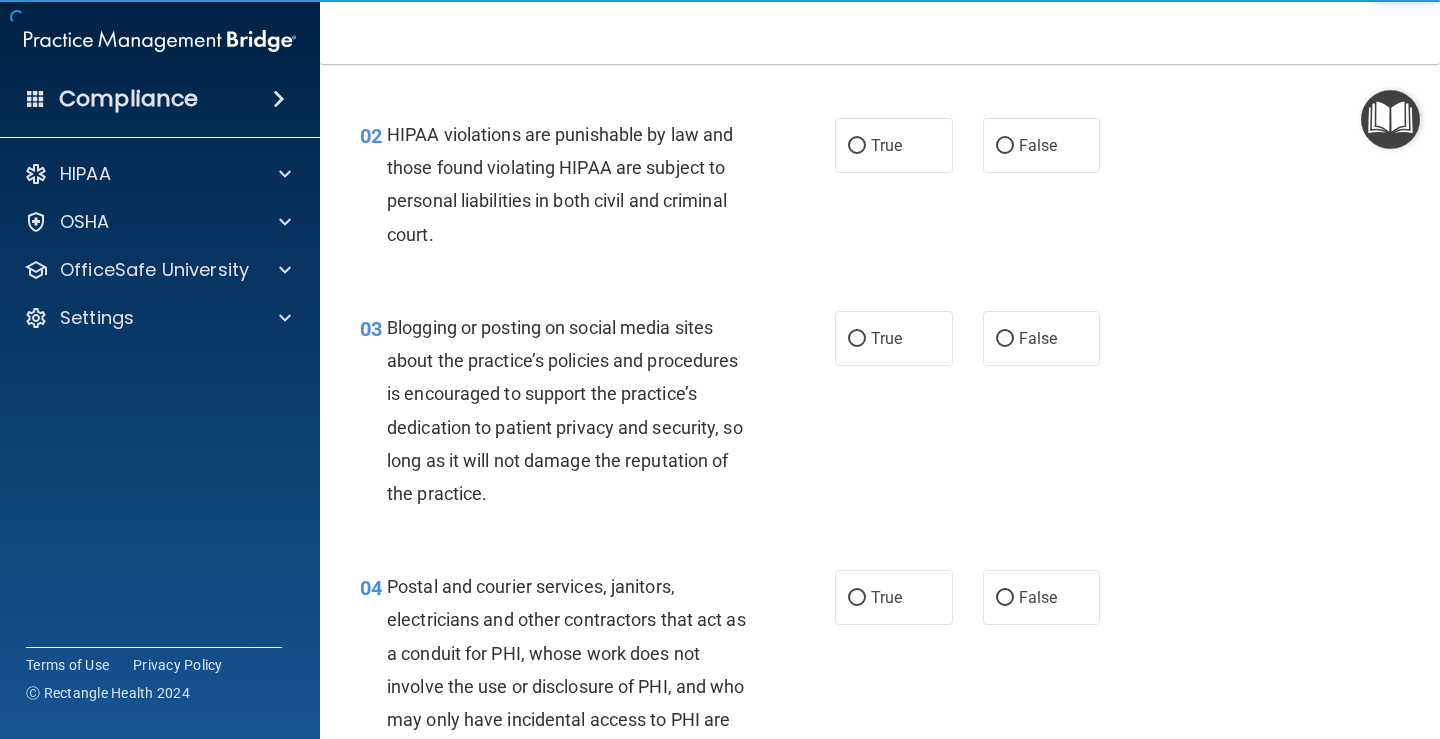 scroll, scrollTop: 0, scrollLeft: 0, axis: both 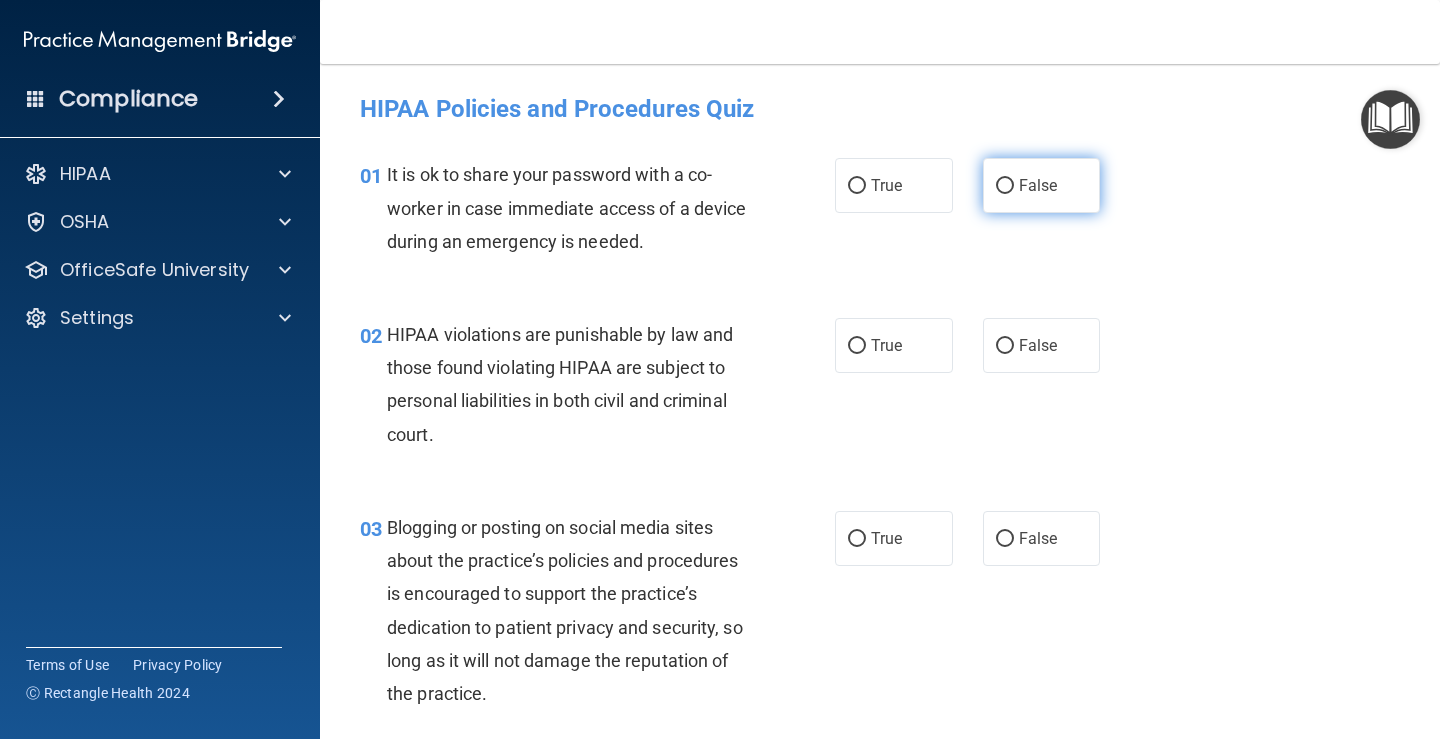 click on "False" at bounding box center (1038, 185) 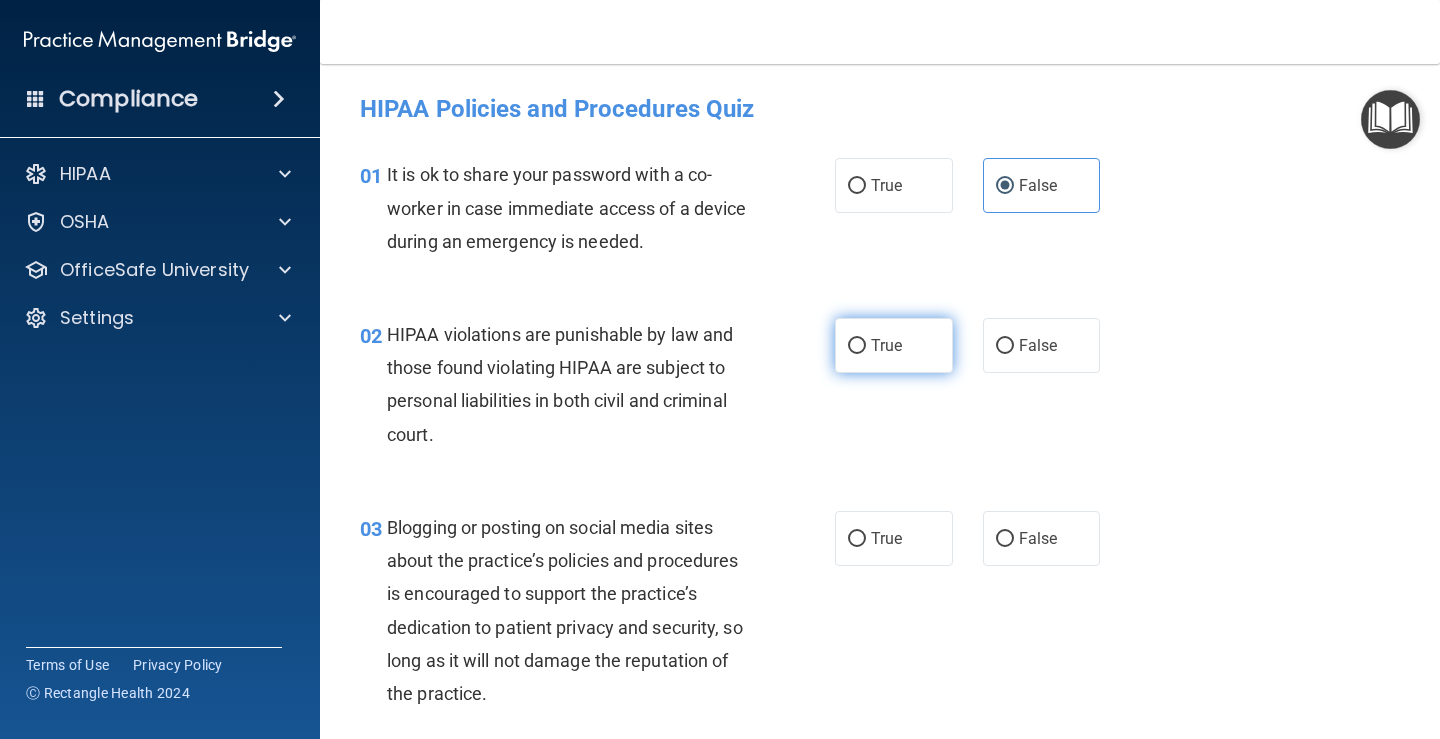 click on "True" at bounding box center [894, 345] 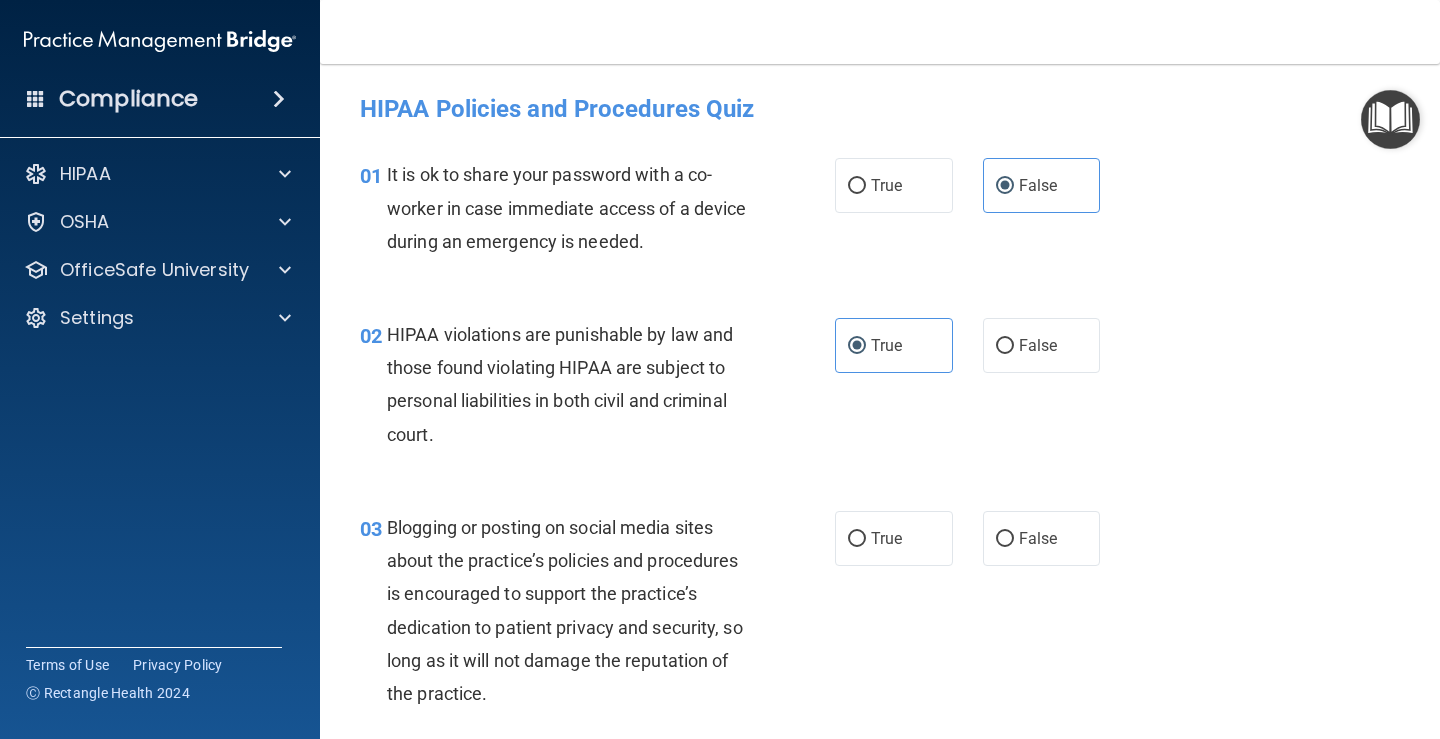scroll, scrollTop: 100, scrollLeft: 0, axis: vertical 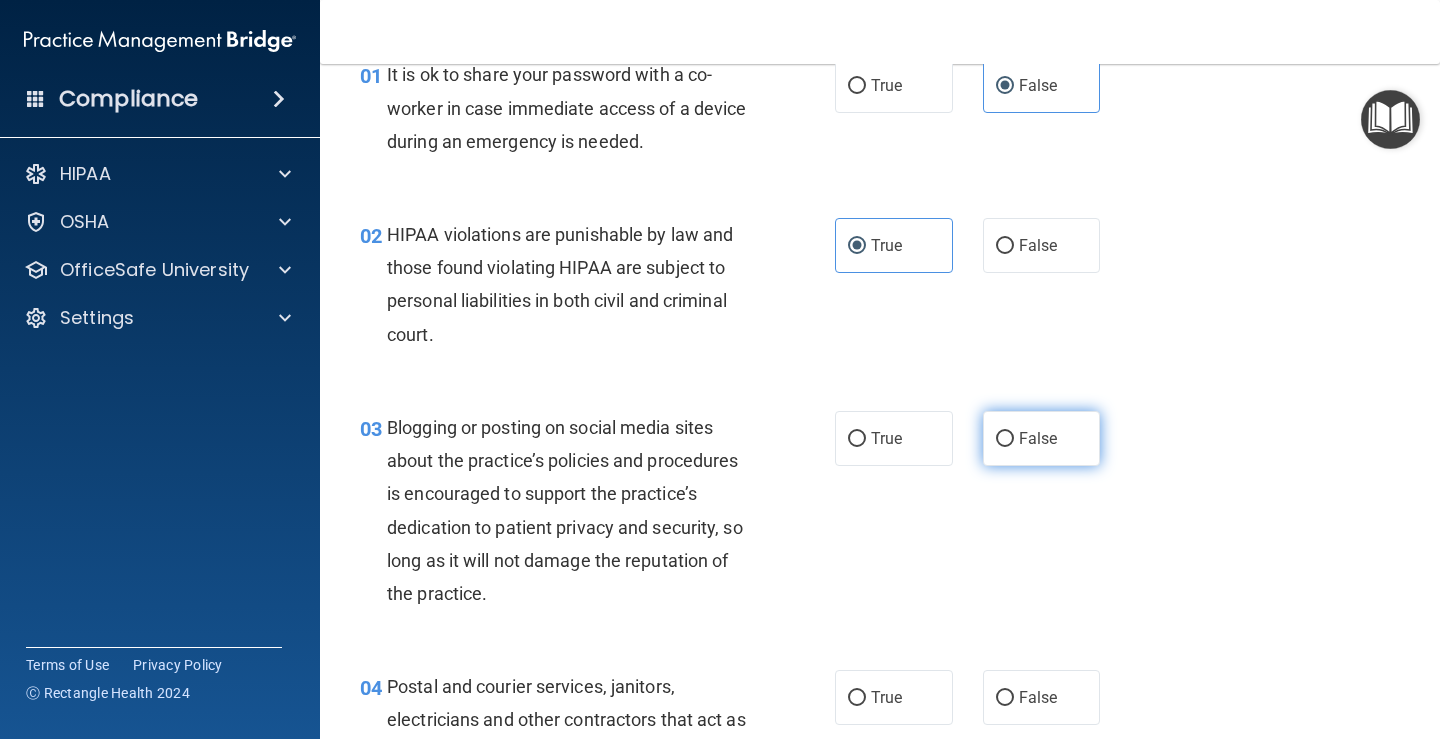 click on "False" at bounding box center (1038, 438) 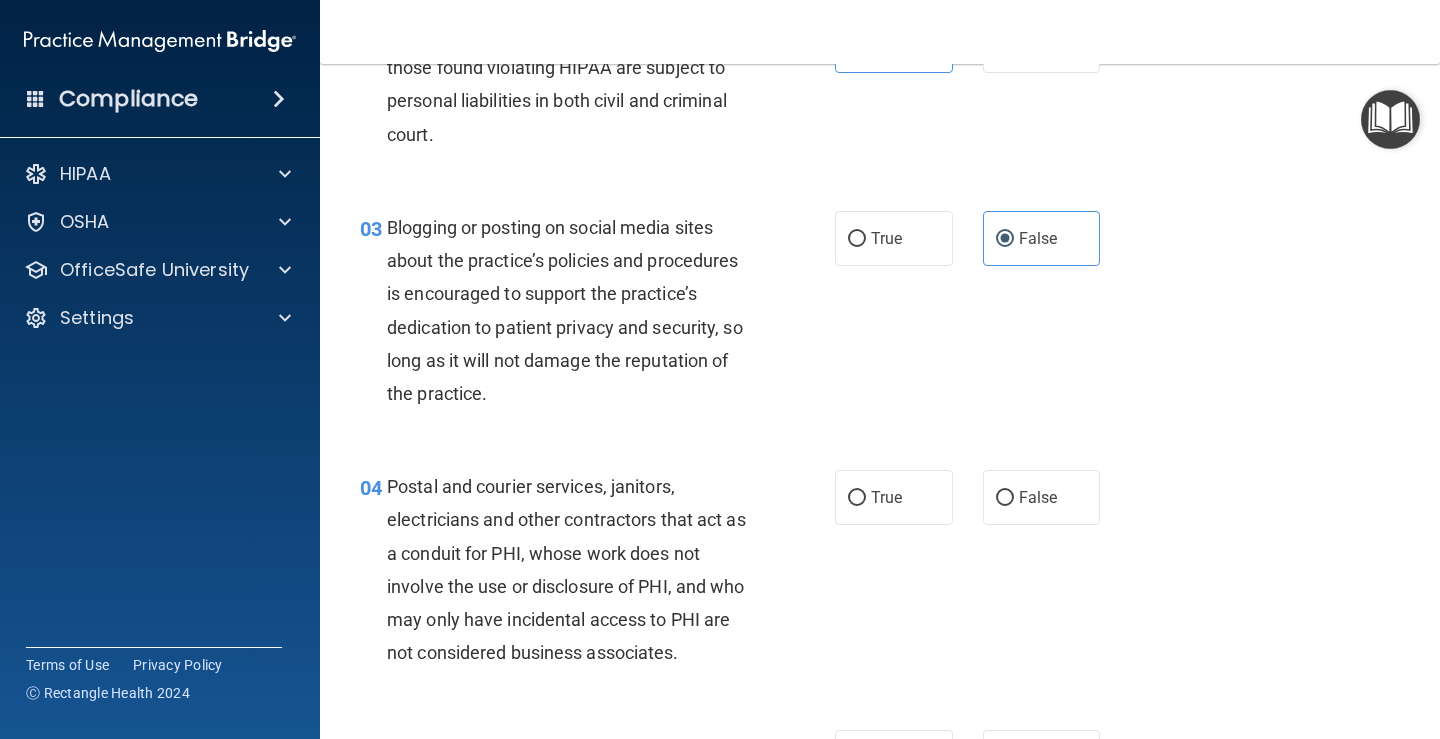 scroll, scrollTop: 400, scrollLeft: 0, axis: vertical 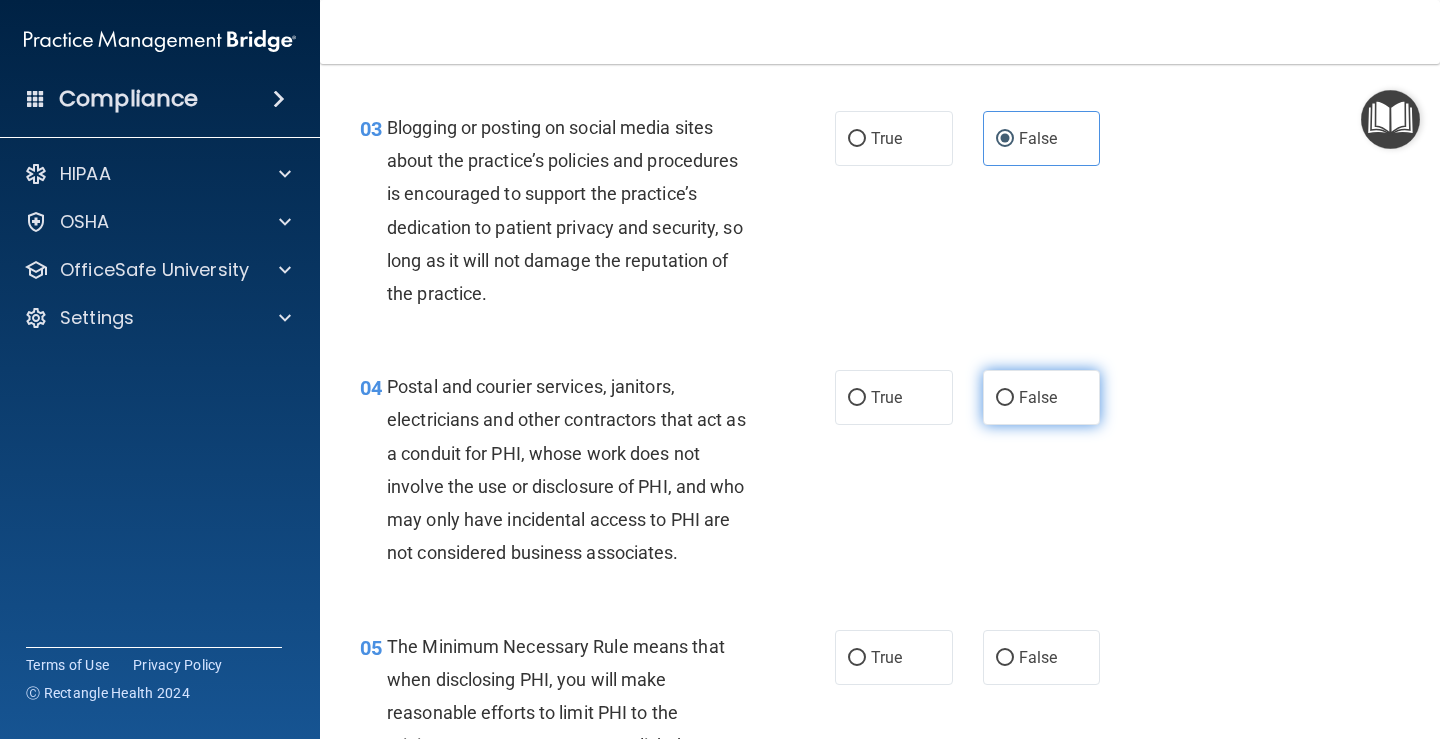click on "False" at bounding box center [1038, 397] 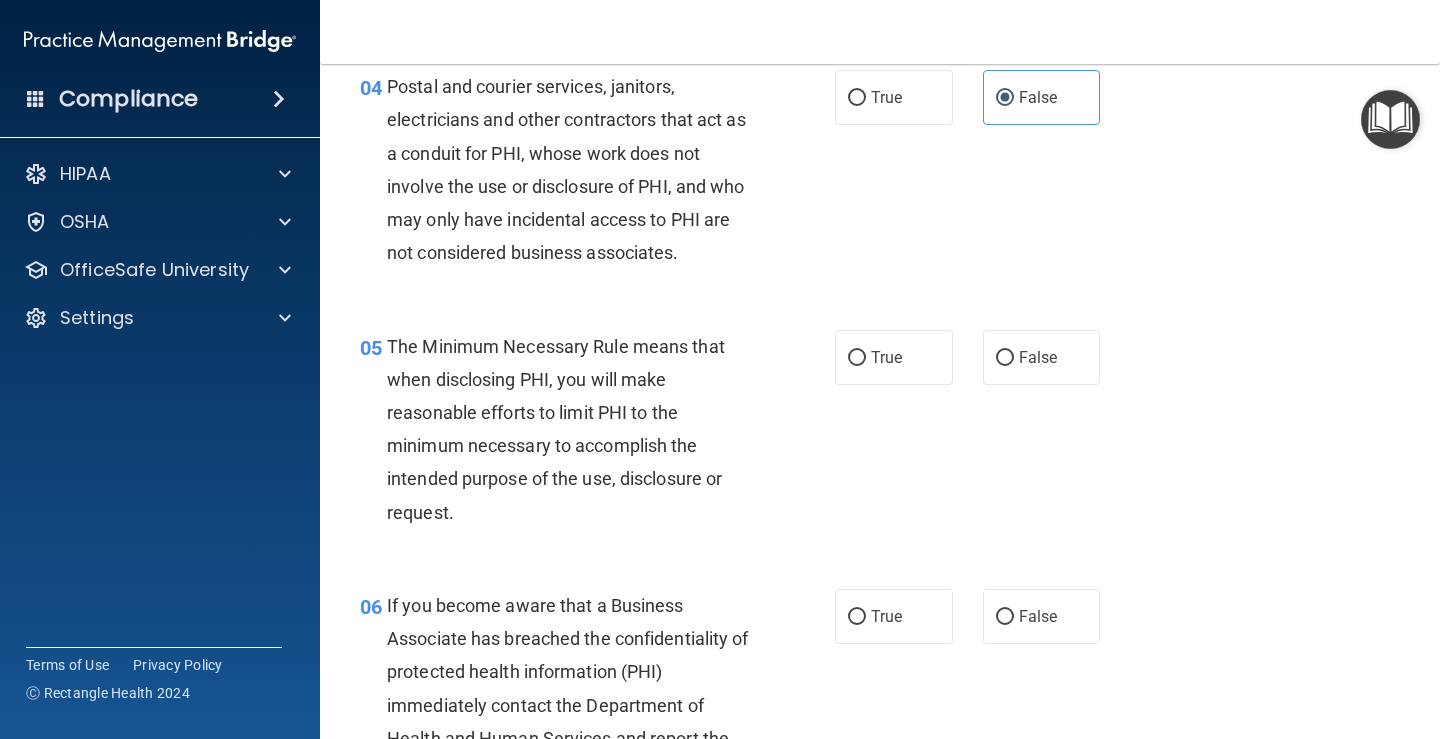 scroll, scrollTop: 800, scrollLeft: 0, axis: vertical 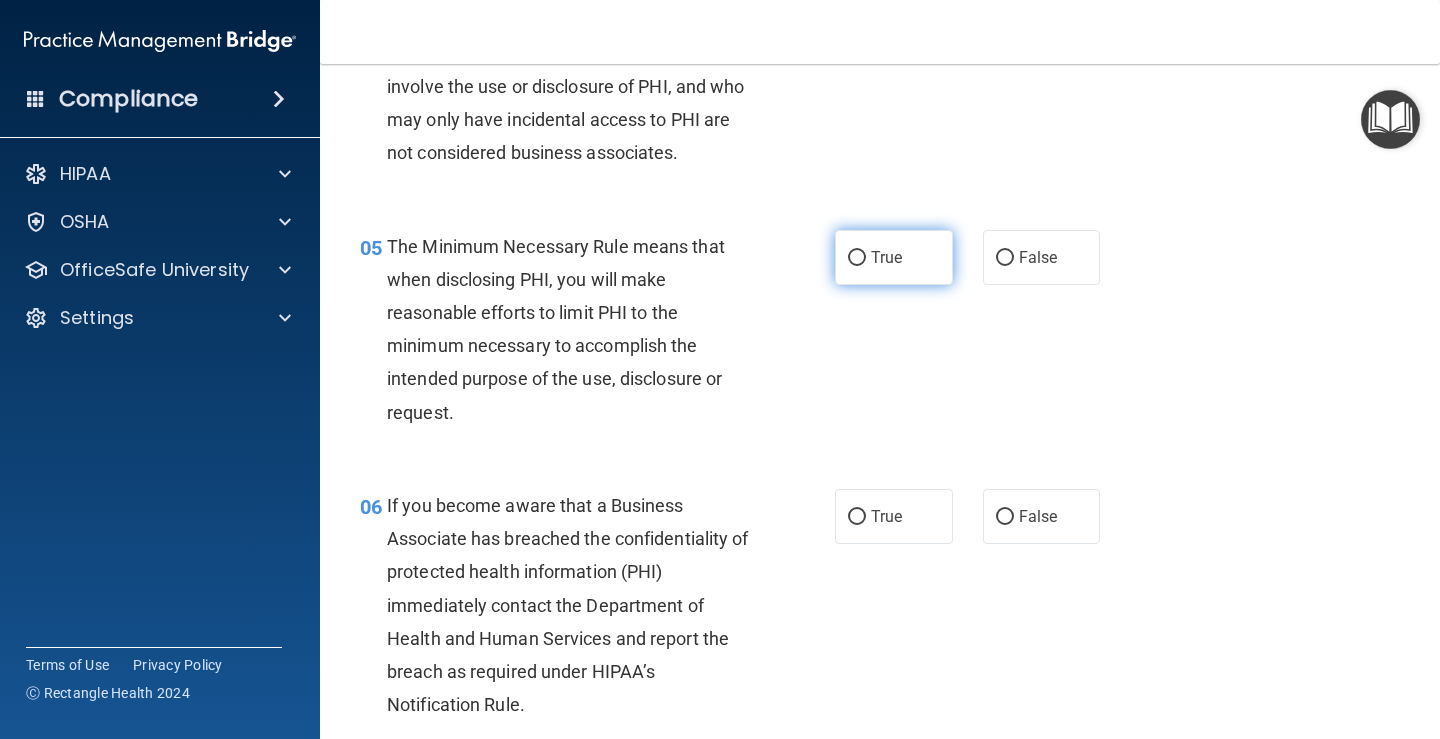 click on "True" at bounding box center [894, 257] 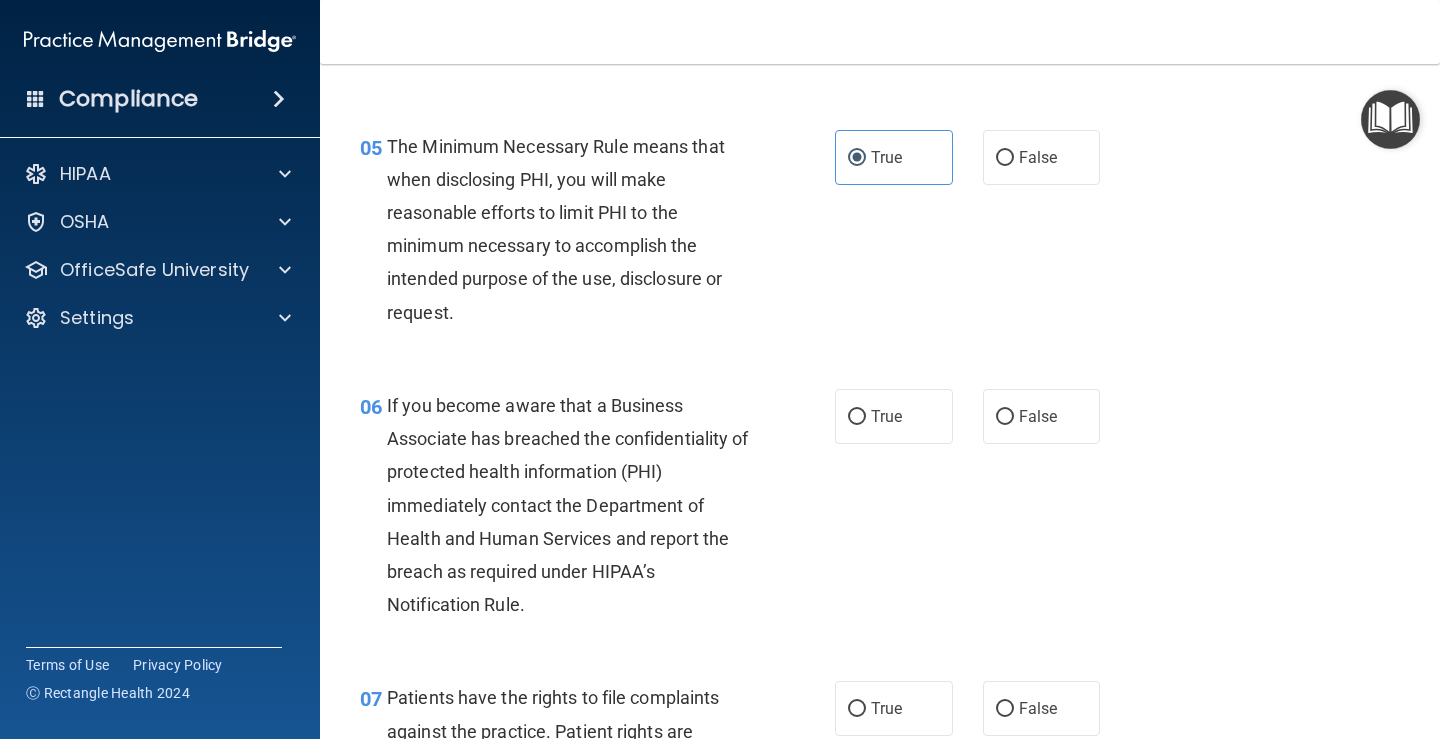 scroll, scrollTop: 1000, scrollLeft: 0, axis: vertical 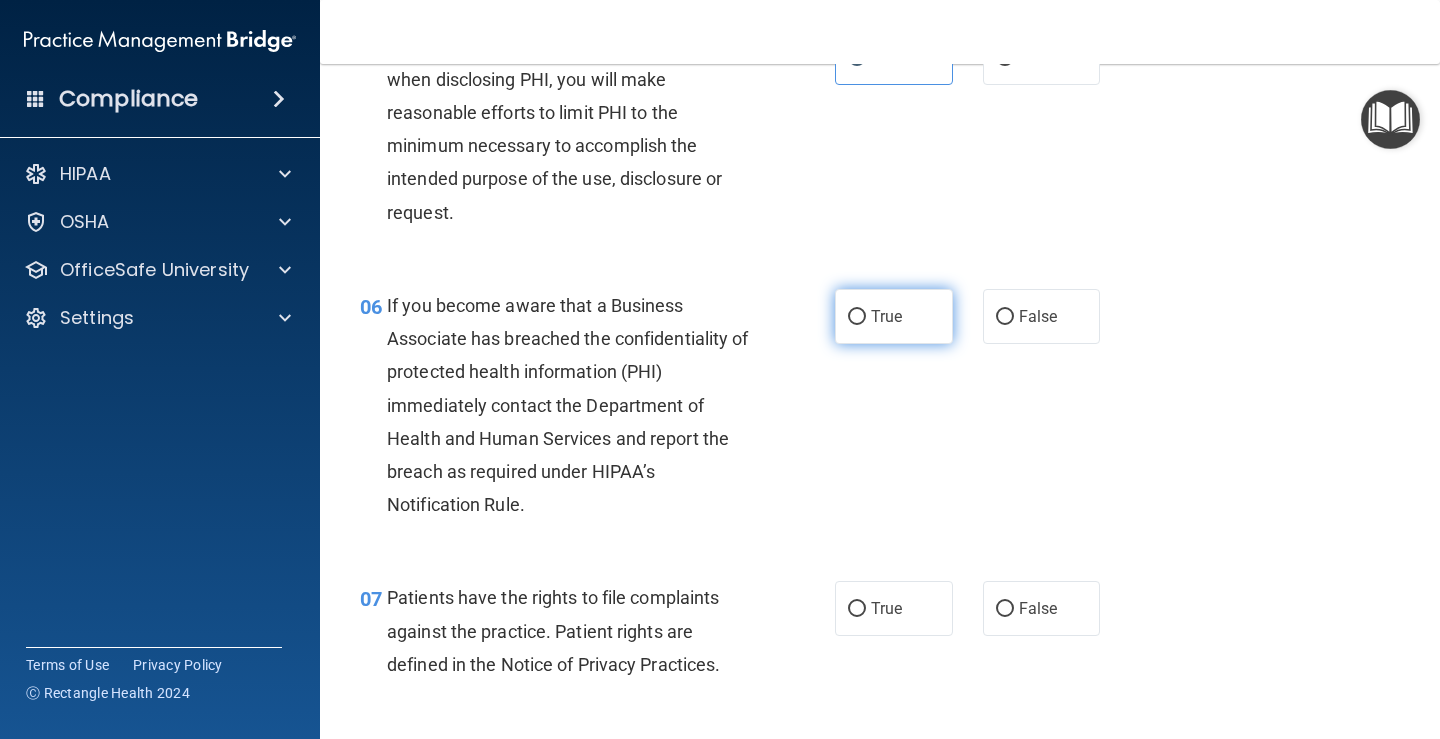 click on "True" at bounding box center (886, 316) 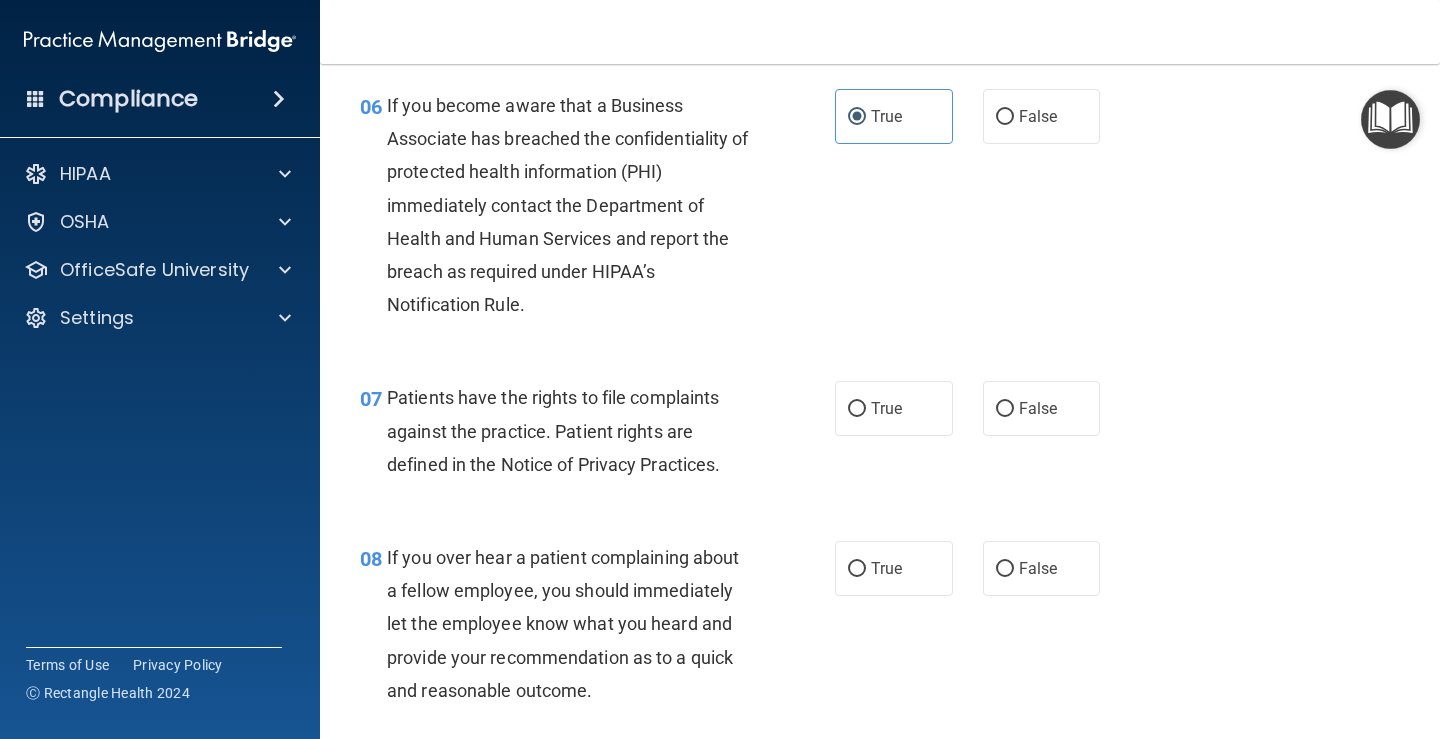 scroll, scrollTop: 1300, scrollLeft: 0, axis: vertical 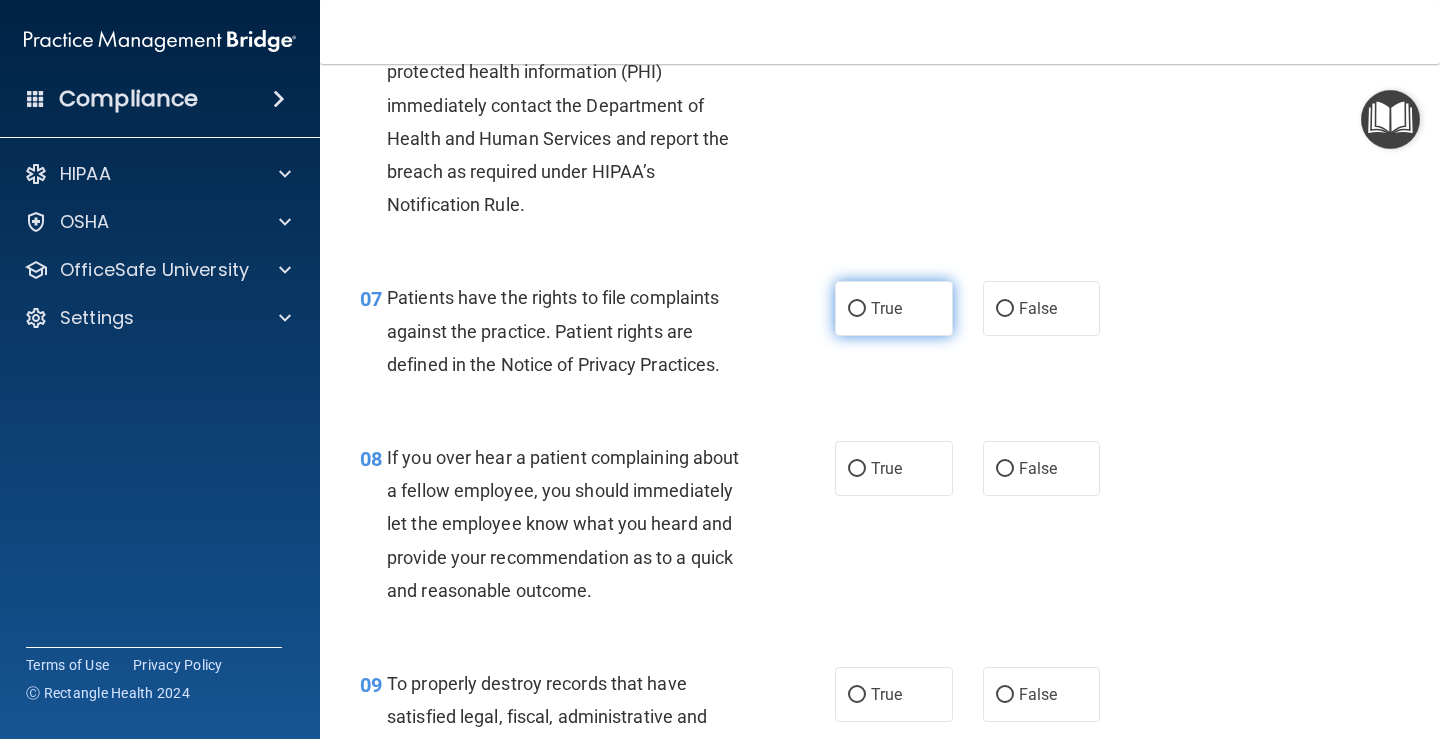 click on "True" at bounding box center (894, 308) 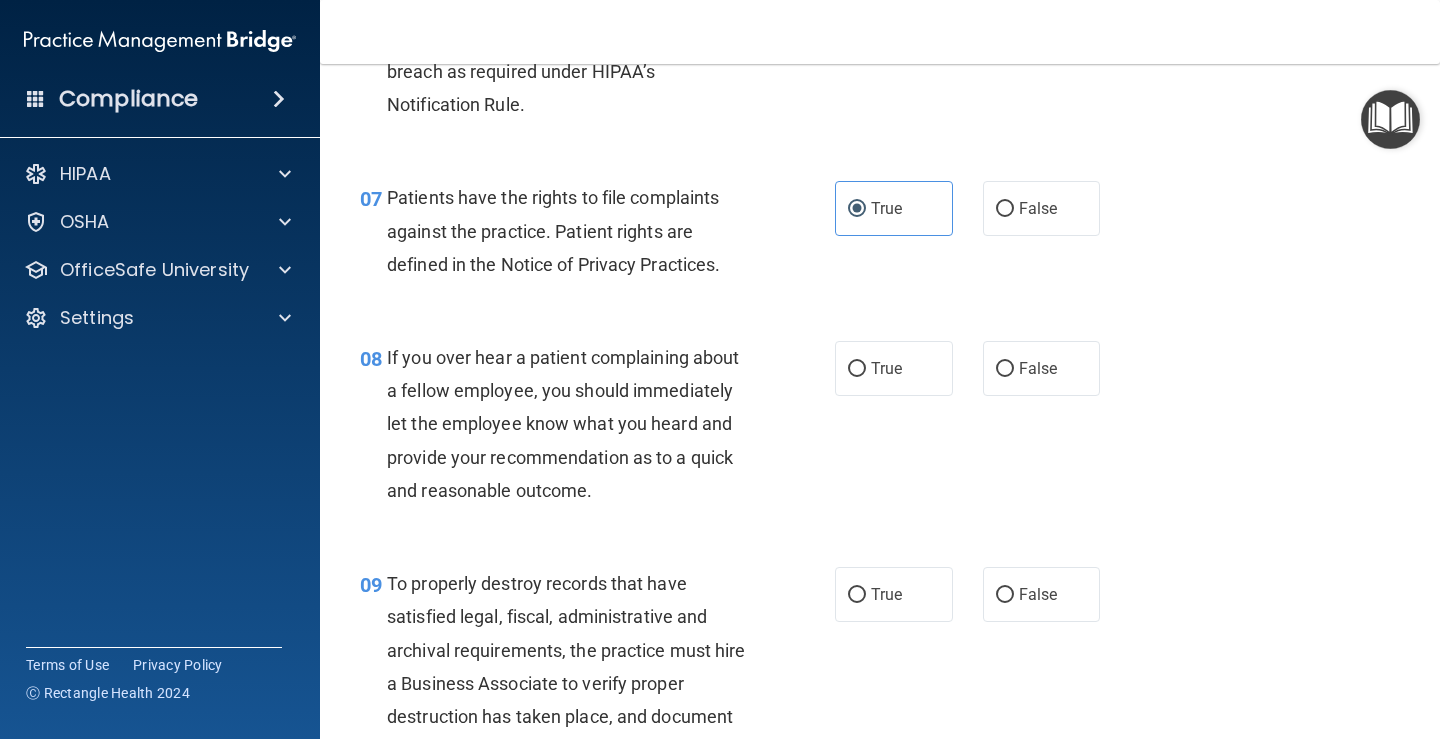 scroll, scrollTop: 1500, scrollLeft: 0, axis: vertical 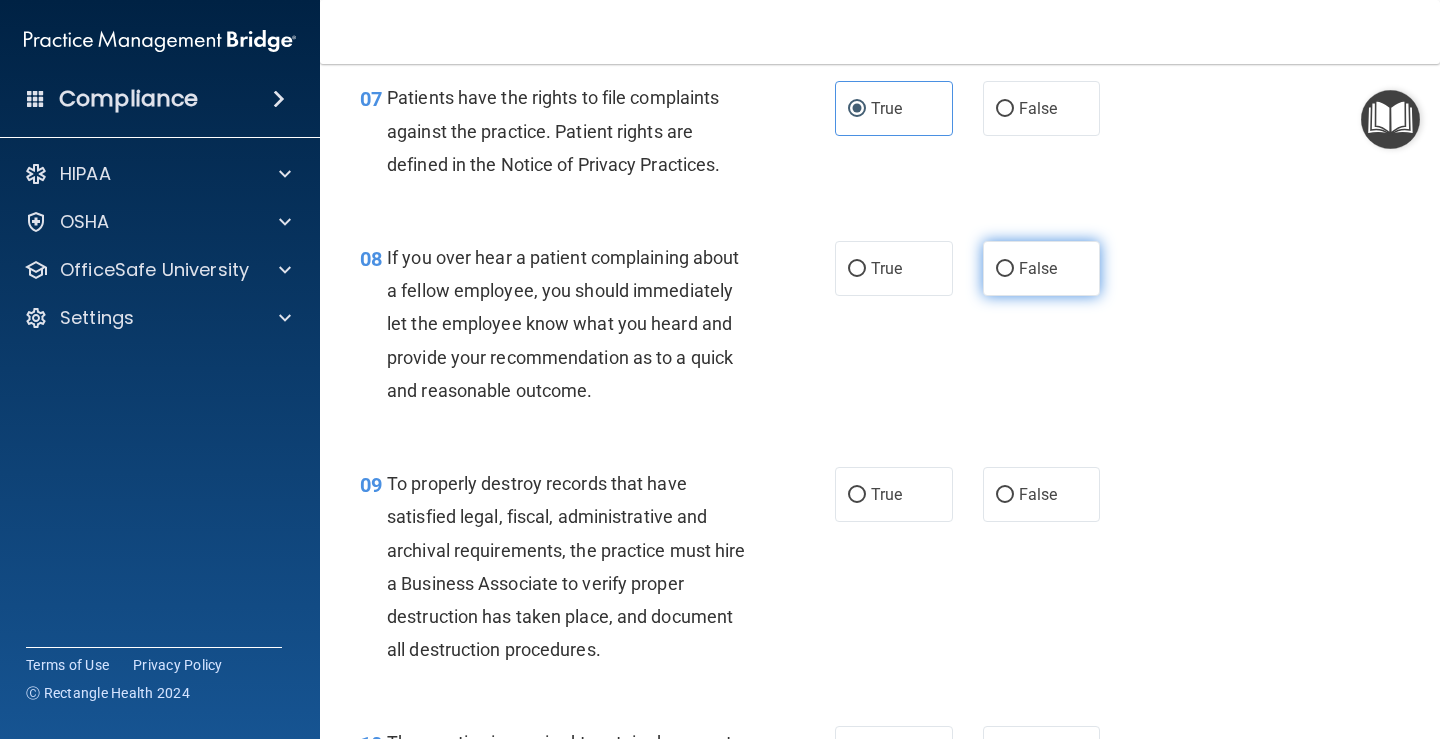click on "False" at bounding box center [1038, 268] 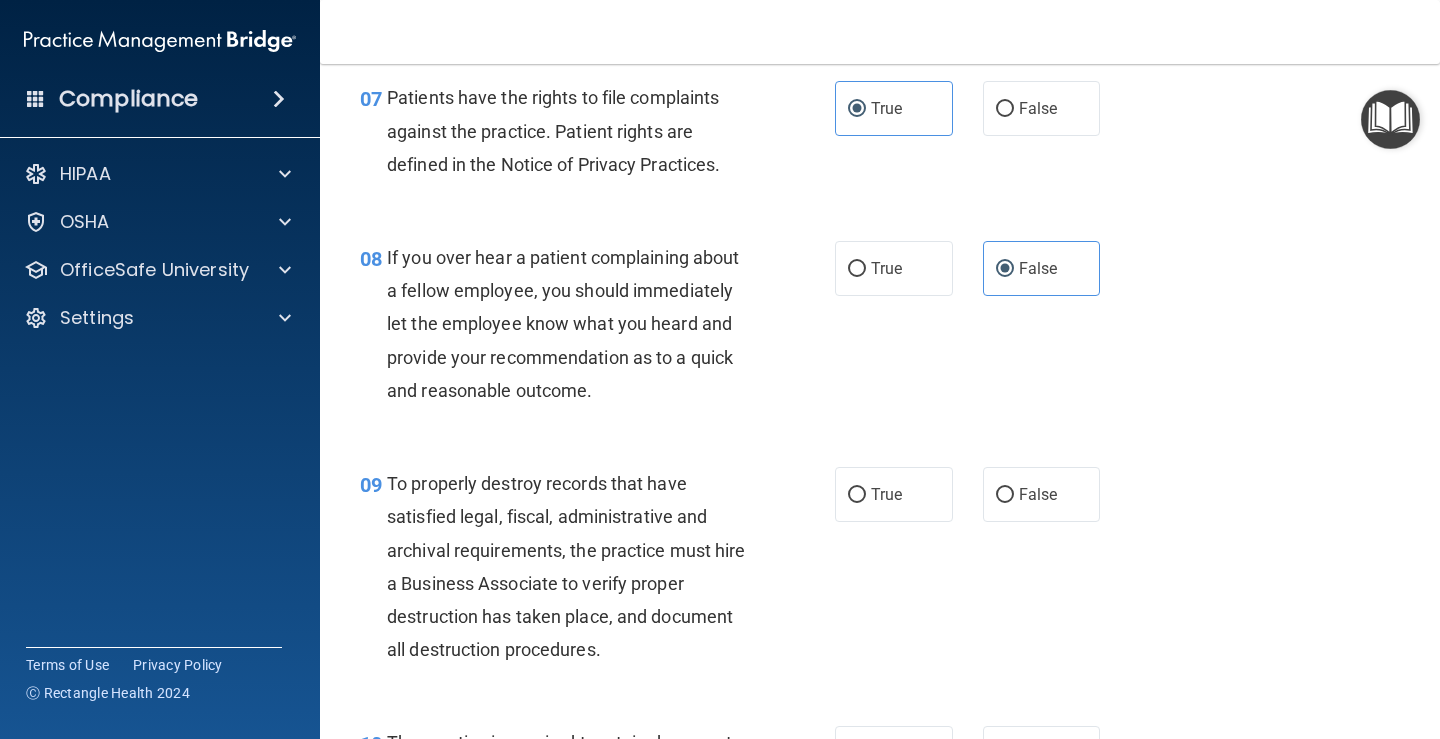 scroll, scrollTop: 1600, scrollLeft: 0, axis: vertical 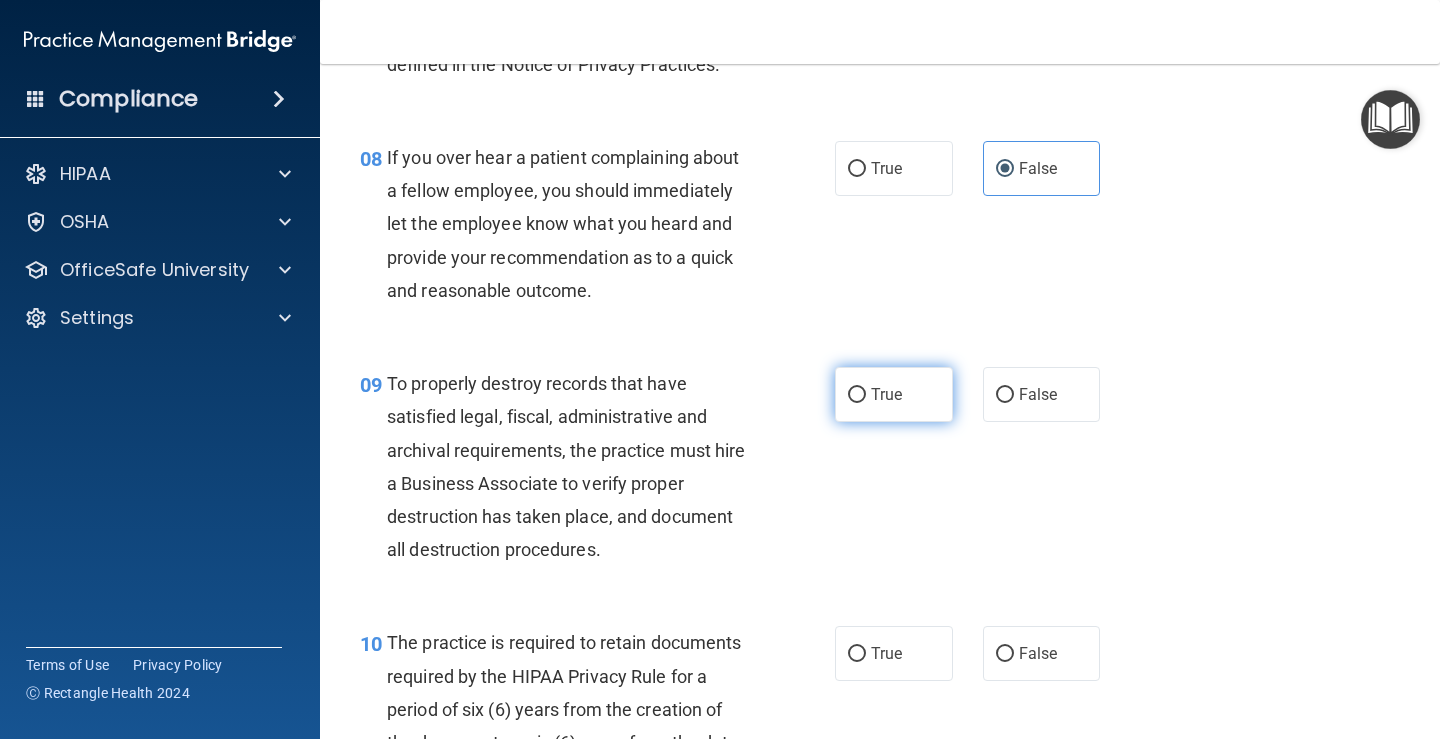 click on "True" at bounding box center [894, 394] 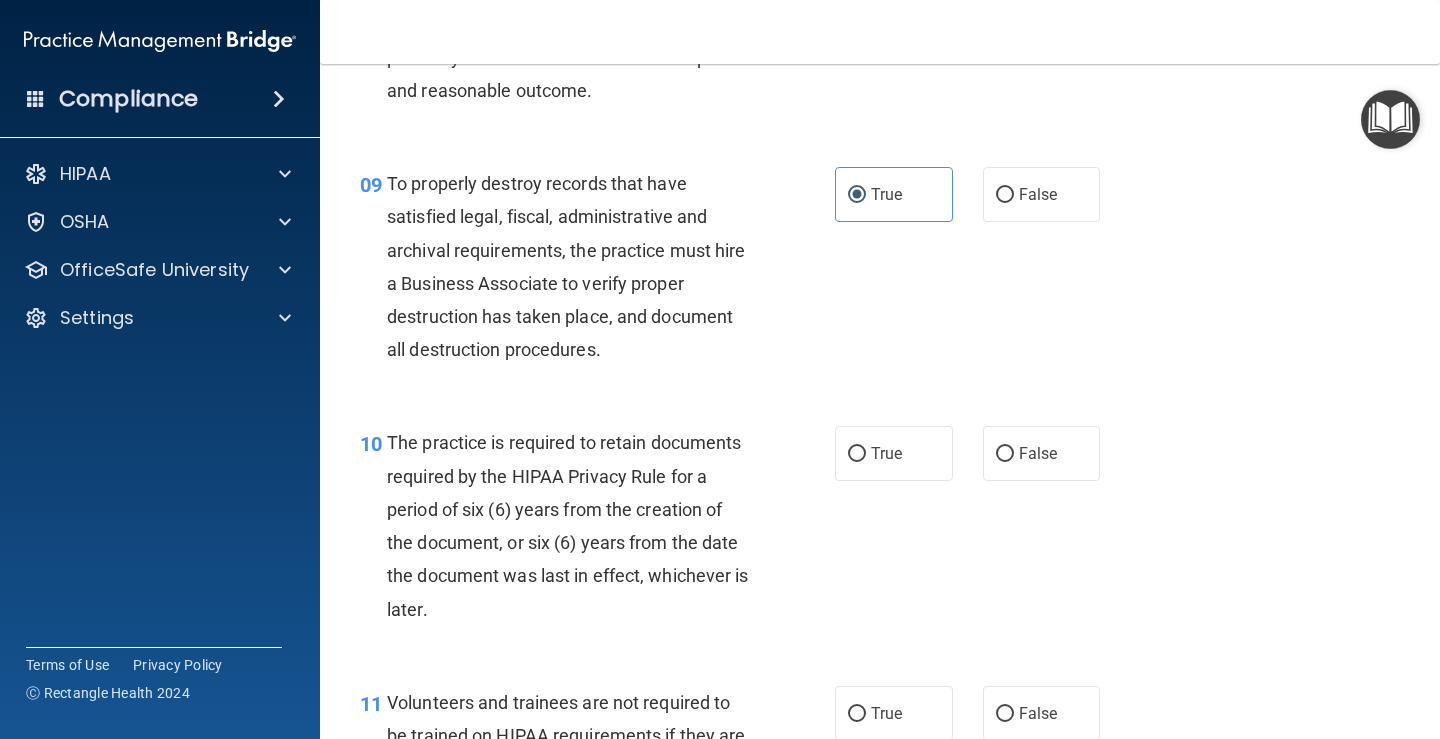 scroll, scrollTop: 2000, scrollLeft: 0, axis: vertical 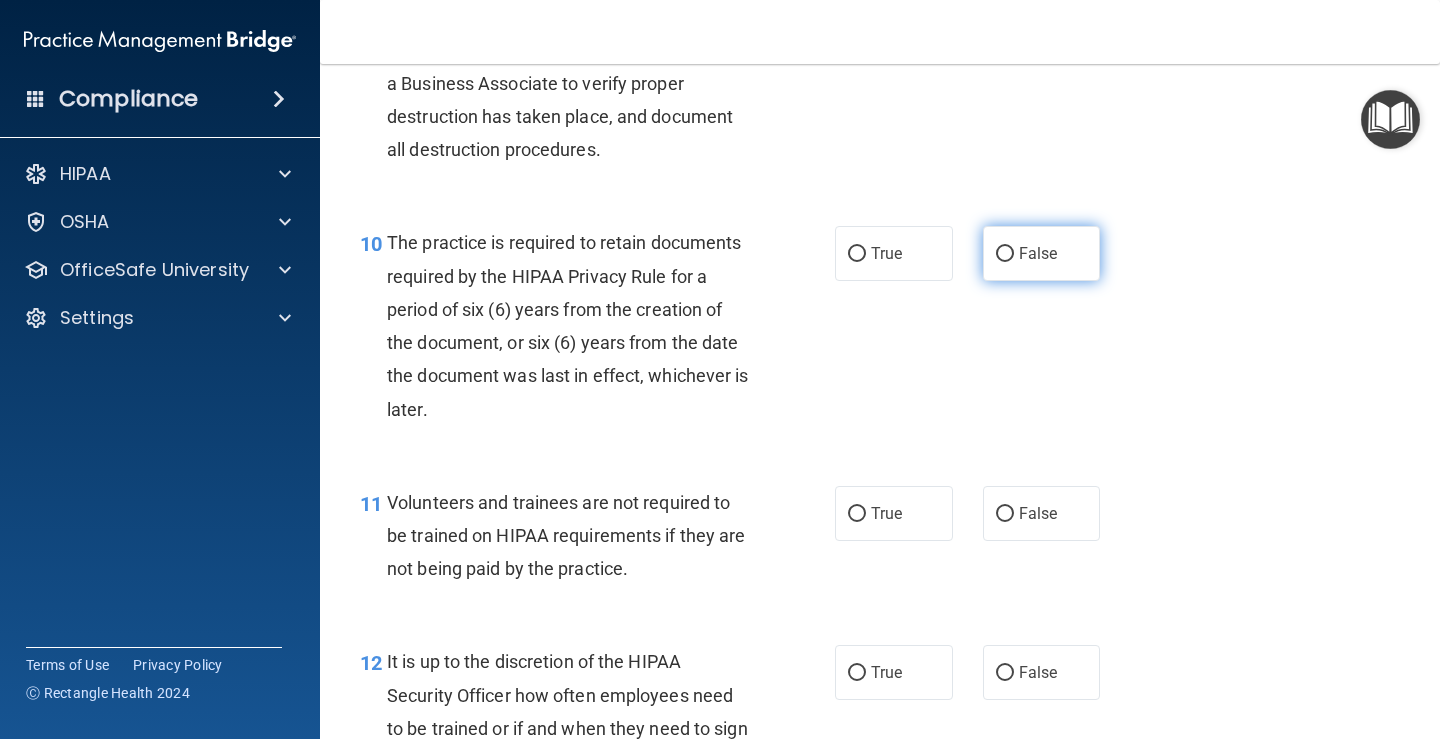 click on "False" at bounding box center (1042, 253) 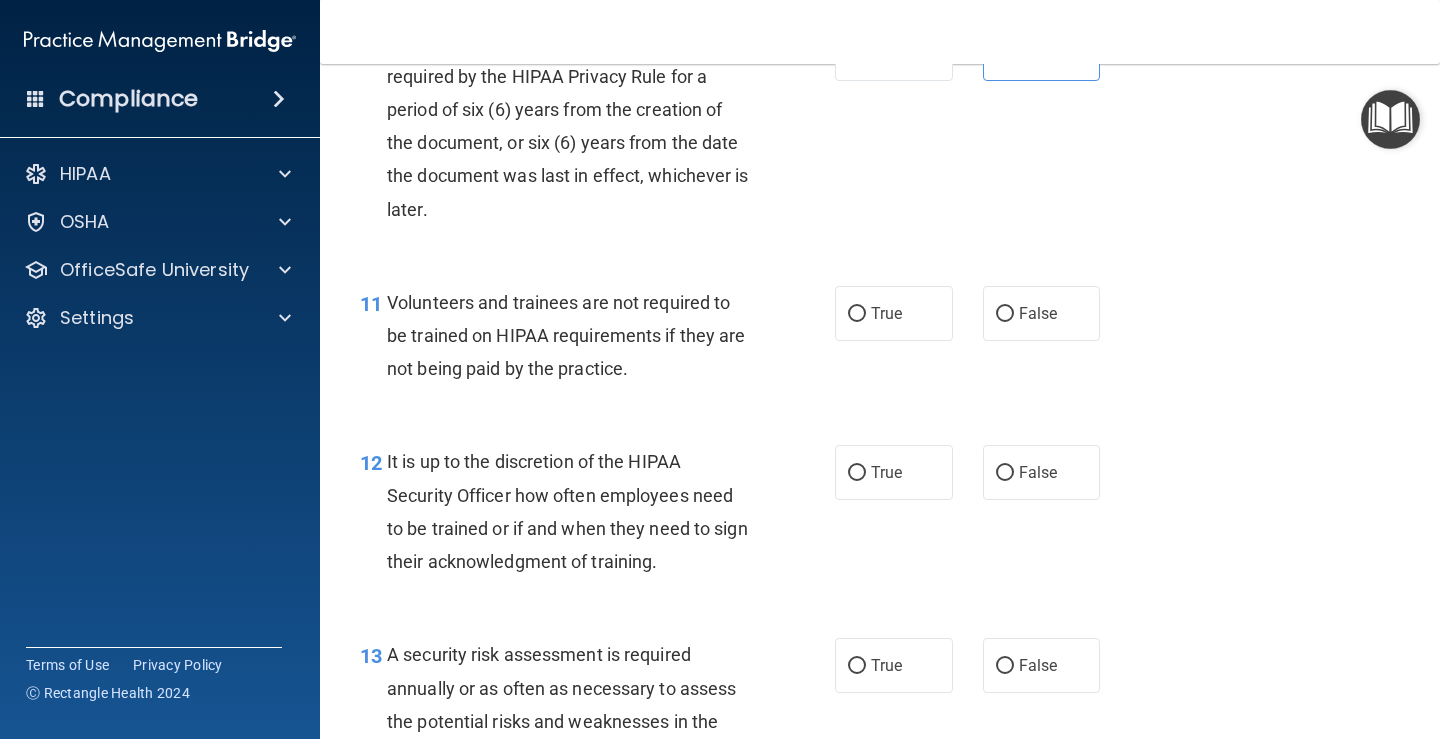 scroll, scrollTop: 2300, scrollLeft: 0, axis: vertical 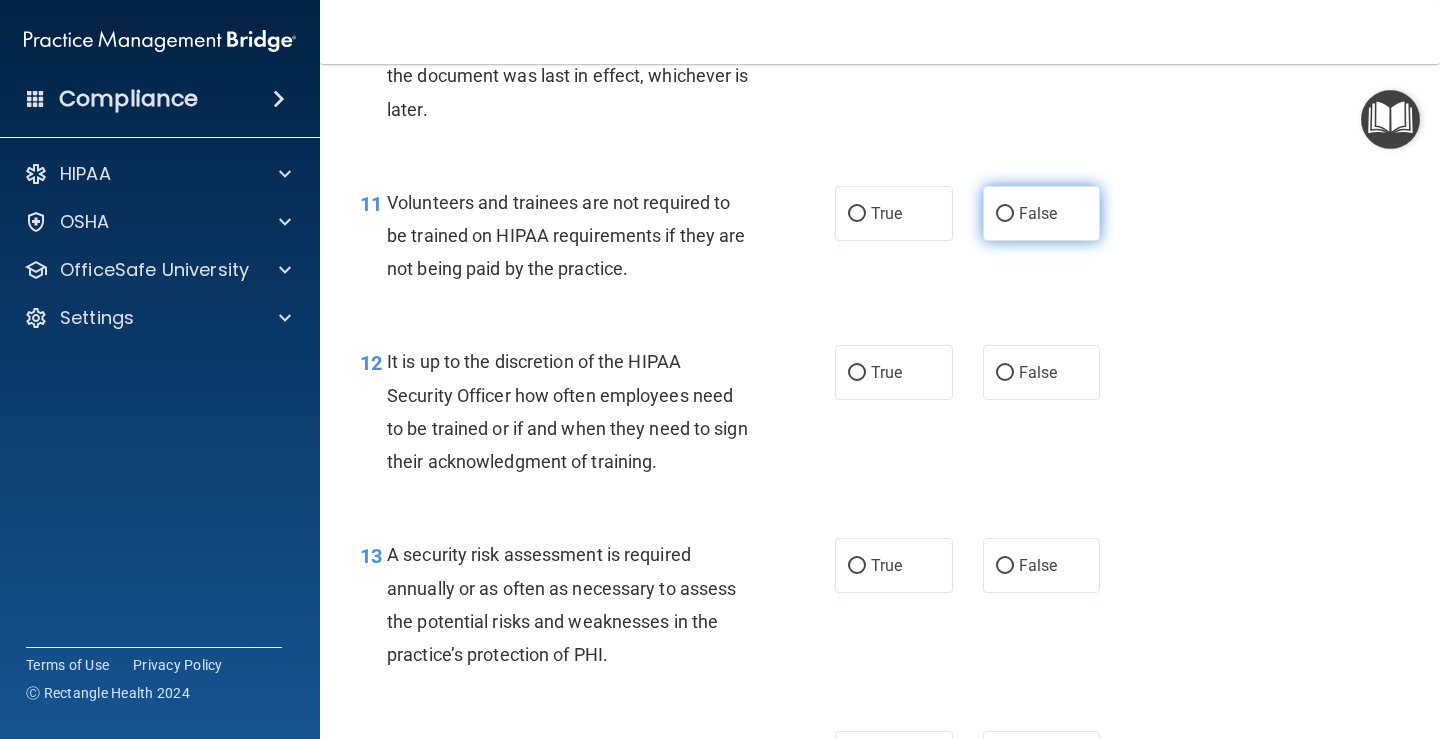 click on "False" at bounding box center [1038, 213] 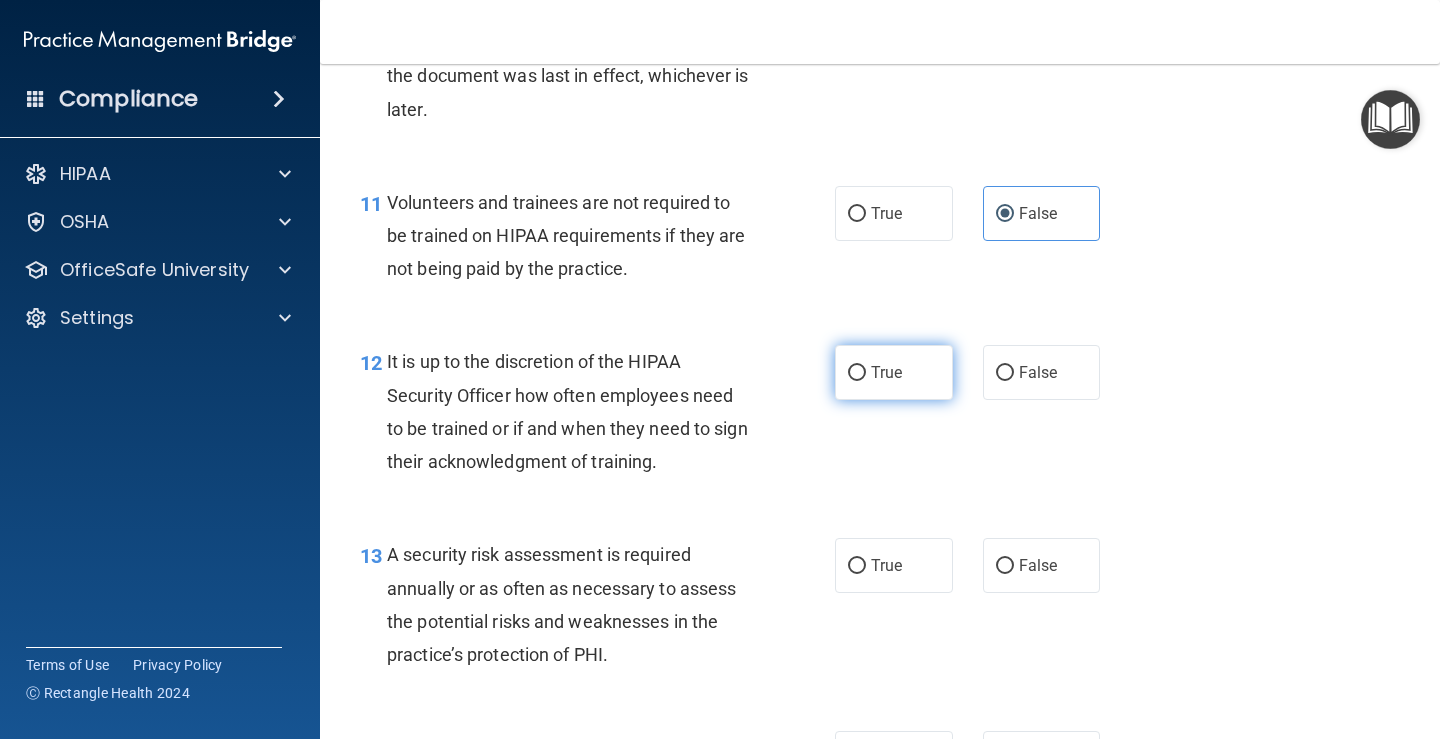 click on "True" at bounding box center [894, 372] 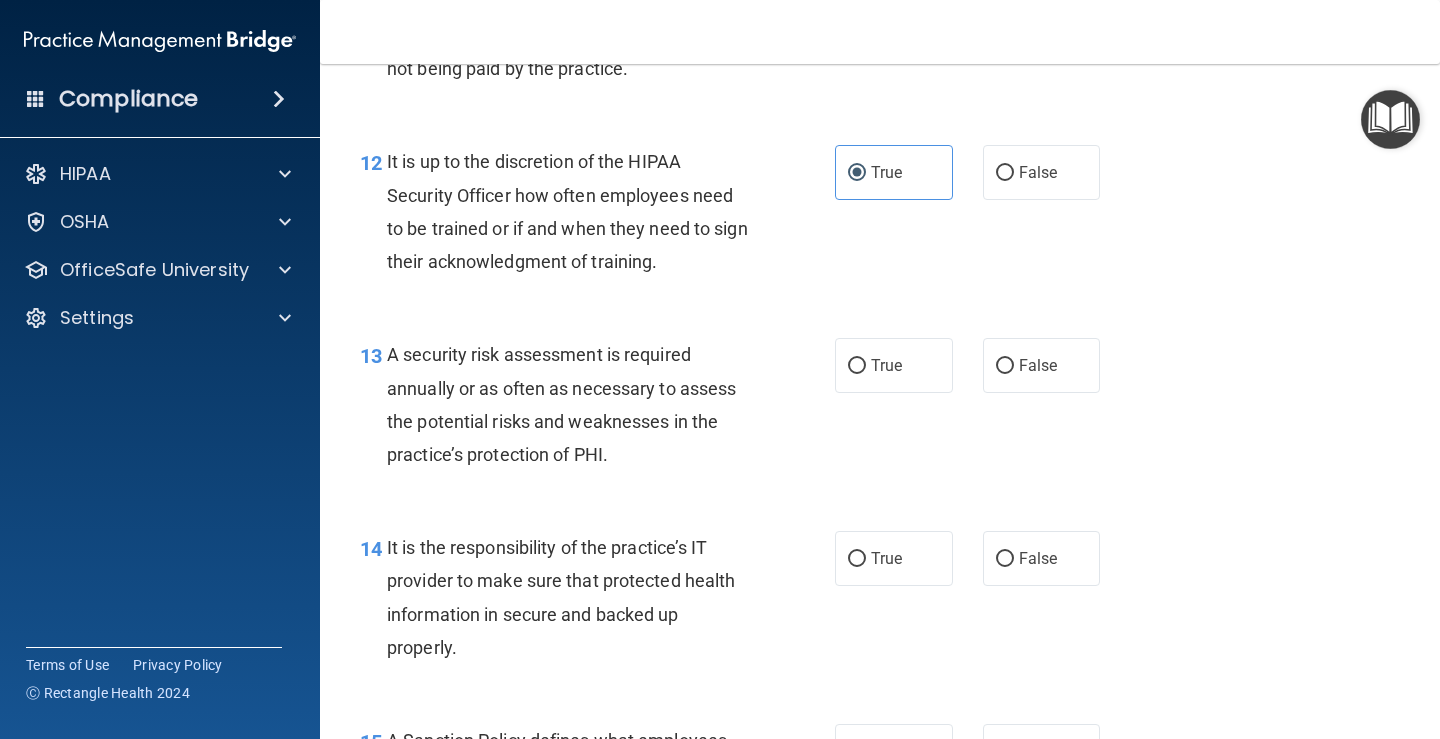 scroll, scrollTop: 2600, scrollLeft: 0, axis: vertical 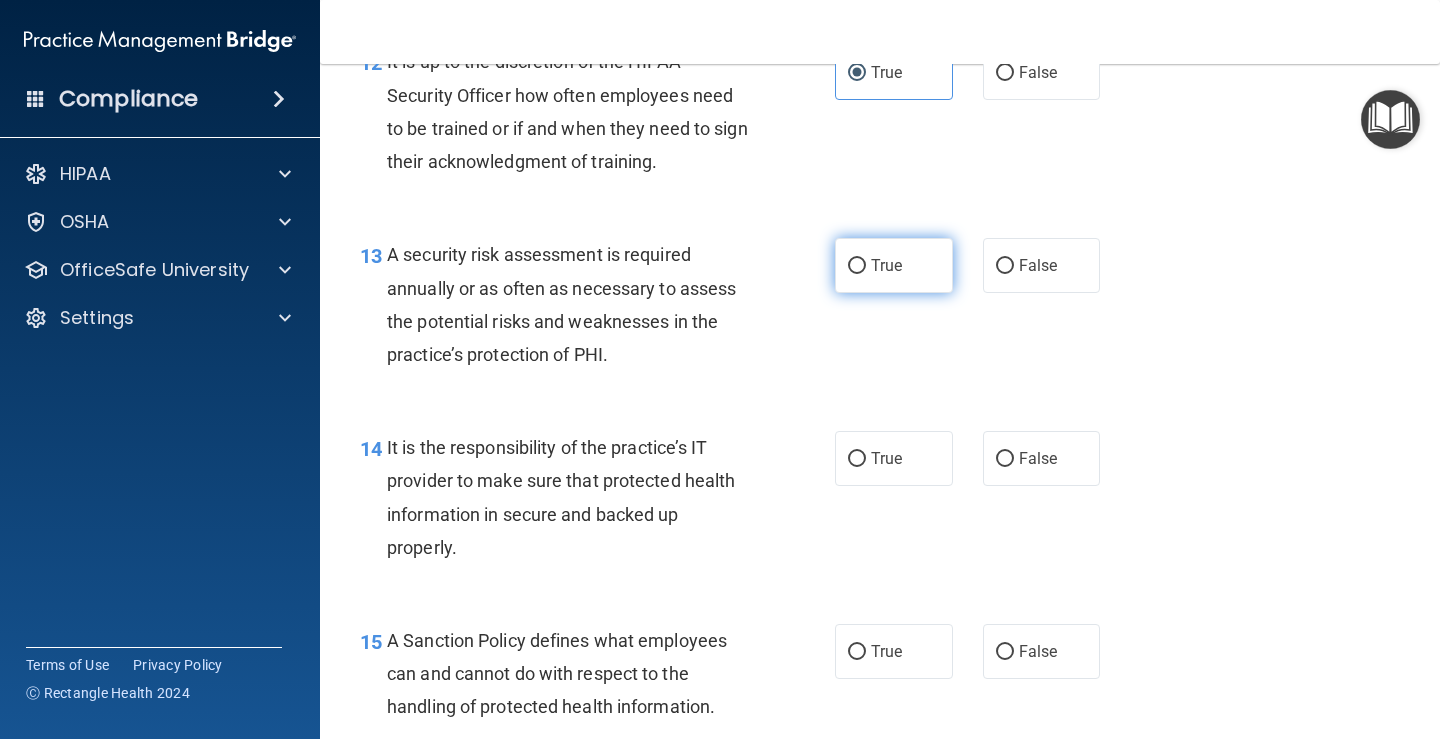 click on "True" at bounding box center [894, 265] 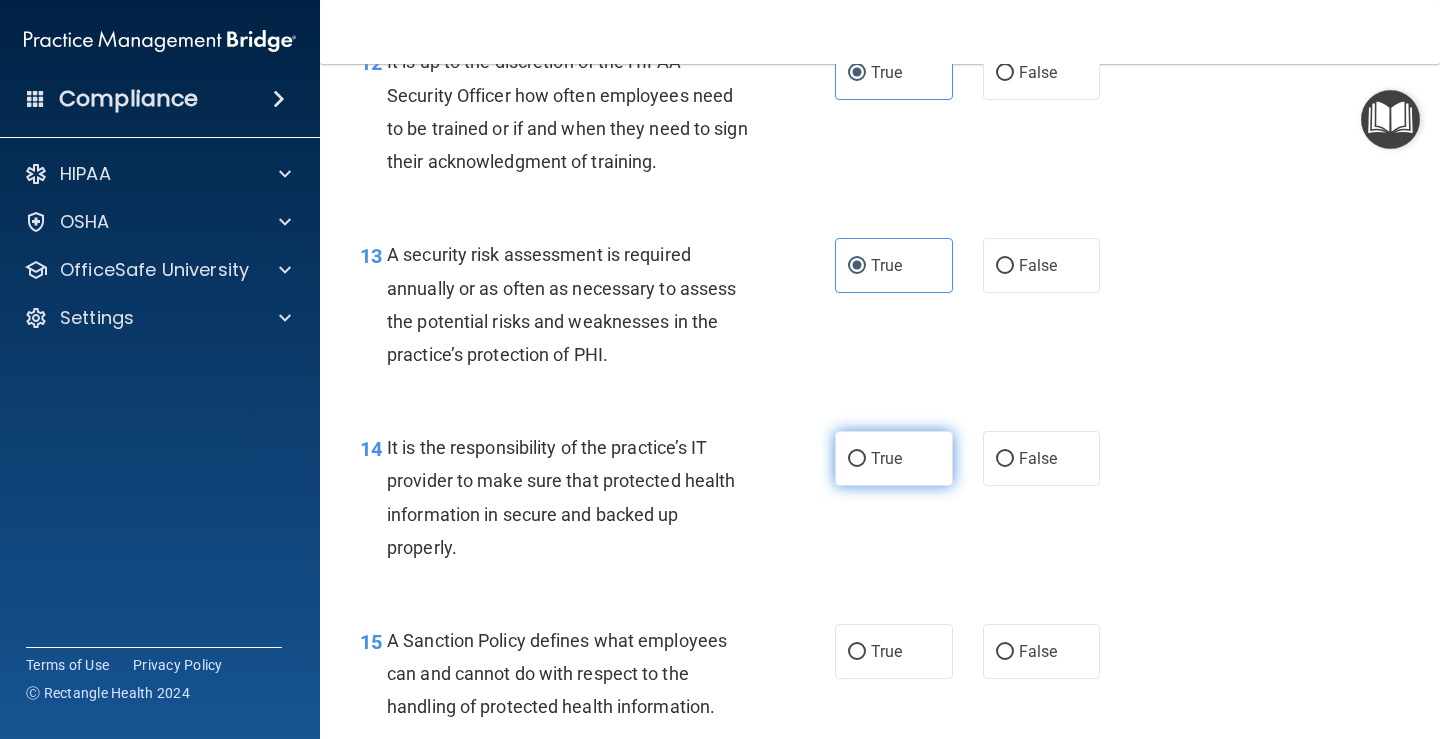 click on "True" at bounding box center [886, 458] 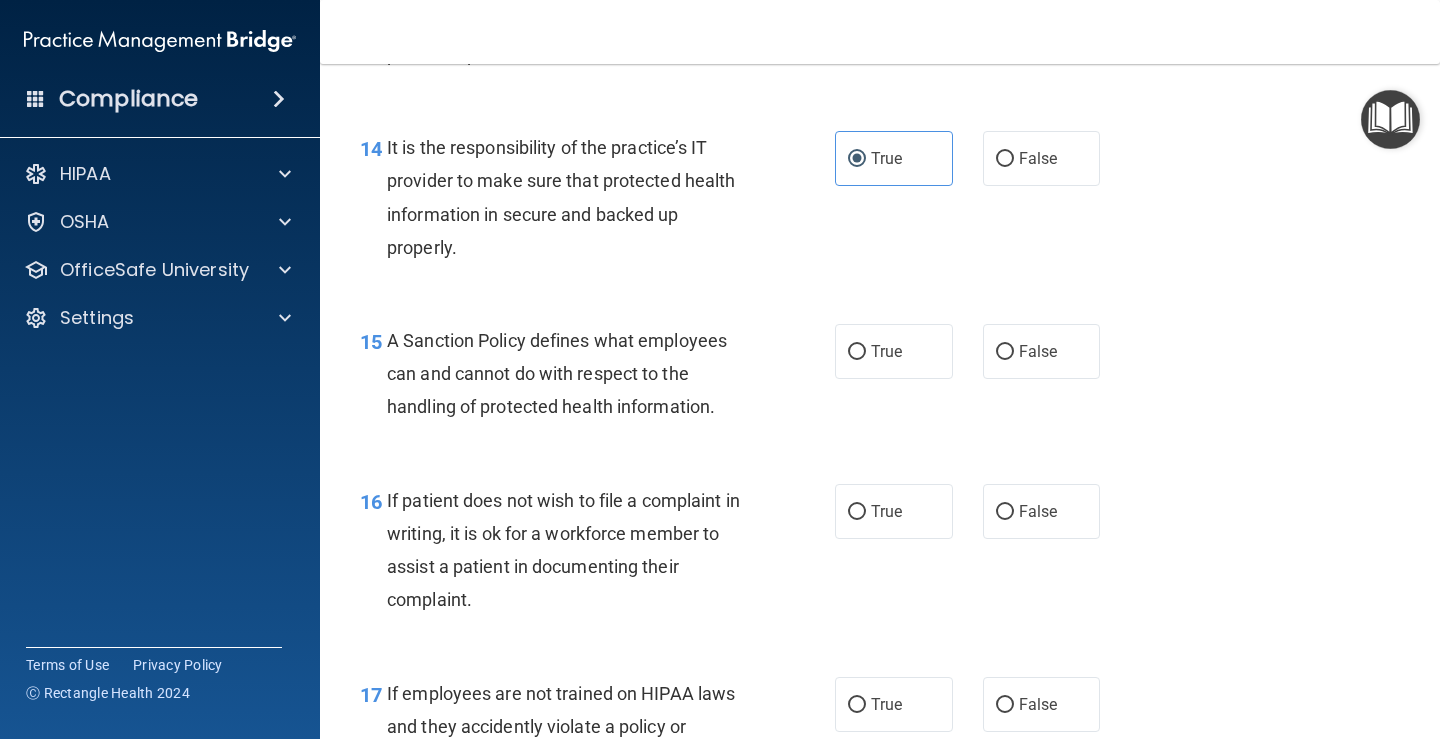 scroll, scrollTop: 3000, scrollLeft: 0, axis: vertical 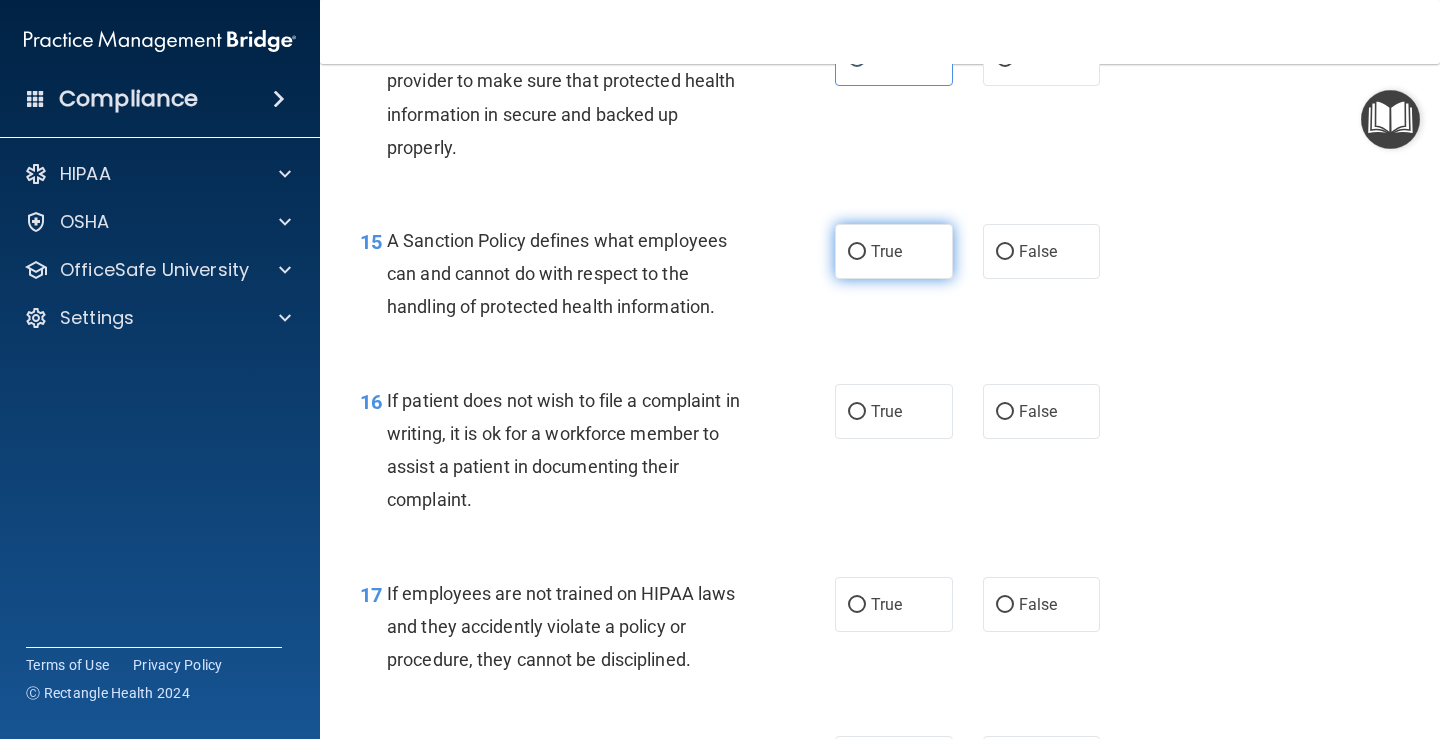 click on "True" at bounding box center (886, 251) 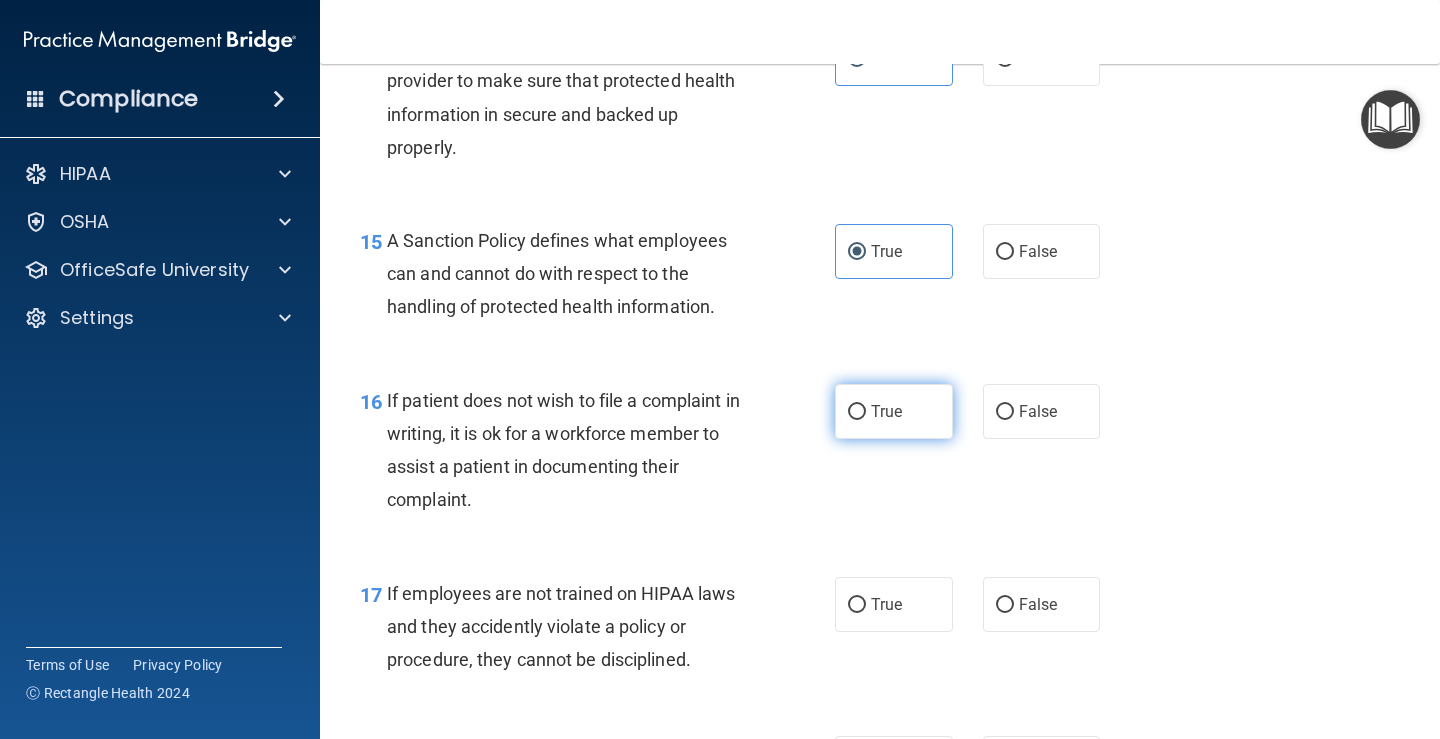 click on "True" at bounding box center (894, 411) 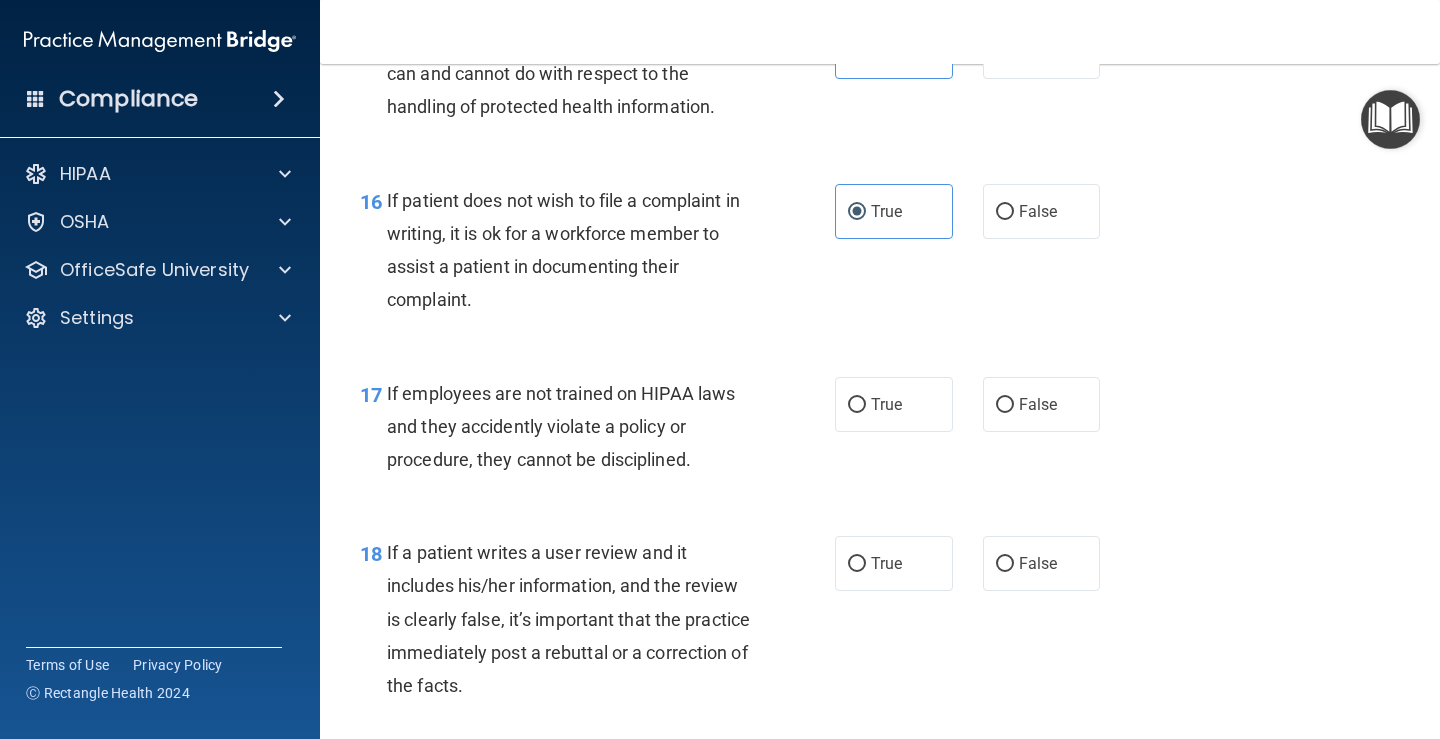 scroll, scrollTop: 3400, scrollLeft: 0, axis: vertical 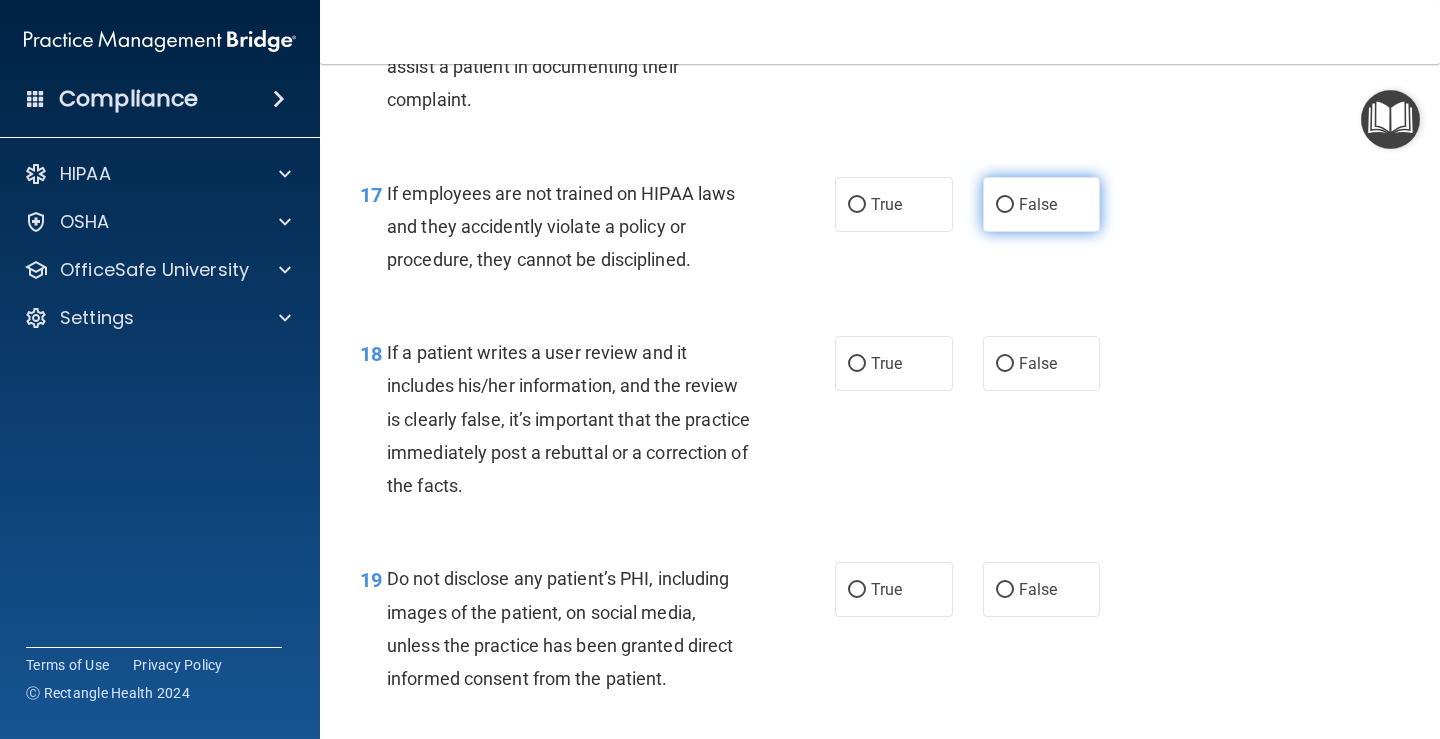 click on "False" at bounding box center [1042, 204] 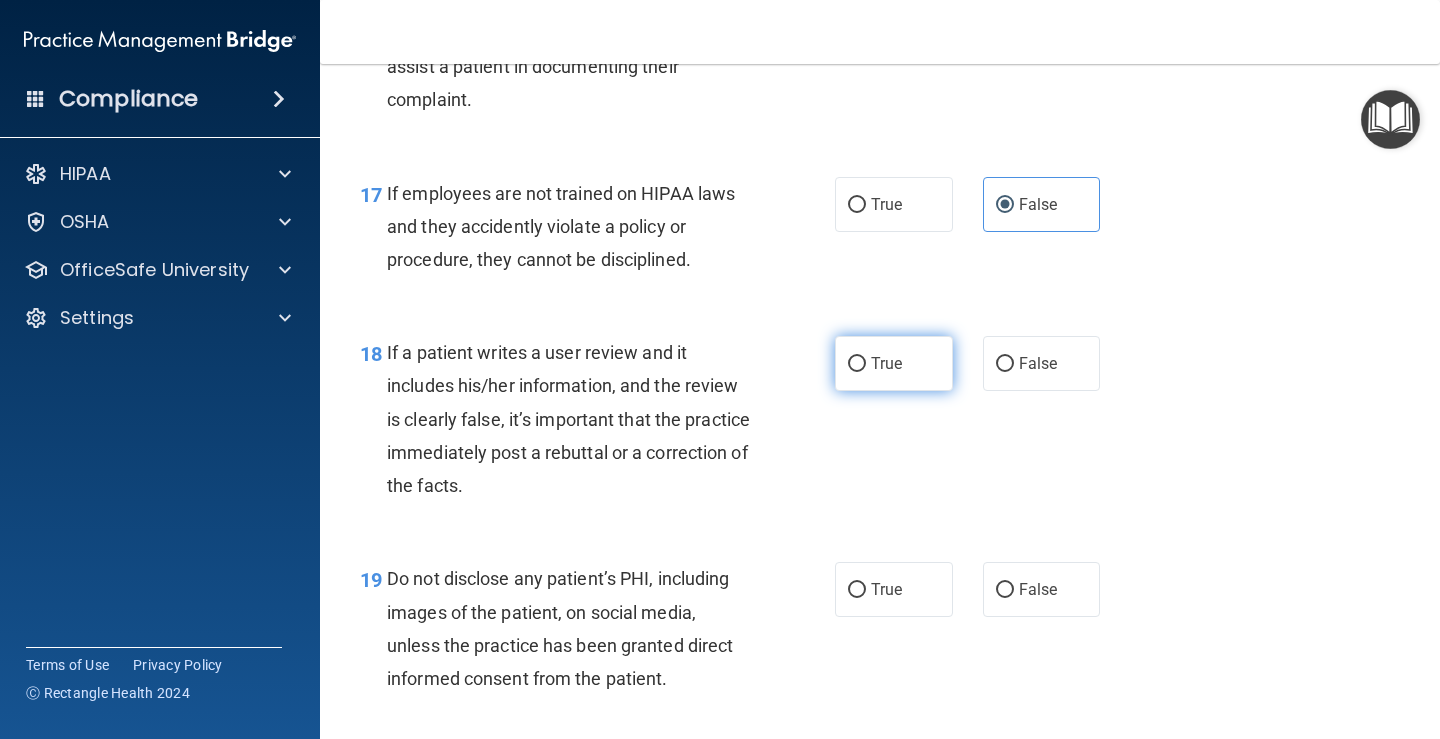 drag, startPoint x: 874, startPoint y: 371, endPoint x: 858, endPoint y: 367, distance: 16.492422 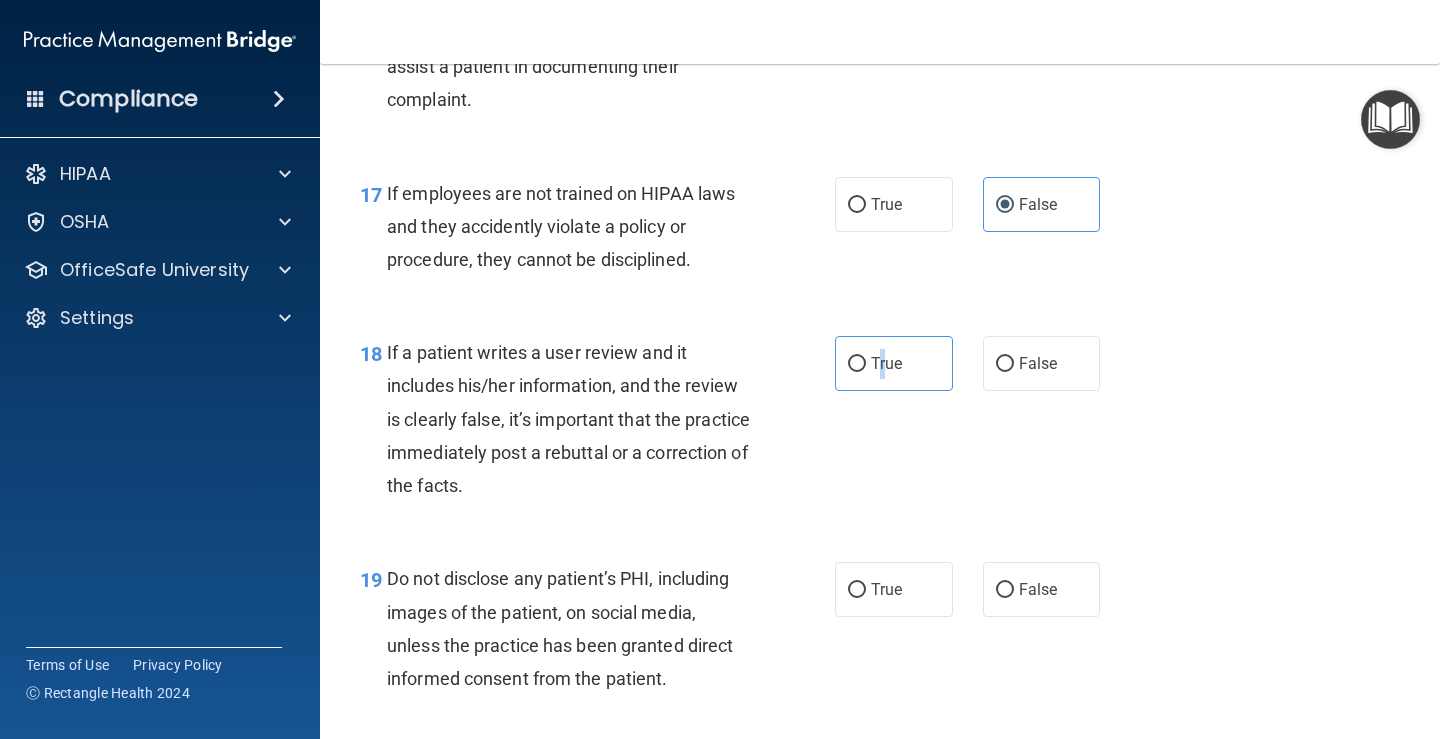 scroll, scrollTop: 3500, scrollLeft: 0, axis: vertical 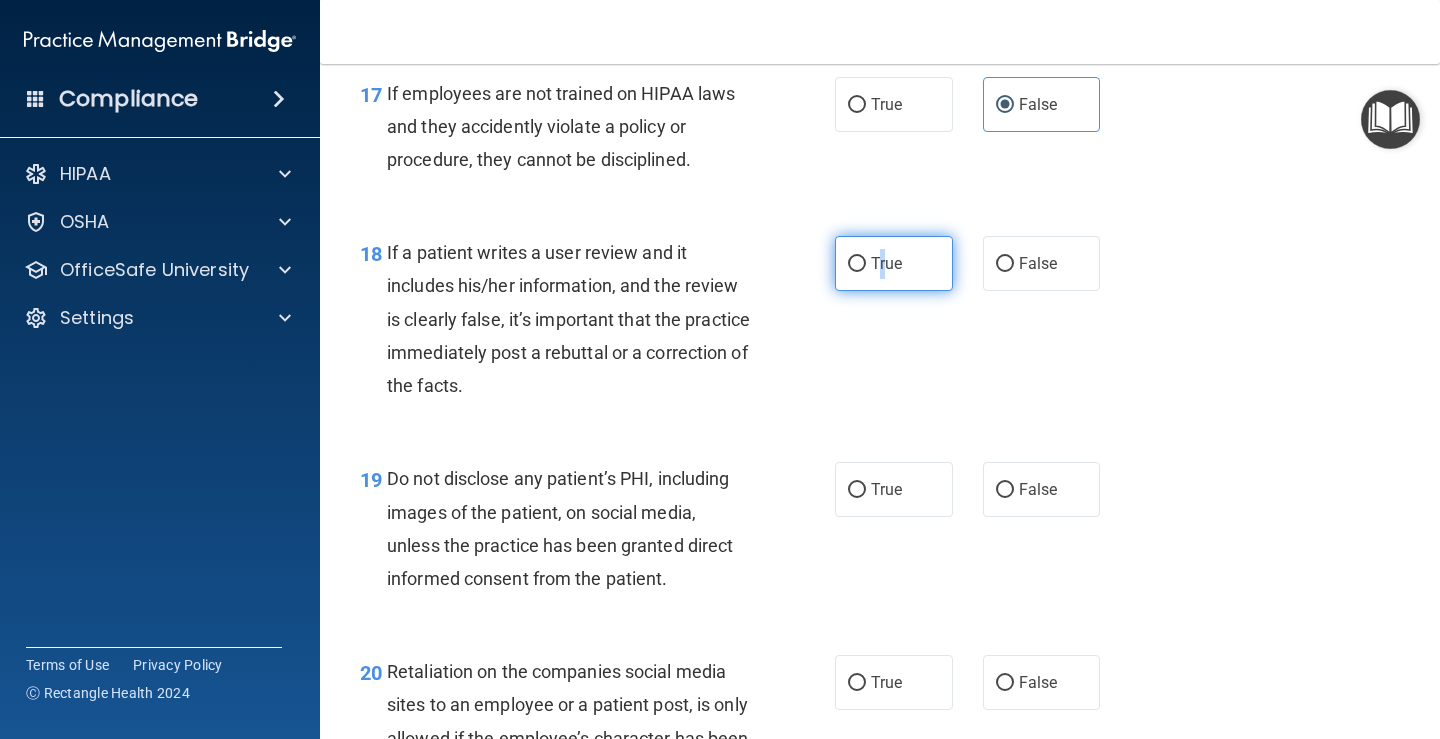 click on "True" at bounding box center [857, 264] 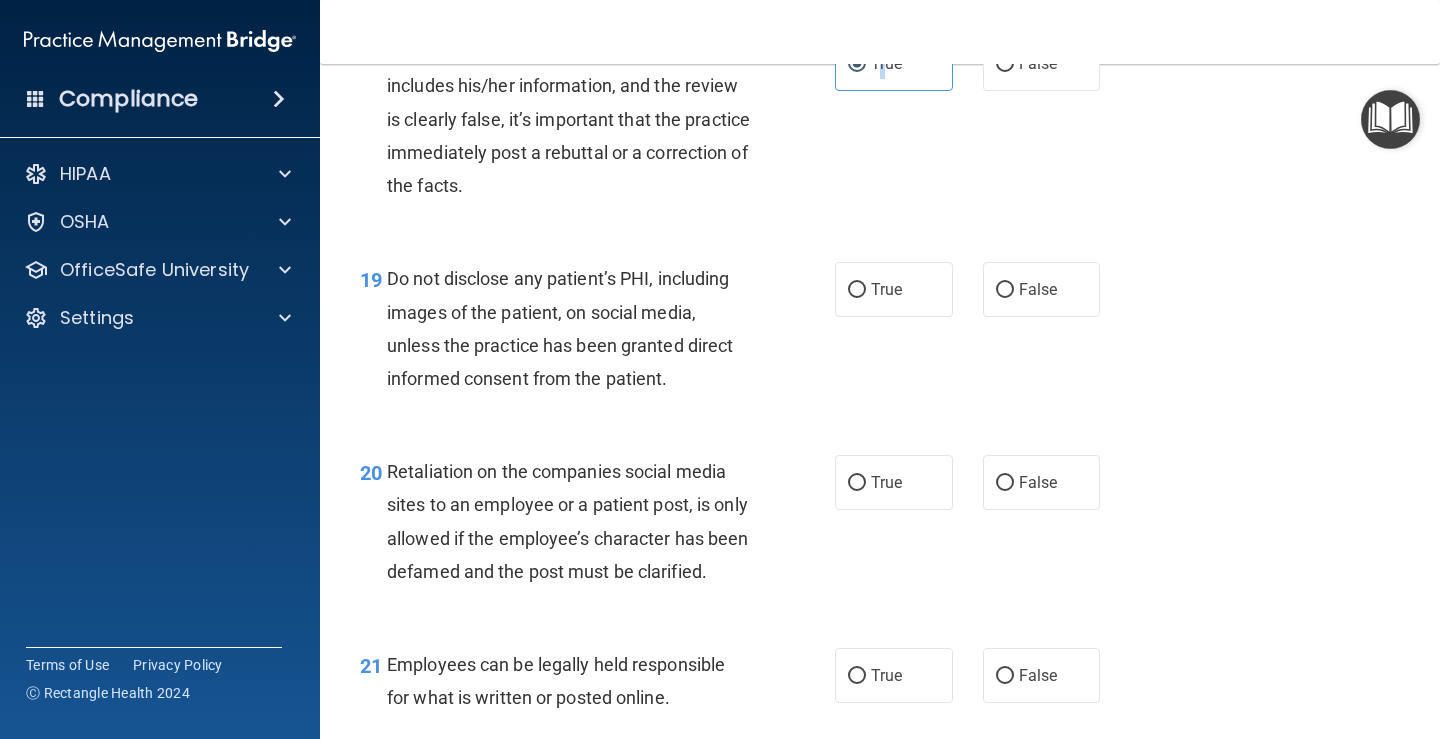 scroll, scrollTop: 3900, scrollLeft: 0, axis: vertical 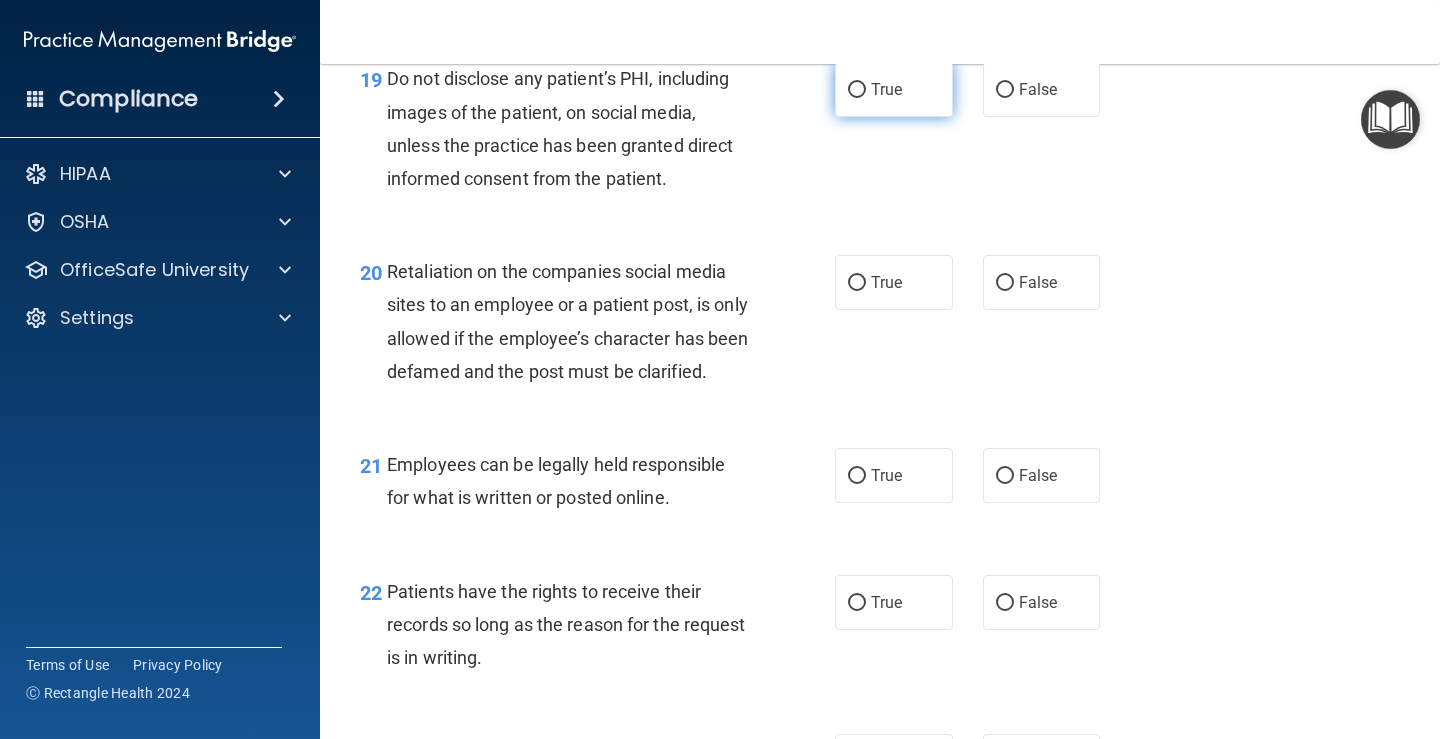 click on "True" at bounding box center [886, 89] 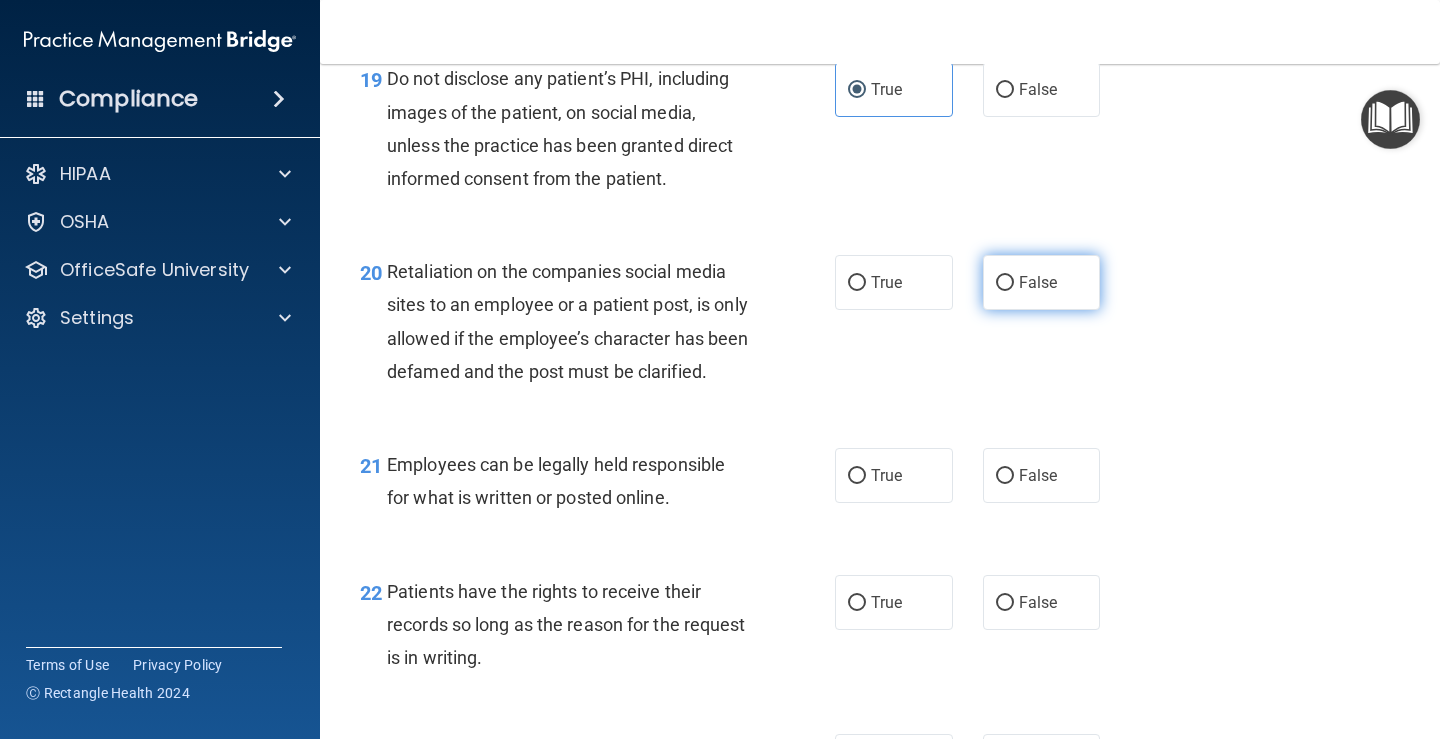 click on "False" at bounding box center [1038, 282] 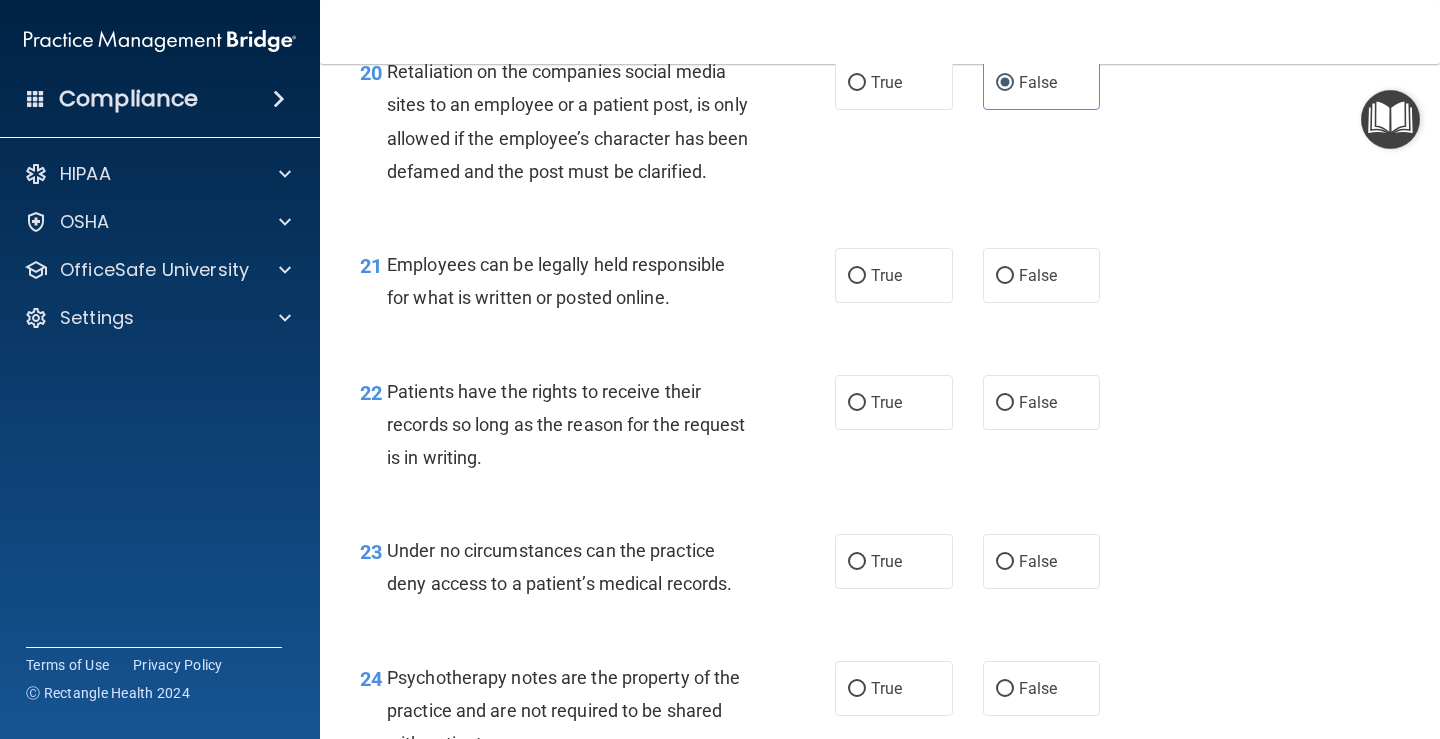 scroll, scrollTop: 4200, scrollLeft: 0, axis: vertical 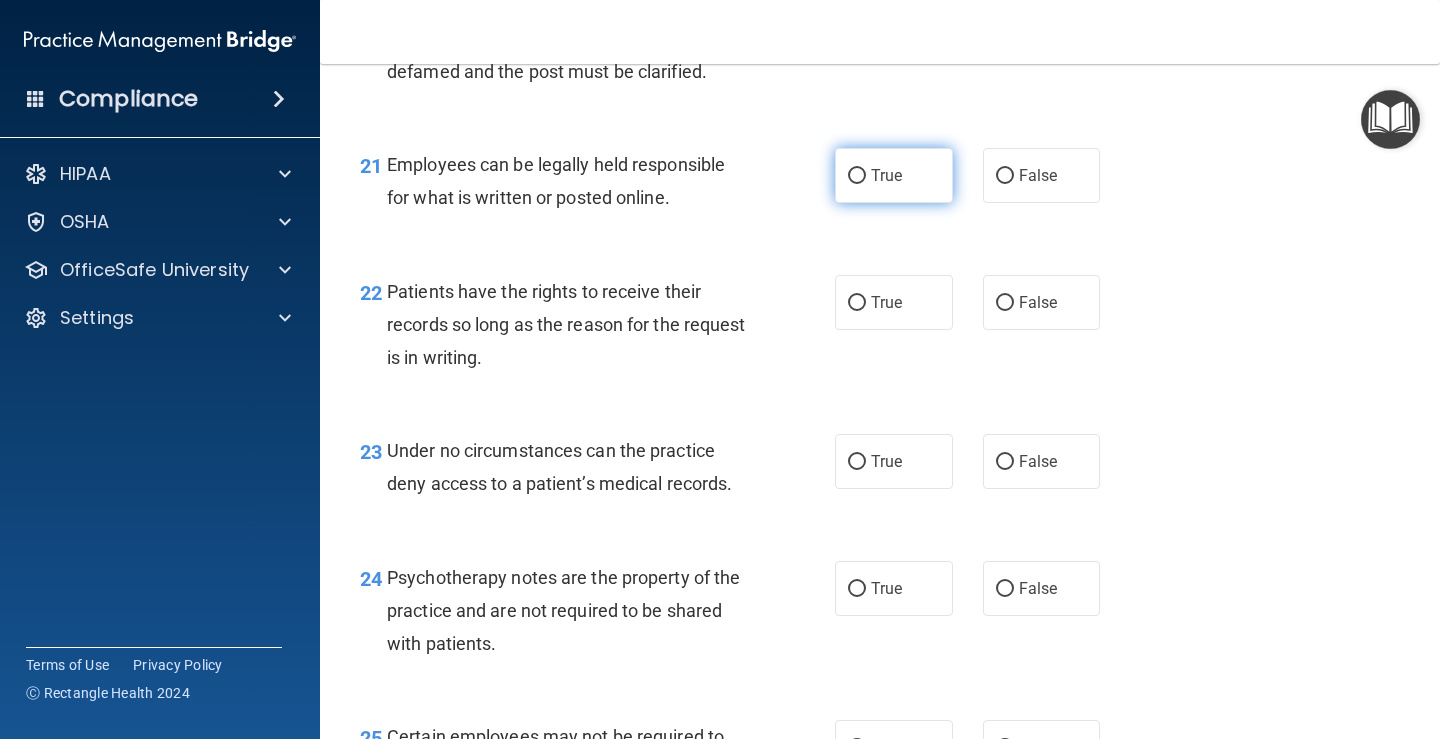 click on "True" at bounding box center (894, 175) 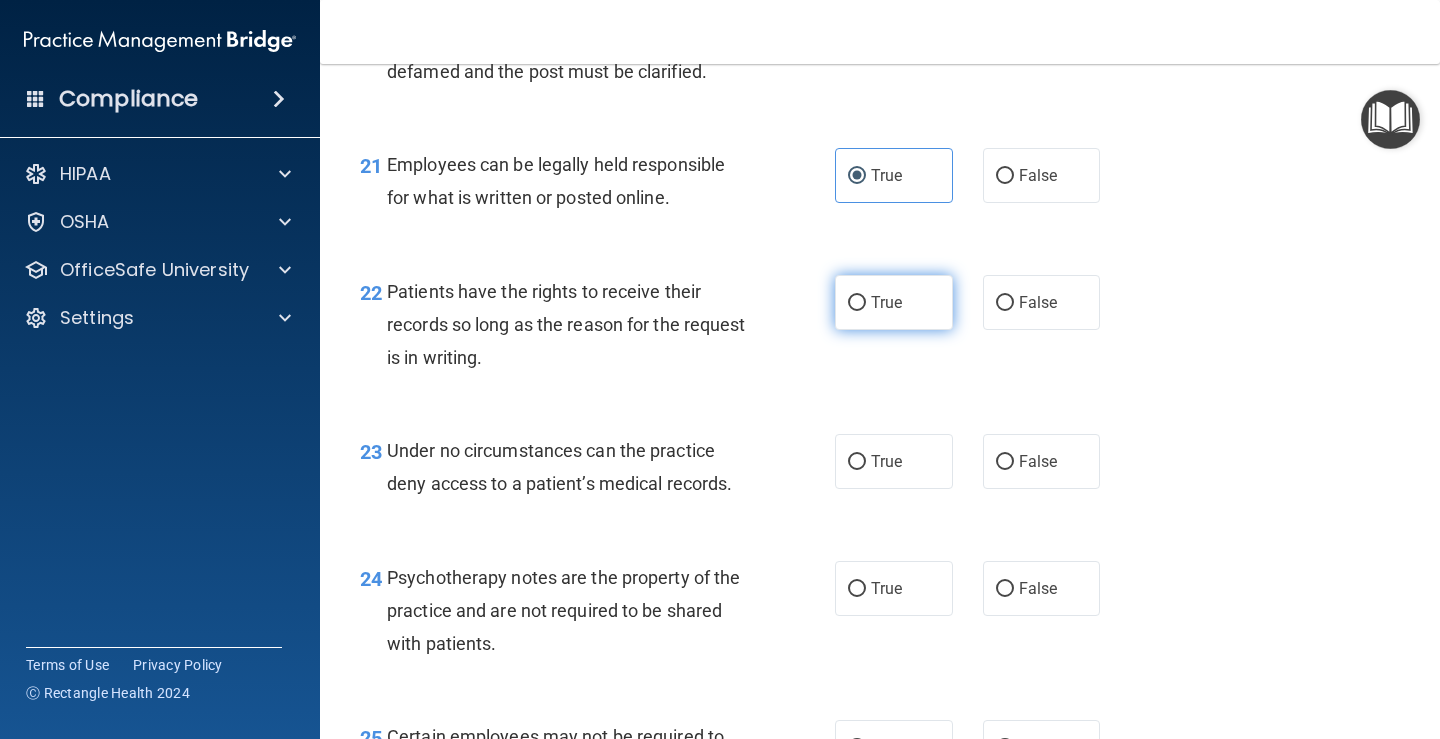 click on "True" at bounding box center [894, 302] 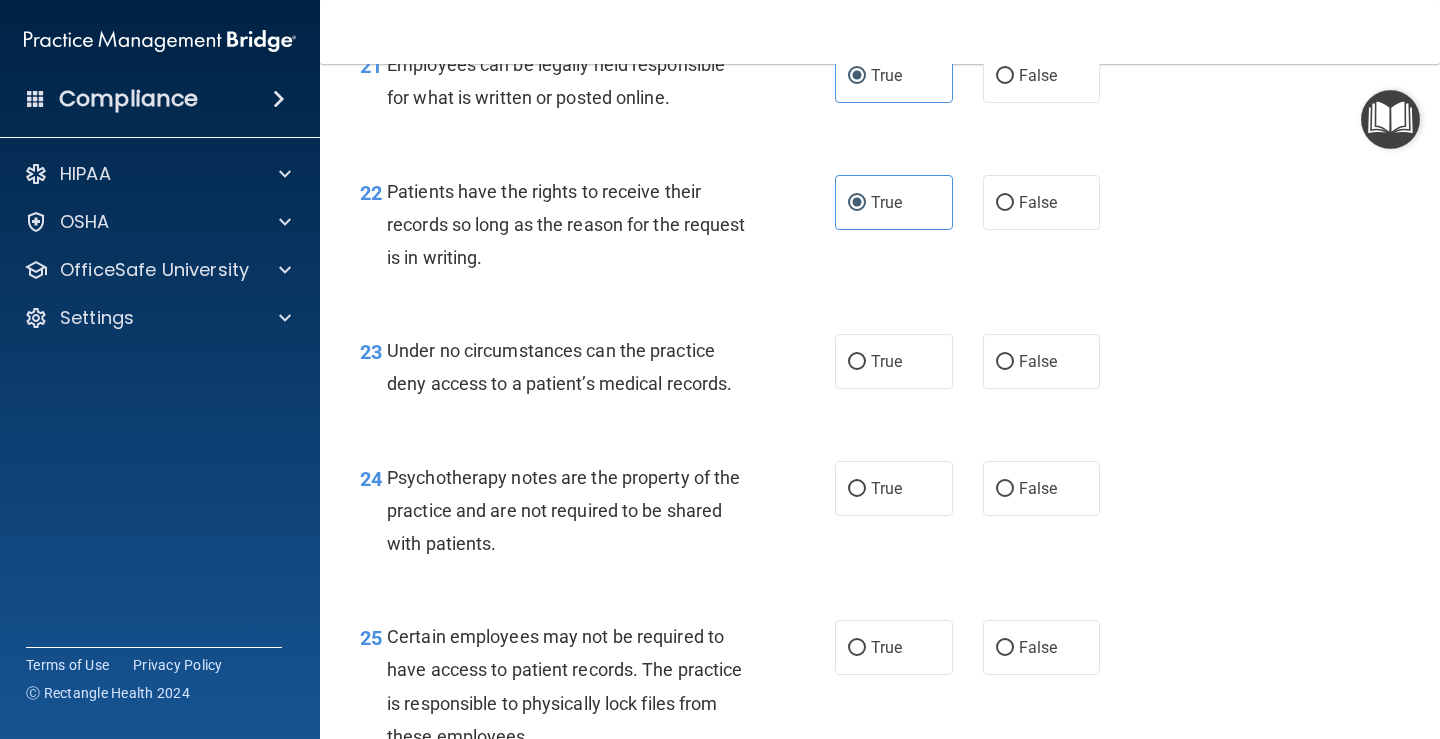 scroll, scrollTop: 4400, scrollLeft: 0, axis: vertical 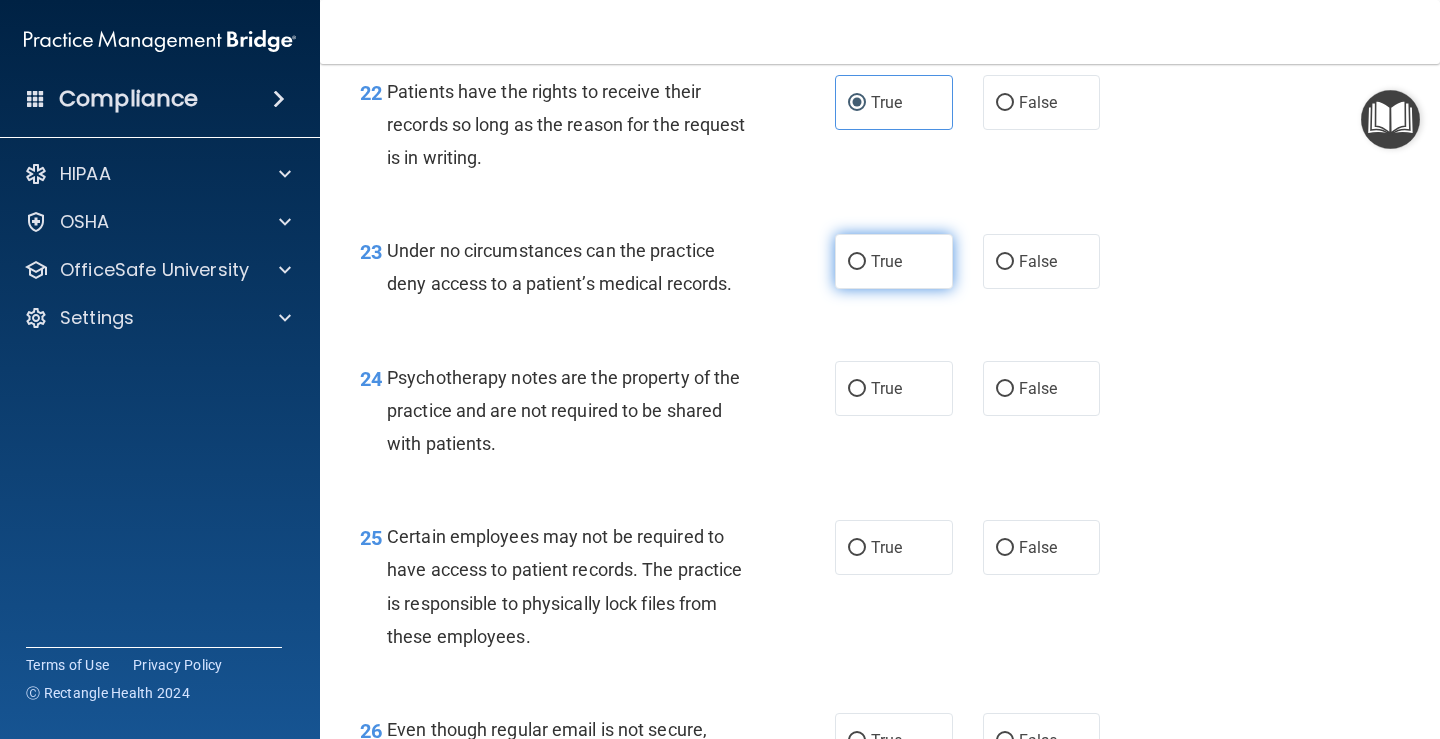 click on "True" at bounding box center (894, 261) 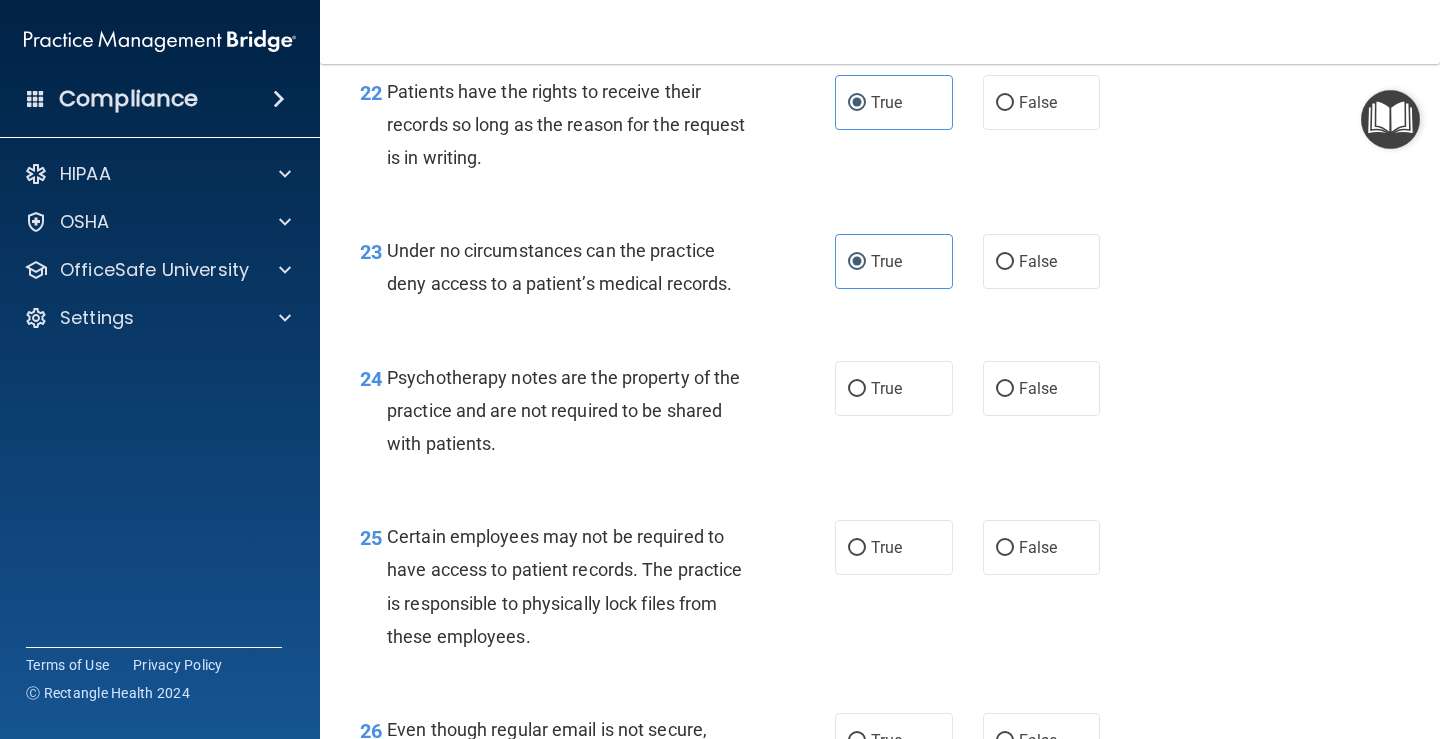 scroll, scrollTop: 4500, scrollLeft: 0, axis: vertical 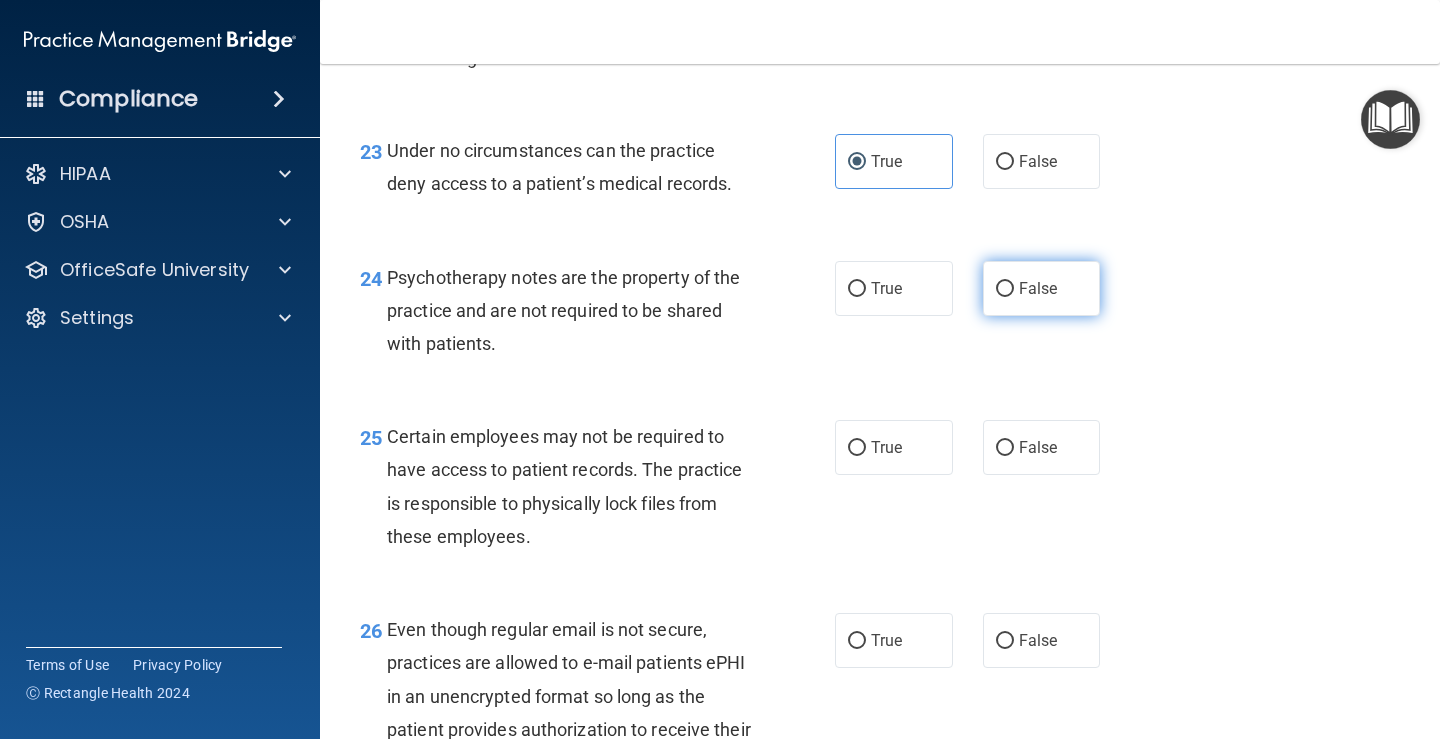 click on "False" at bounding box center (1038, 288) 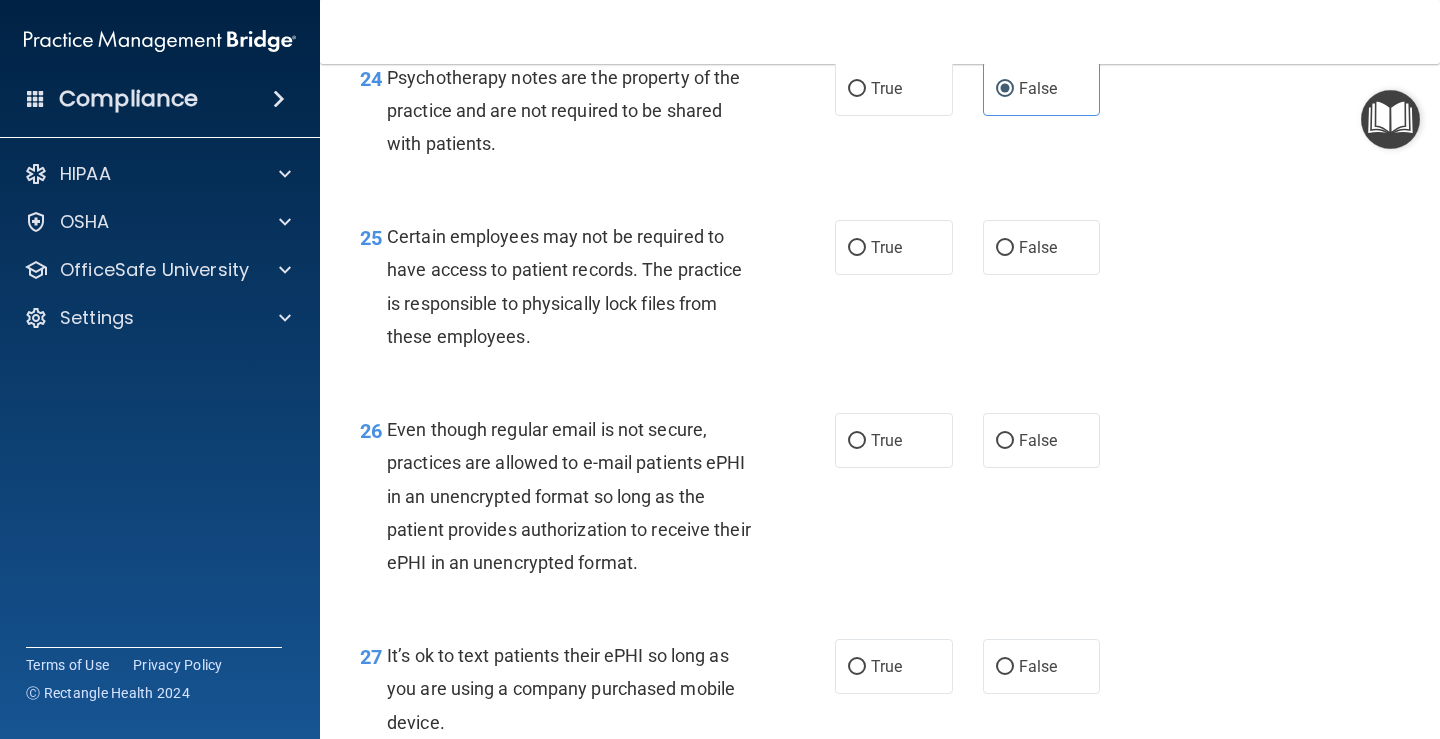 scroll, scrollTop: 4800, scrollLeft: 0, axis: vertical 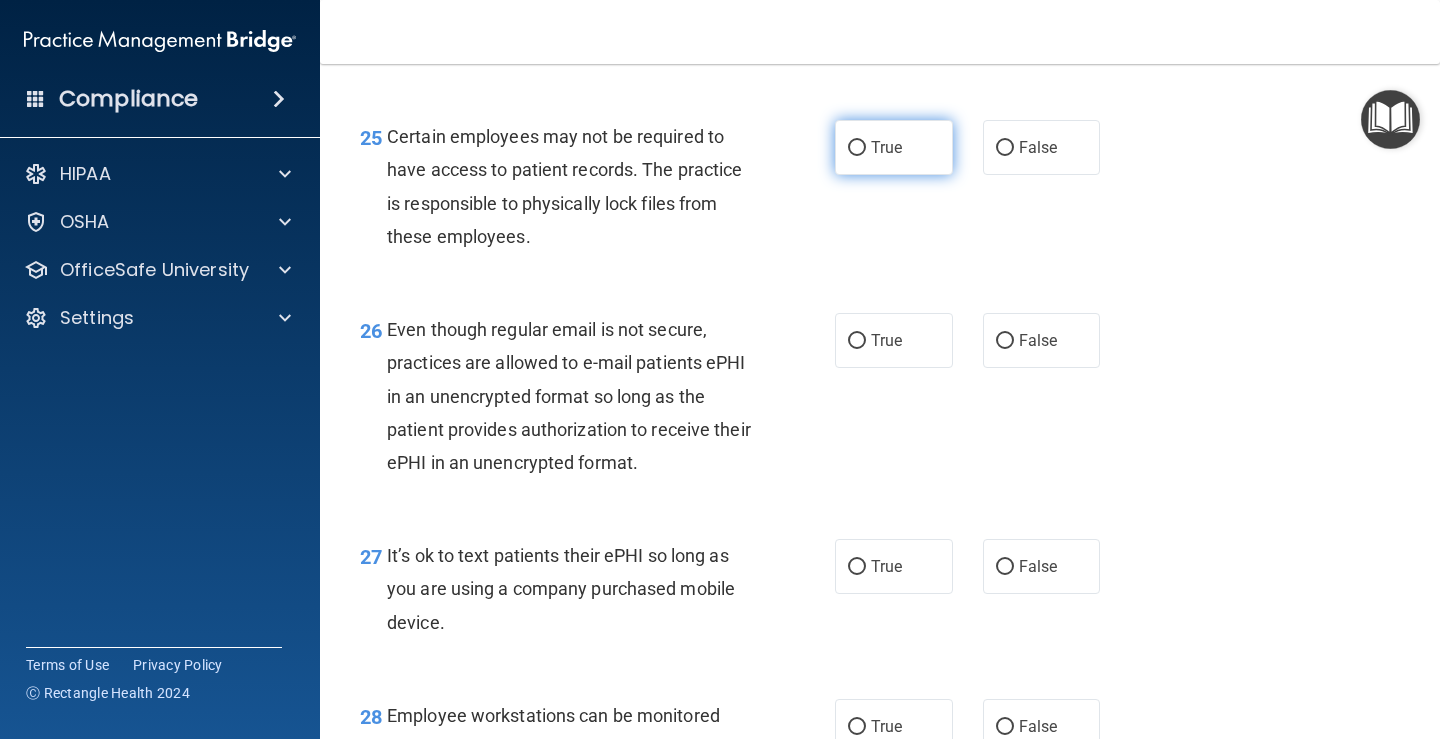 click on "True" at bounding box center (857, 148) 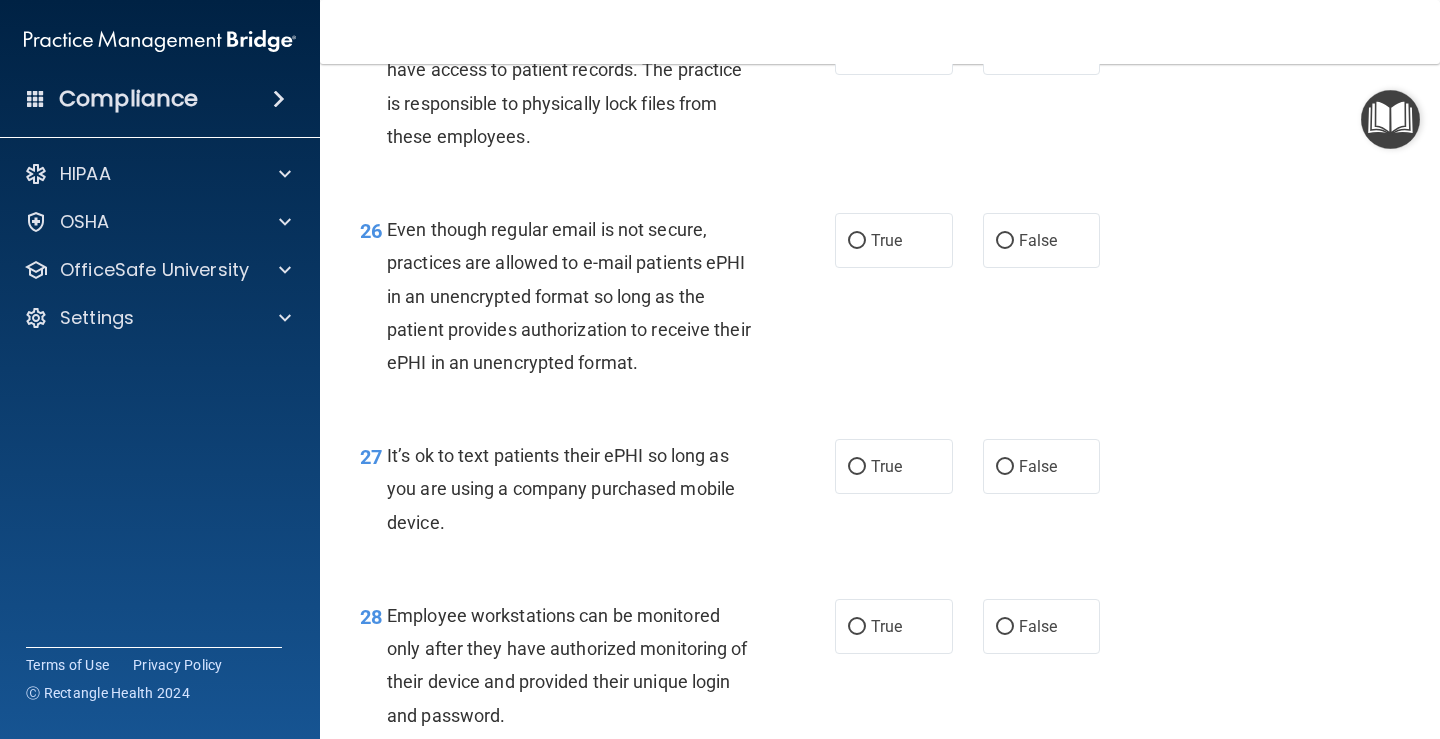 scroll, scrollTop: 5000, scrollLeft: 0, axis: vertical 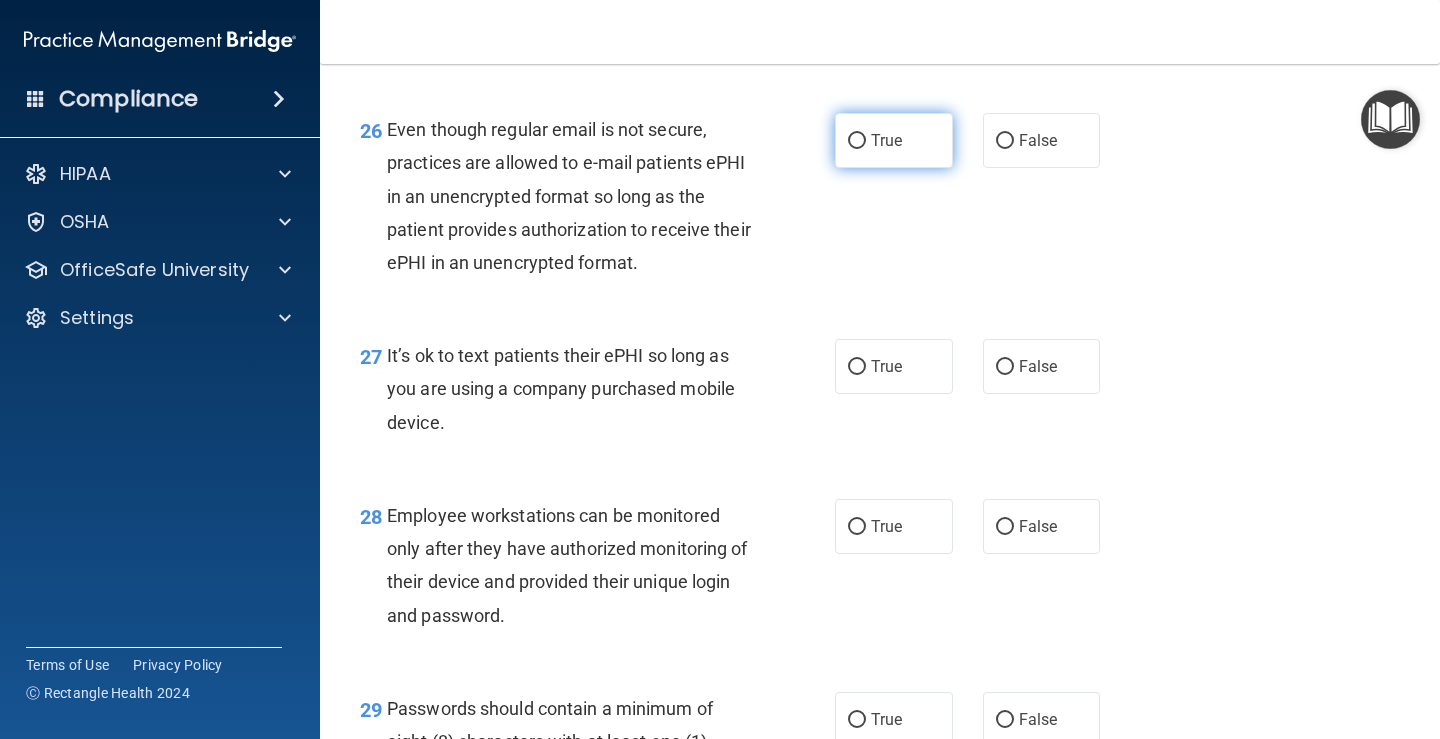click on "True" at bounding box center [886, 140] 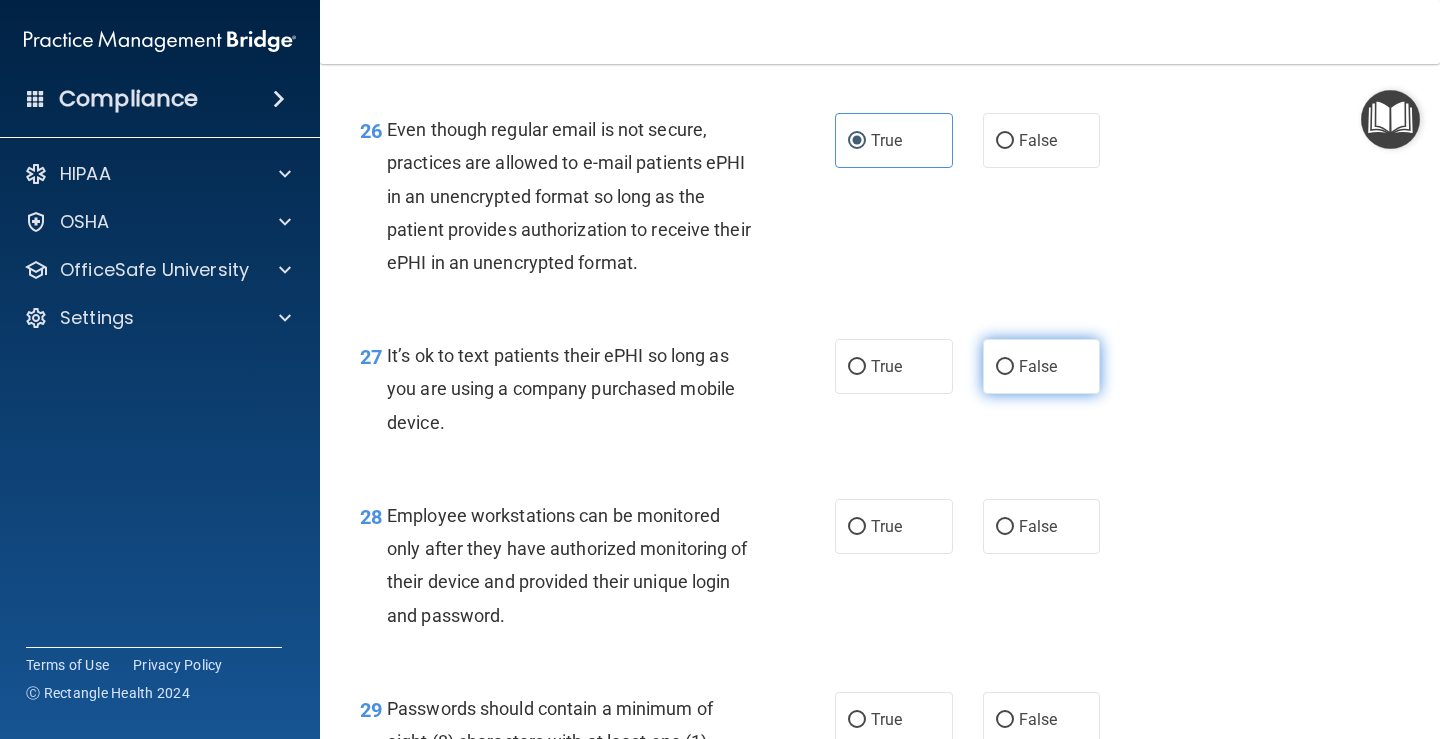 click on "False" at bounding box center [1038, 366] 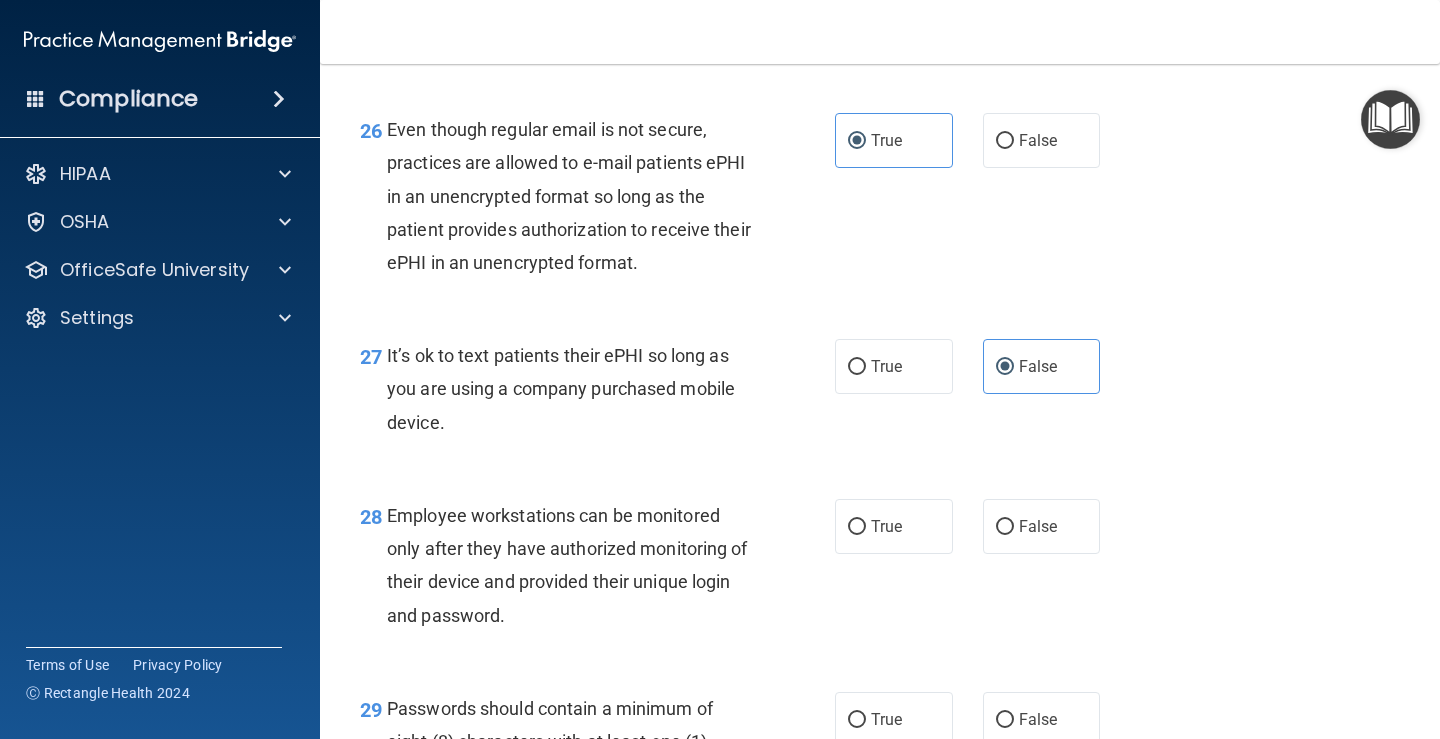 scroll, scrollTop: 5100, scrollLeft: 0, axis: vertical 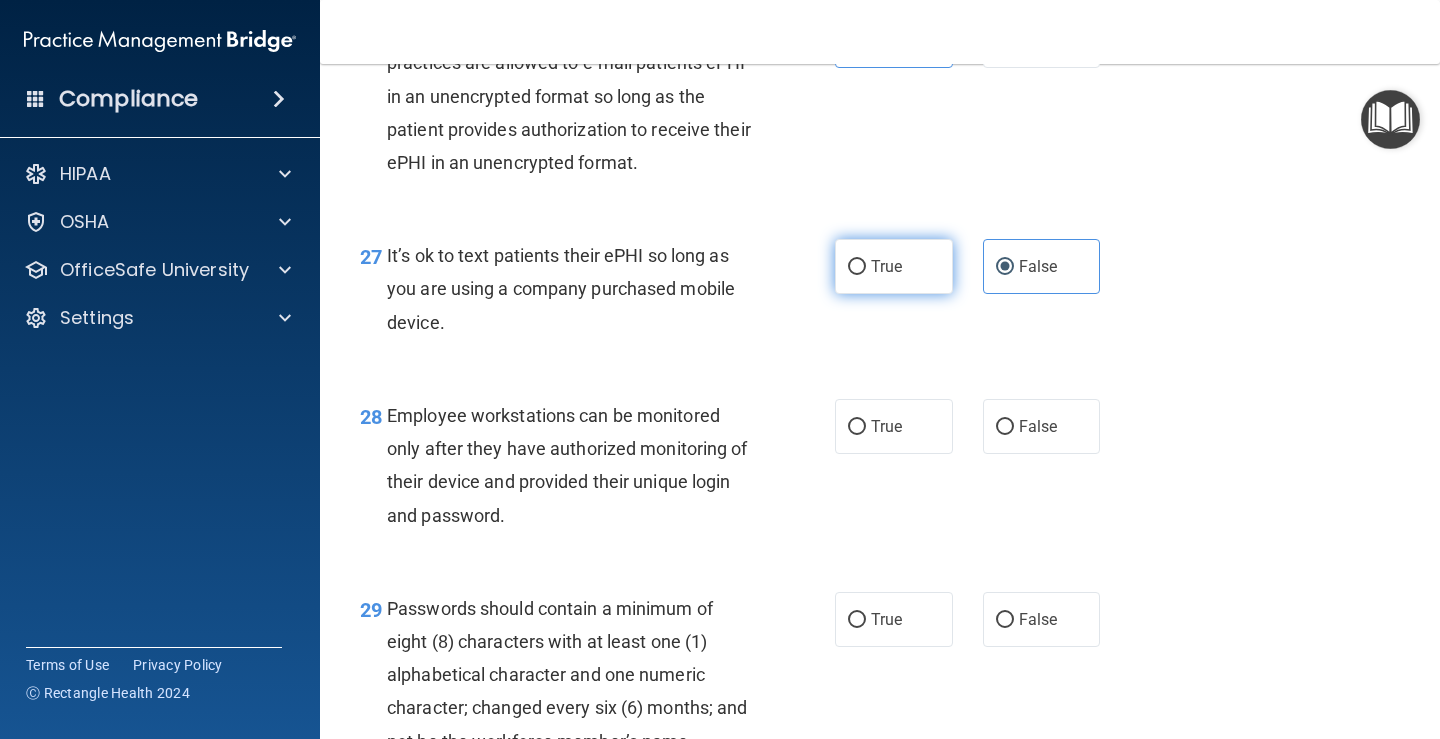 click on "True" at bounding box center [894, 266] 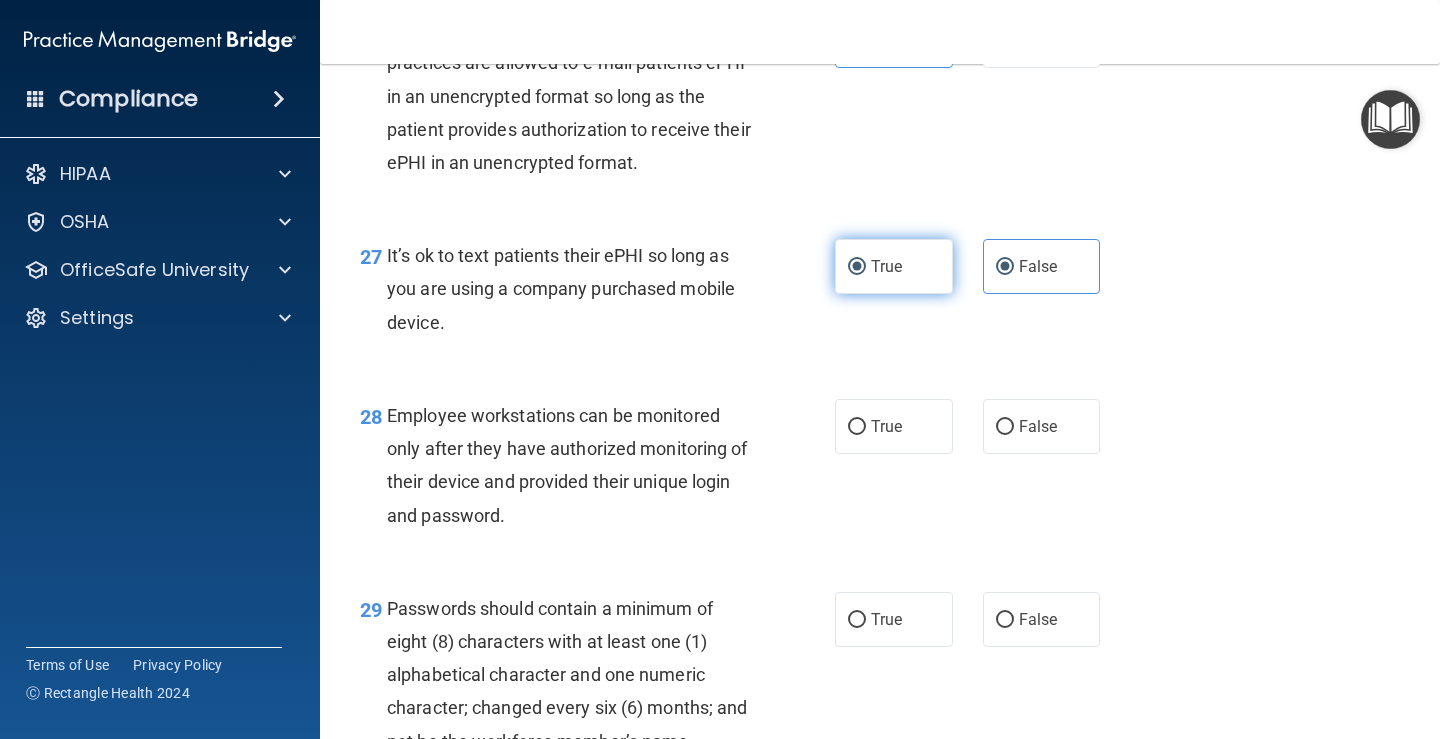 radio on "false" 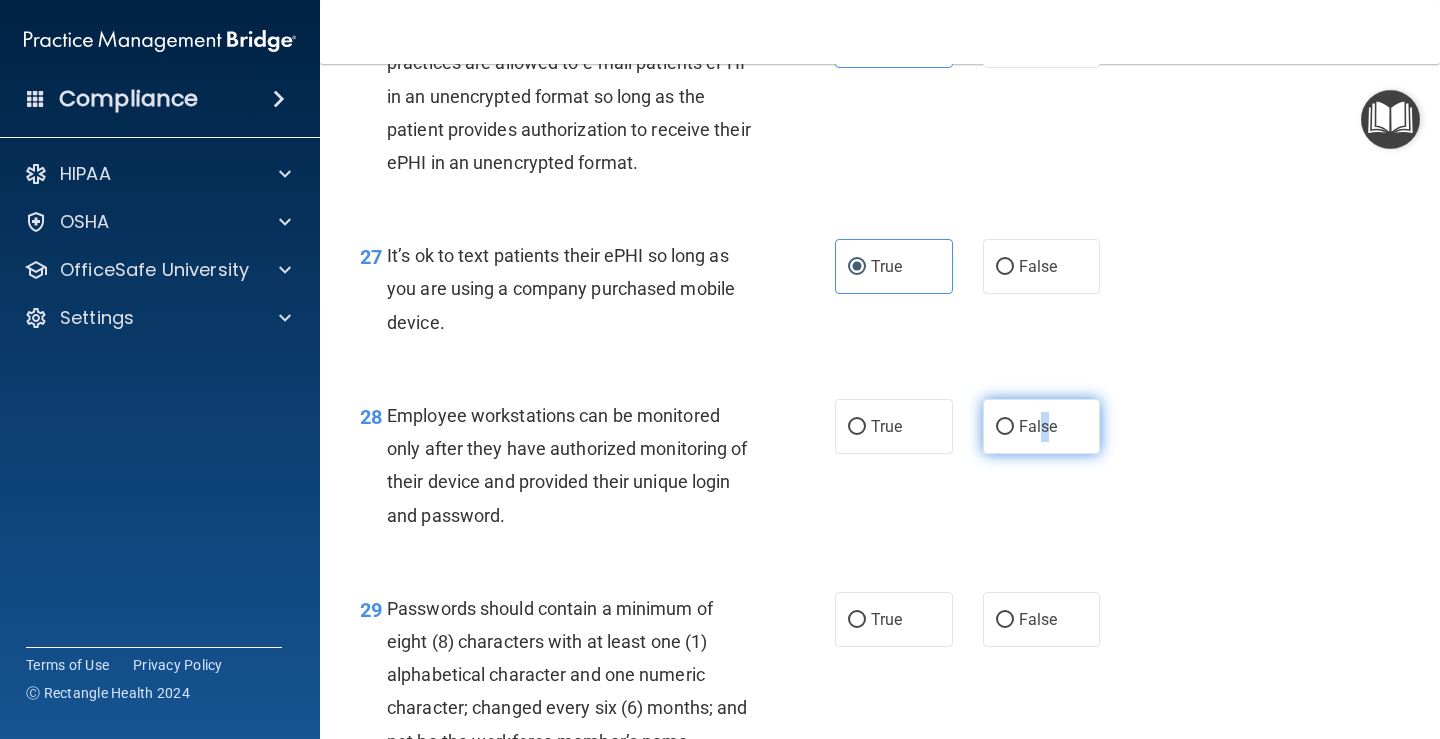 drag, startPoint x: 1034, startPoint y: 464, endPoint x: 973, endPoint y: 465, distance: 61.008198 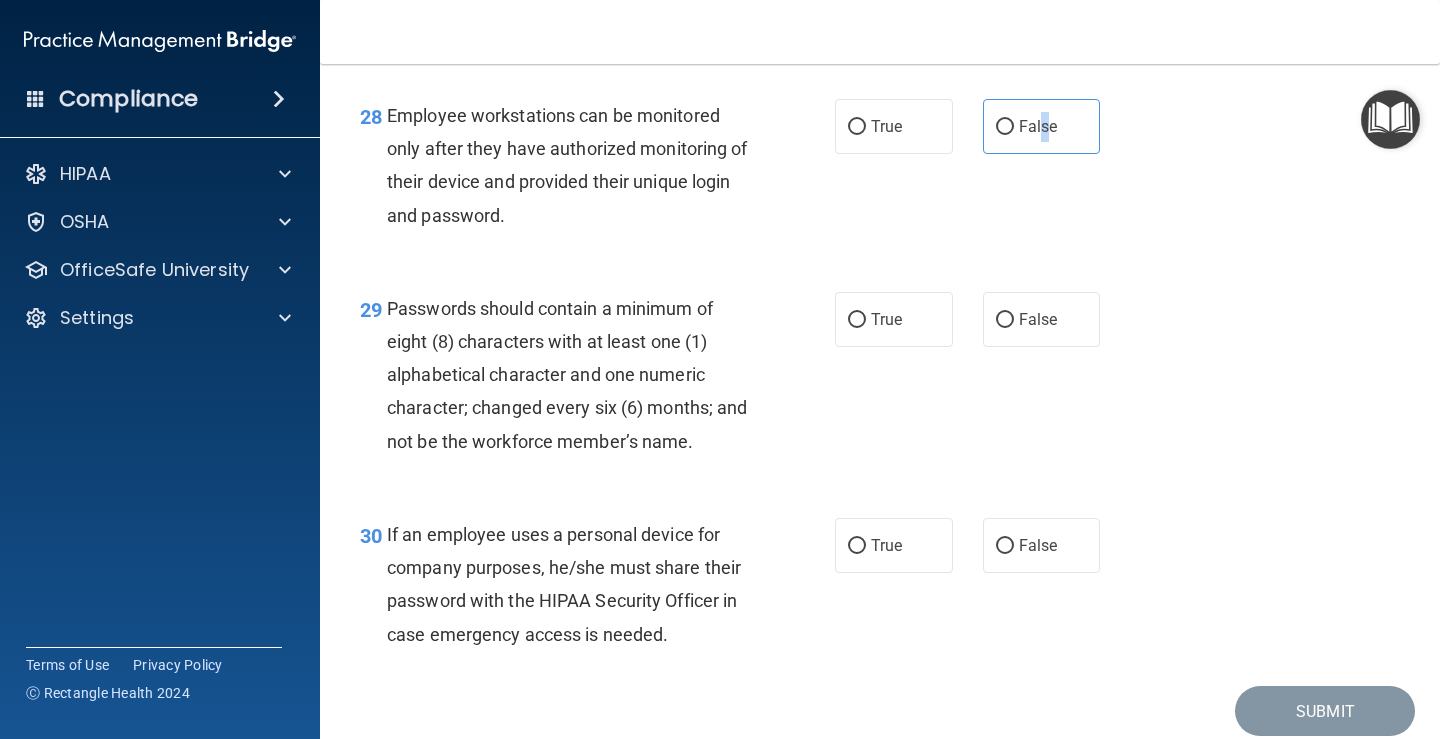 scroll, scrollTop: 5500, scrollLeft: 0, axis: vertical 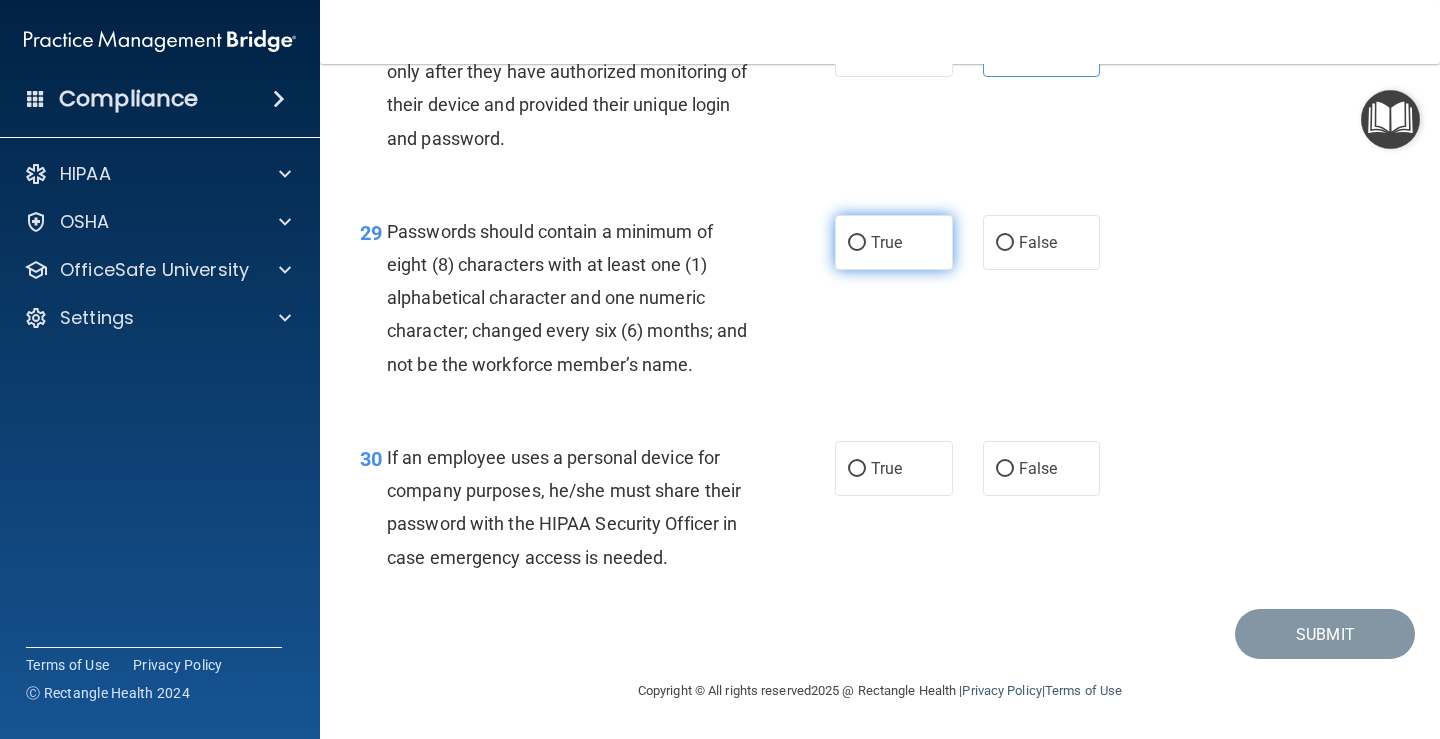 click on "True" at bounding box center (894, 242) 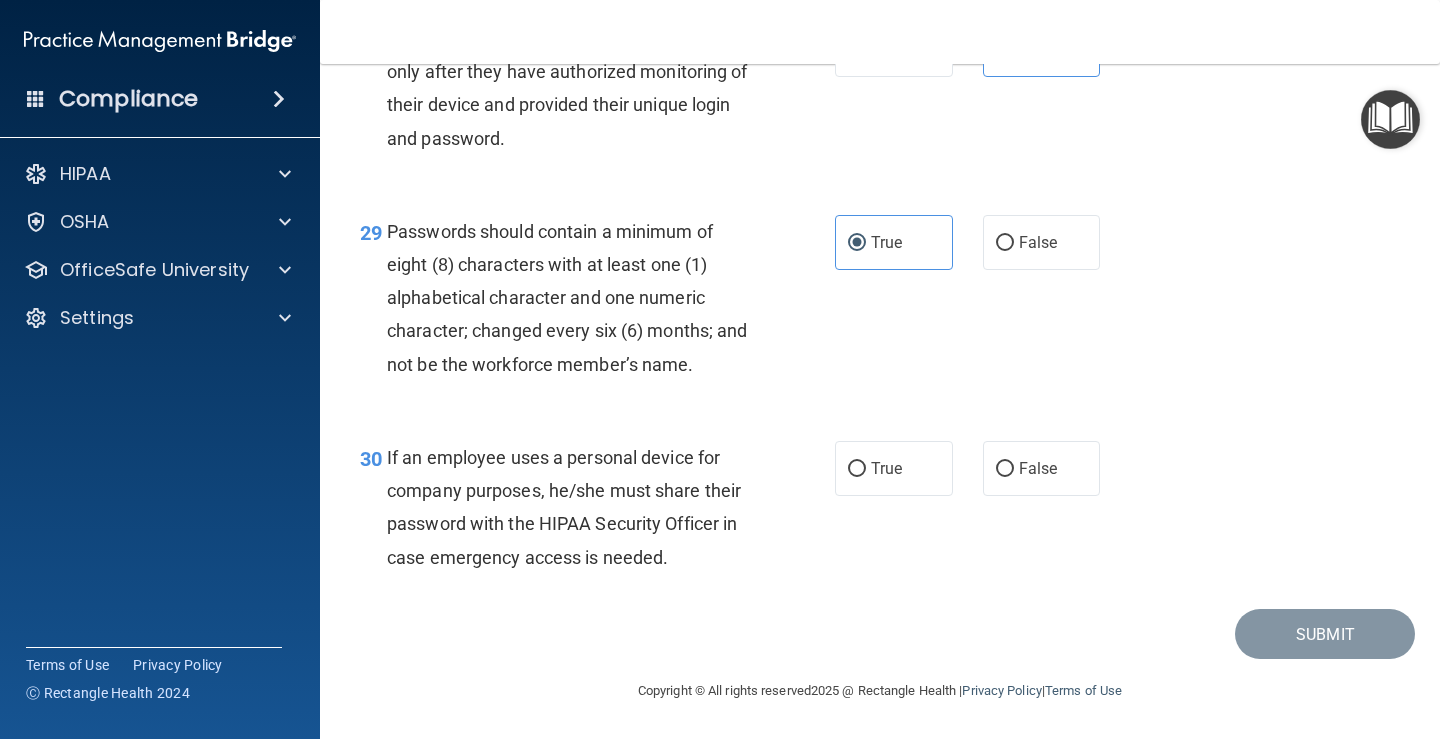 scroll, scrollTop: 5510, scrollLeft: 0, axis: vertical 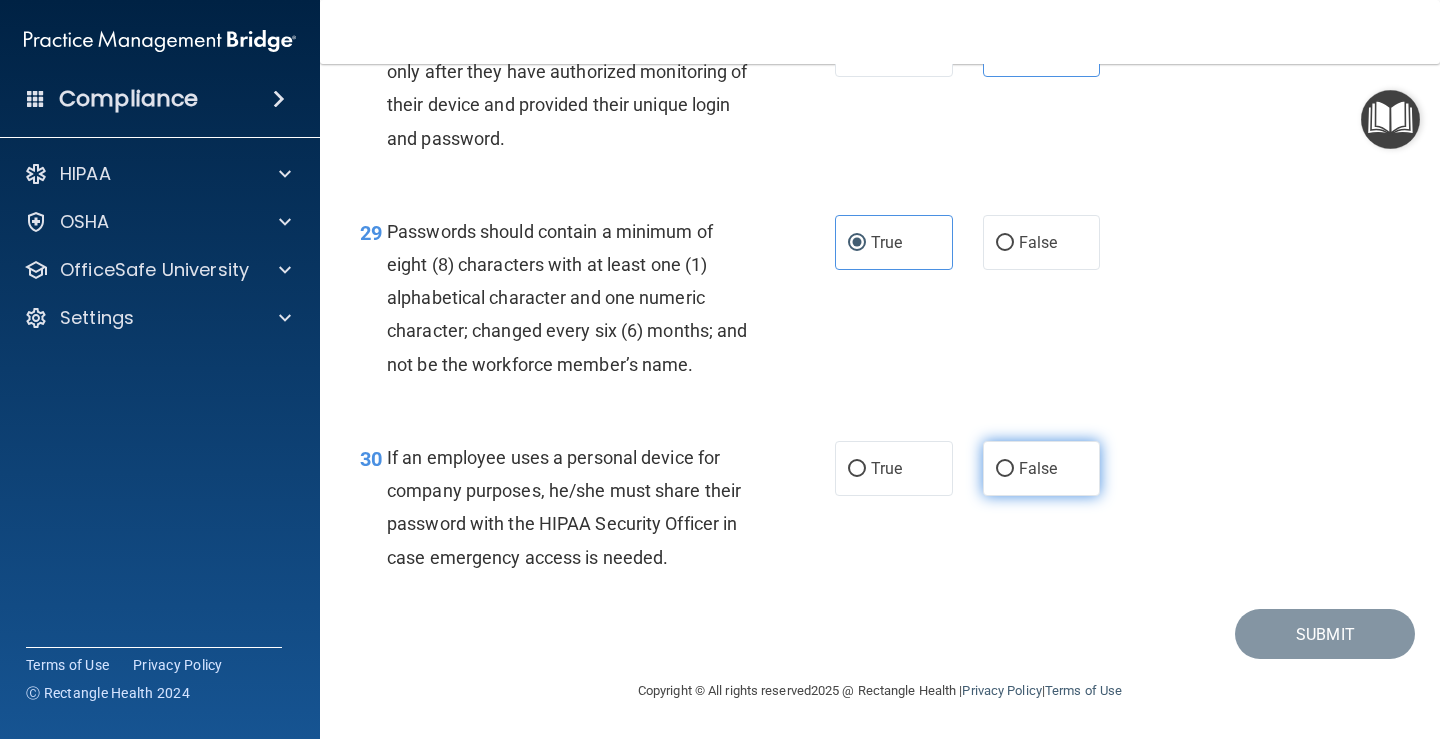 click on "False" at bounding box center (1038, 468) 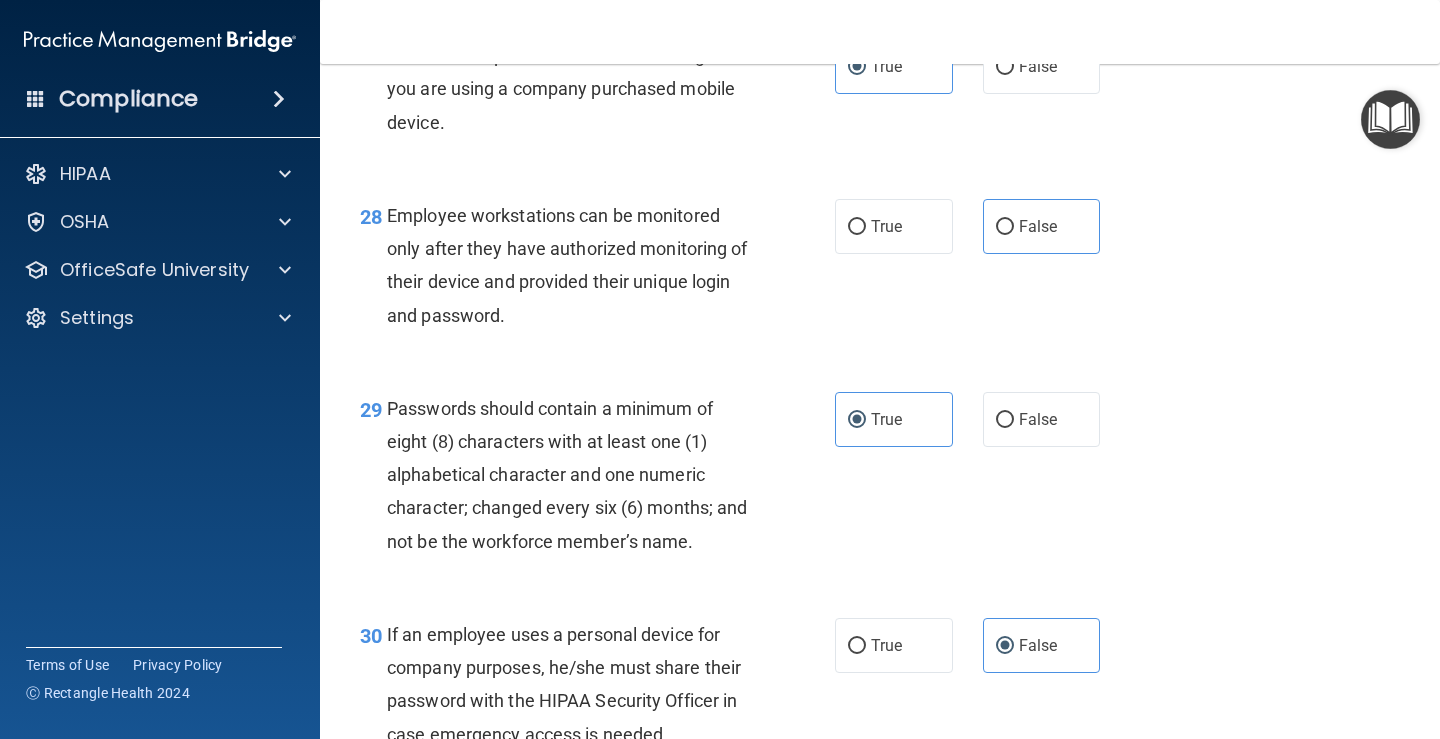 scroll, scrollTop: 5200, scrollLeft: 0, axis: vertical 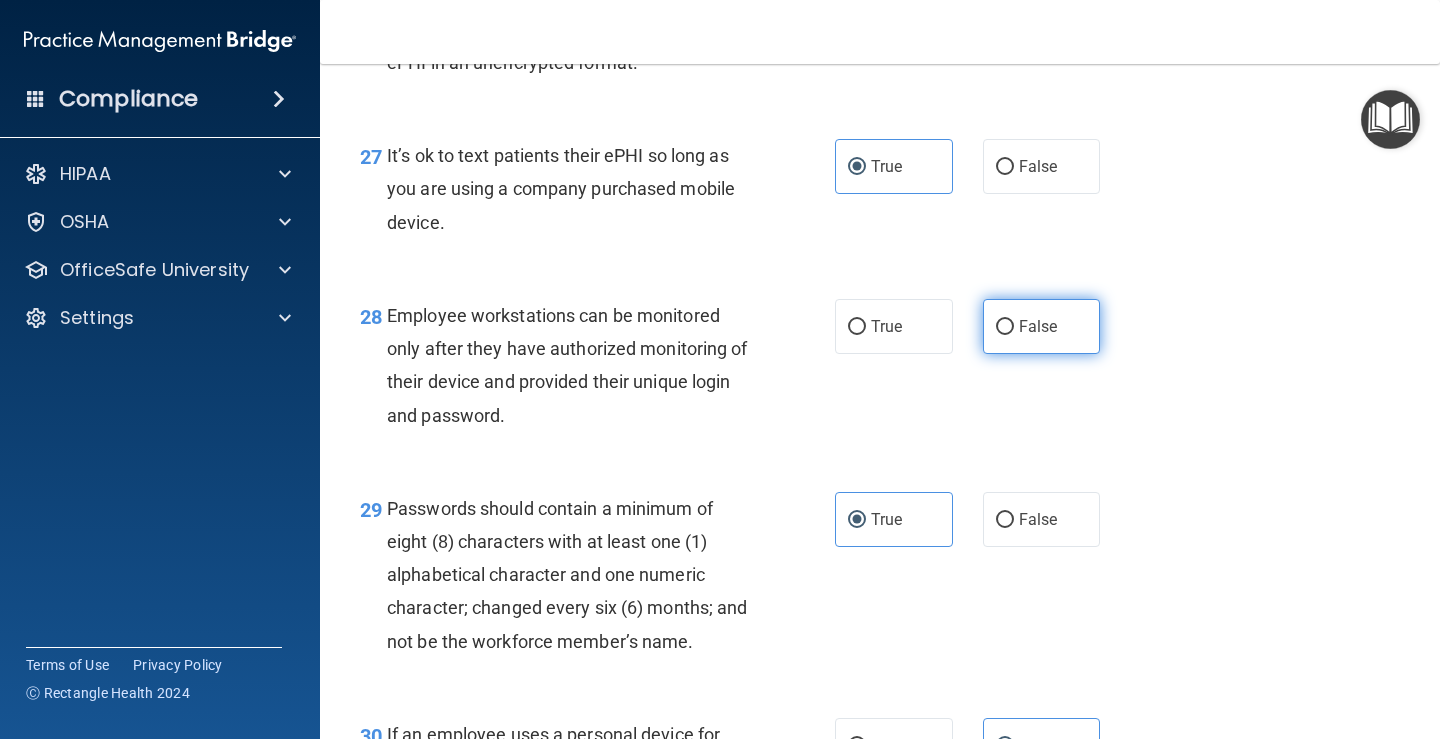 click on "False" at bounding box center [1038, 326] 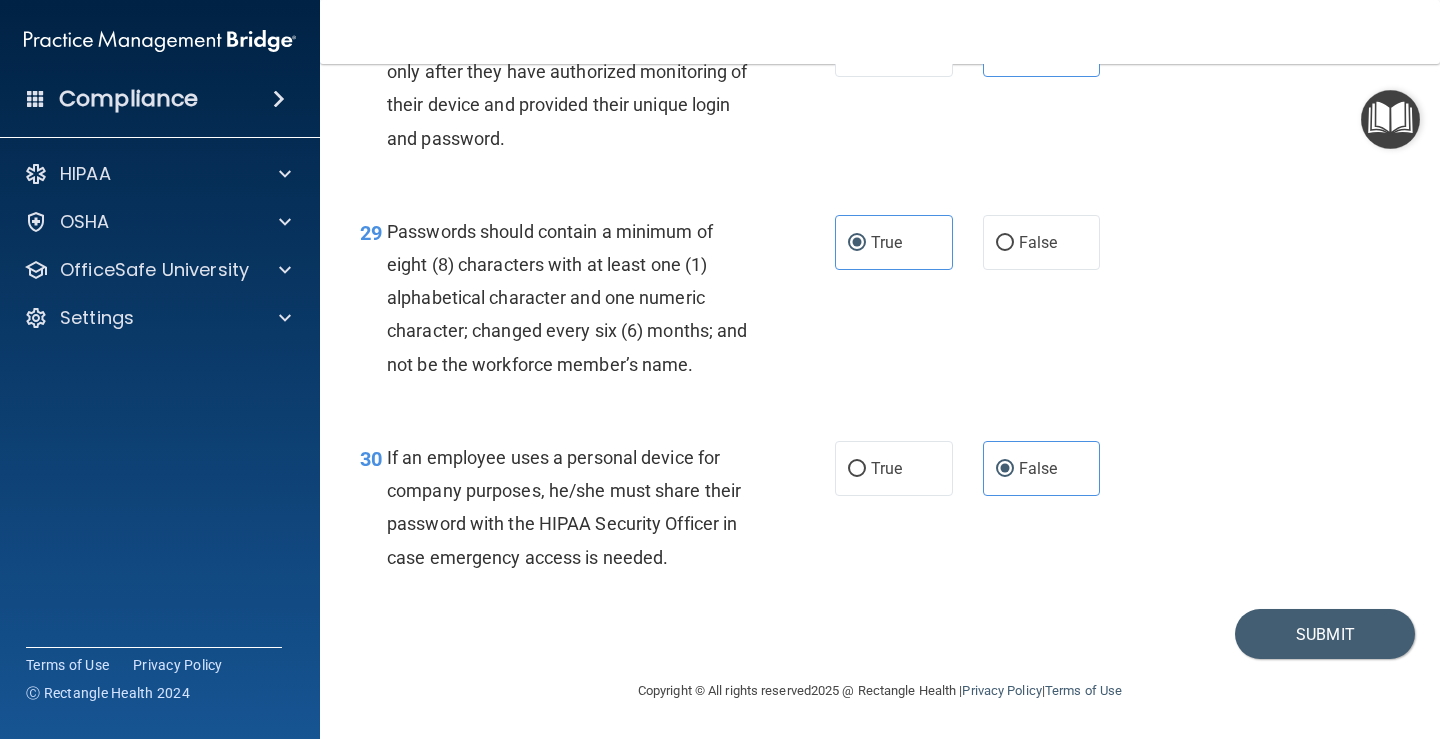 scroll, scrollTop: 5510, scrollLeft: 0, axis: vertical 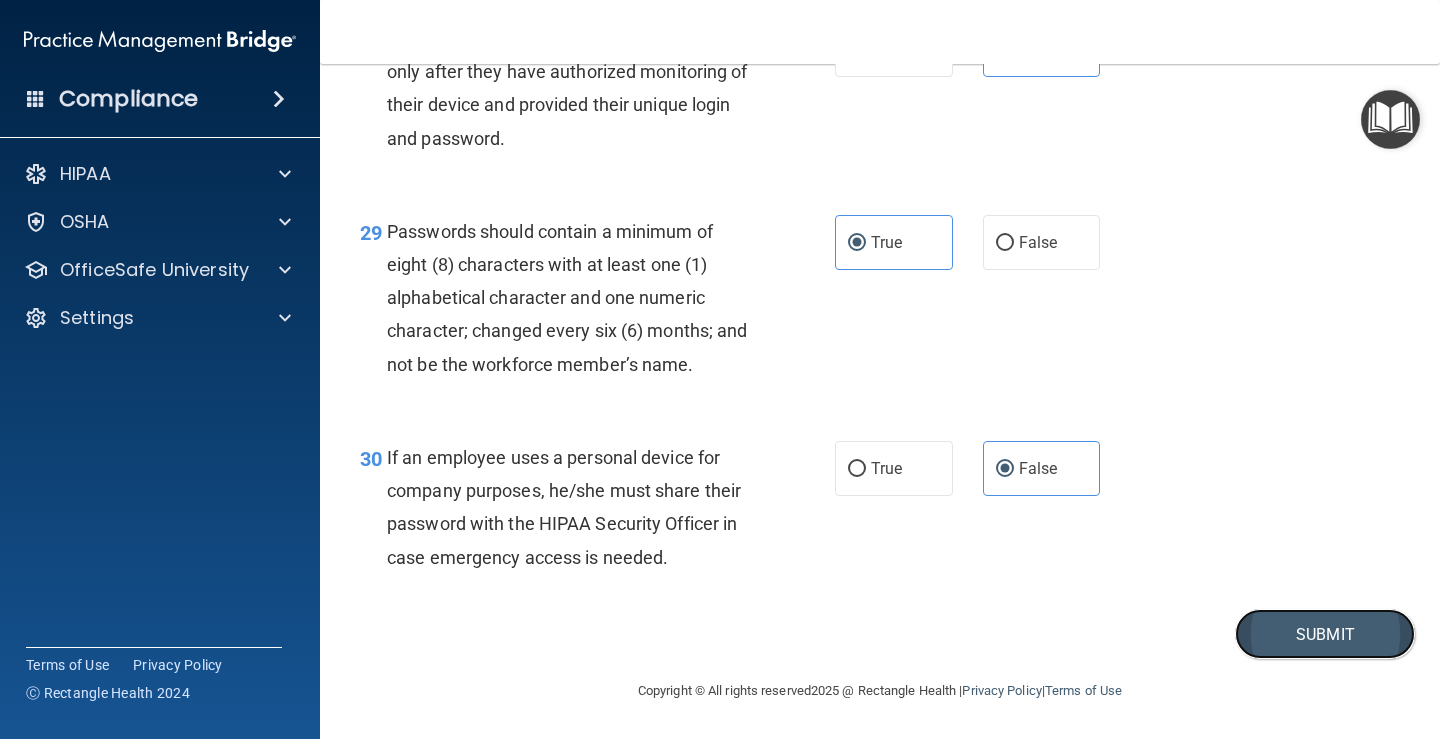 click on "Submit" at bounding box center [1325, 634] 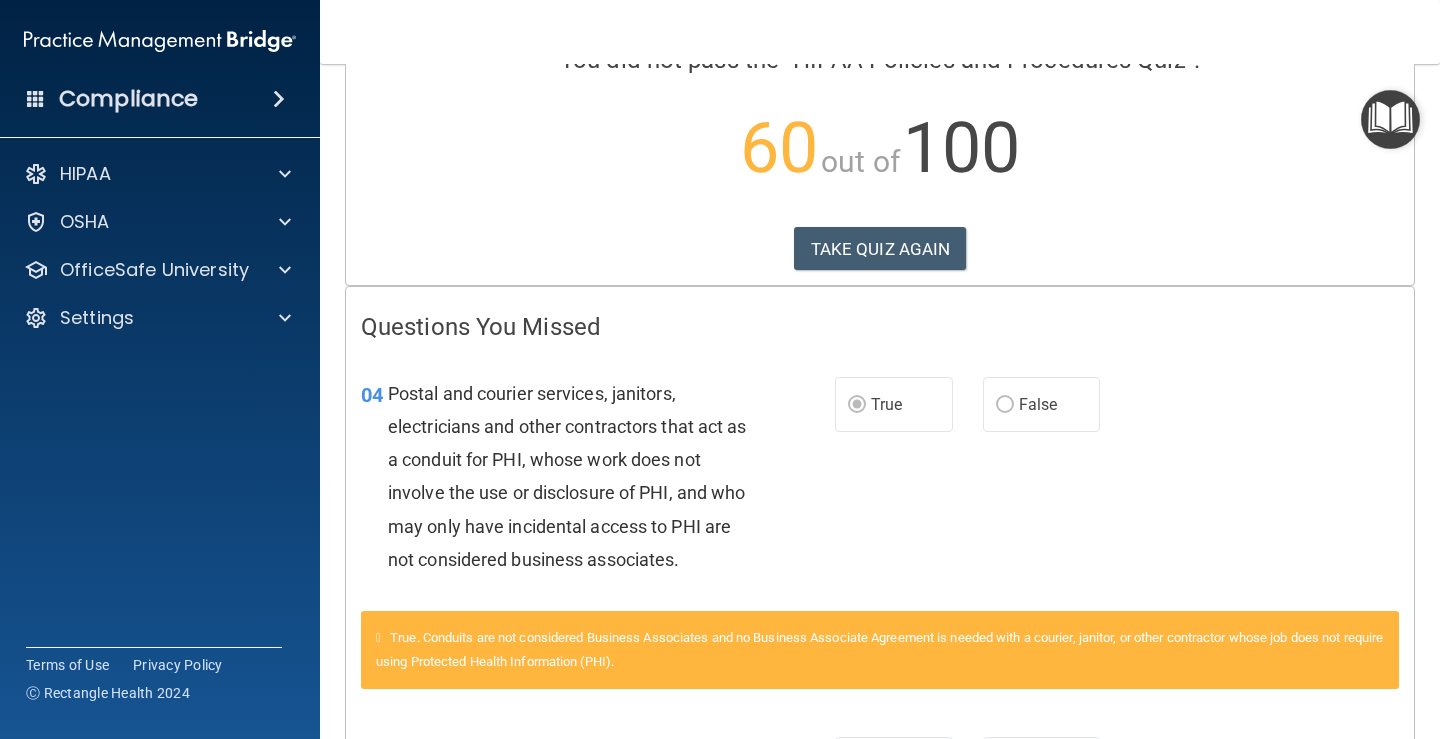scroll, scrollTop: 0, scrollLeft: 0, axis: both 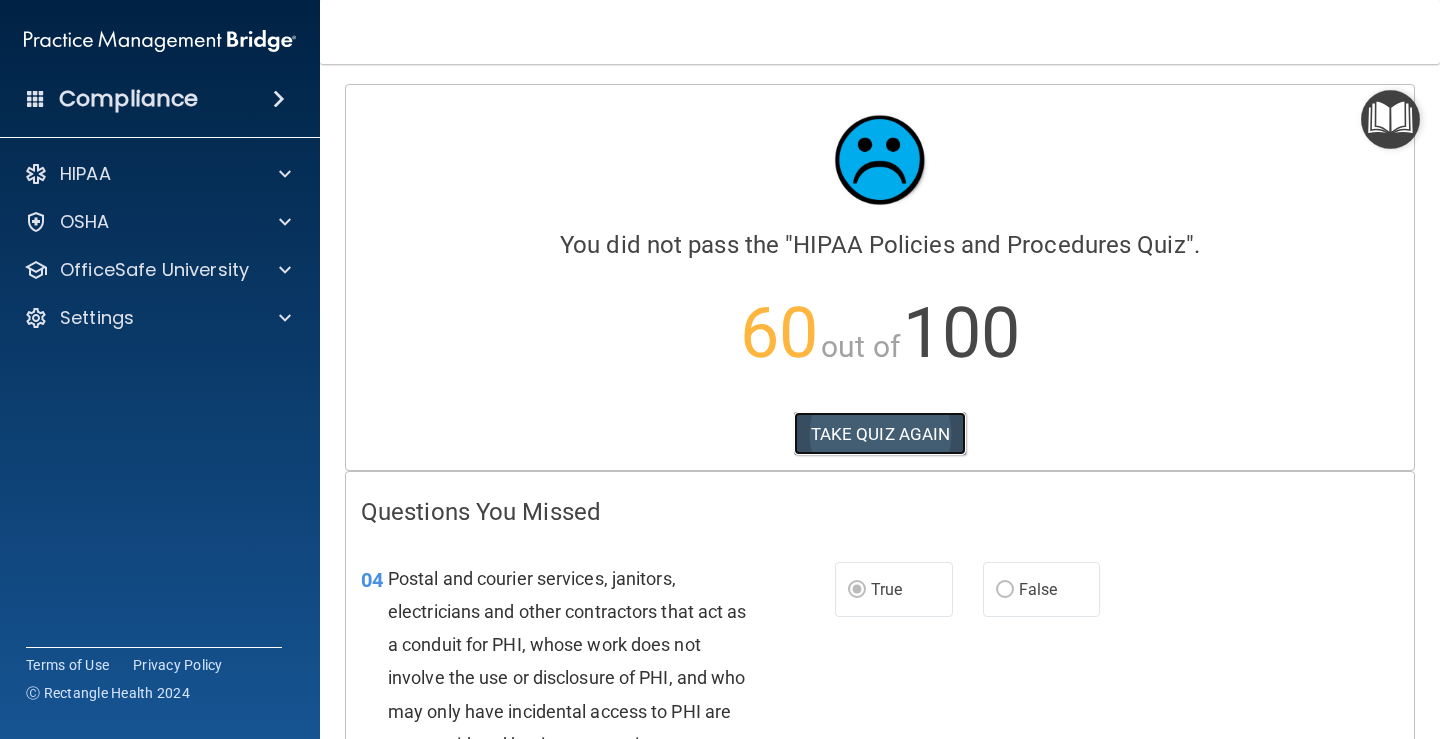 click on "TAKE QUIZ AGAIN" at bounding box center (880, 434) 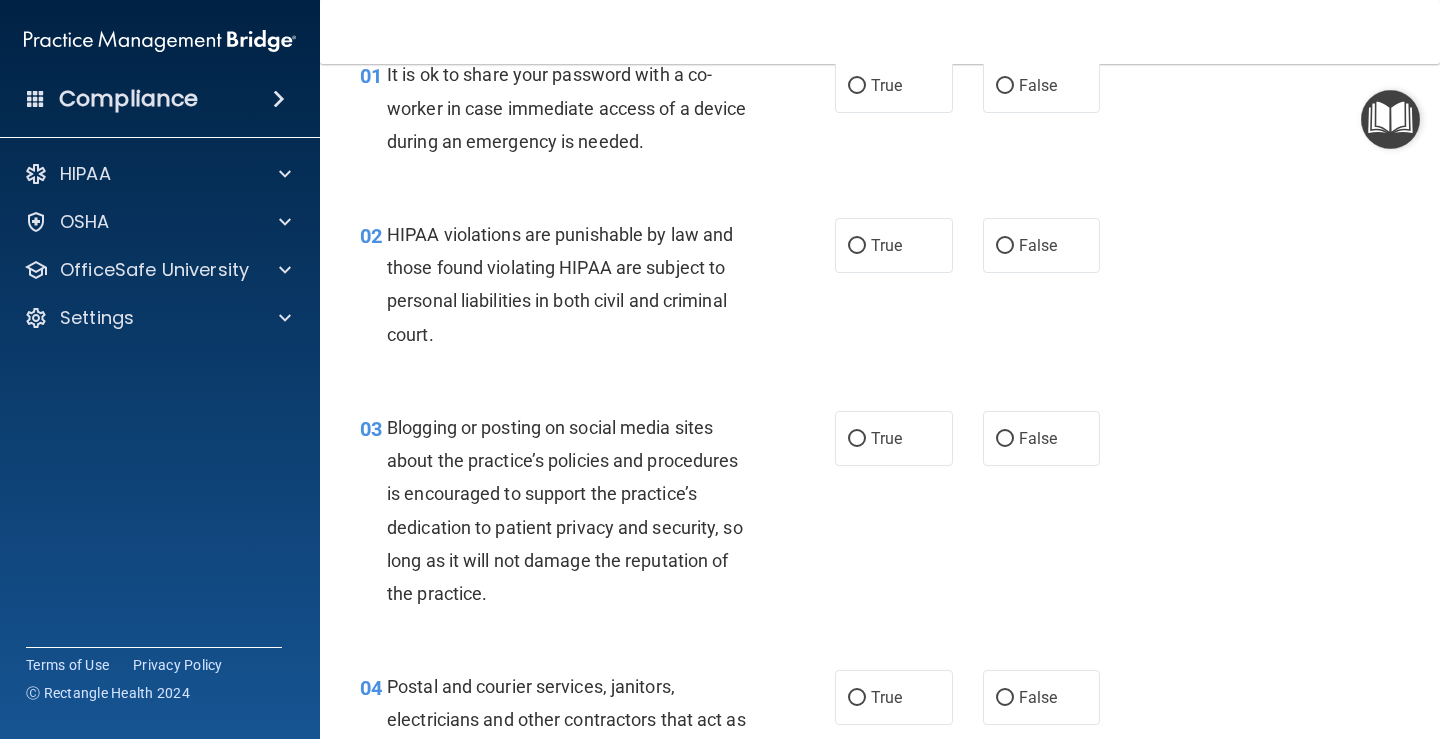 scroll, scrollTop: 200, scrollLeft: 0, axis: vertical 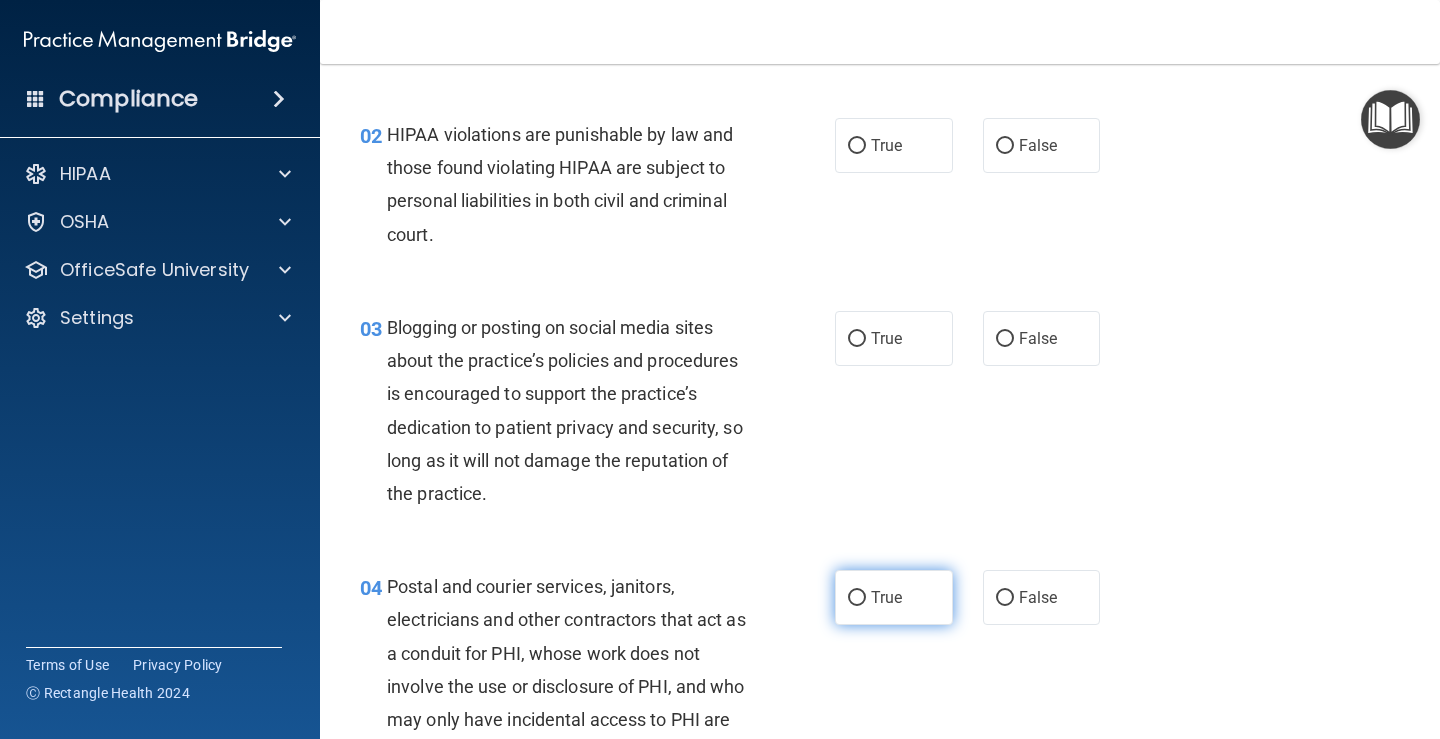 click on "True" at bounding box center [894, 597] 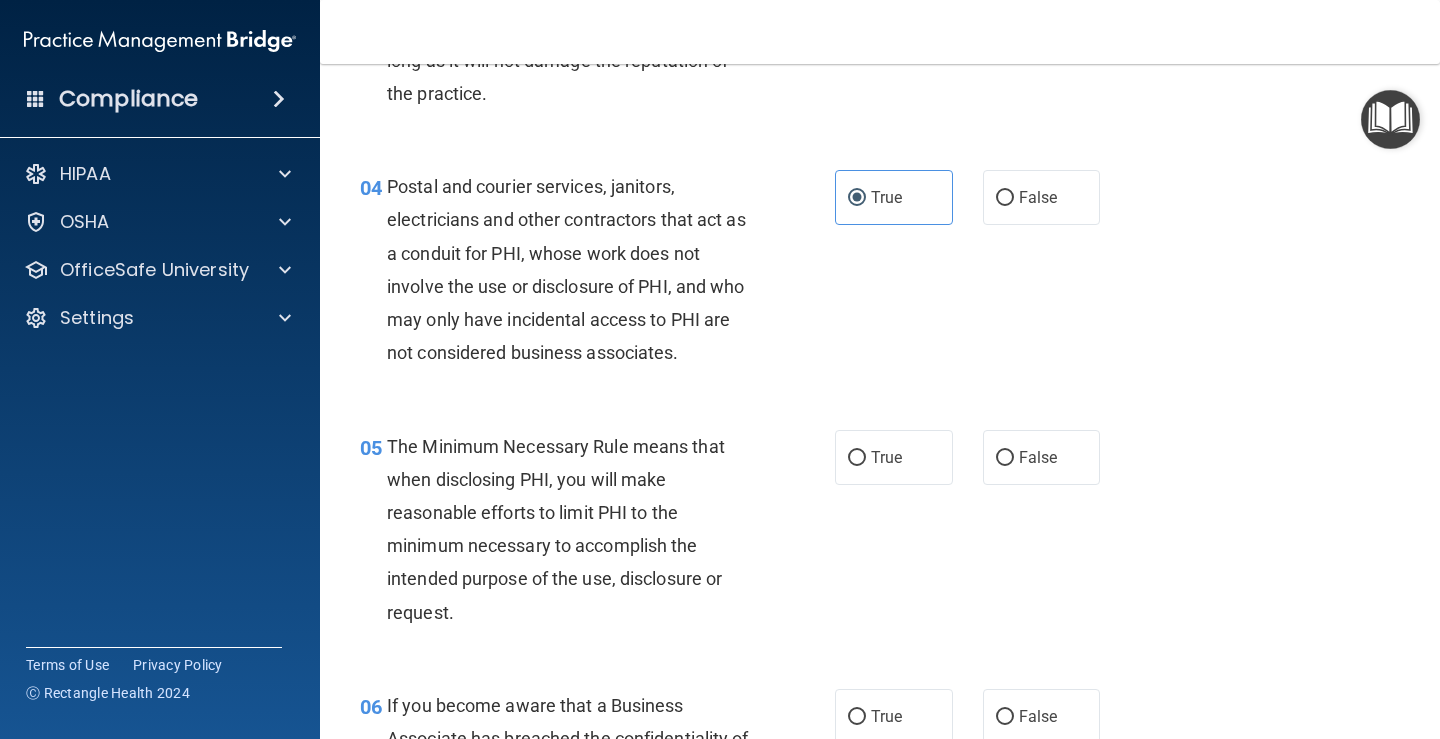 scroll, scrollTop: 700, scrollLeft: 0, axis: vertical 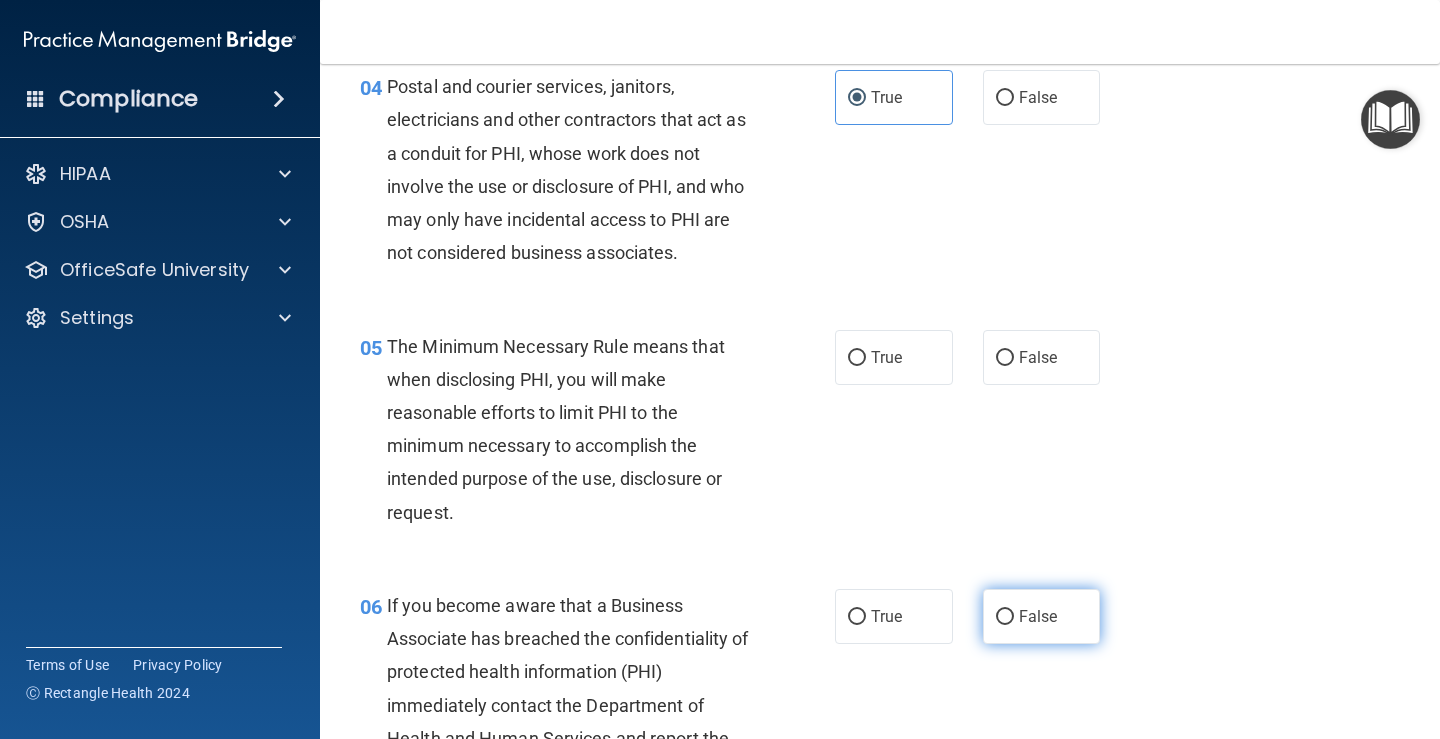 click on "False" at bounding box center (1042, 616) 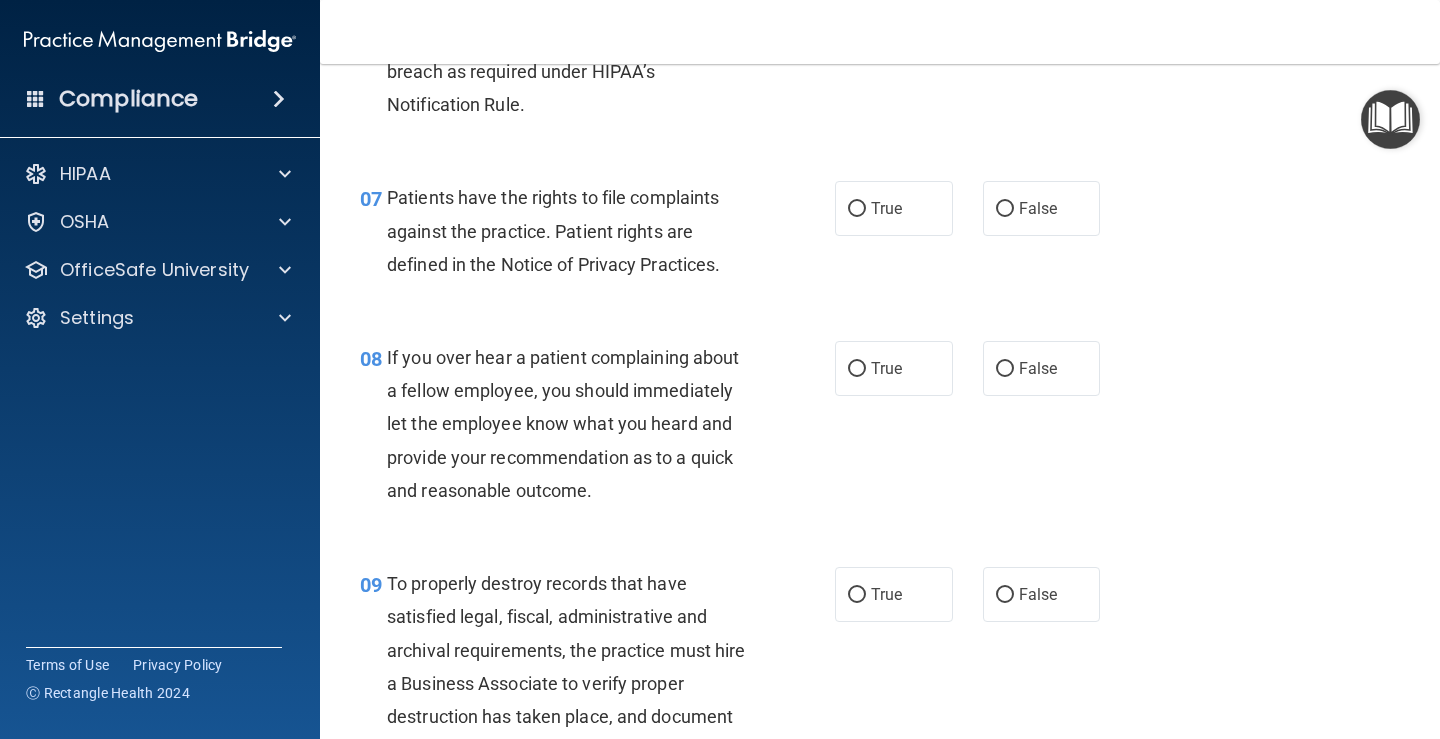 scroll, scrollTop: 1600, scrollLeft: 0, axis: vertical 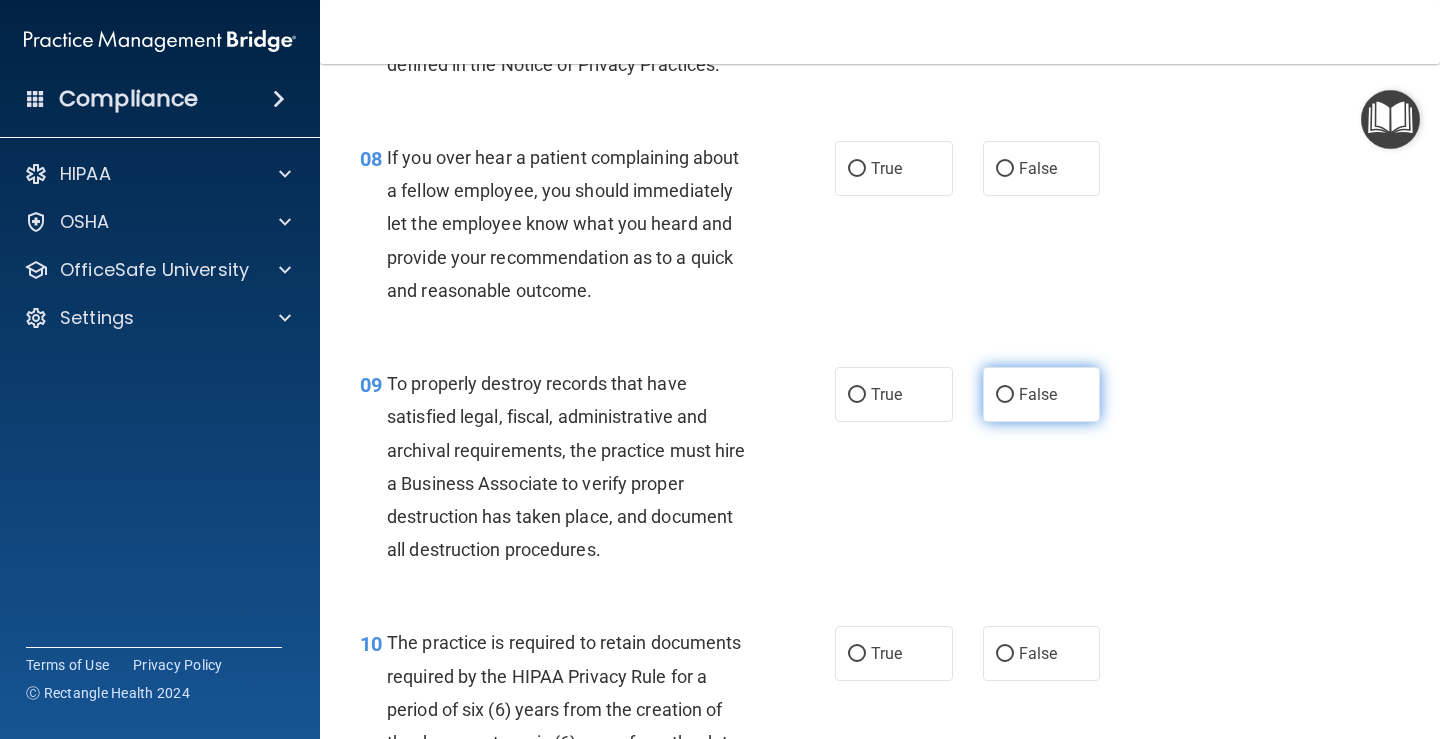 click on "False" at bounding box center [1005, 395] 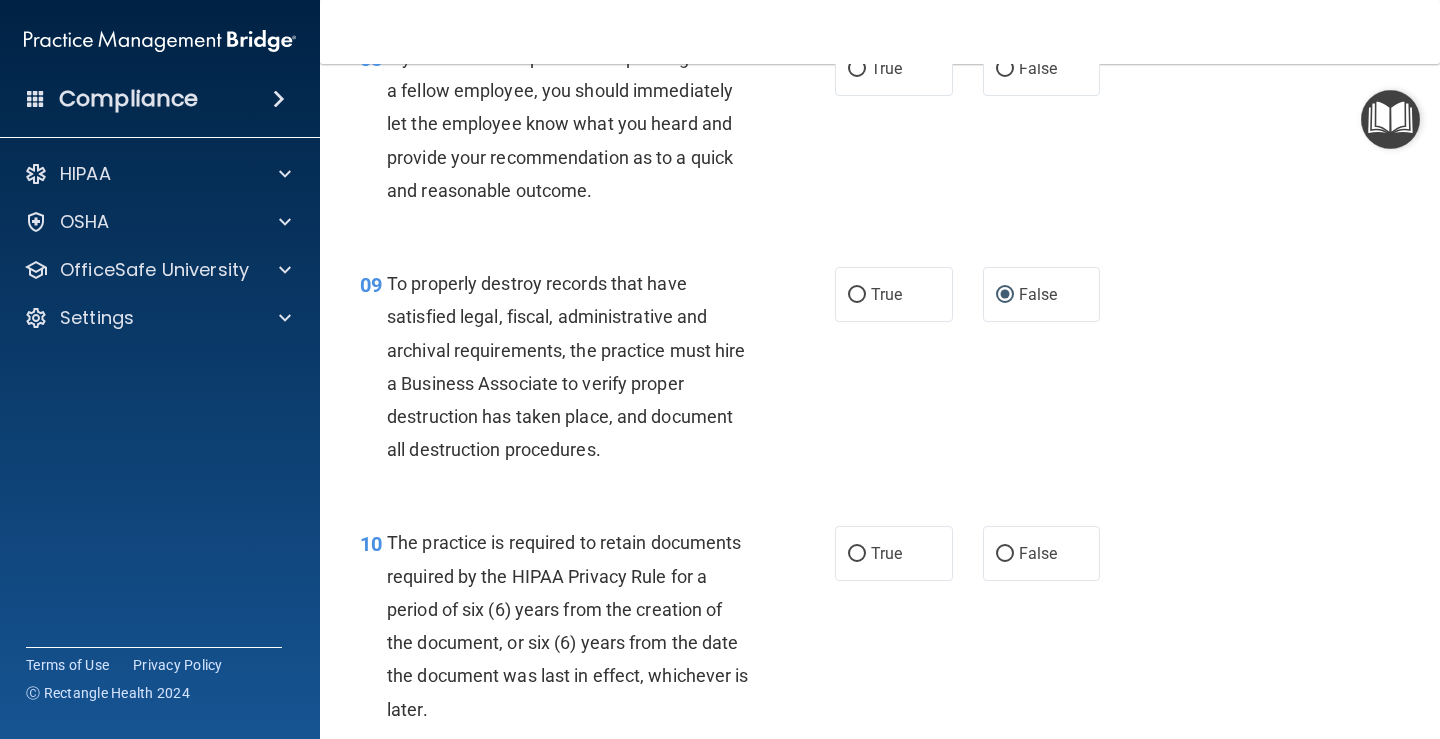 scroll, scrollTop: 1800, scrollLeft: 0, axis: vertical 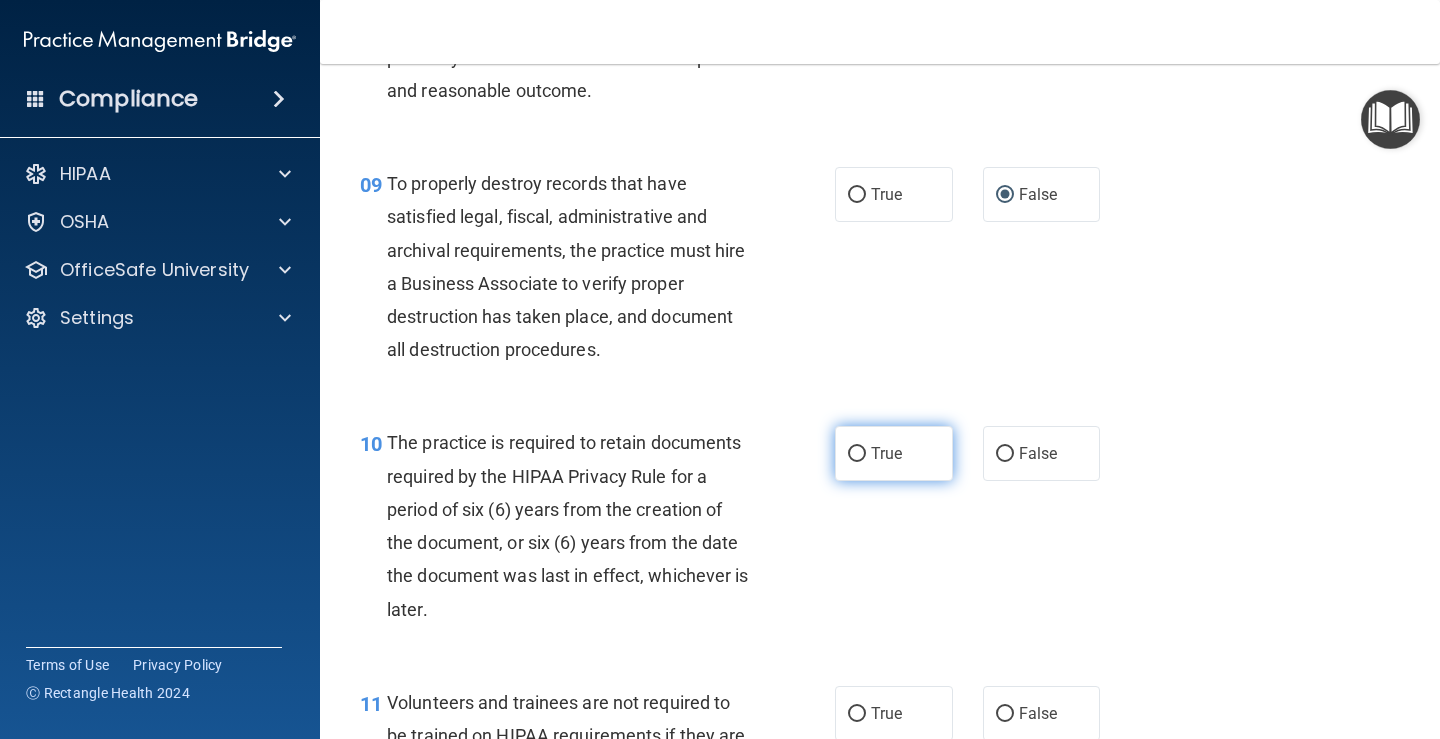 click on "True" at bounding box center [894, 453] 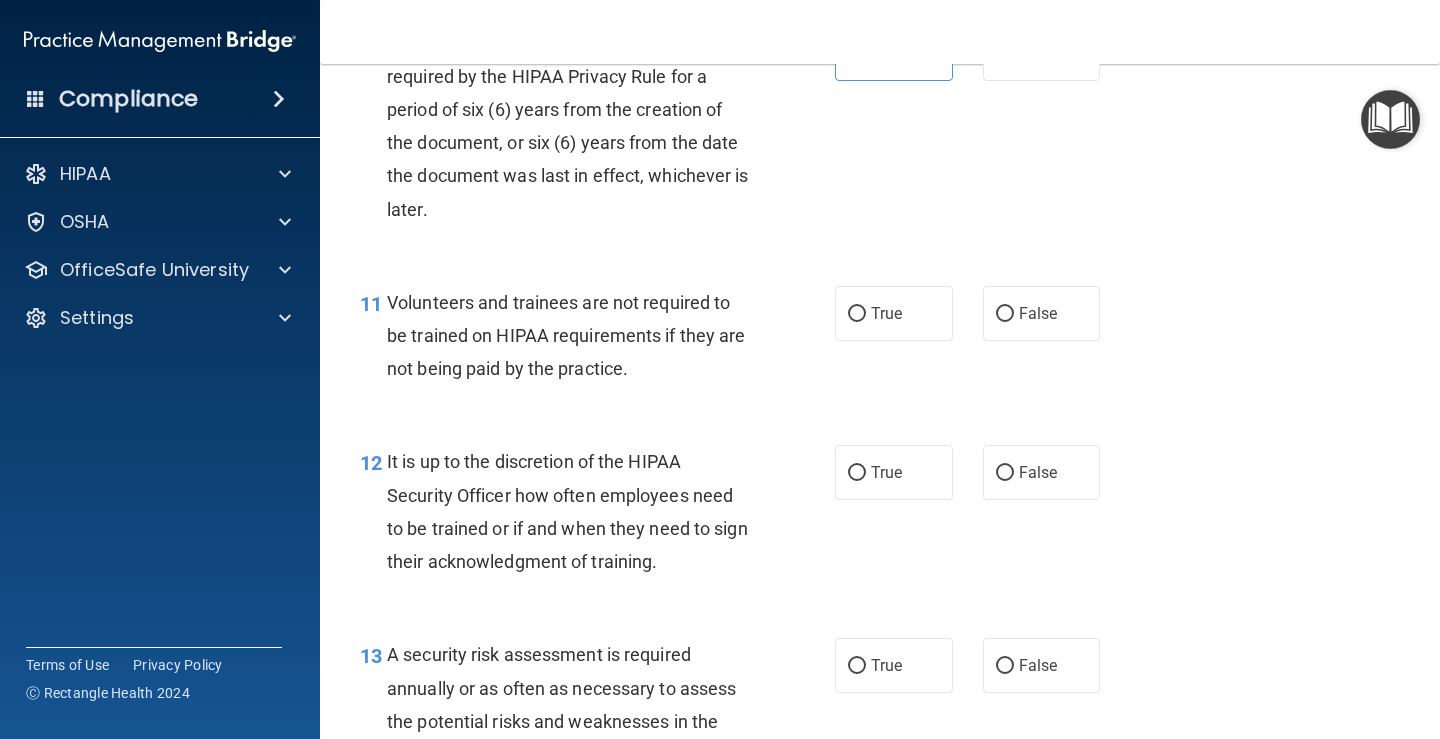 scroll, scrollTop: 2300, scrollLeft: 0, axis: vertical 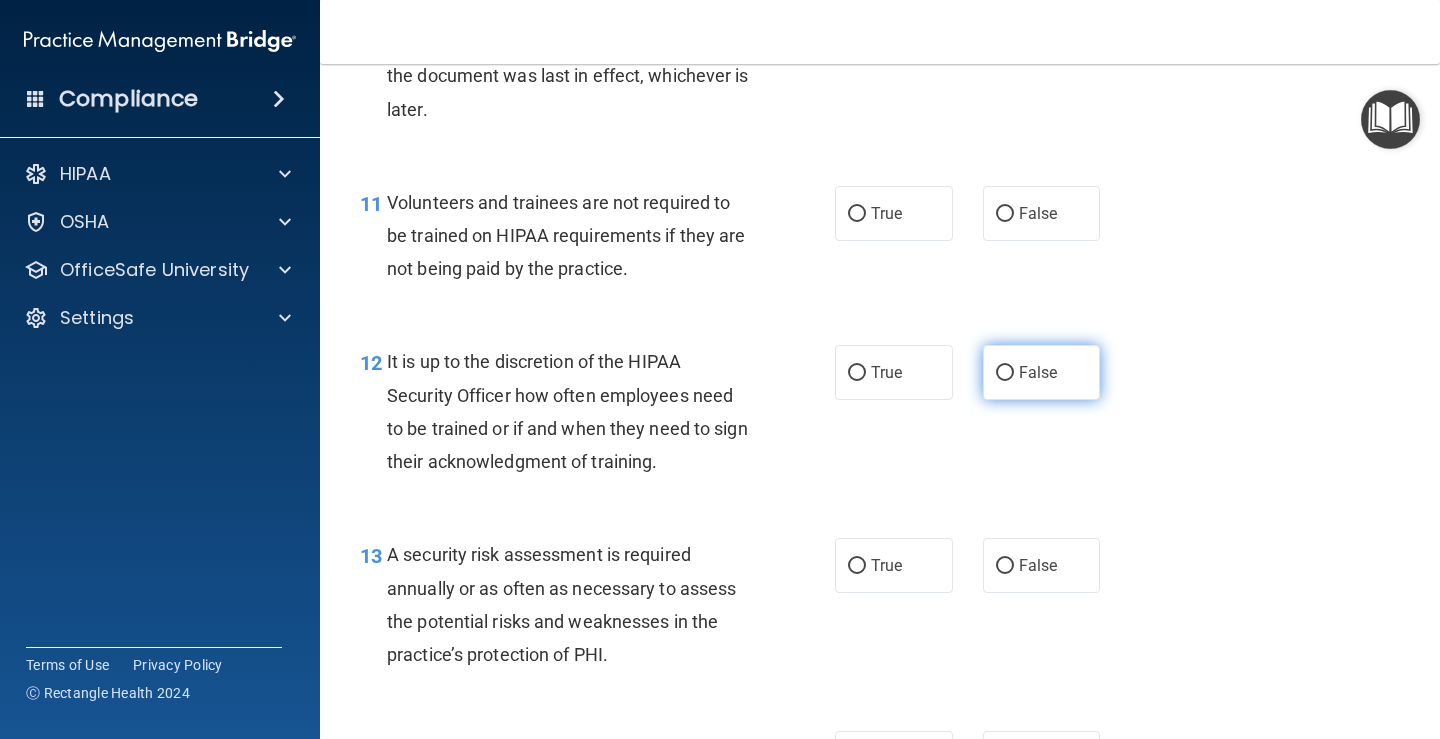 click on "False" at bounding box center [1005, 373] 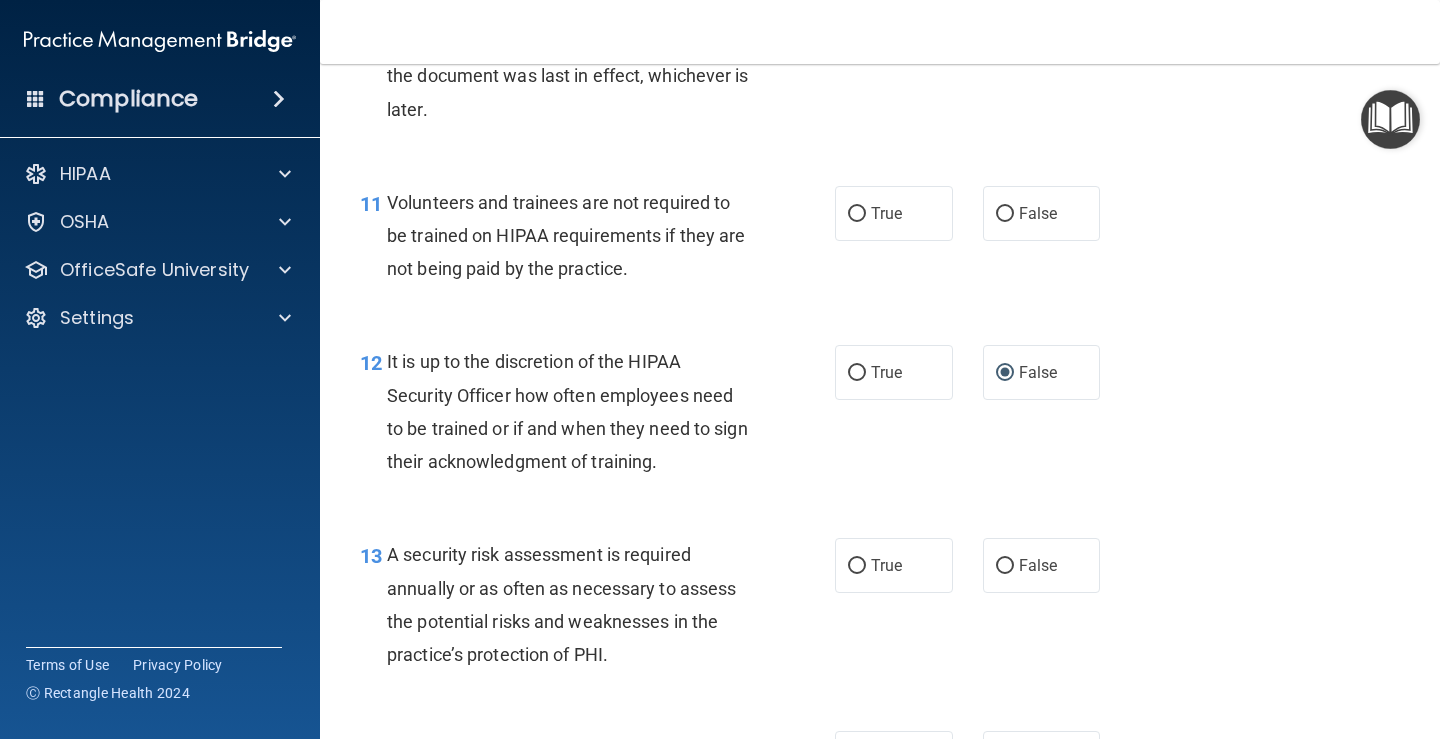 scroll, scrollTop: 2400, scrollLeft: 0, axis: vertical 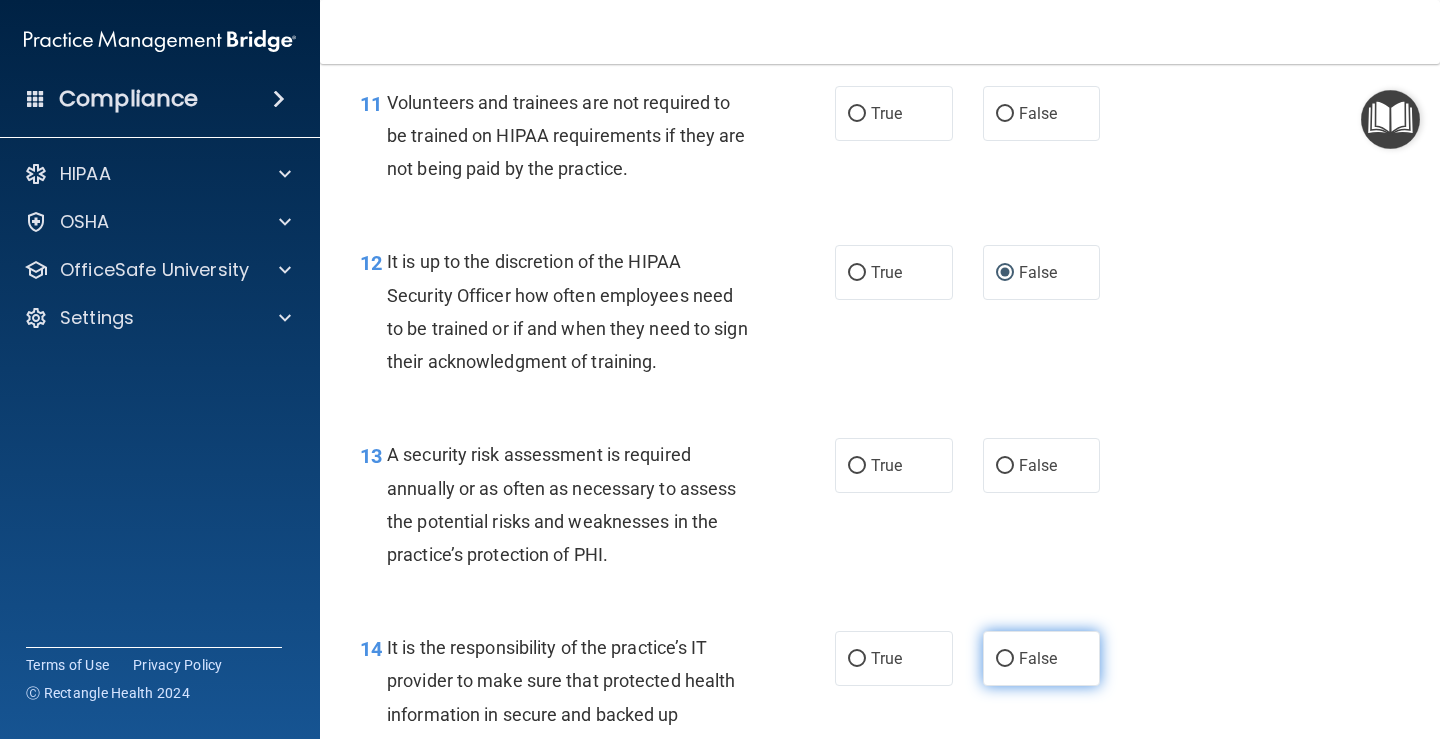 click on "False" at bounding box center (1005, 659) 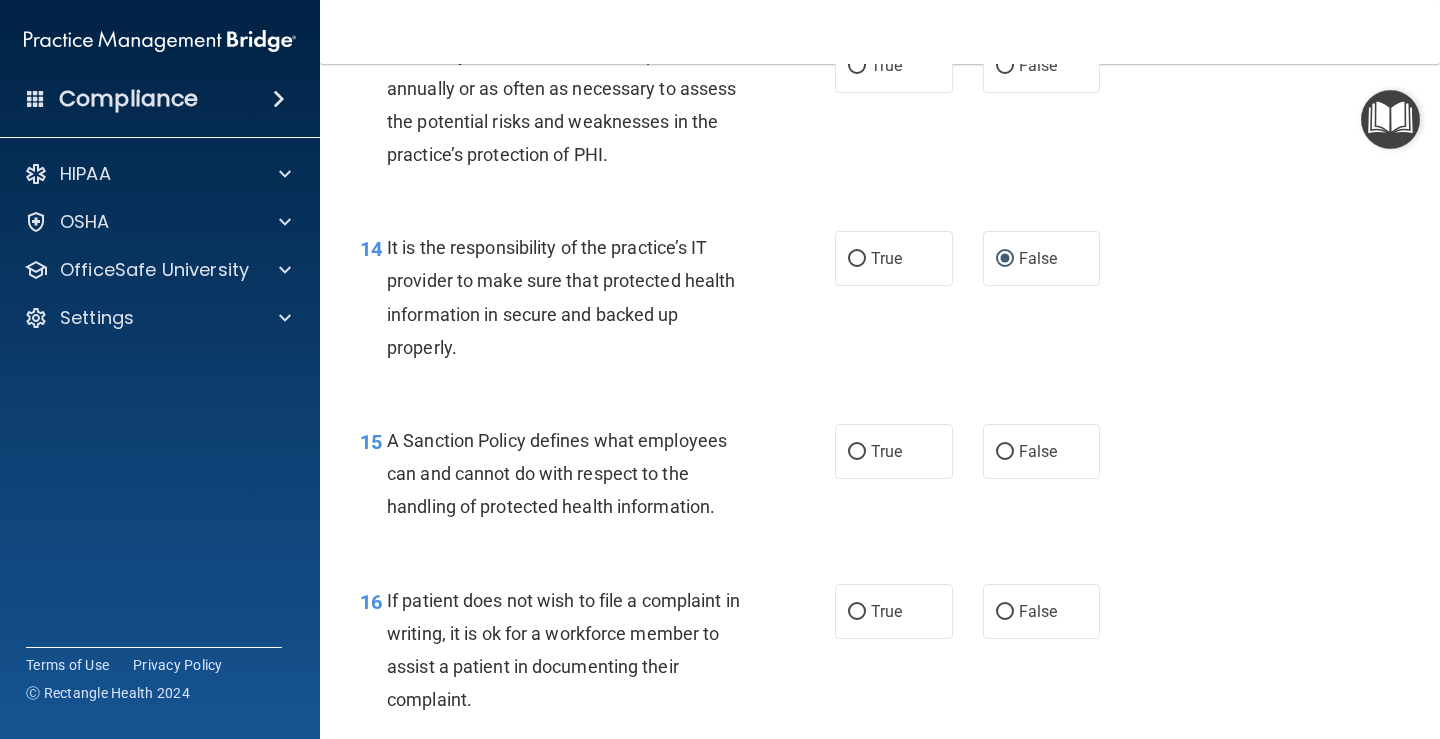 scroll, scrollTop: 2900, scrollLeft: 0, axis: vertical 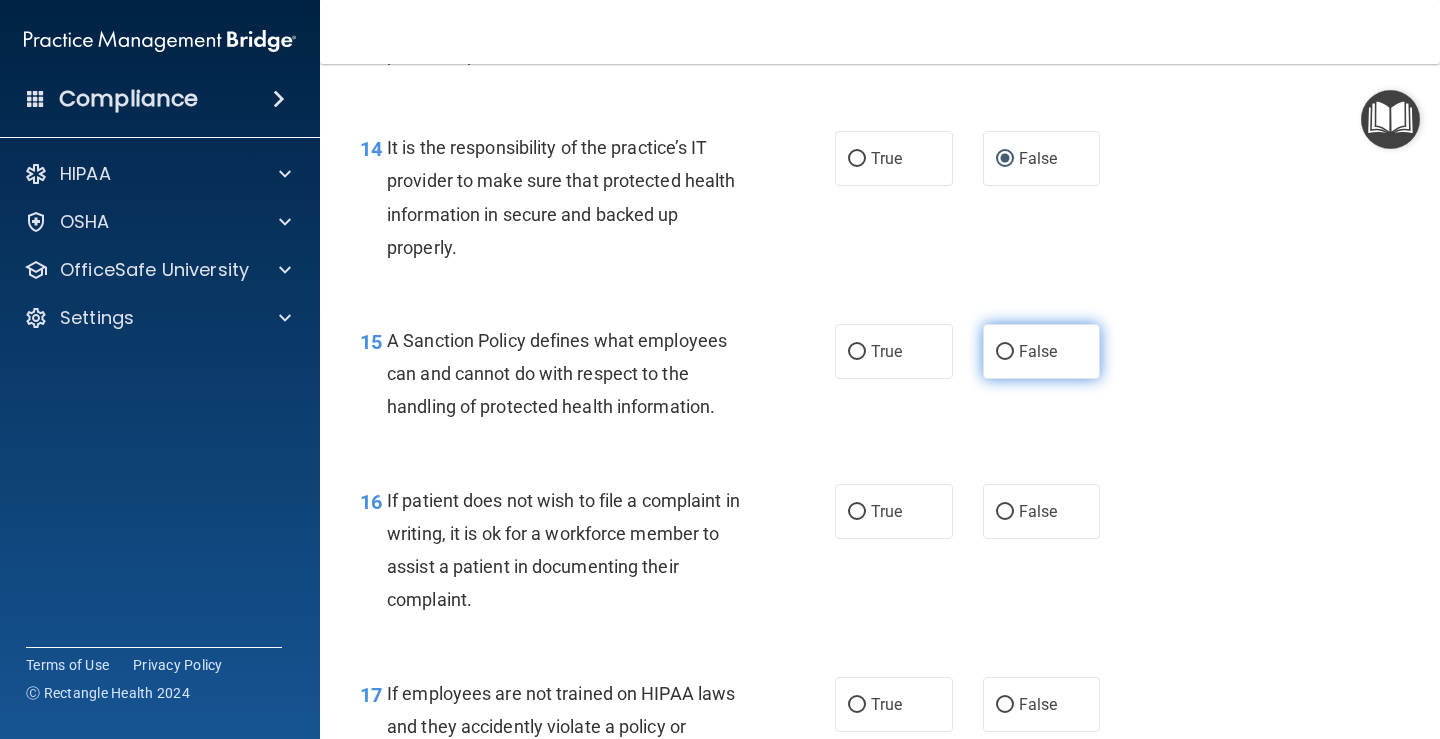 click on "False" at bounding box center (1042, 351) 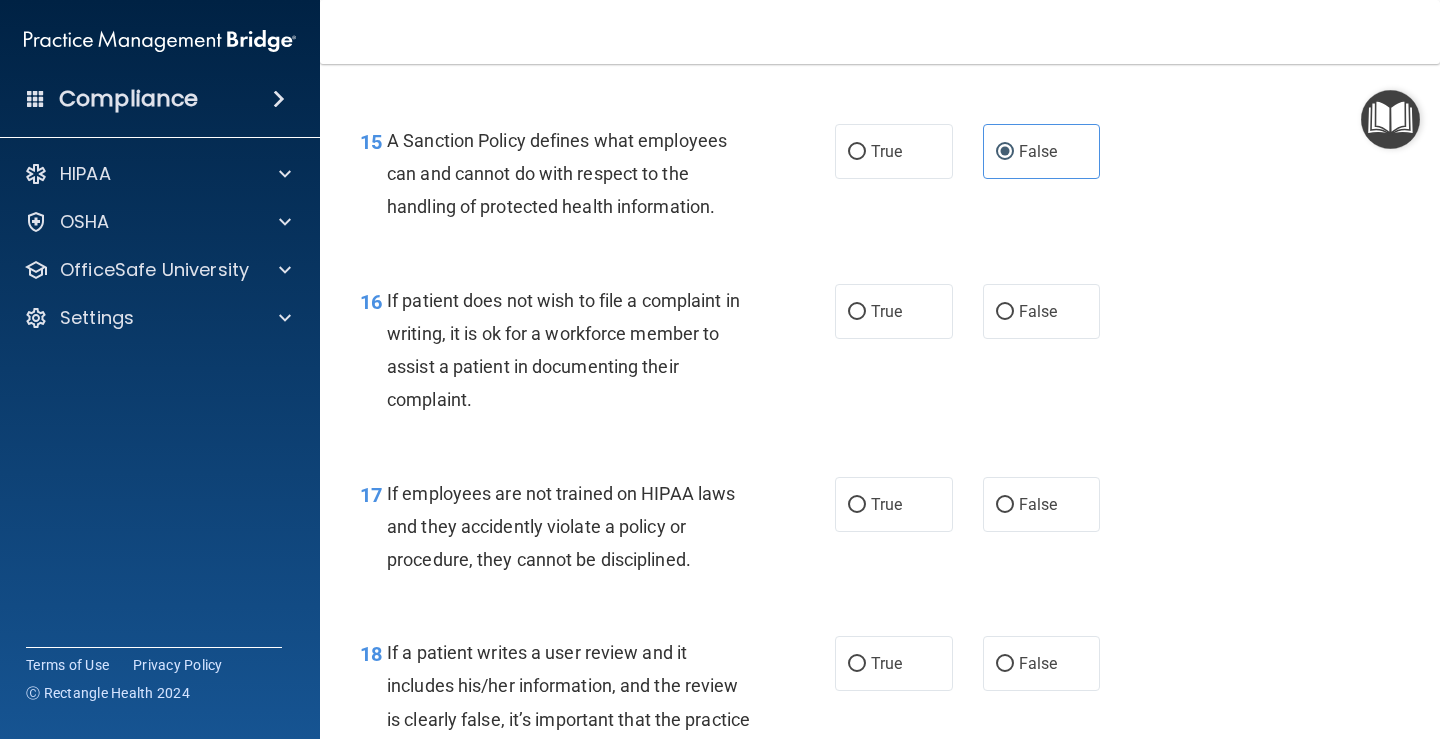 scroll, scrollTop: 3200, scrollLeft: 0, axis: vertical 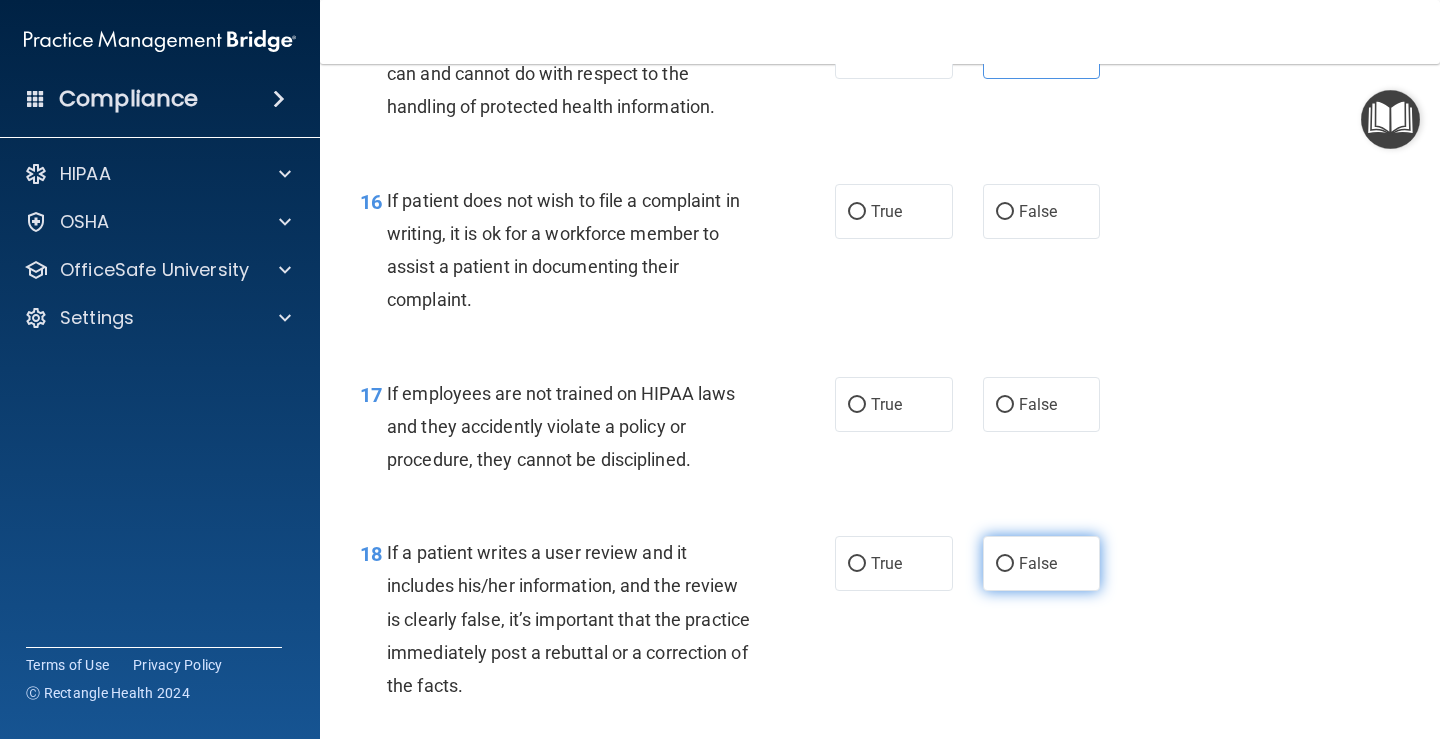 click on "False" at bounding box center (1042, 563) 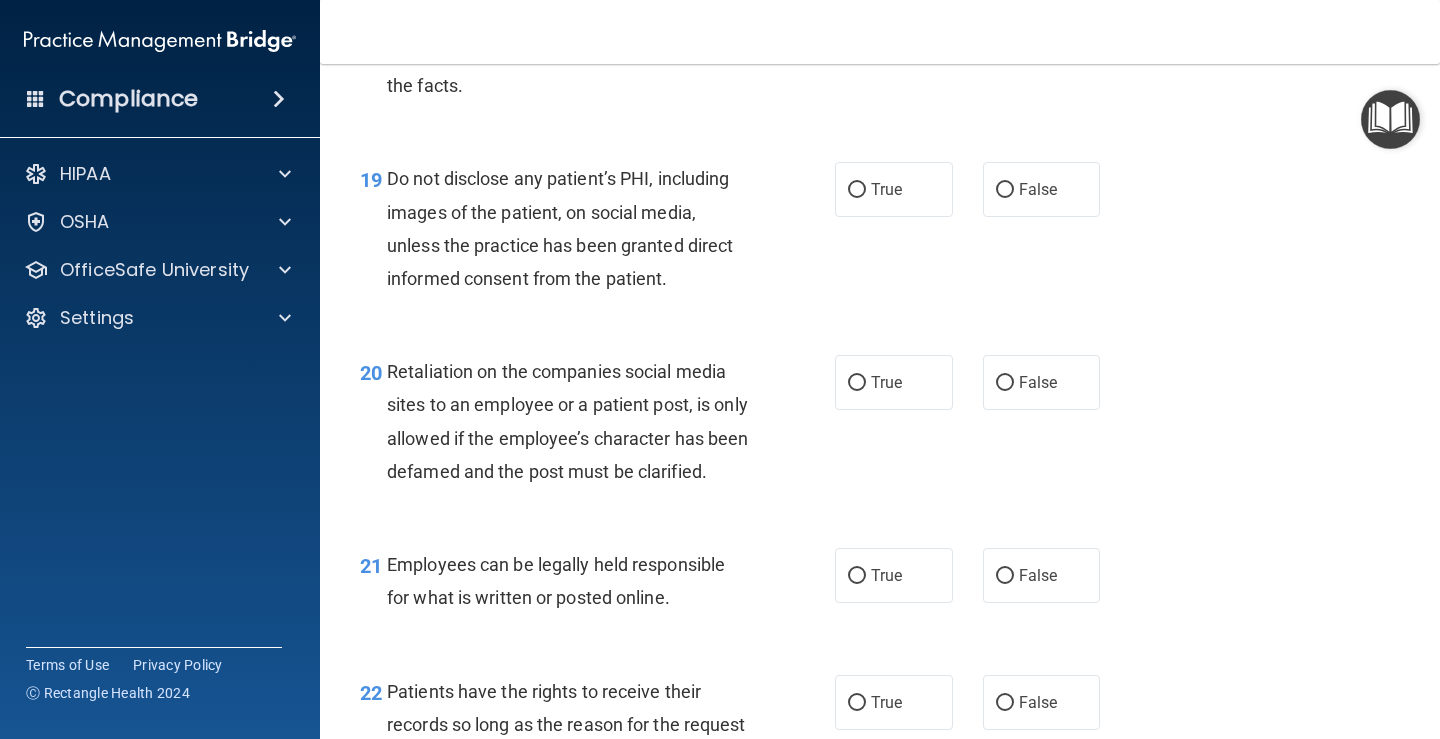 scroll, scrollTop: 3900, scrollLeft: 0, axis: vertical 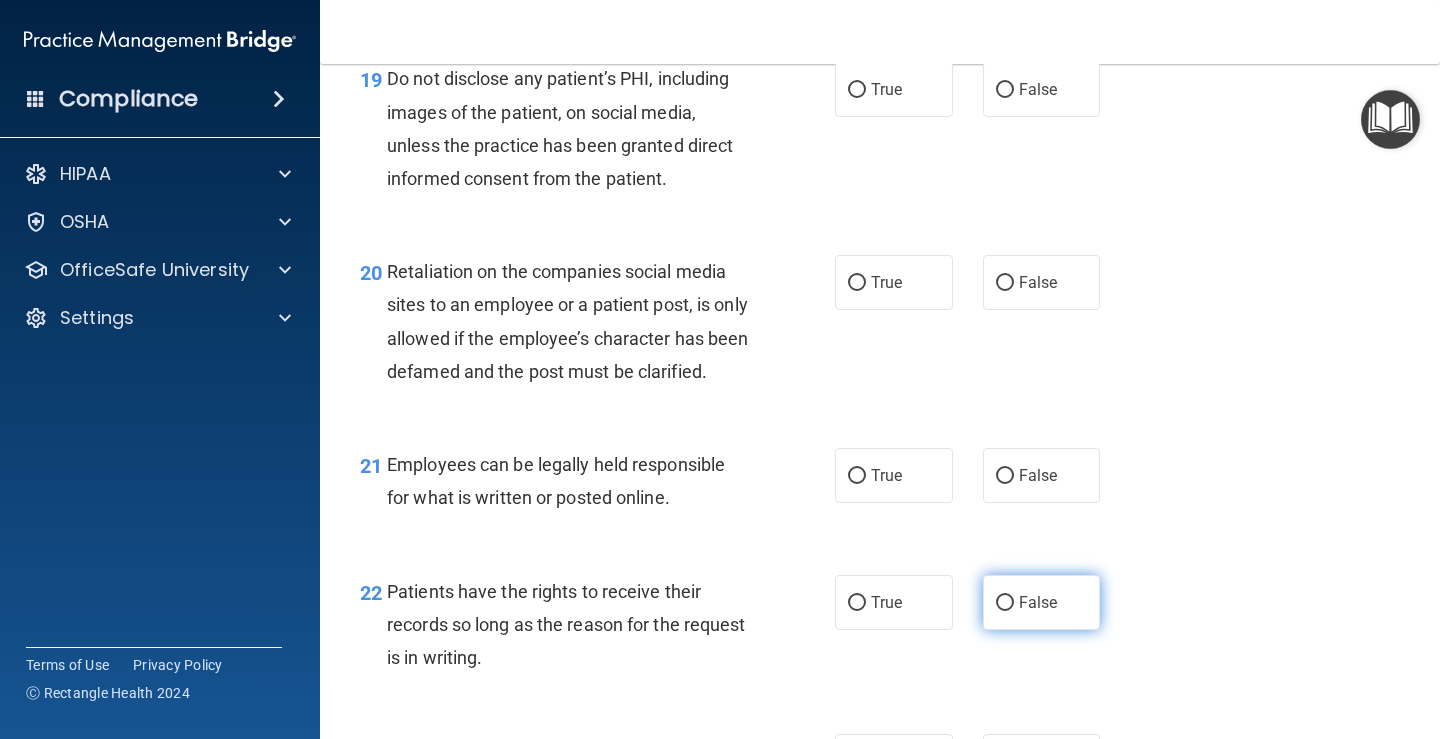 click on "False" at bounding box center [1038, 602] 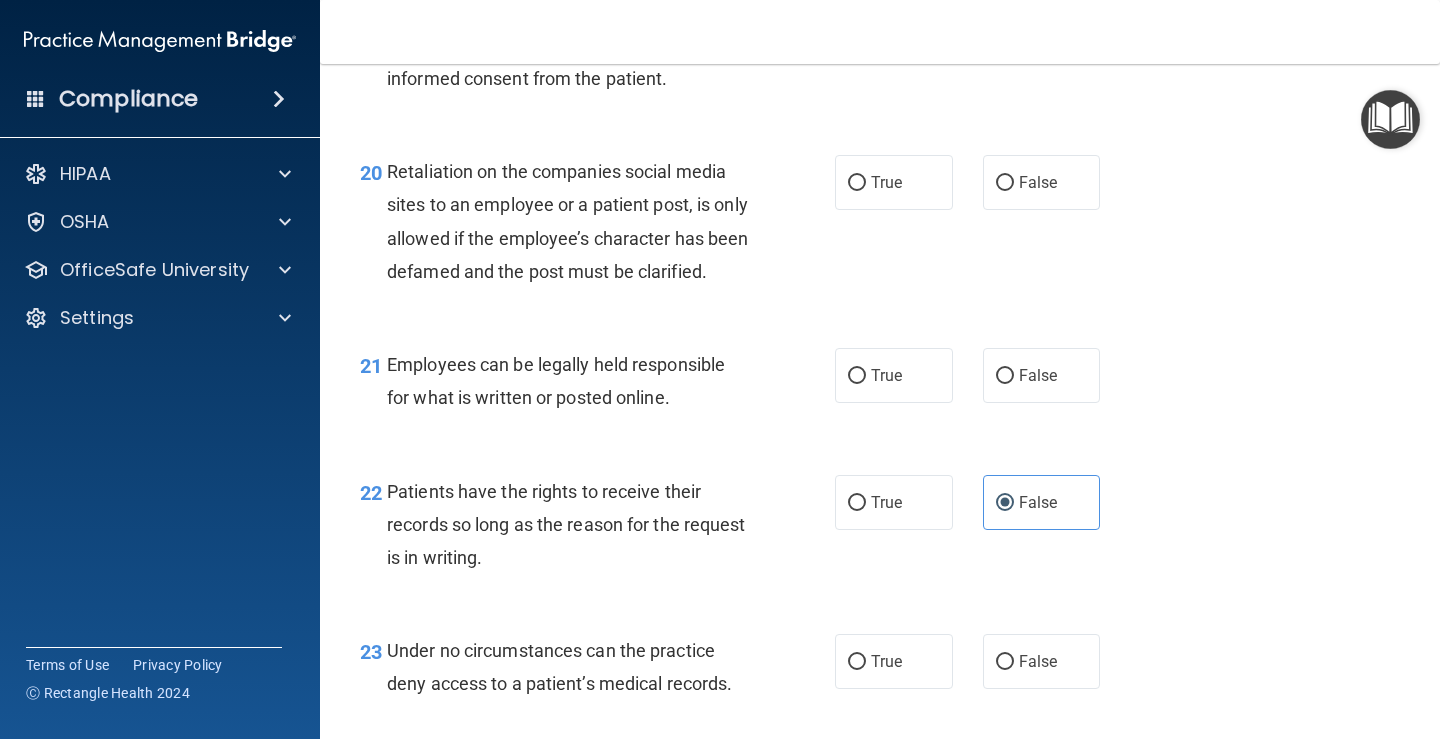 scroll, scrollTop: 4100, scrollLeft: 0, axis: vertical 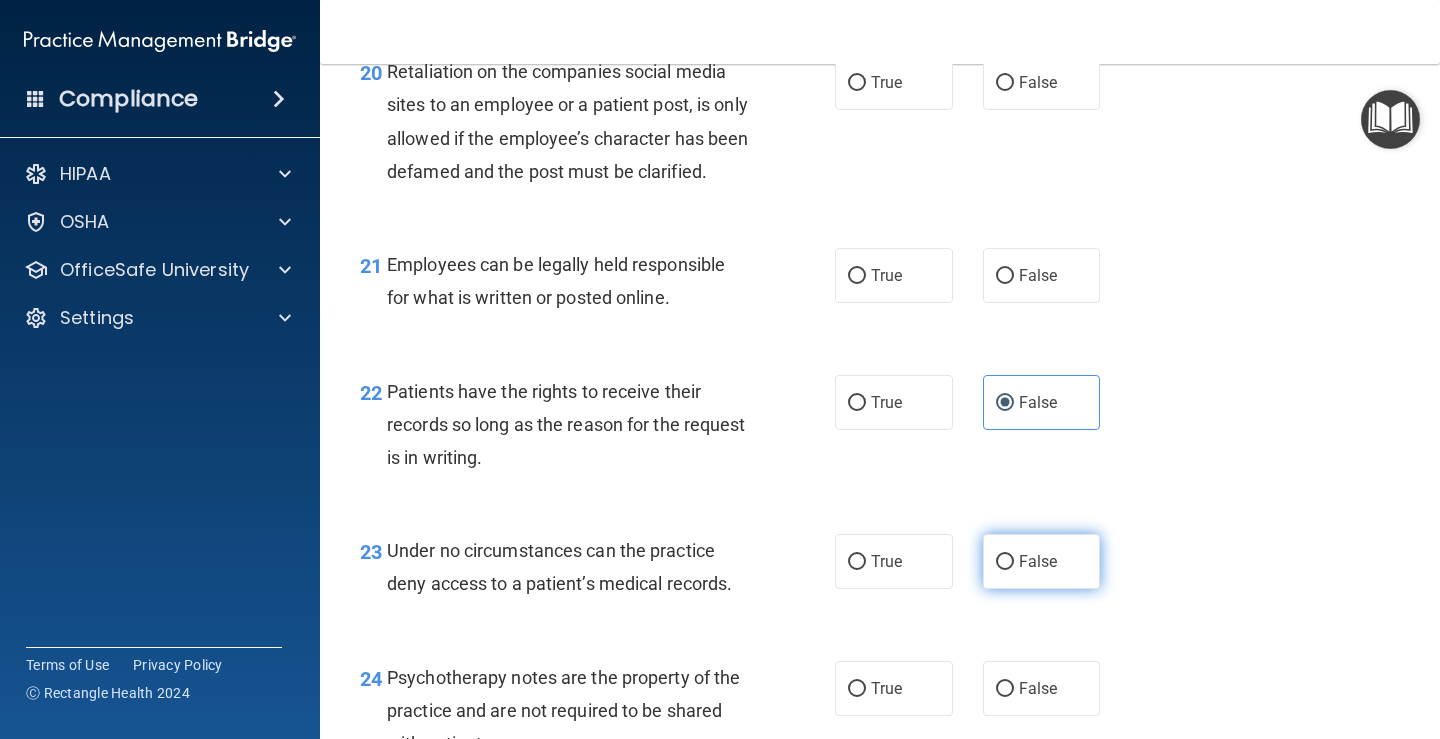 click on "False" at bounding box center (1005, 562) 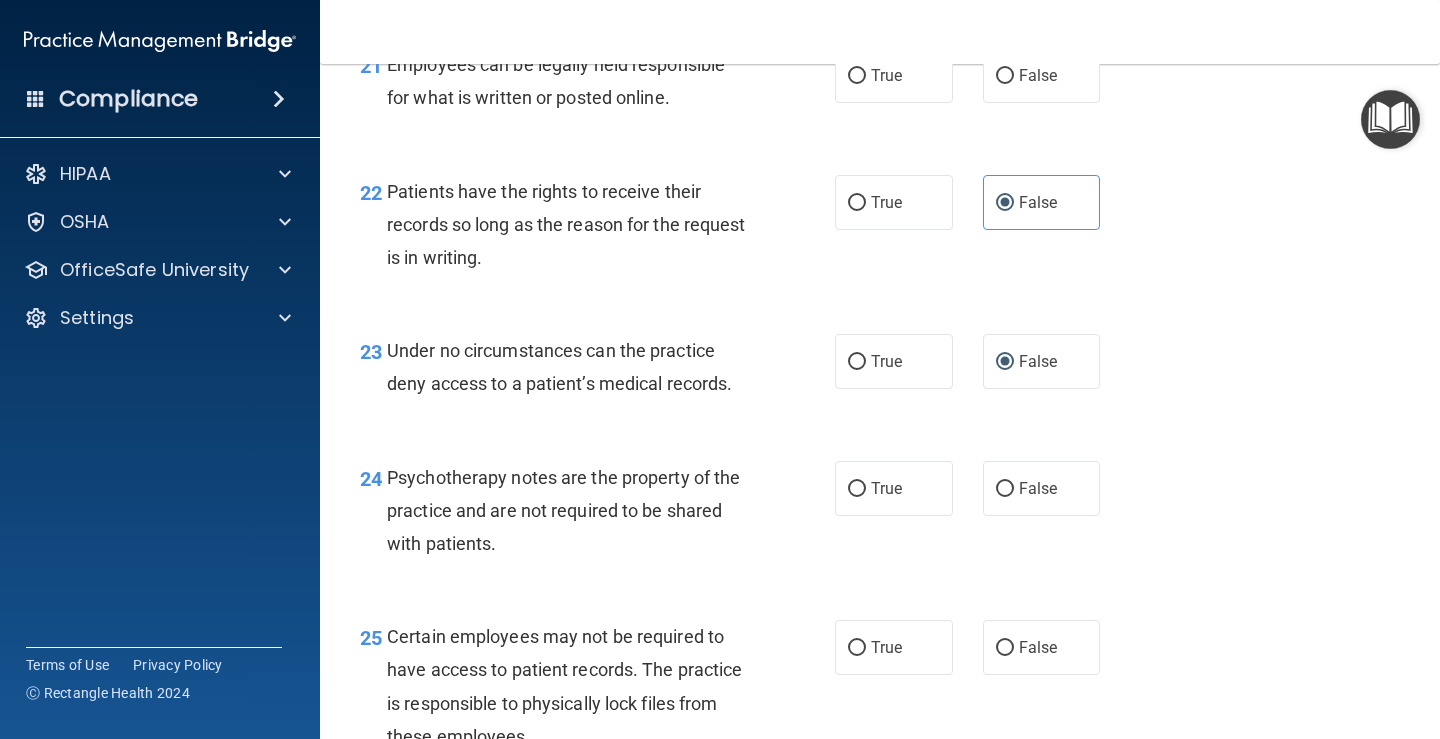 scroll, scrollTop: 4400, scrollLeft: 0, axis: vertical 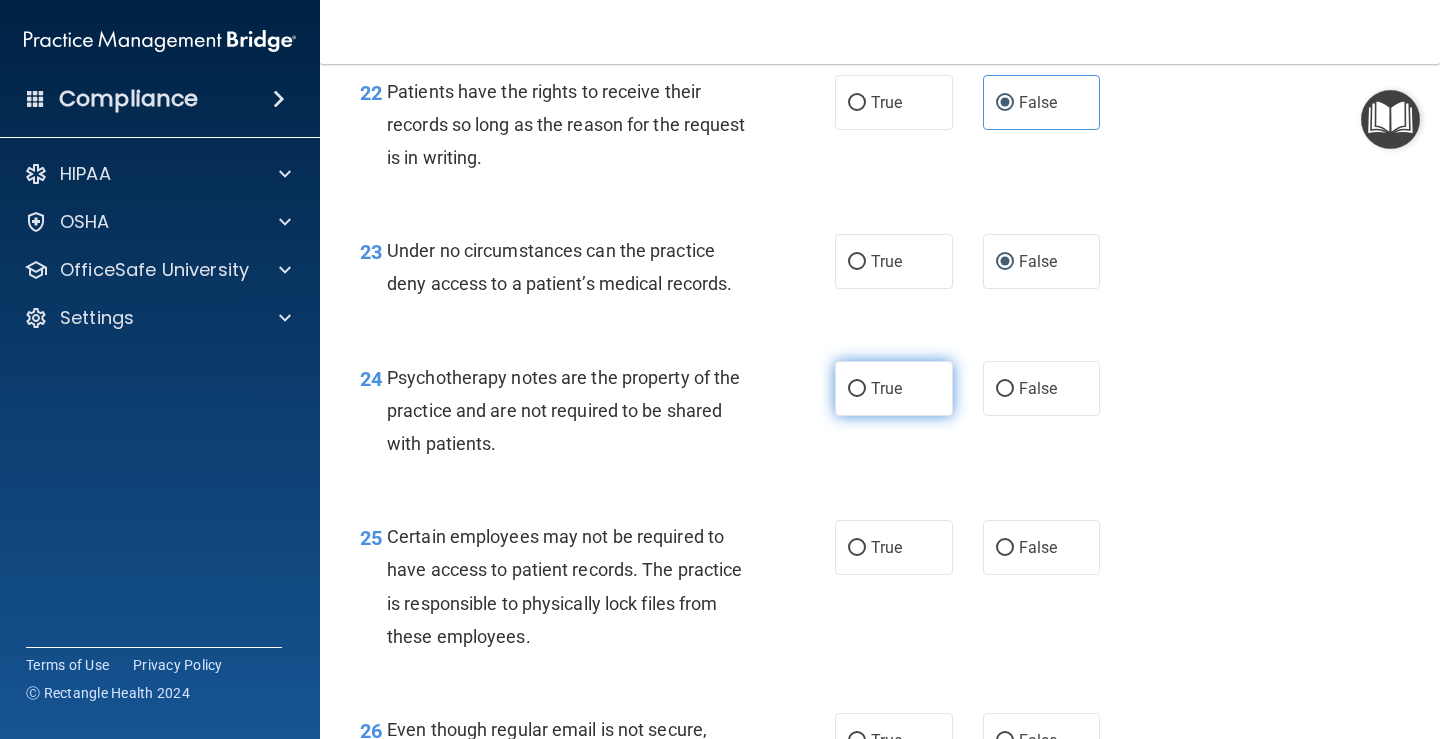 click on "True" at bounding box center [886, 388] 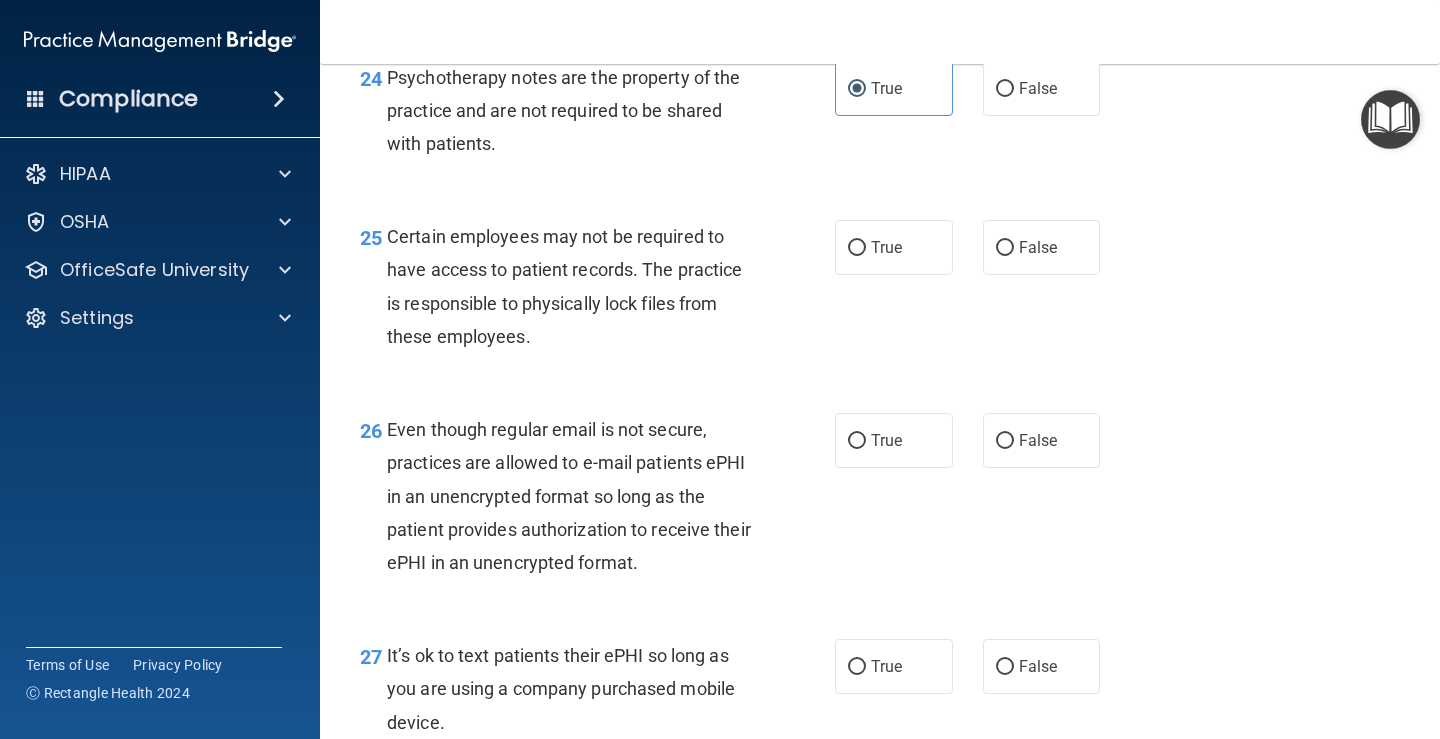 scroll, scrollTop: 4800, scrollLeft: 0, axis: vertical 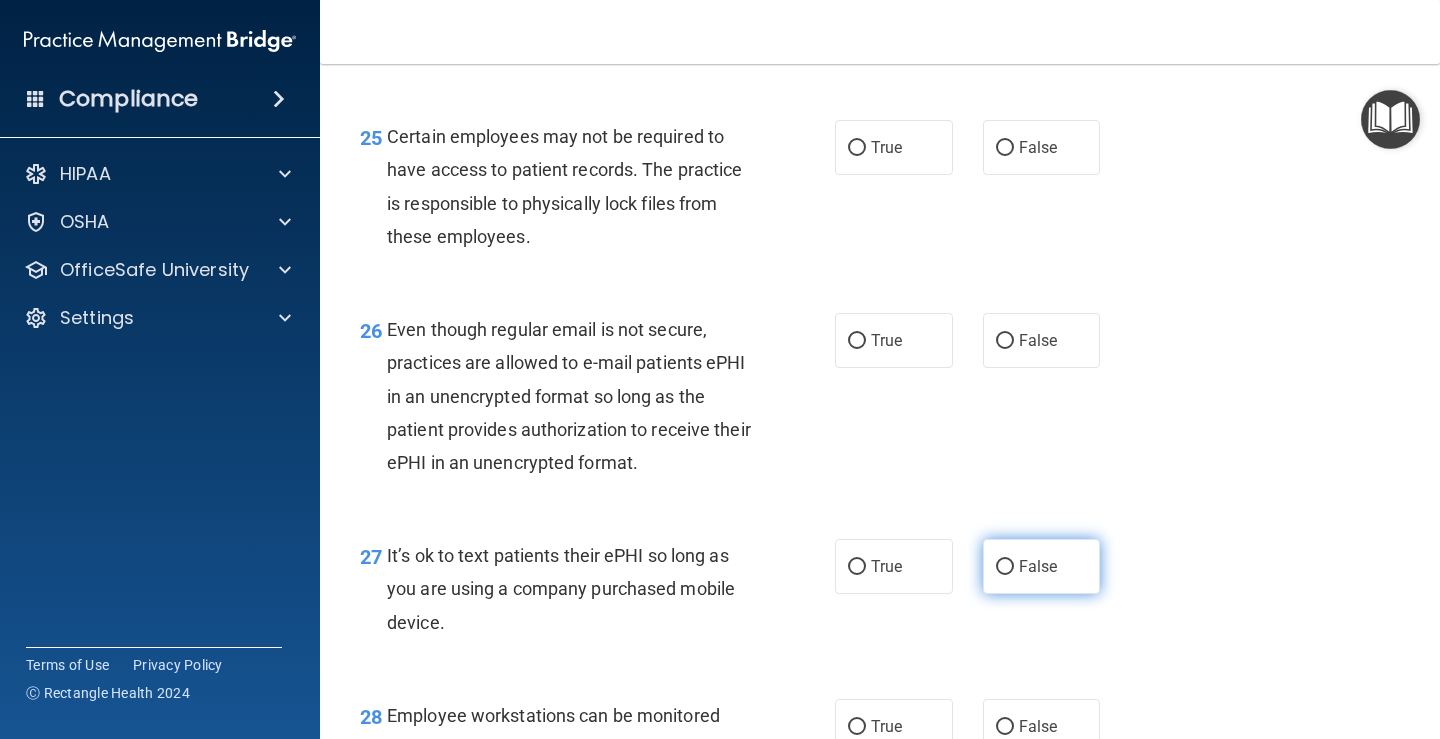 click on "False" at bounding box center [1038, 566] 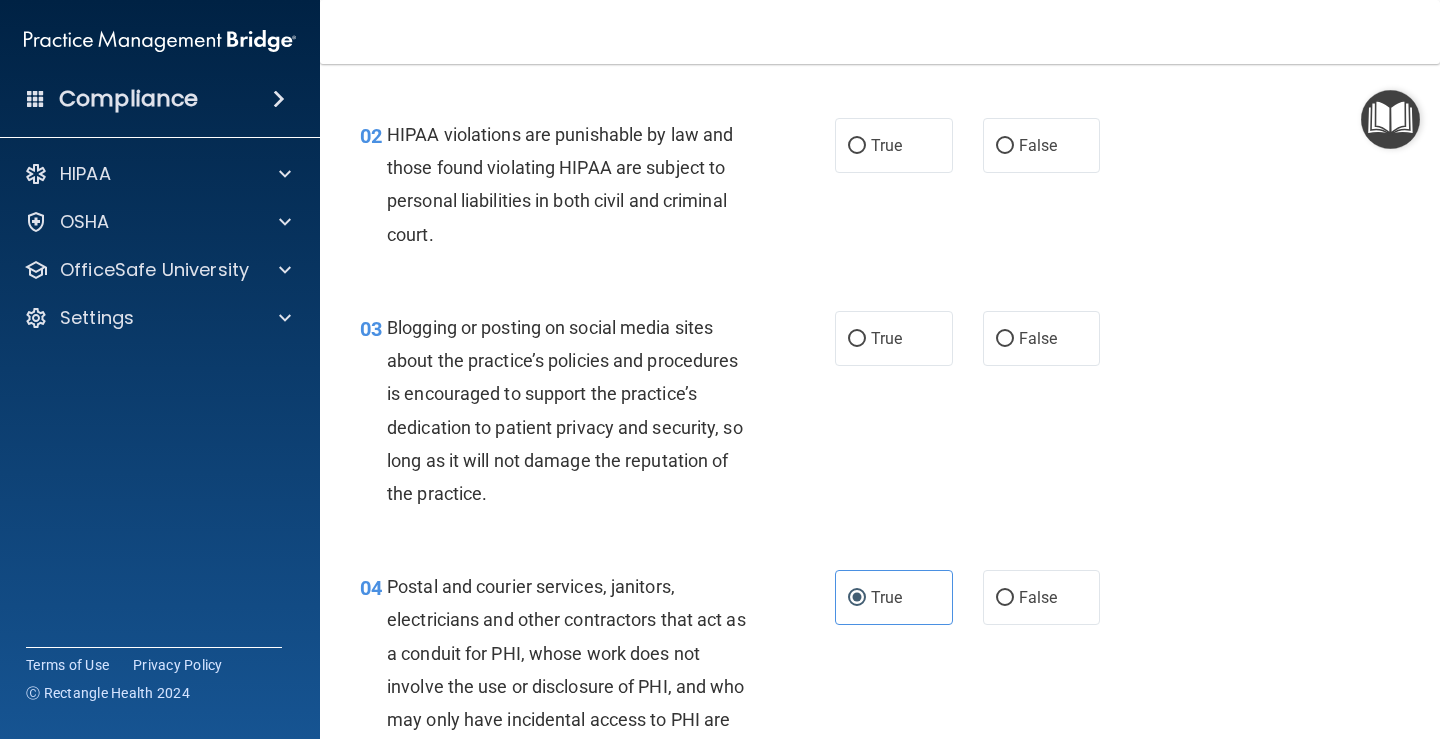 scroll, scrollTop: 0, scrollLeft: 0, axis: both 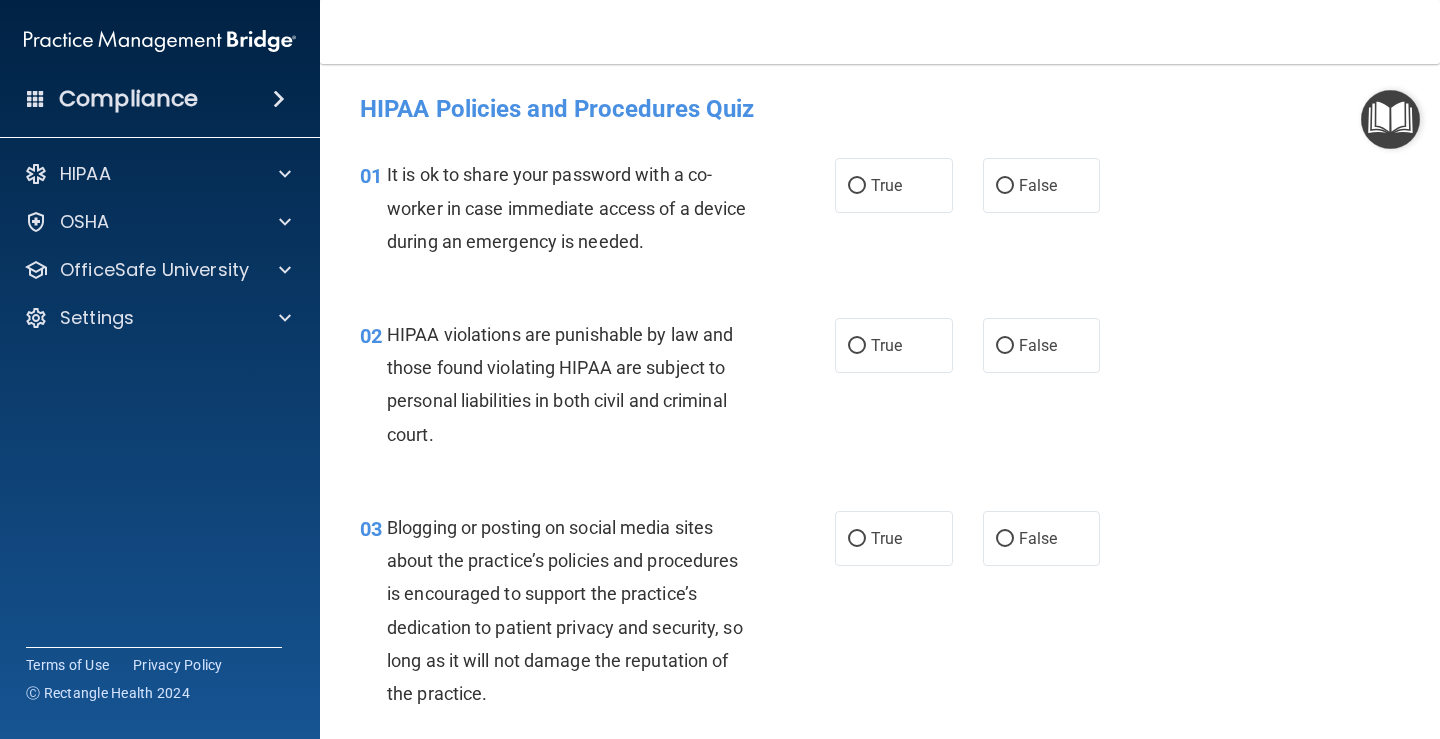 click on "True           False" at bounding box center (976, 185) 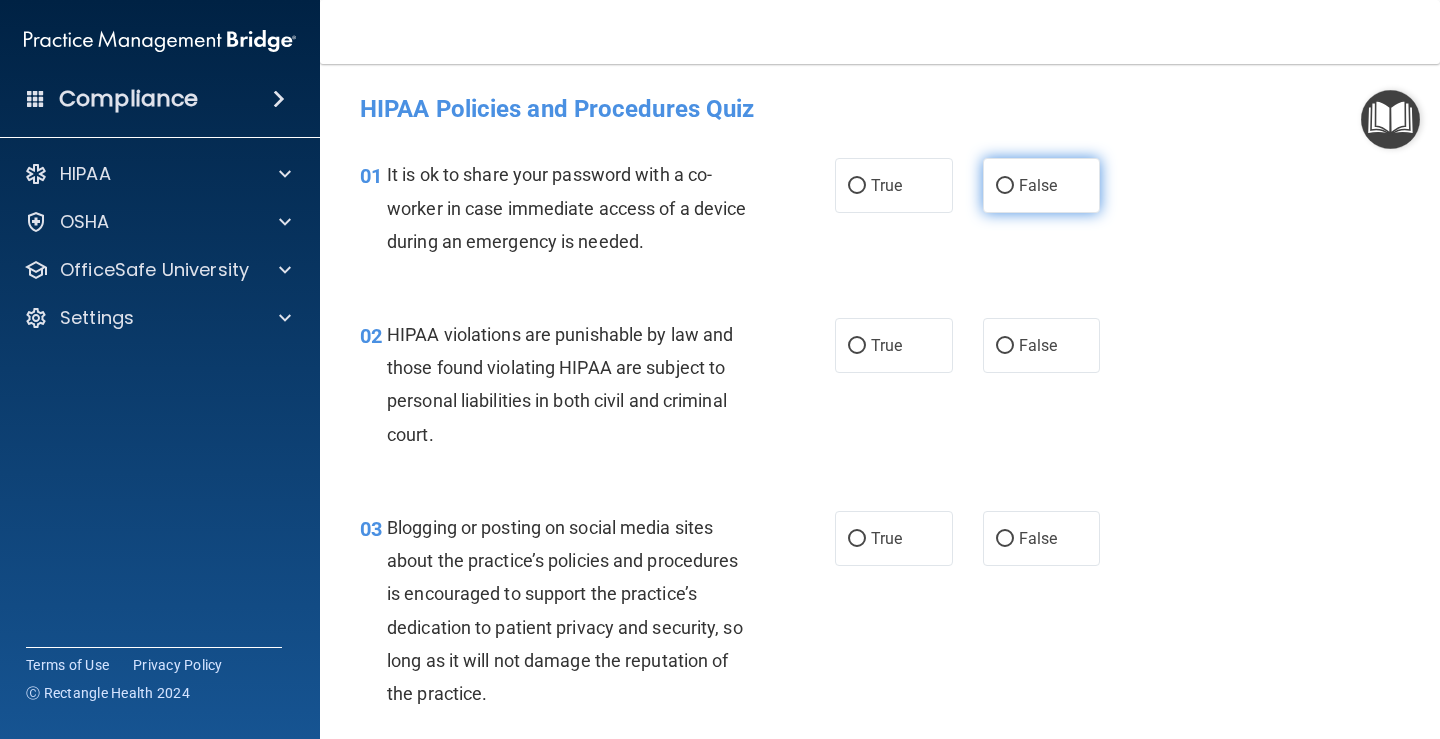 click on "False" at bounding box center [1042, 185] 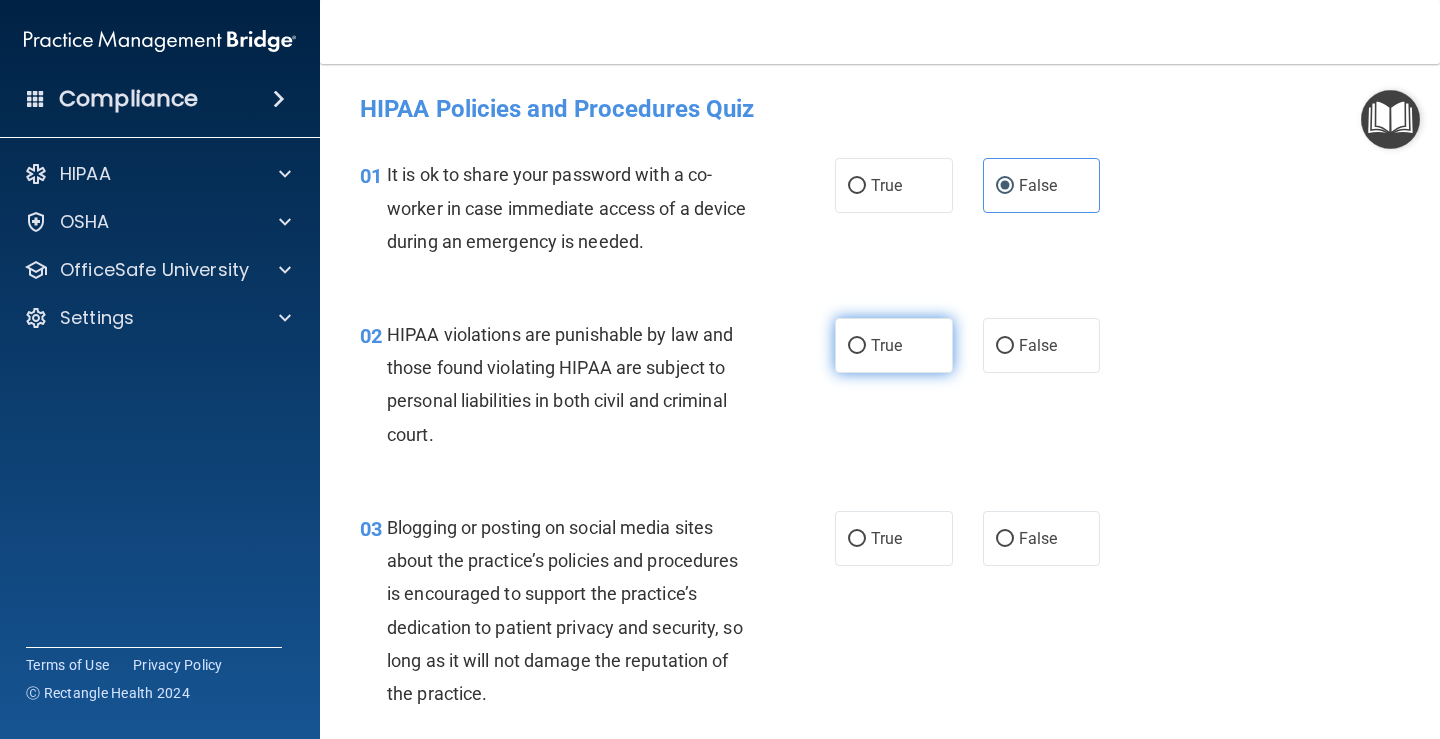drag, startPoint x: 874, startPoint y: 348, endPoint x: 846, endPoint y: 356, distance: 29.12044 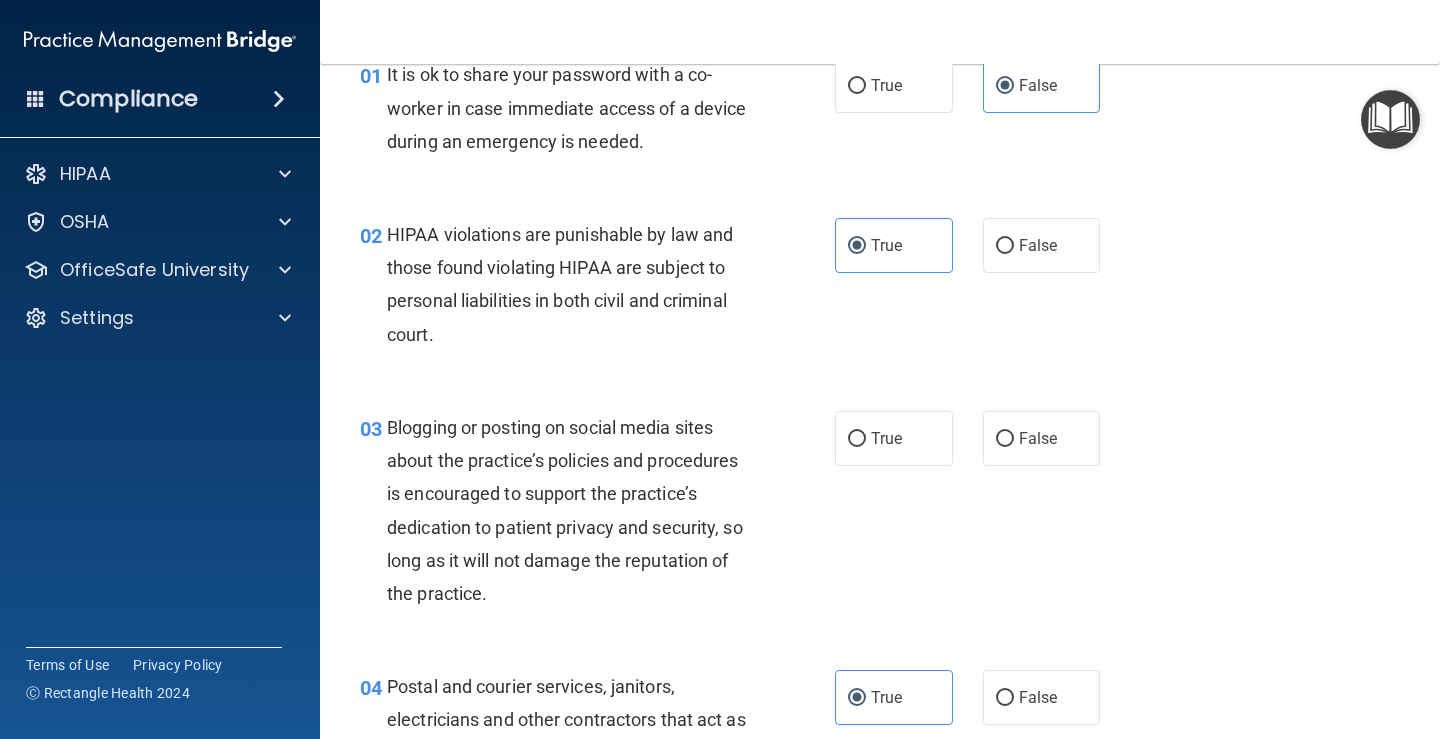 scroll, scrollTop: 200, scrollLeft: 0, axis: vertical 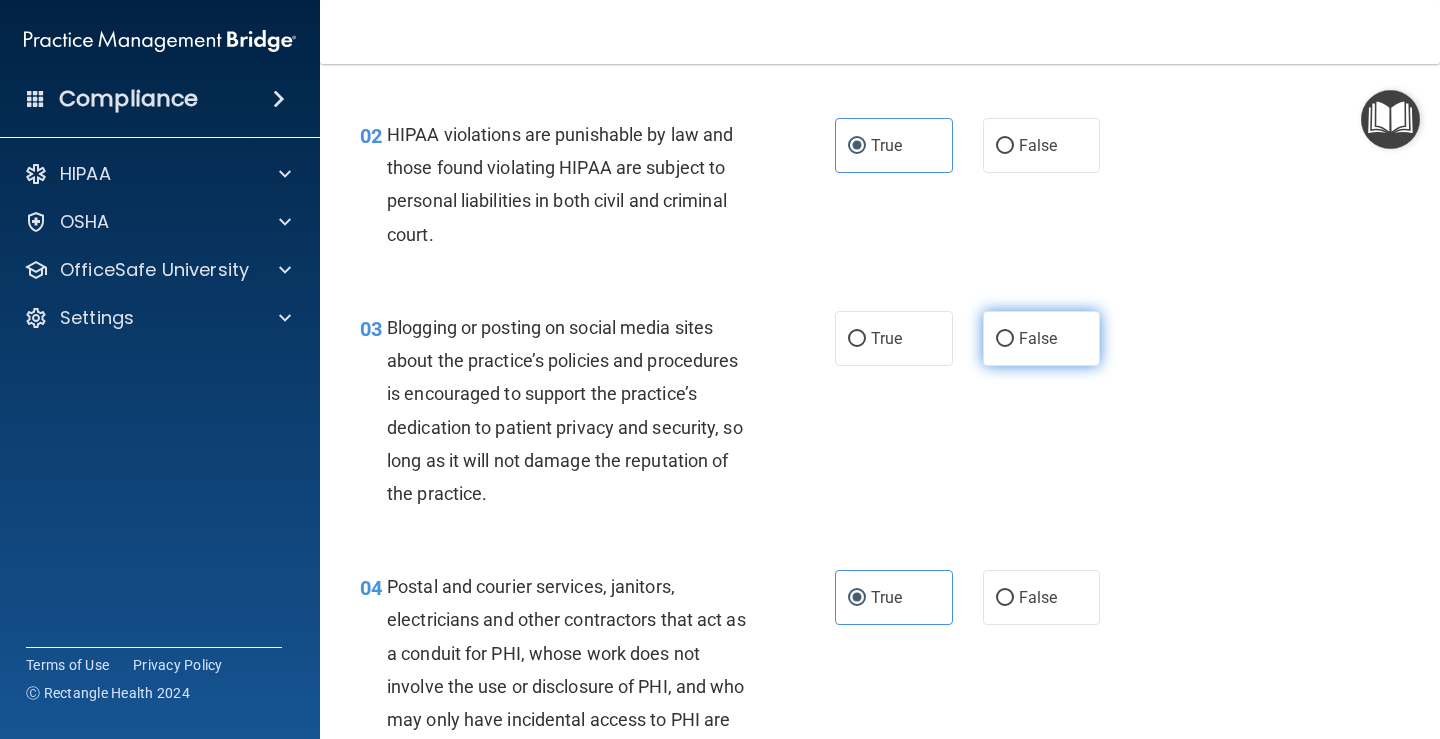 drag, startPoint x: 1032, startPoint y: 342, endPoint x: 982, endPoint y: 354, distance: 51.41984 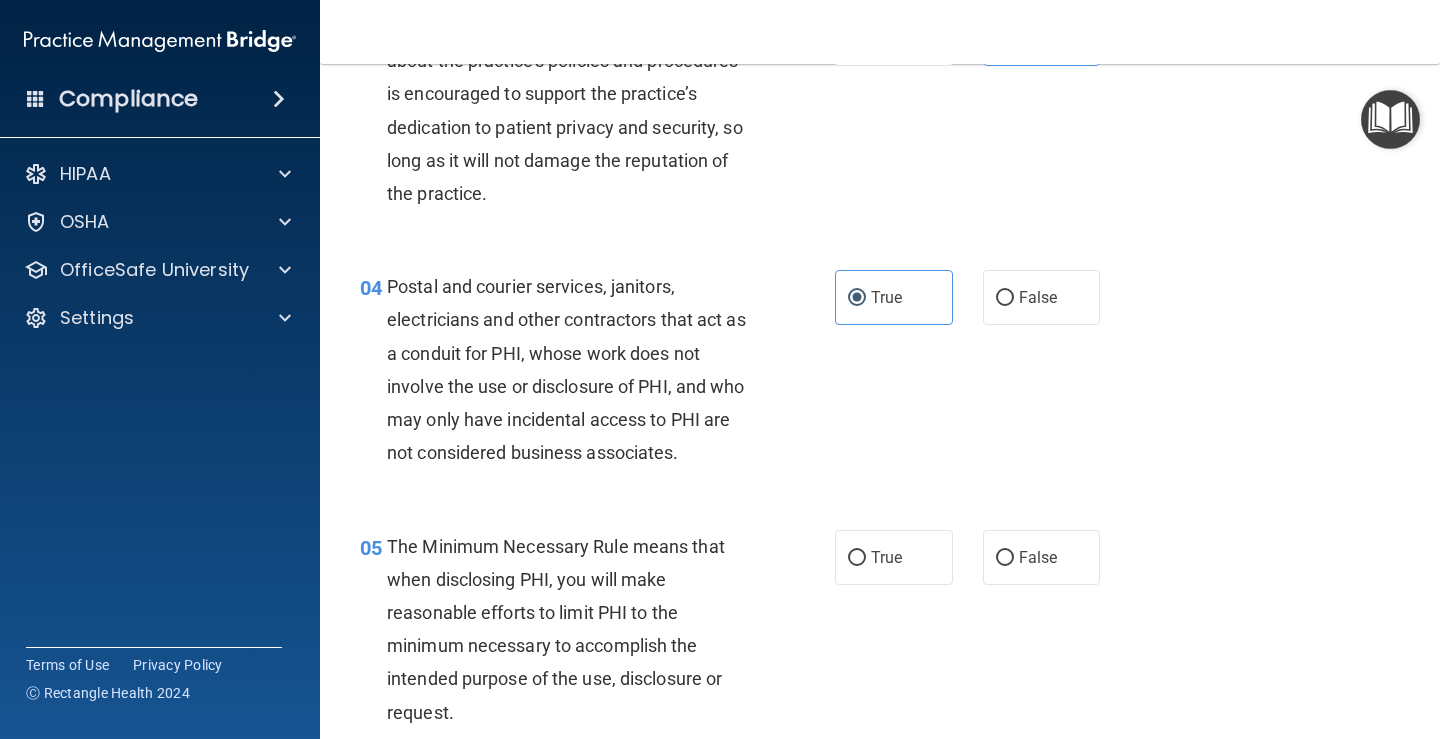 scroll, scrollTop: 700, scrollLeft: 0, axis: vertical 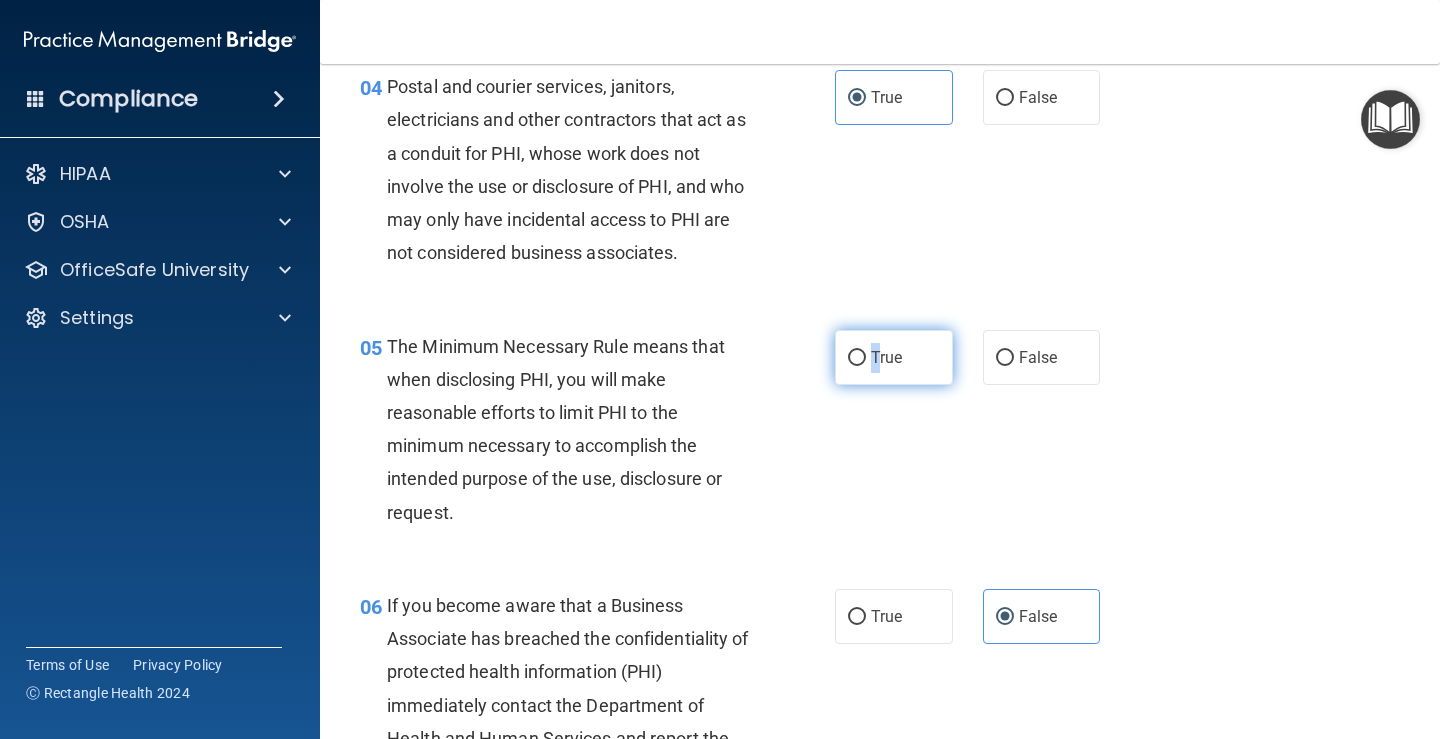 click on "True" at bounding box center [886, 357] 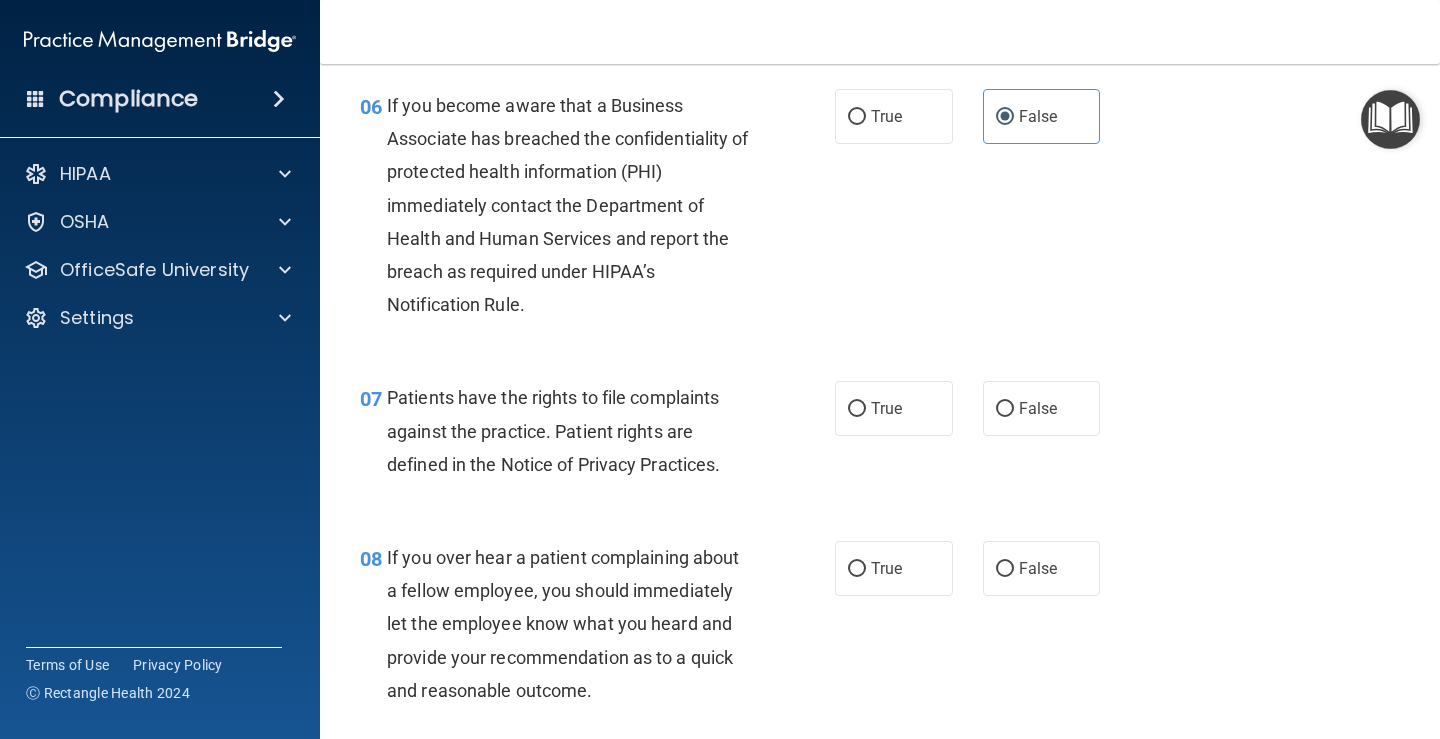 scroll, scrollTop: 1300, scrollLeft: 0, axis: vertical 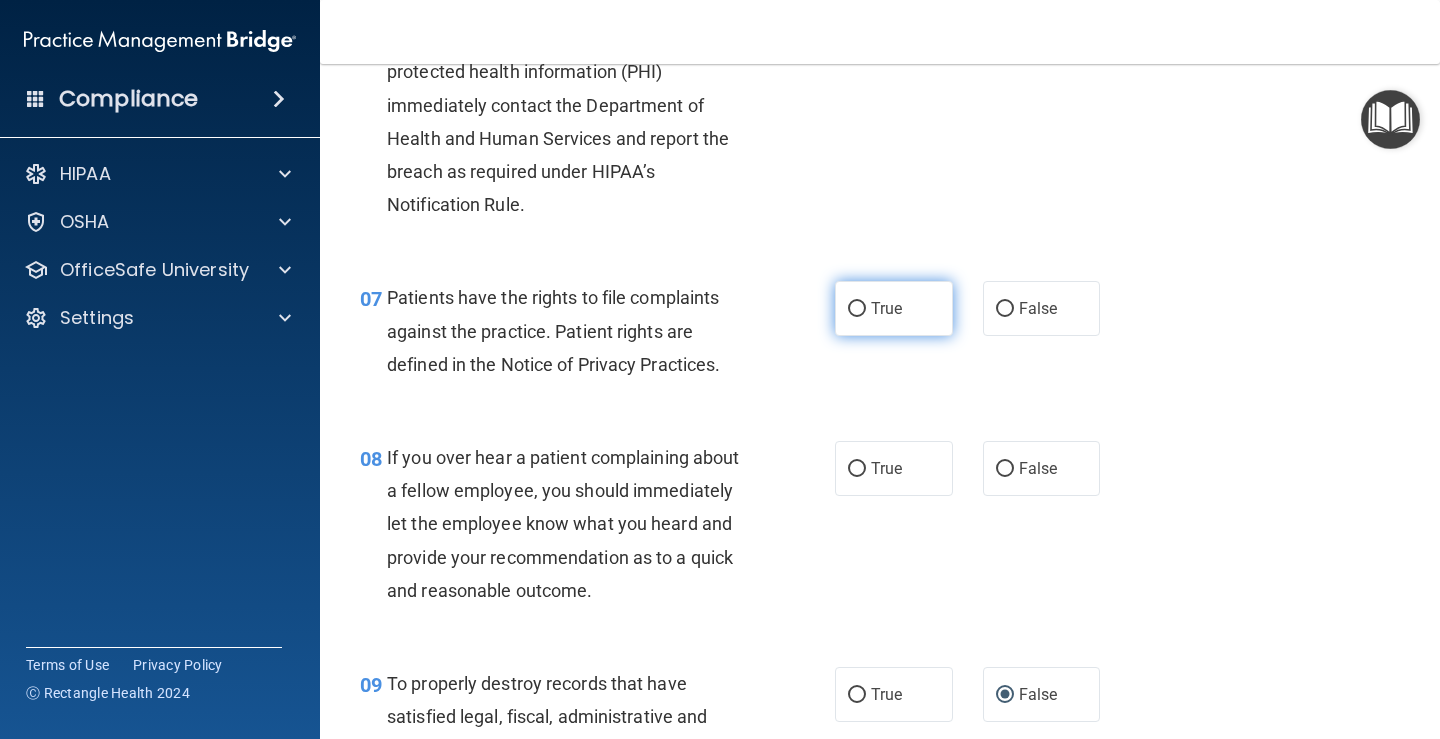 click on "True" at bounding box center [894, 308] 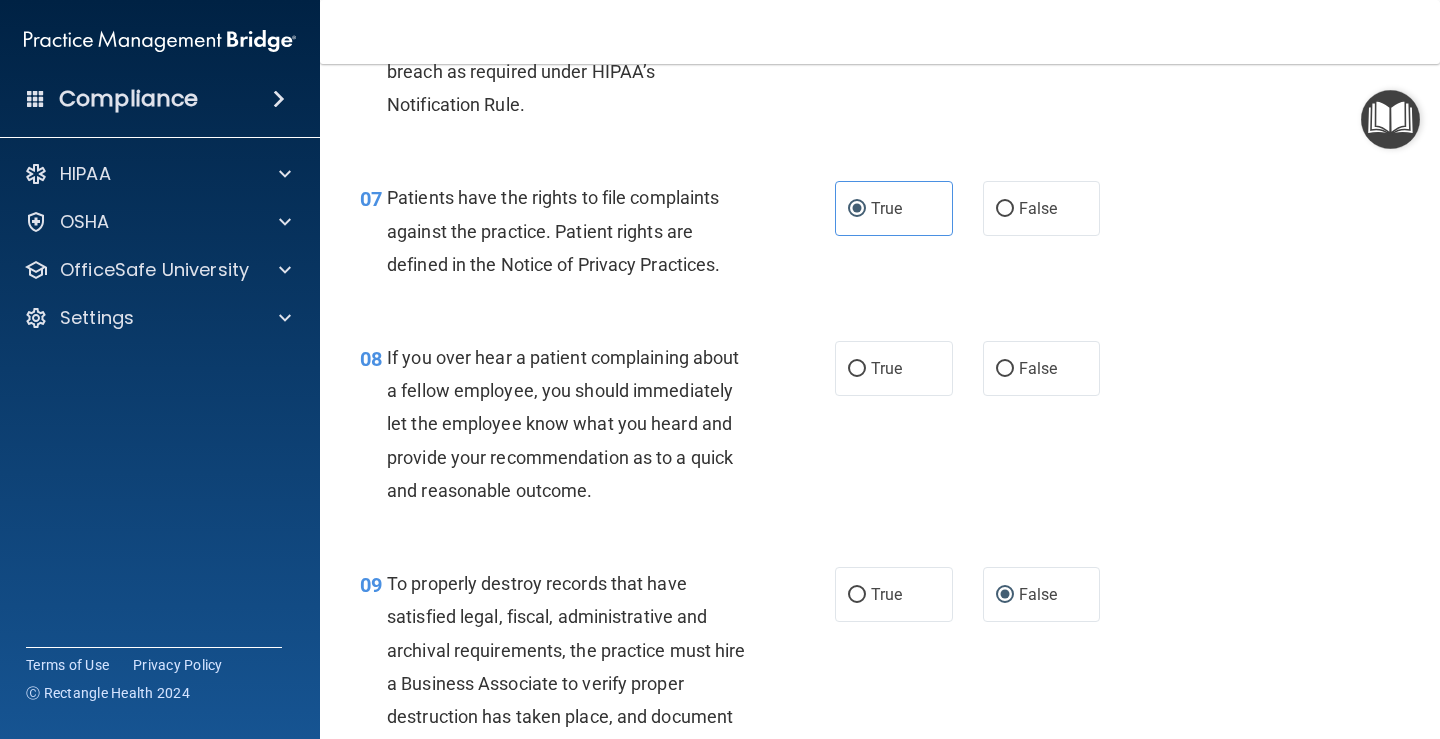 scroll, scrollTop: 1500, scrollLeft: 0, axis: vertical 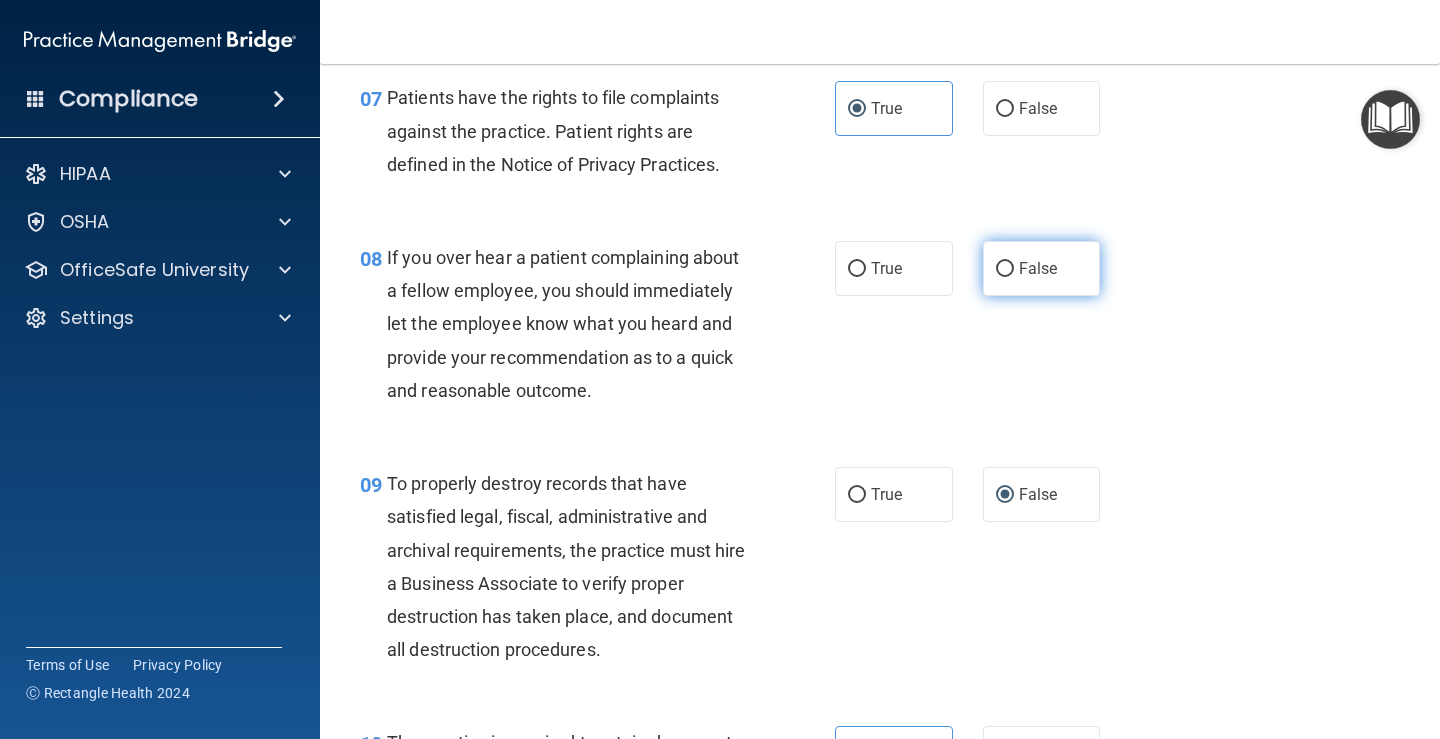 click on "False" at bounding box center (1038, 268) 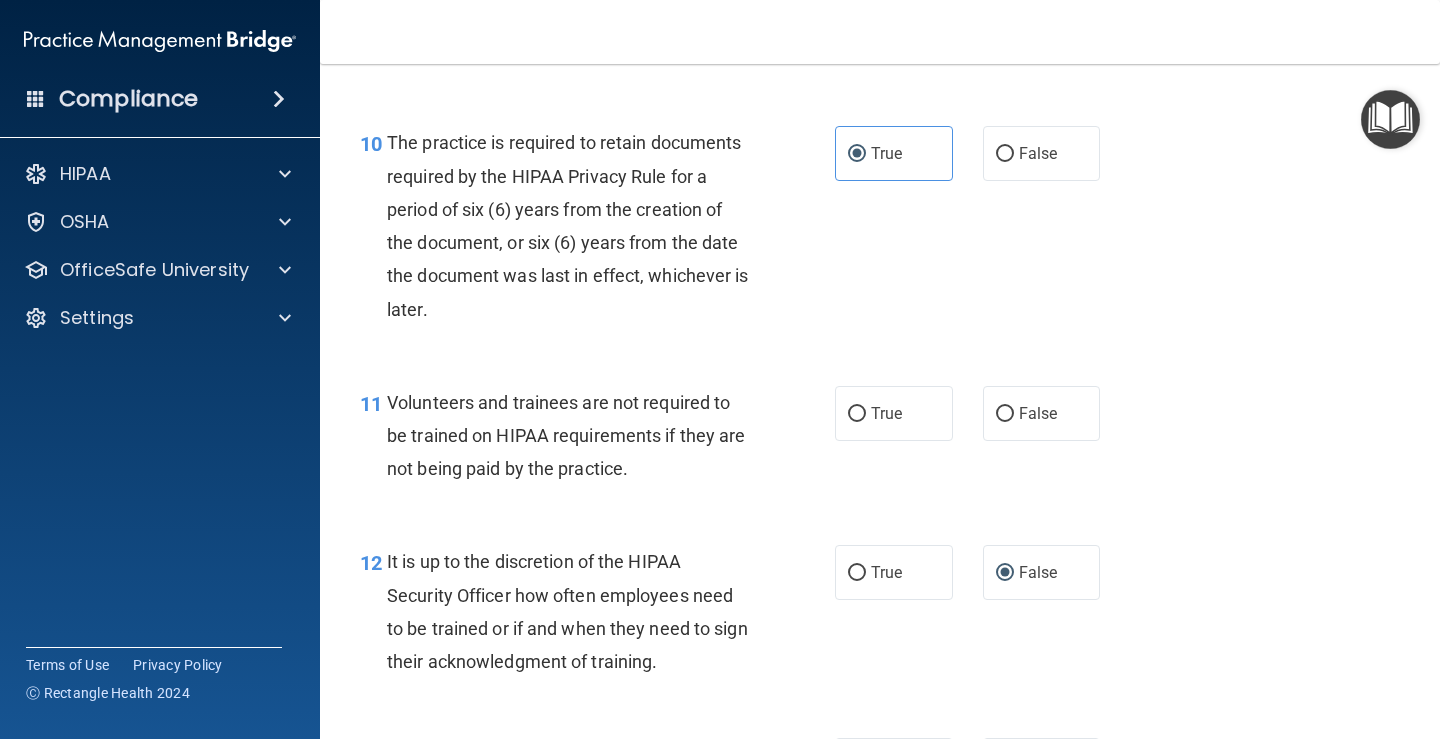 scroll, scrollTop: 2200, scrollLeft: 0, axis: vertical 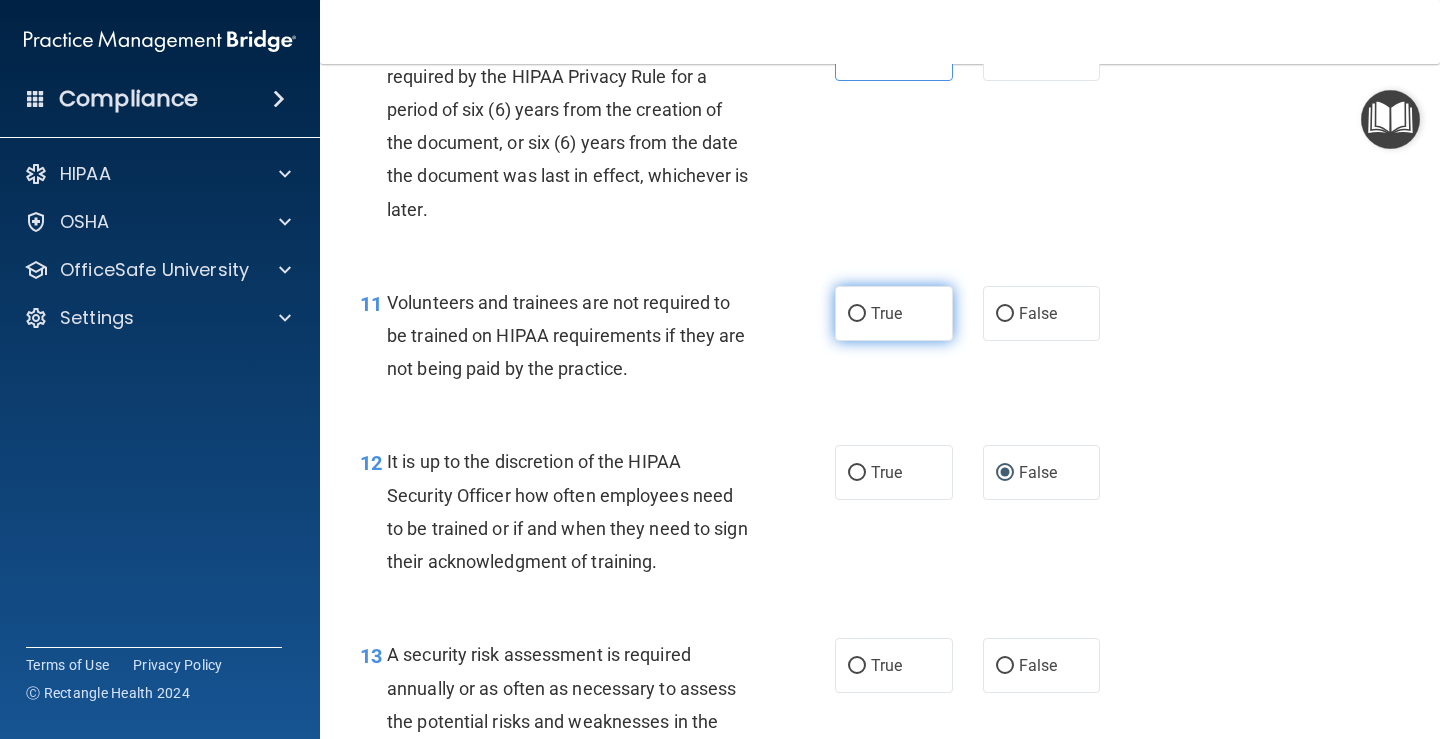 click on "True" at bounding box center (886, 313) 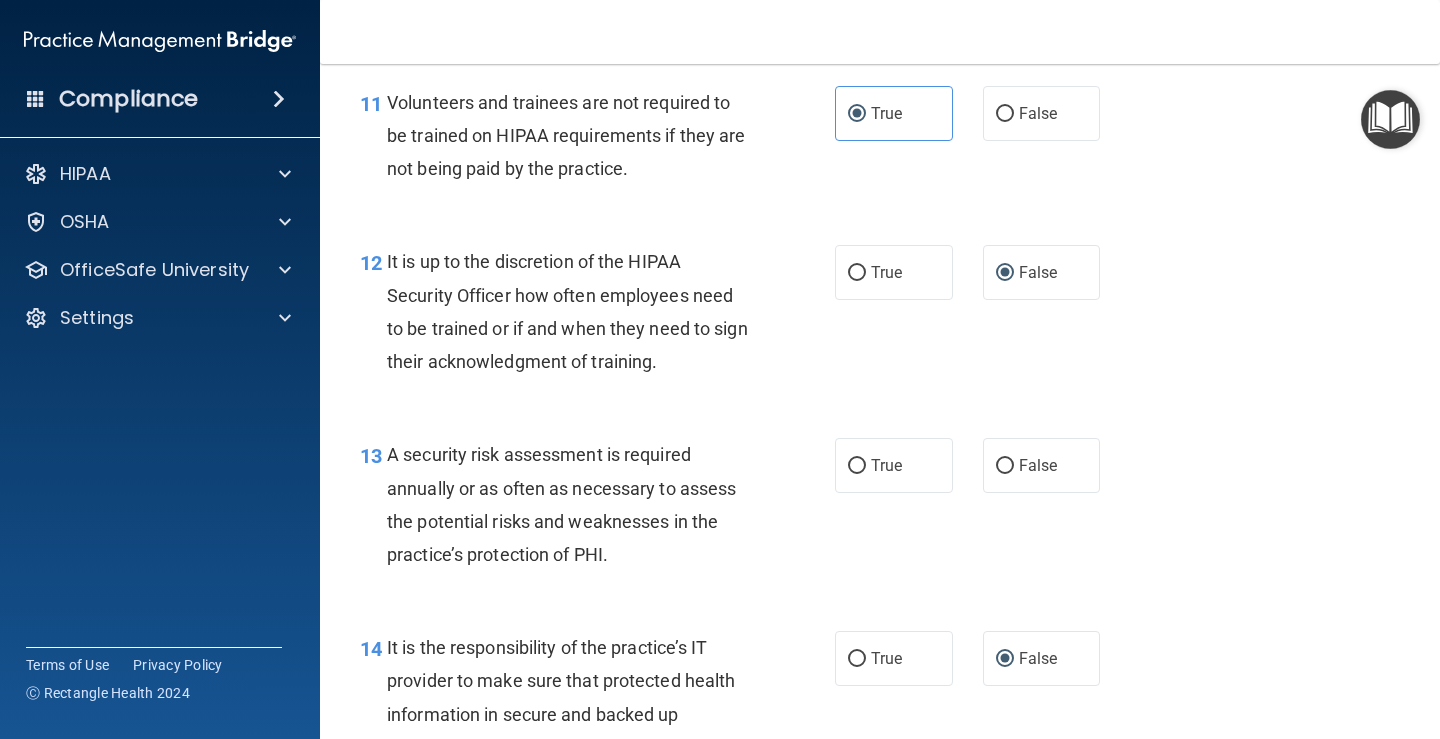 scroll, scrollTop: 2500, scrollLeft: 0, axis: vertical 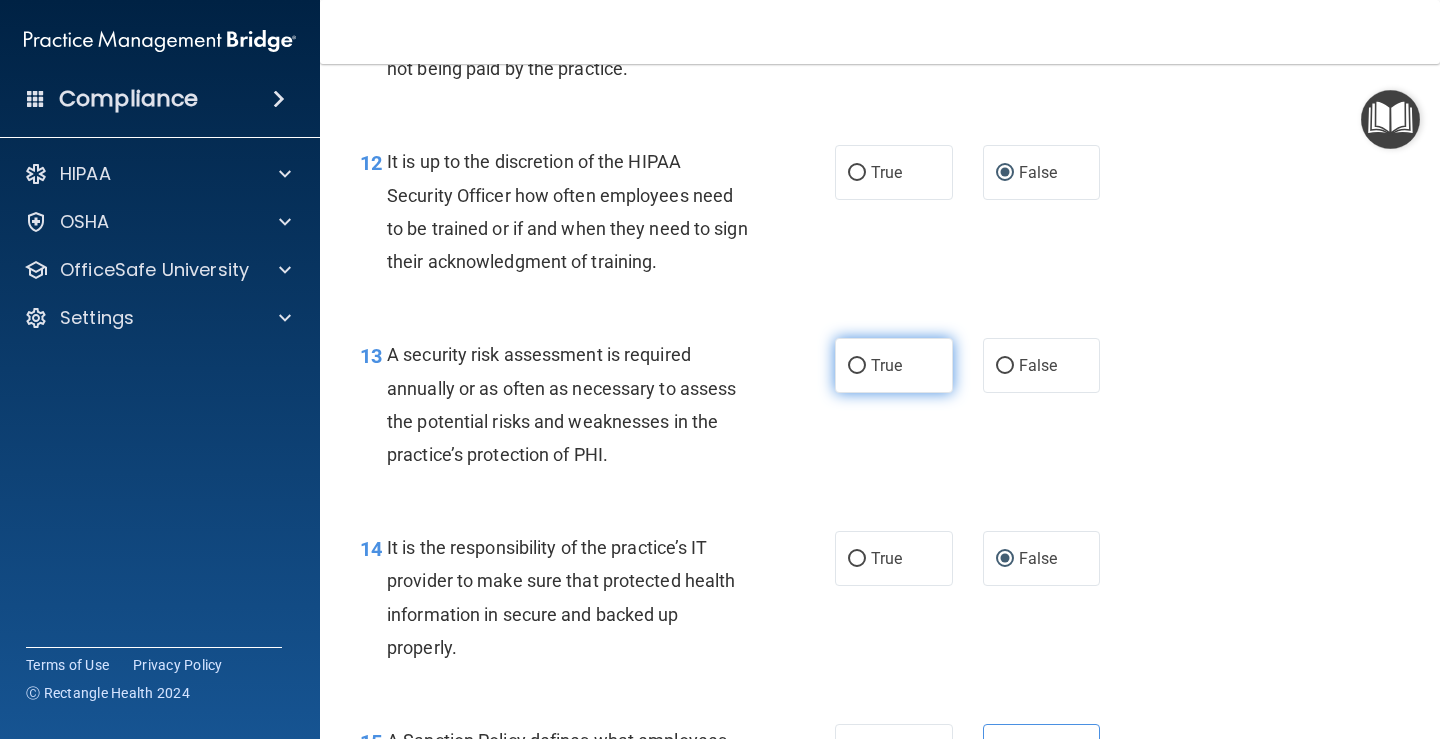 click on "True" at bounding box center (886, 365) 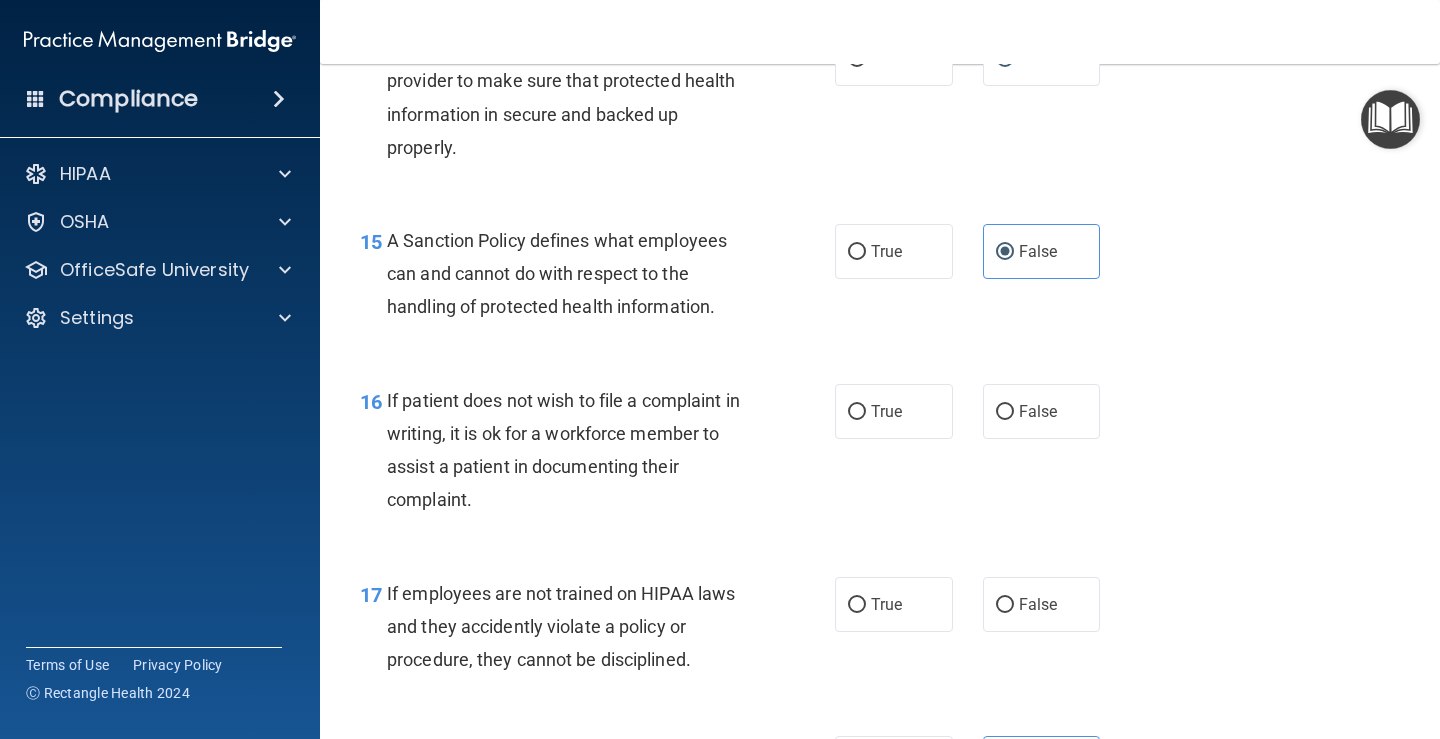 scroll, scrollTop: 3100, scrollLeft: 0, axis: vertical 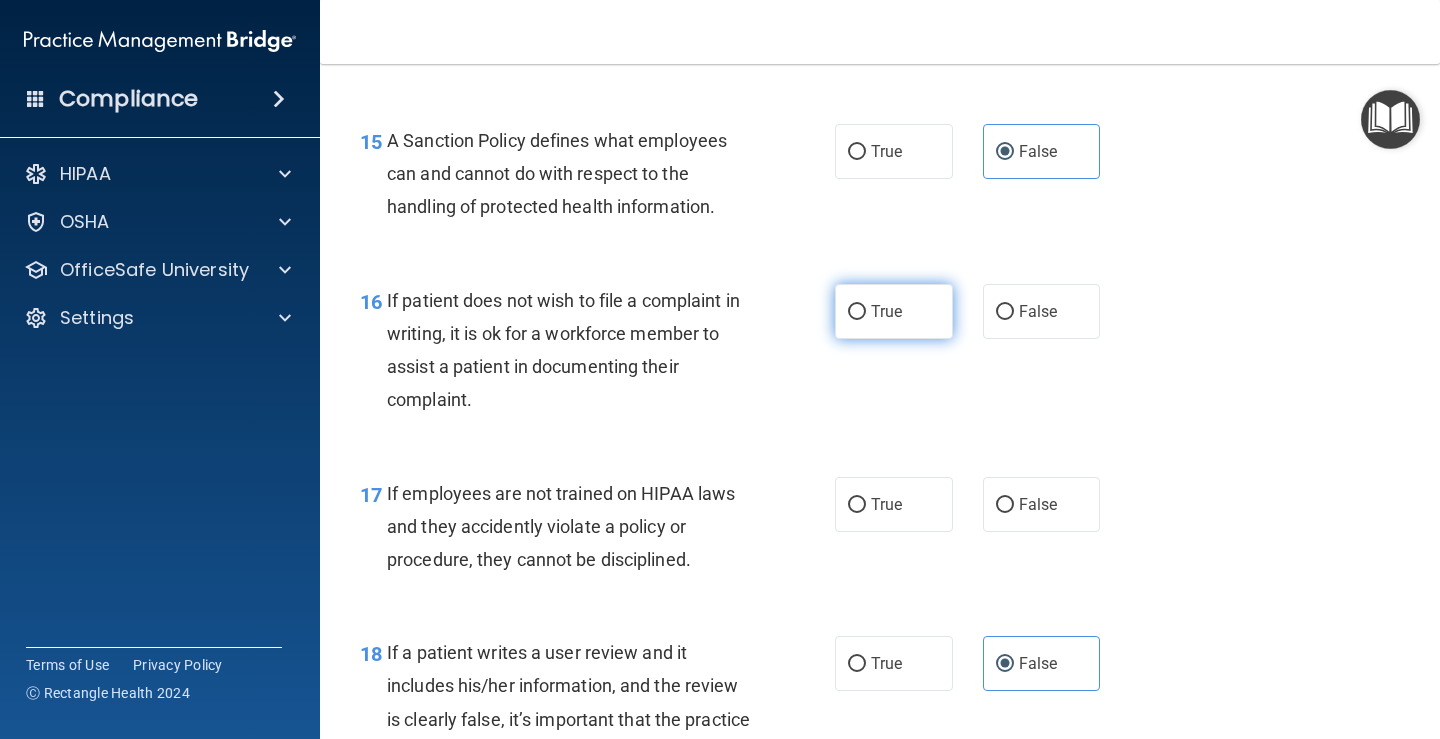 click on "True" at bounding box center [894, 311] 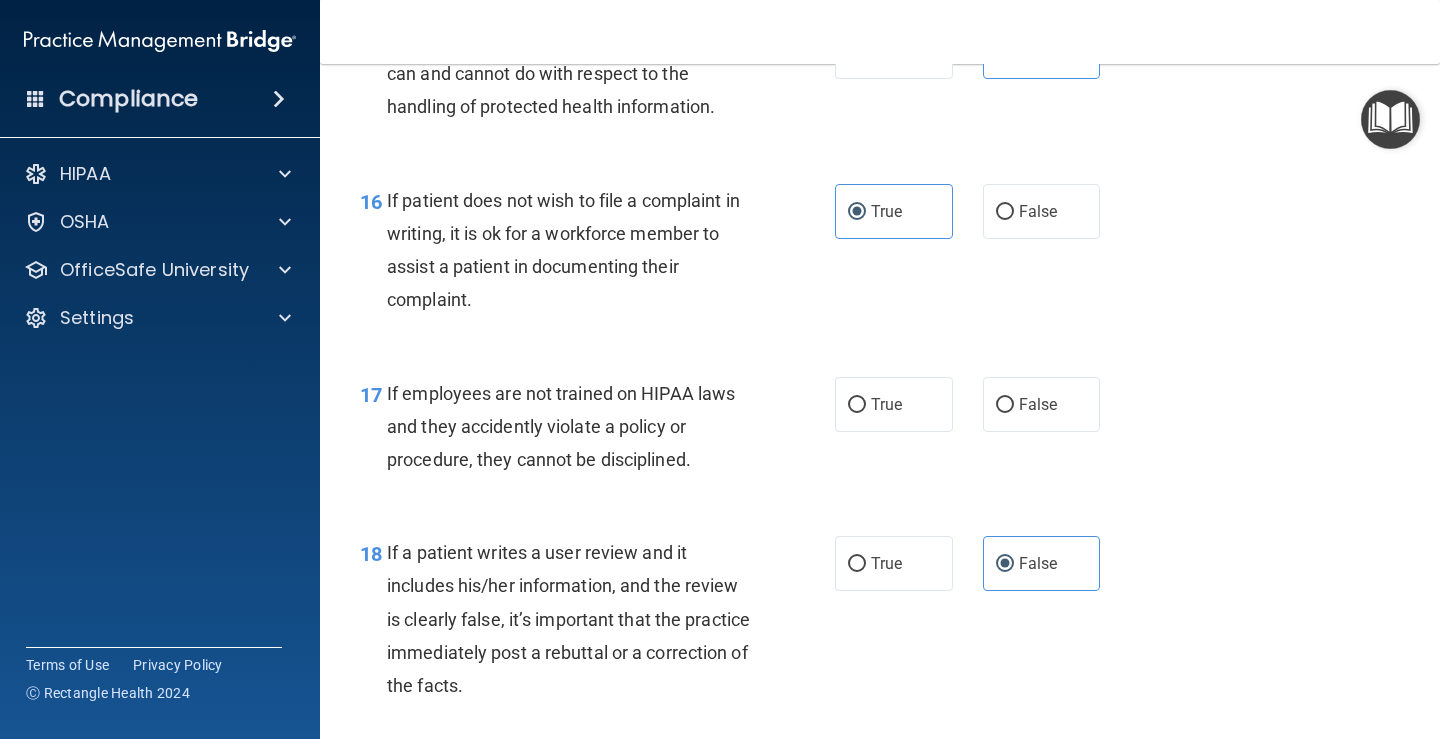 scroll, scrollTop: 3300, scrollLeft: 0, axis: vertical 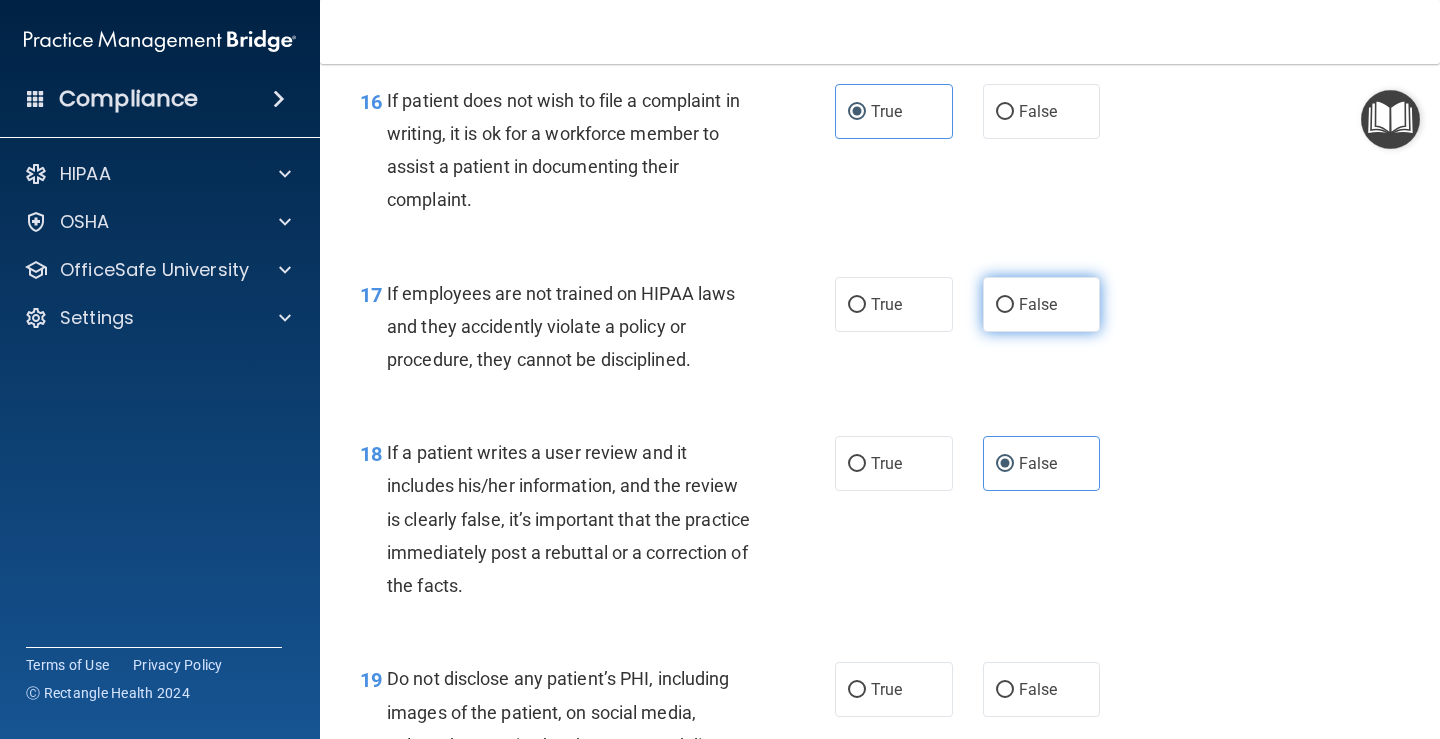 click on "False" at bounding box center (1042, 304) 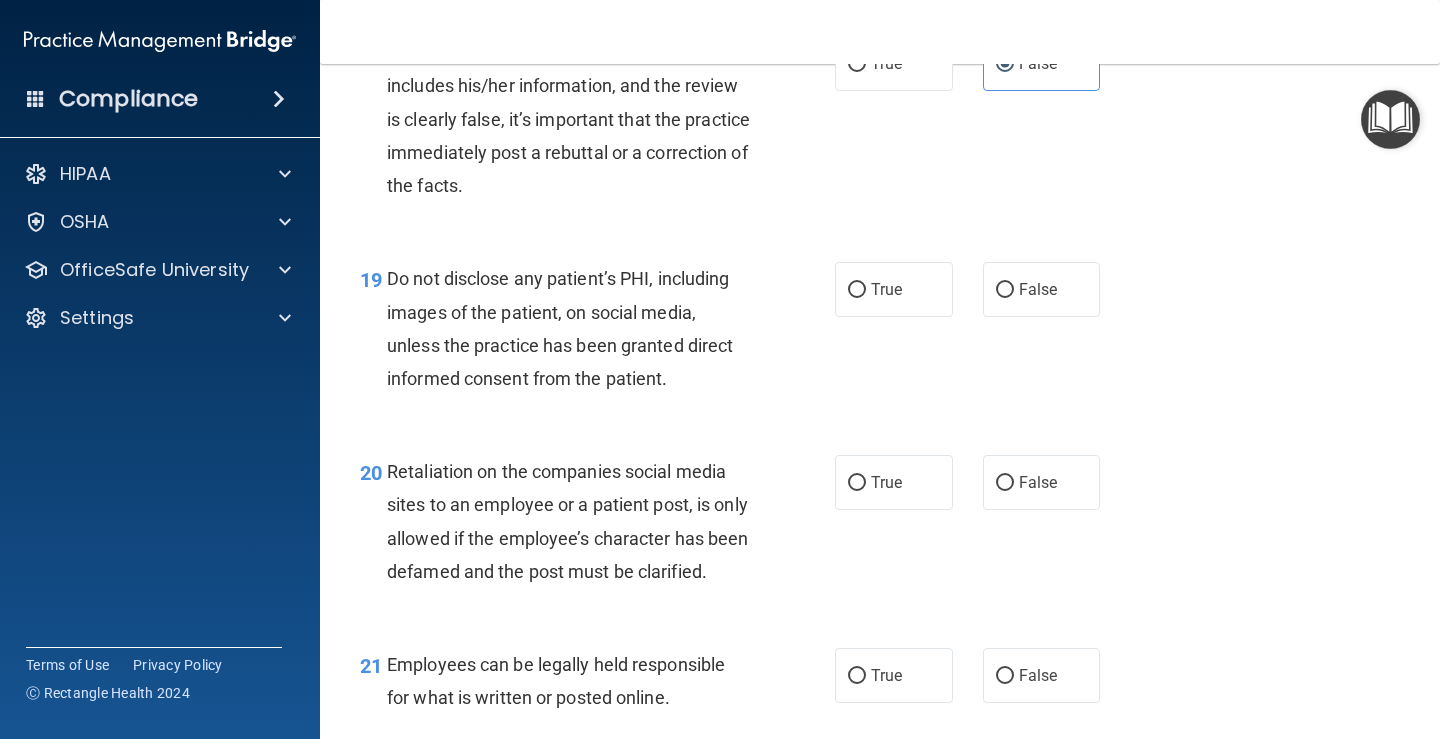 scroll, scrollTop: 3800, scrollLeft: 0, axis: vertical 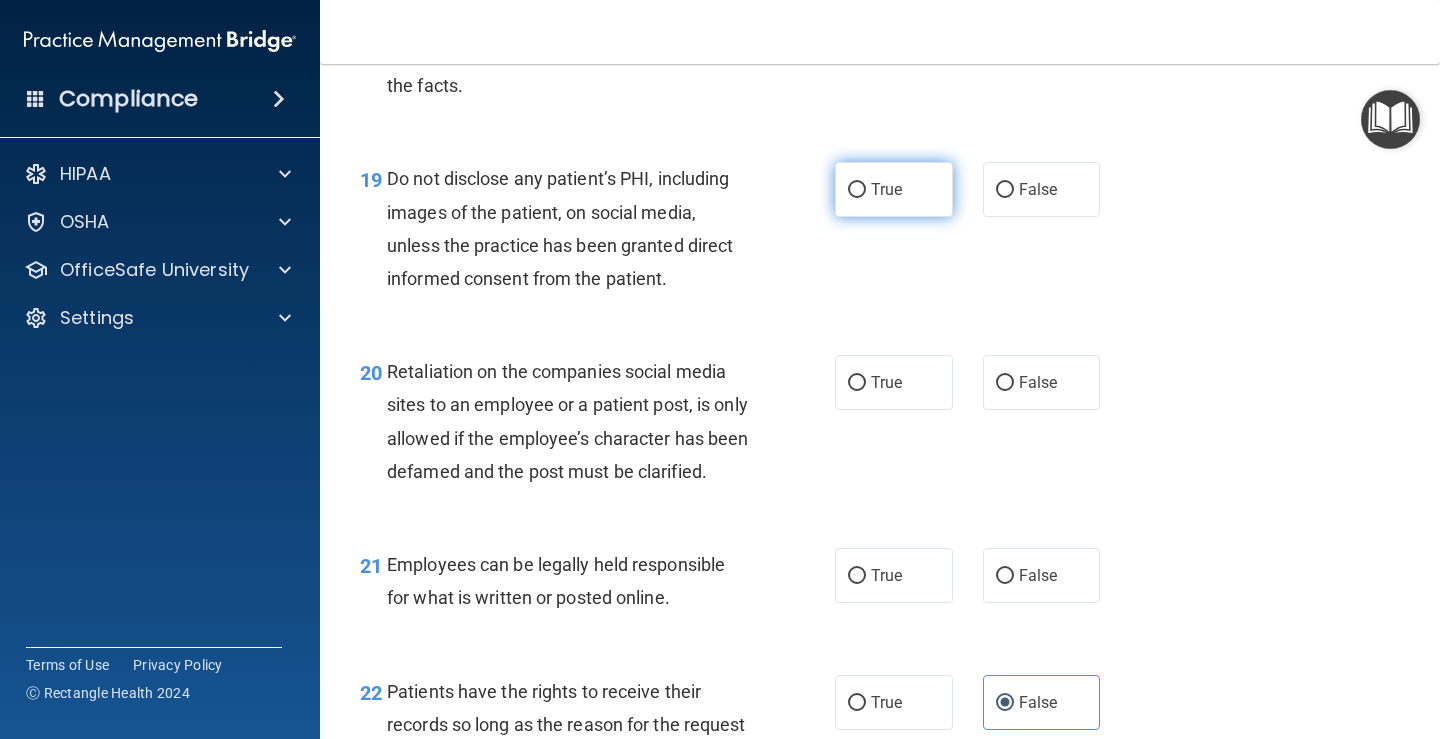 click on "True" at bounding box center [886, 189] 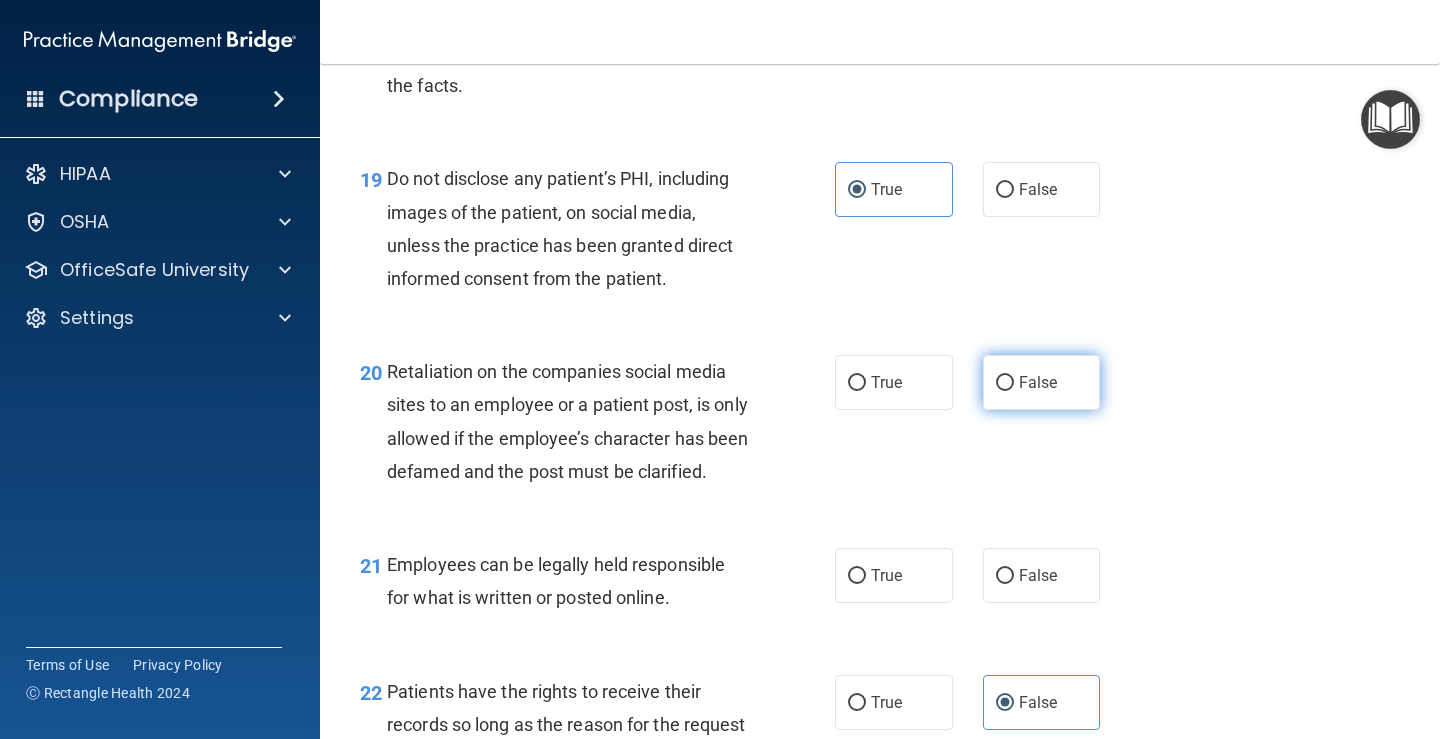 click on "False" at bounding box center (1042, 382) 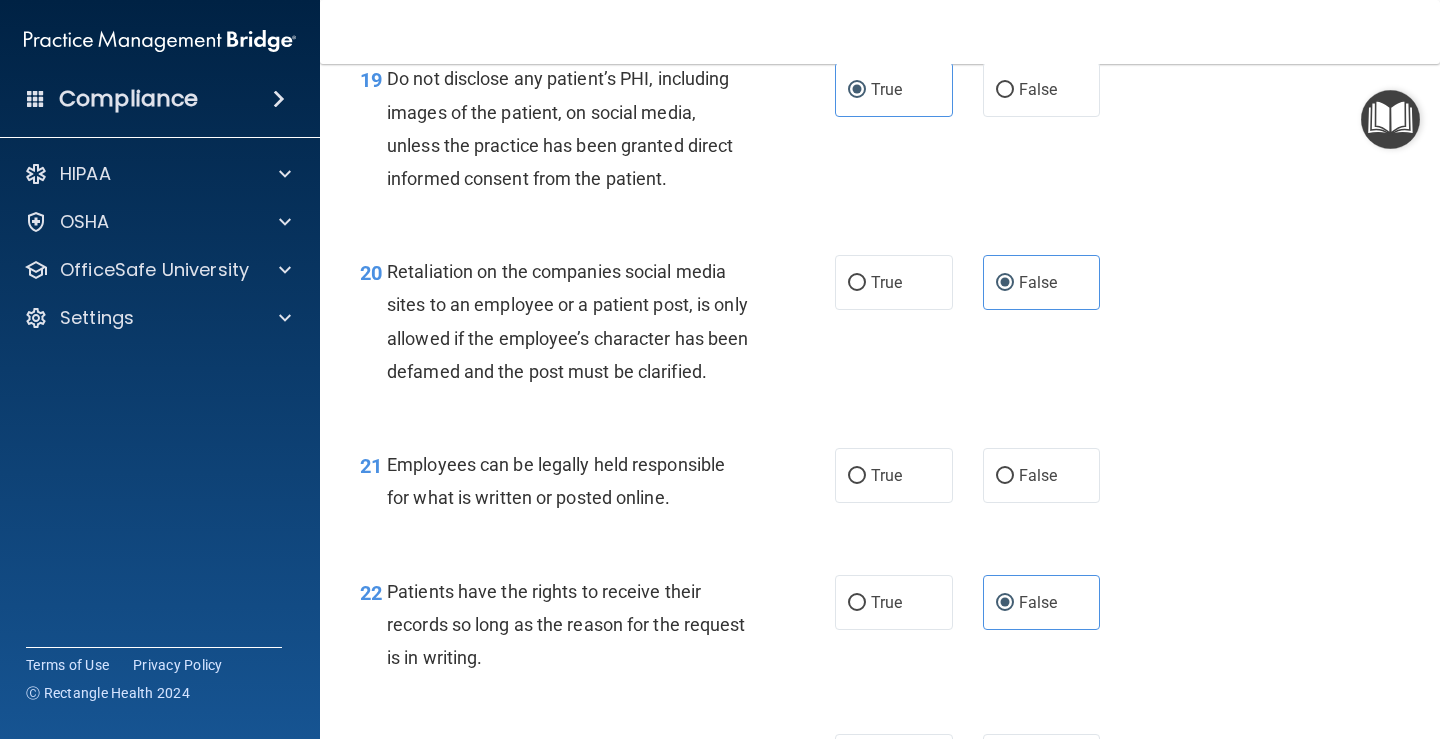scroll, scrollTop: 4000, scrollLeft: 0, axis: vertical 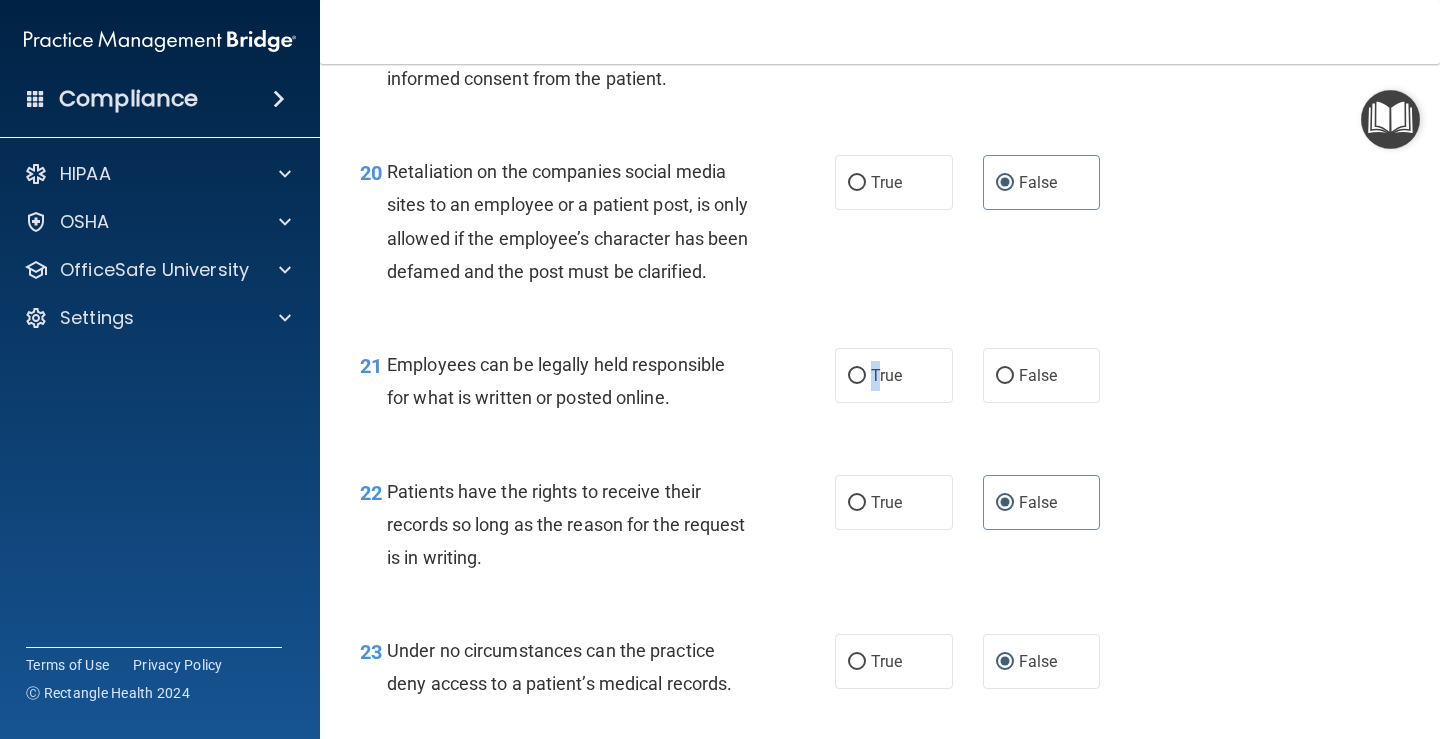 drag, startPoint x: 868, startPoint y: 421, endPoint x: 807, endPoint y: 425, distance: 61.13101 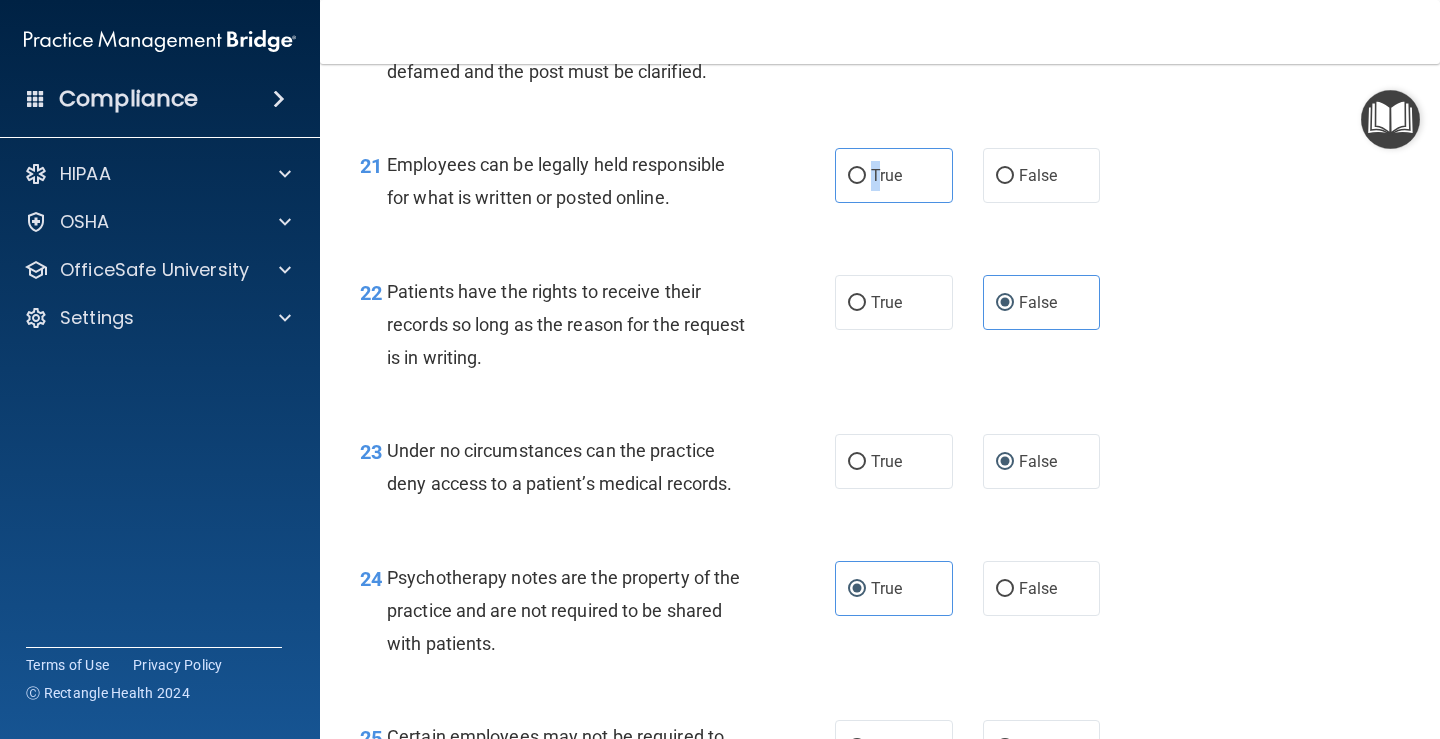 scroll, scrollTop: 4300, scrollLeft: 0, axis: vertical 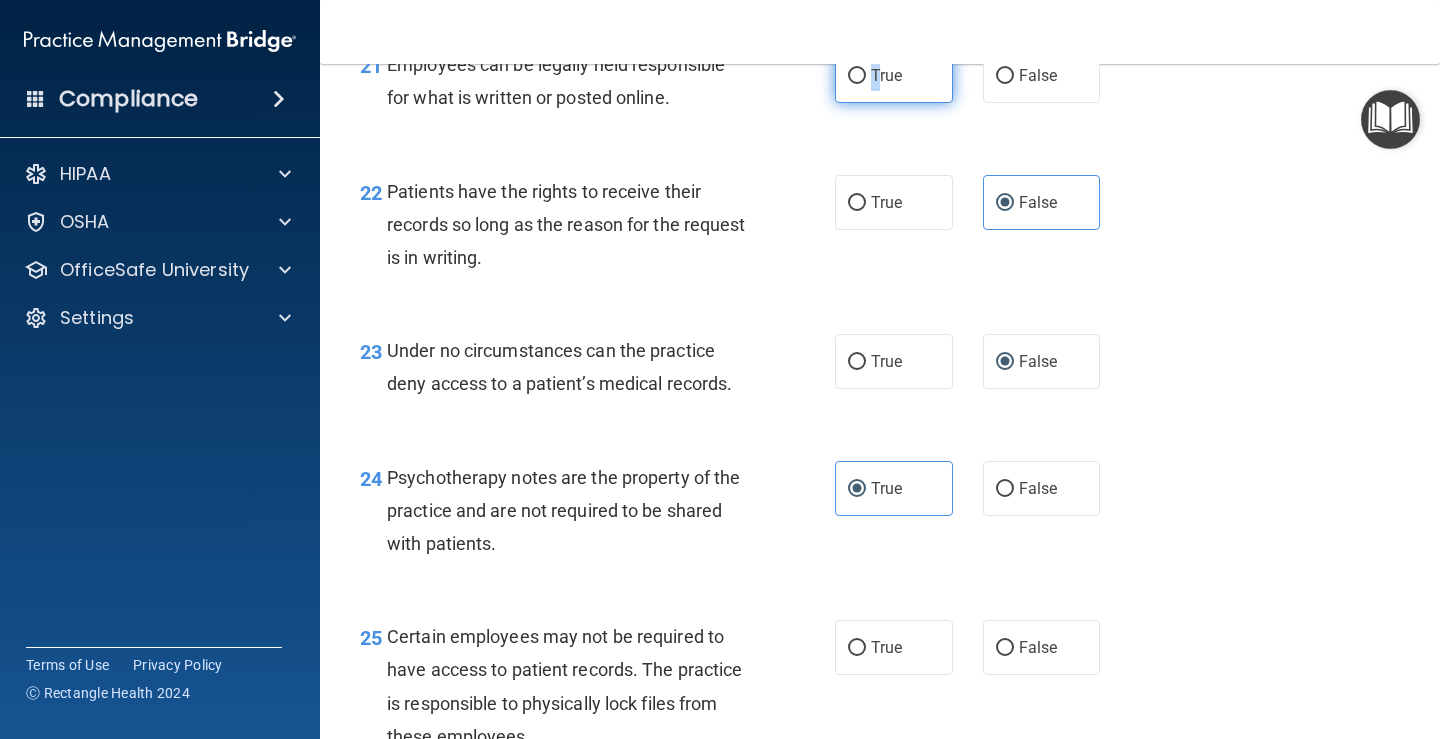 click on "True" at bounding box center (857, 76) 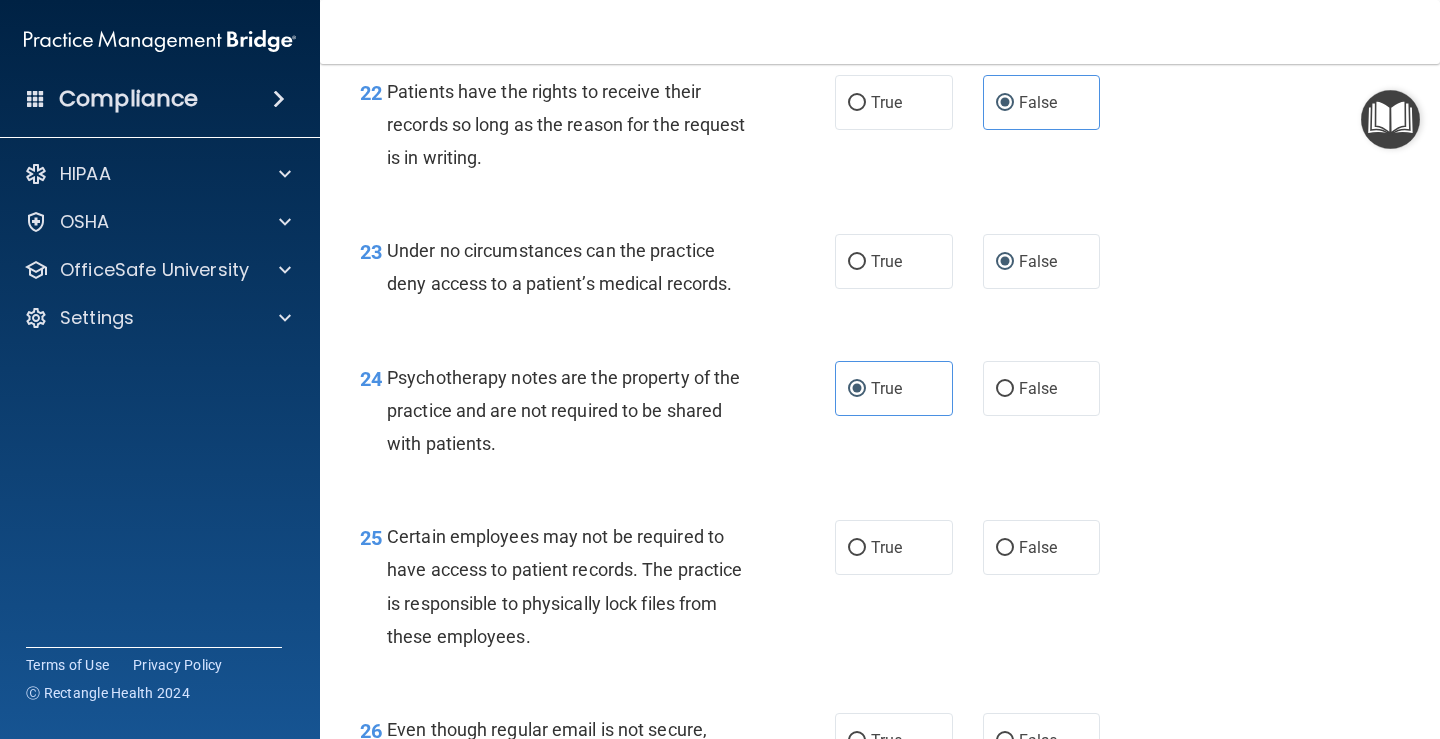scroll, scrollTop: 4500, scrollLeft: 0, axis: vertical 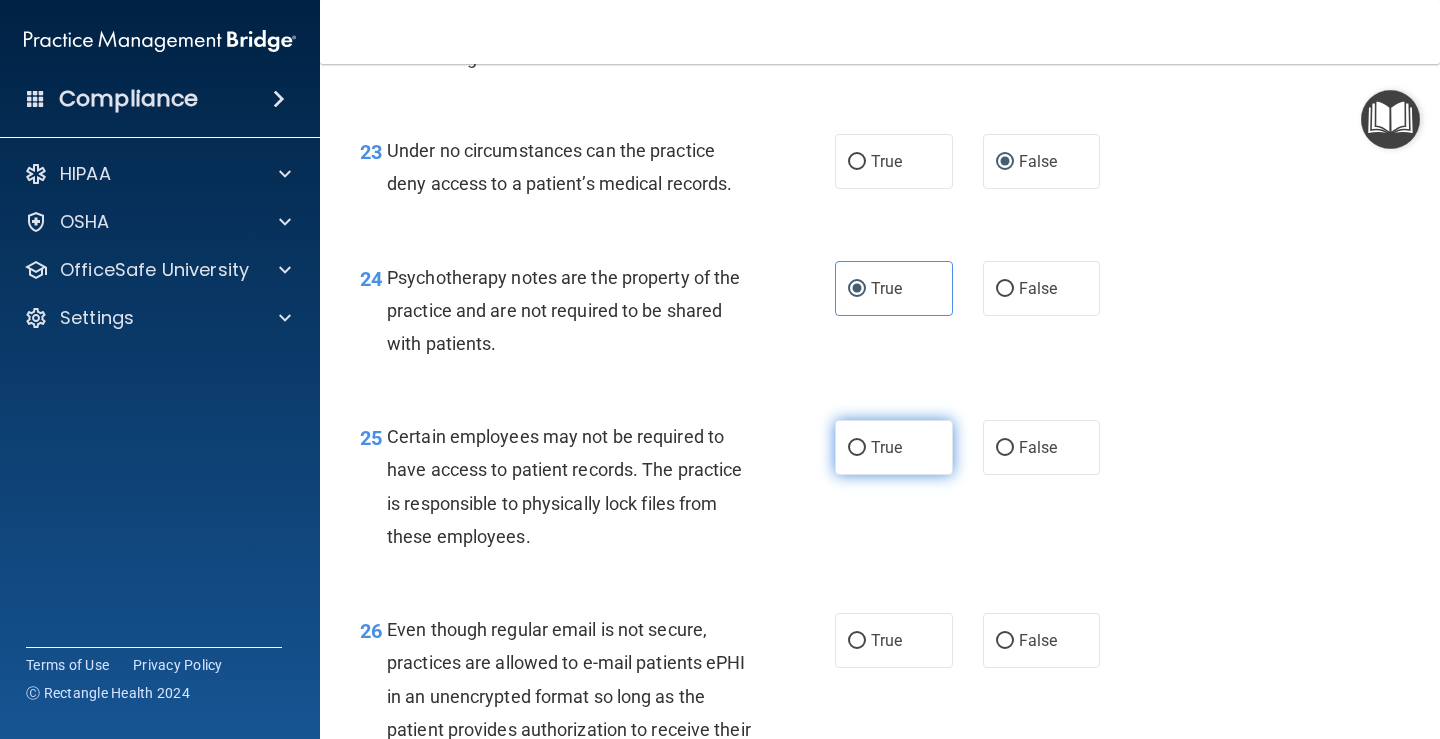 click on "True" at bounding box center [894, 447] 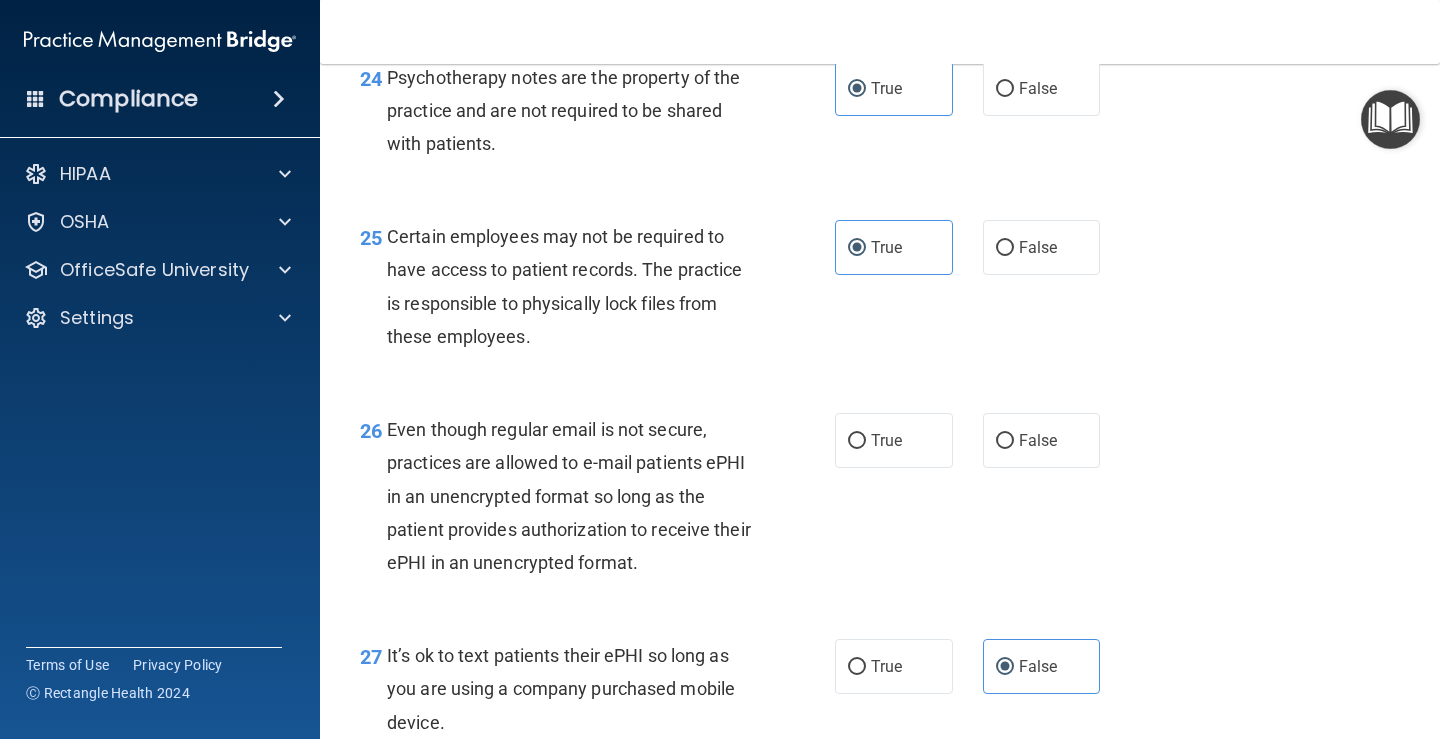 scroll, scrollTop: 4800, scrollLeft: 0, axis: vertical 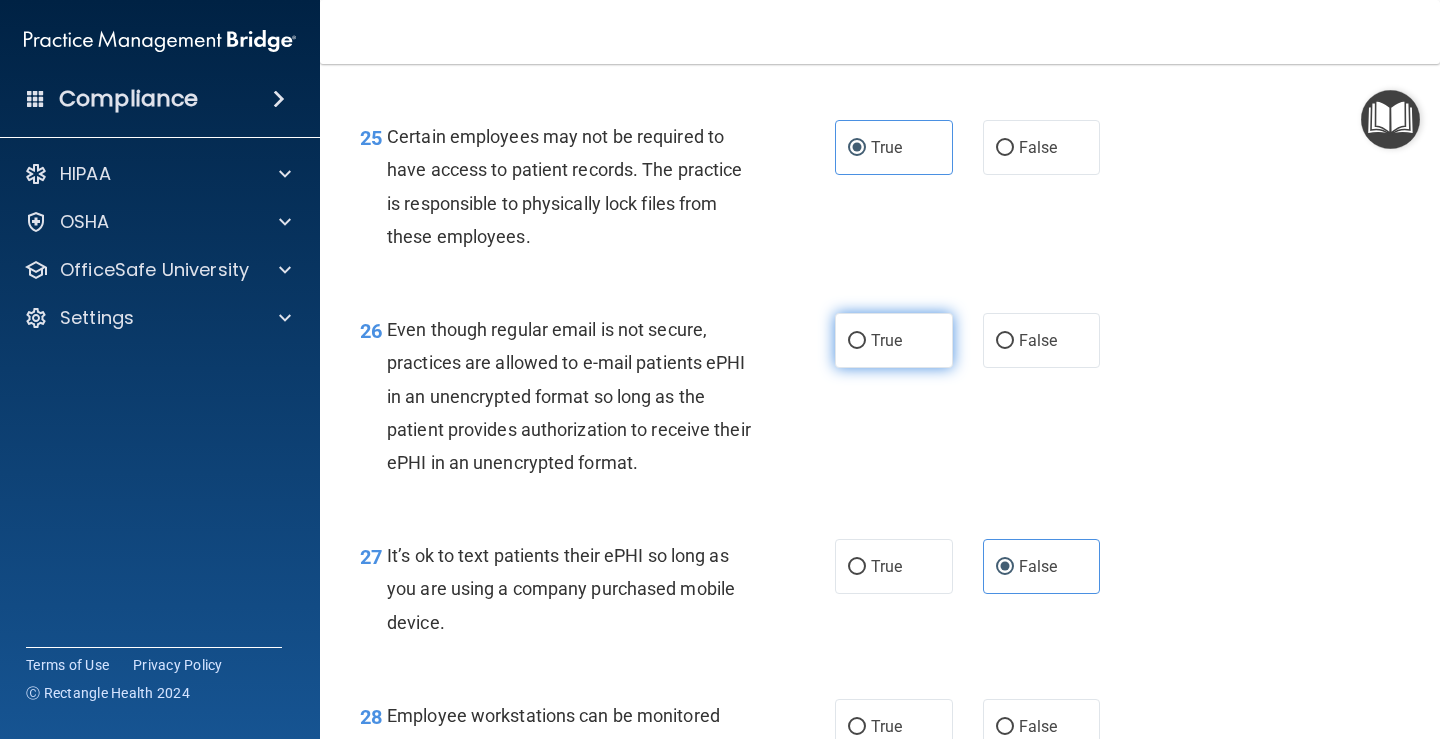 click on "True" at bounding box center (894, 340) 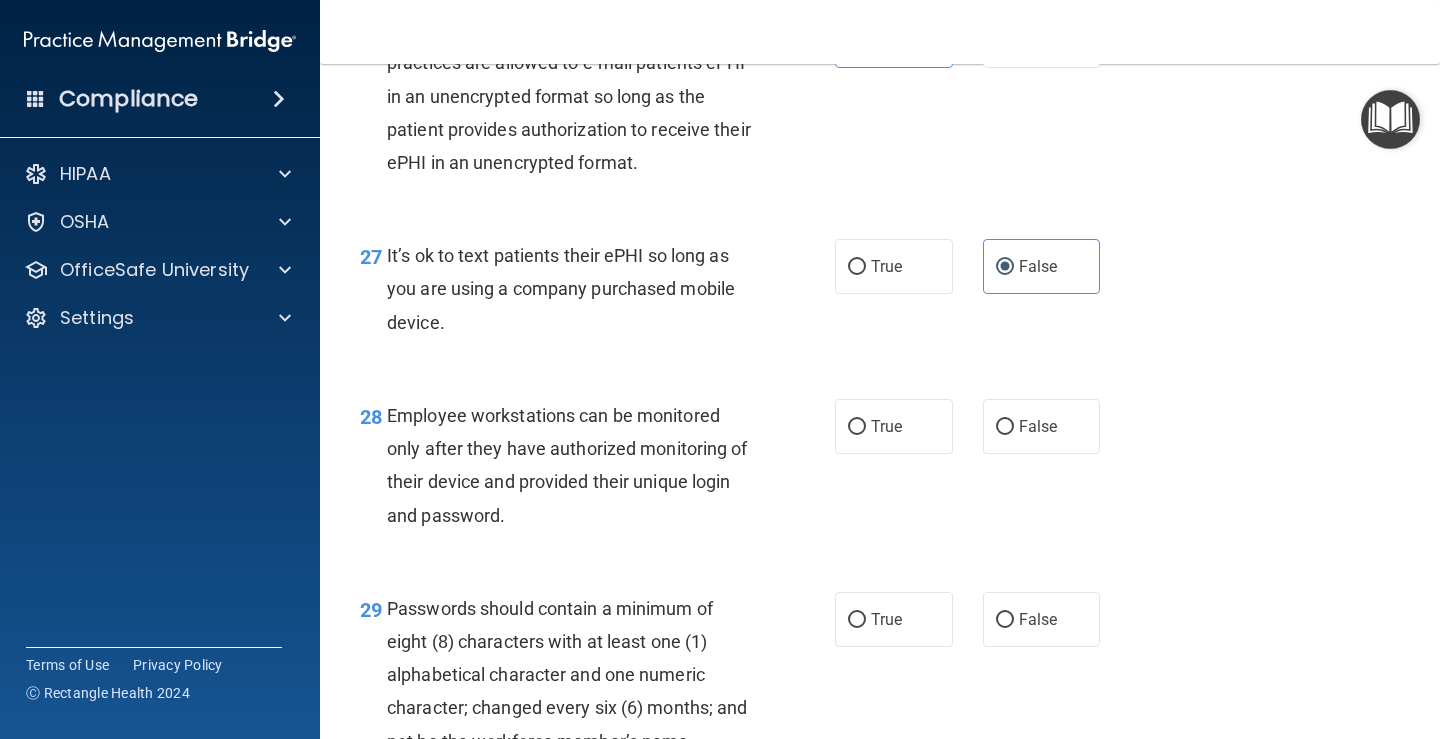 scroll, scrollTop: 5200, scrollLeft: 0, axis: vertical 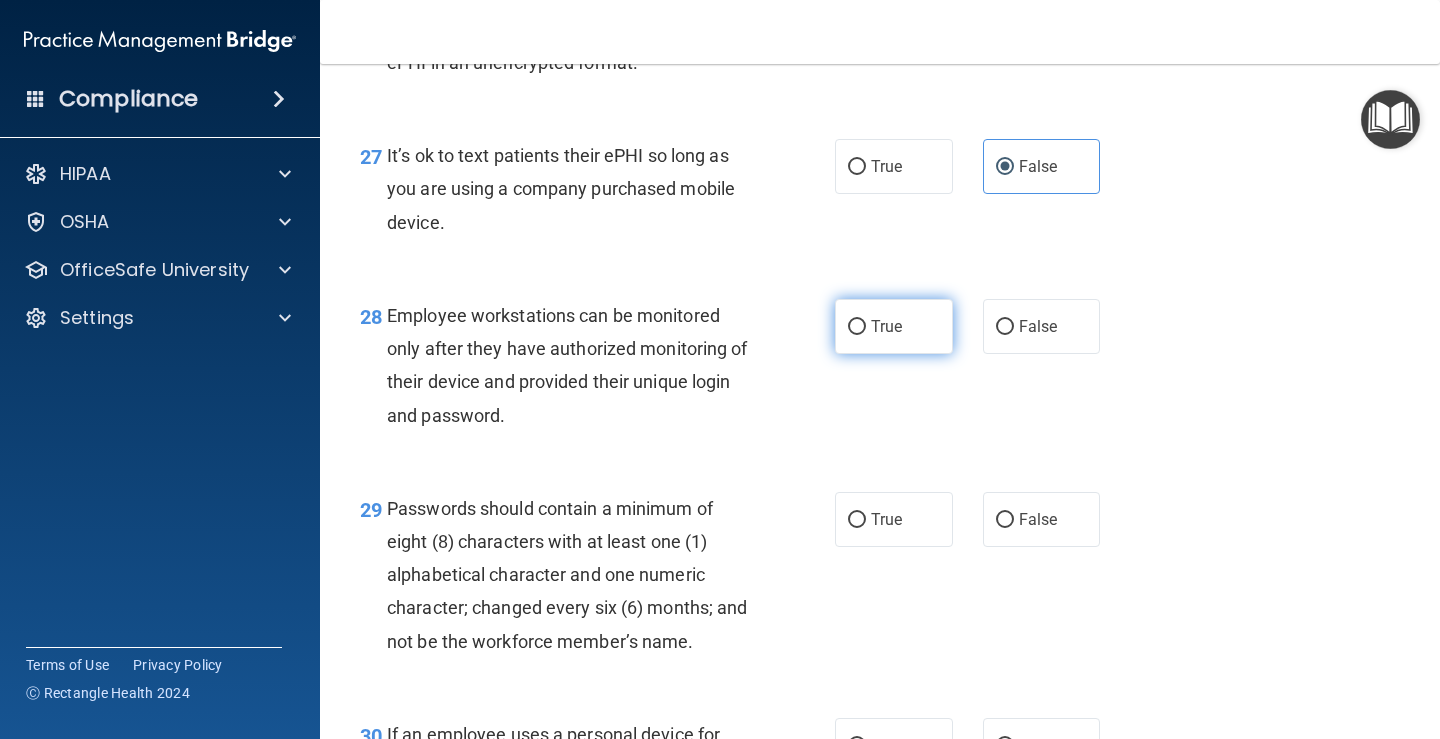 click on "True" at bounding box center [894, 326] 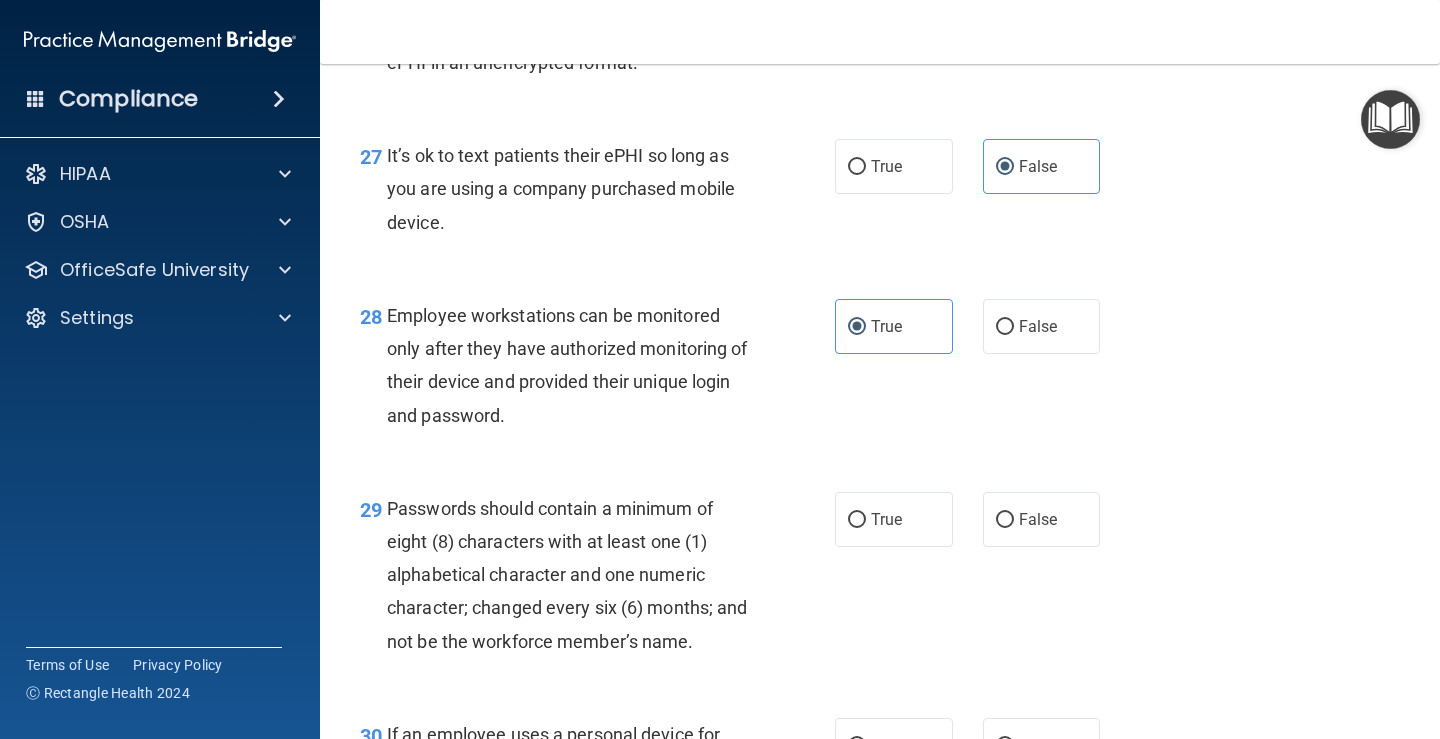 scroll, scrollTop: 5300, scrollLeft: 0, axis: vertical 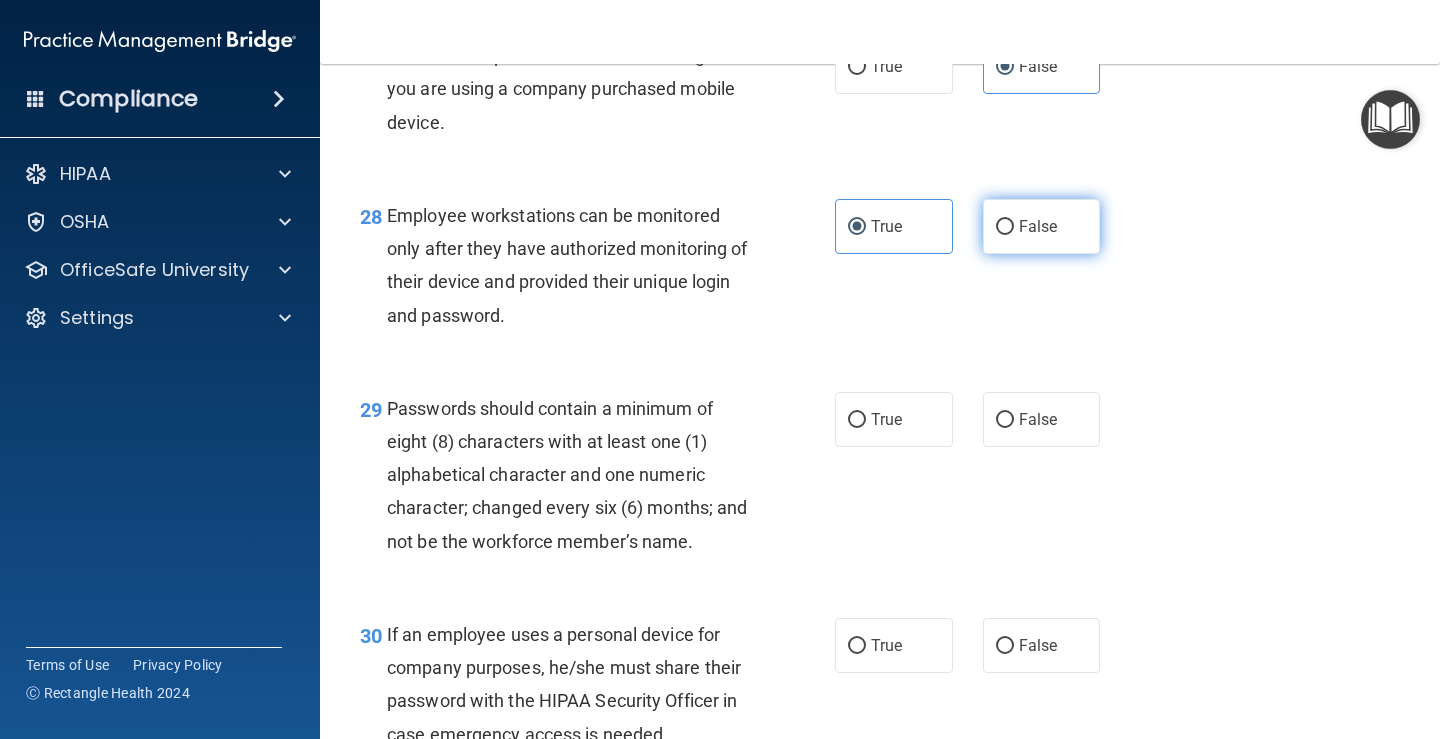 click on "False" at bounding box center [1038, 226] 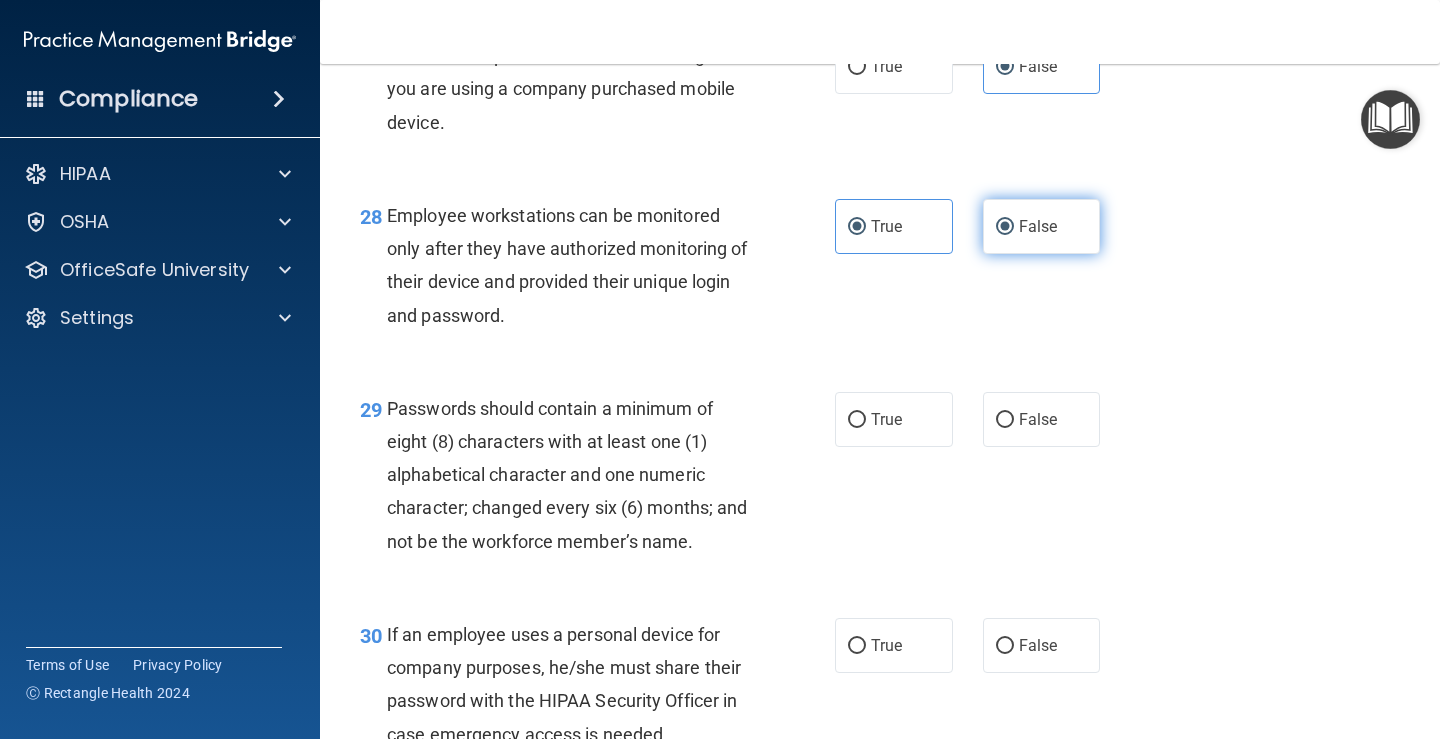 radio on "false" 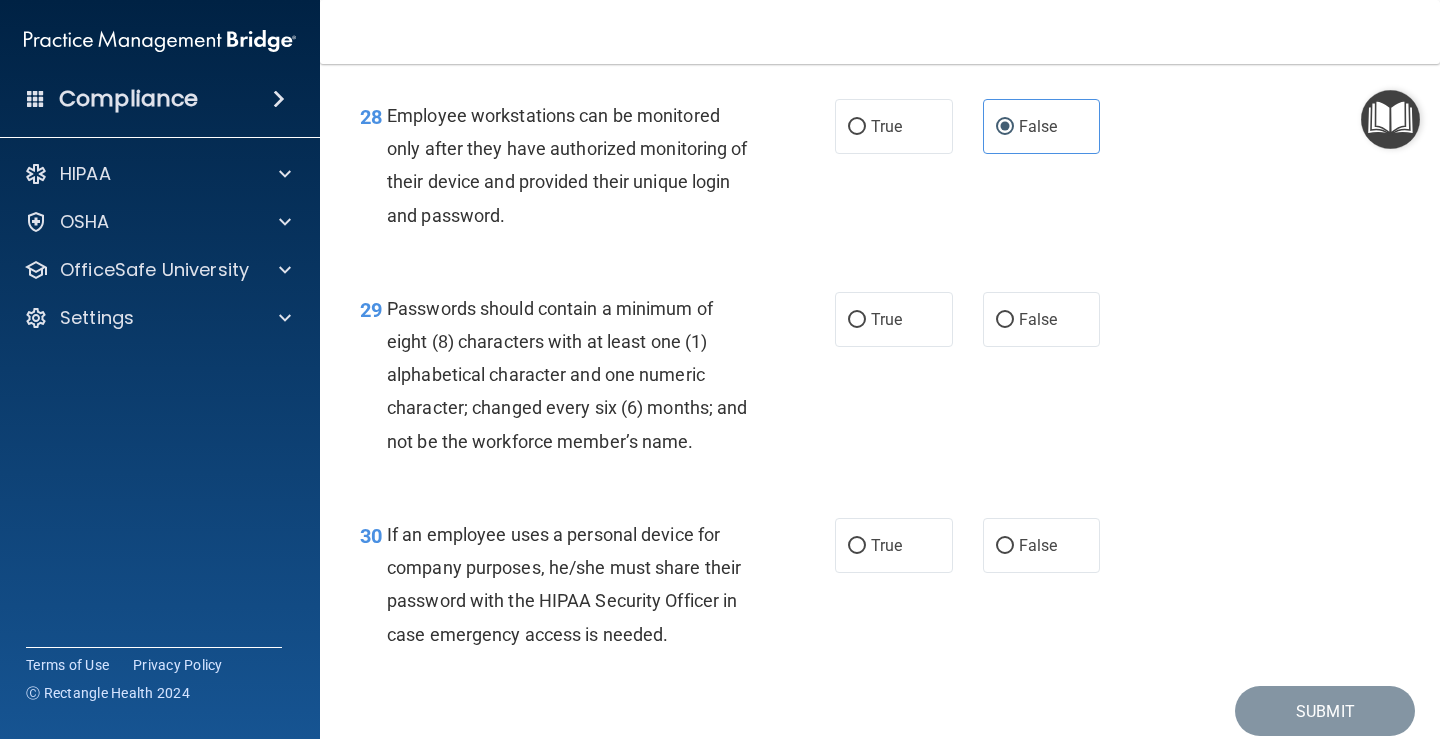 scroll, scrollTop: 5500, scrollLeft: 0, axis: vertical 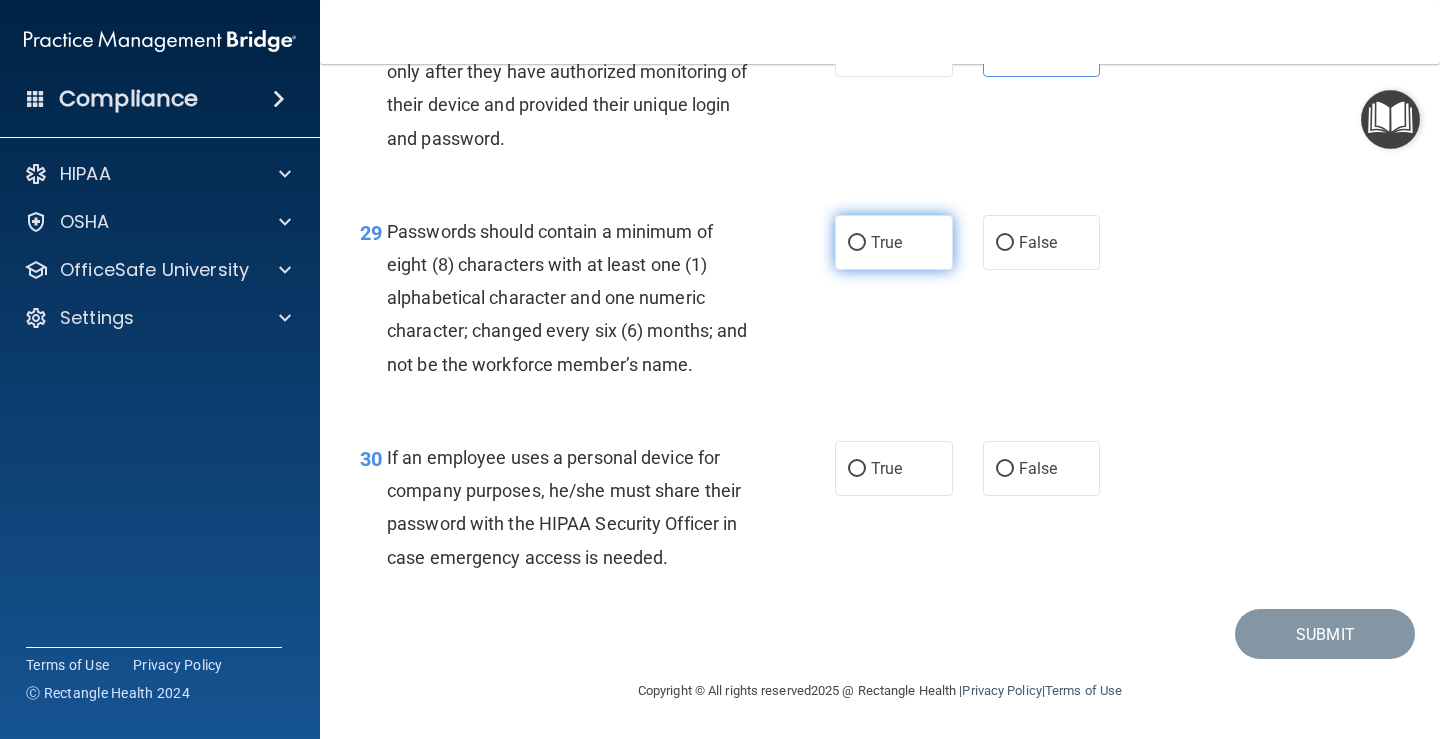click on "True" at bounding box center (886, 242) 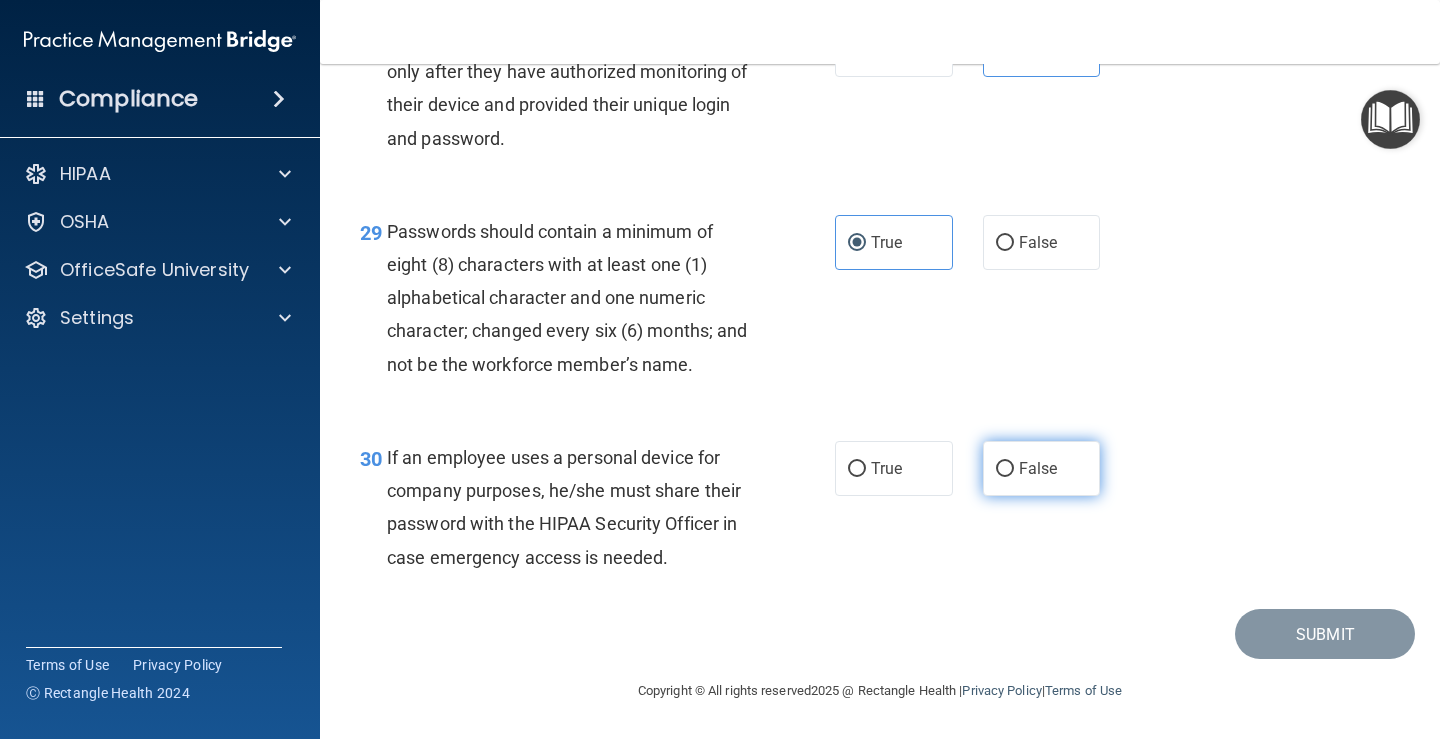 click on "False" at bounding box center (1042, 468) 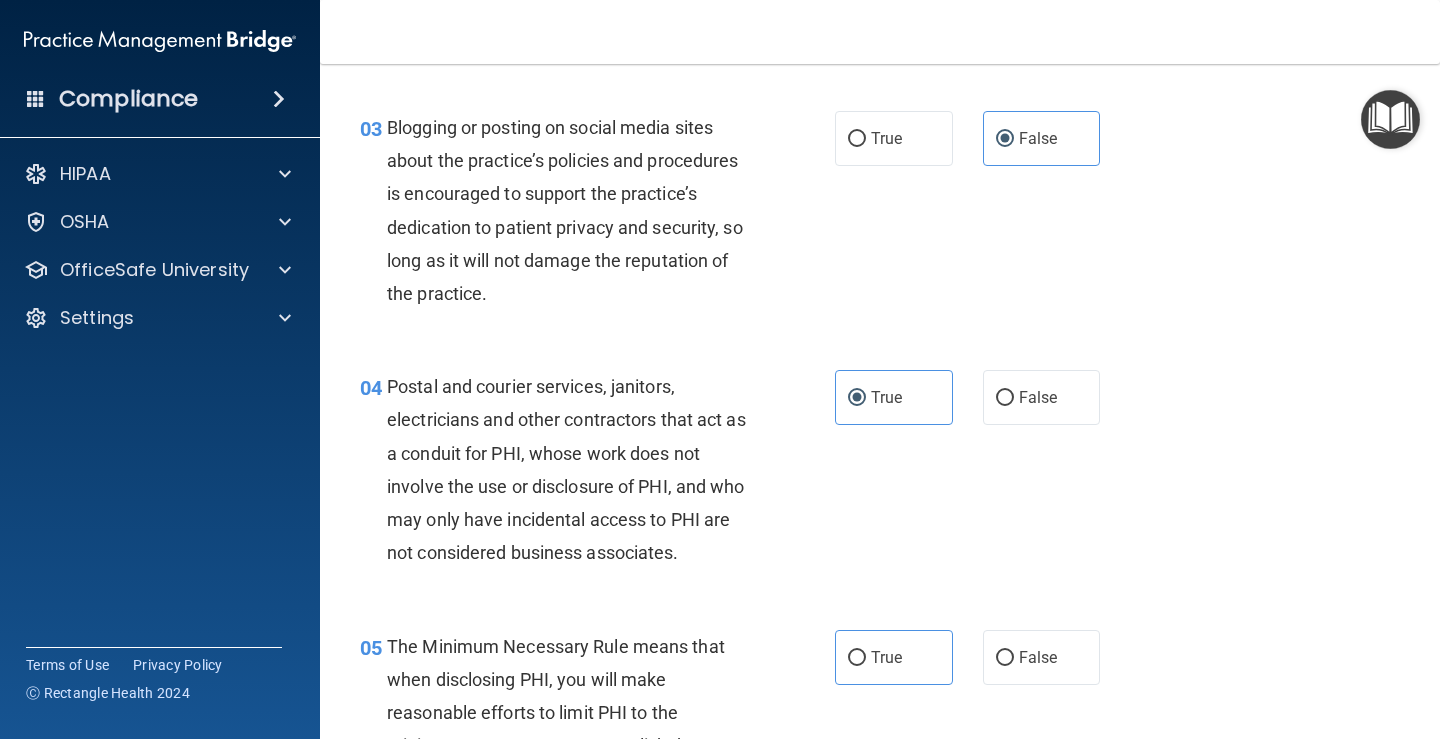 scroll, scrollTop: 500, scrollLeft: 0, axis: vertical 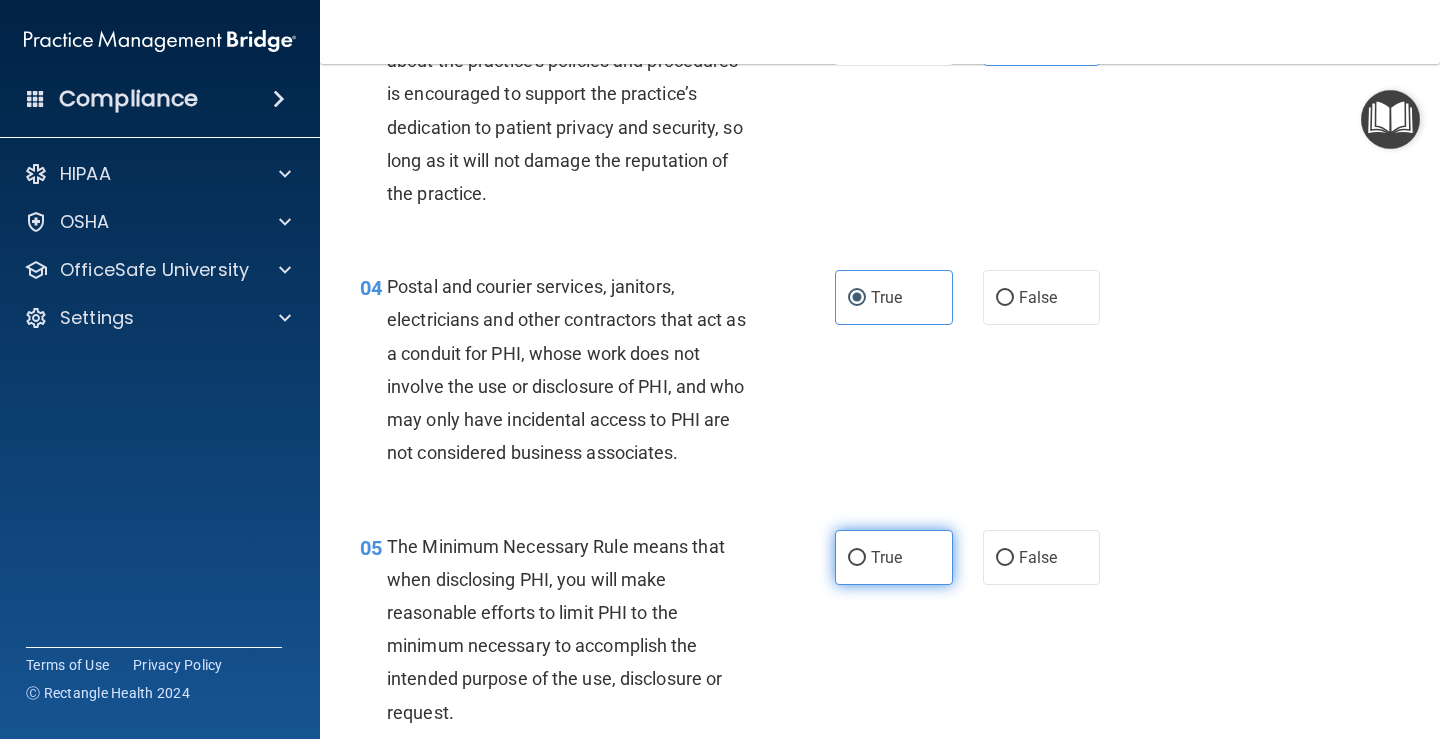click on "True" at bounding box center (894, 557) 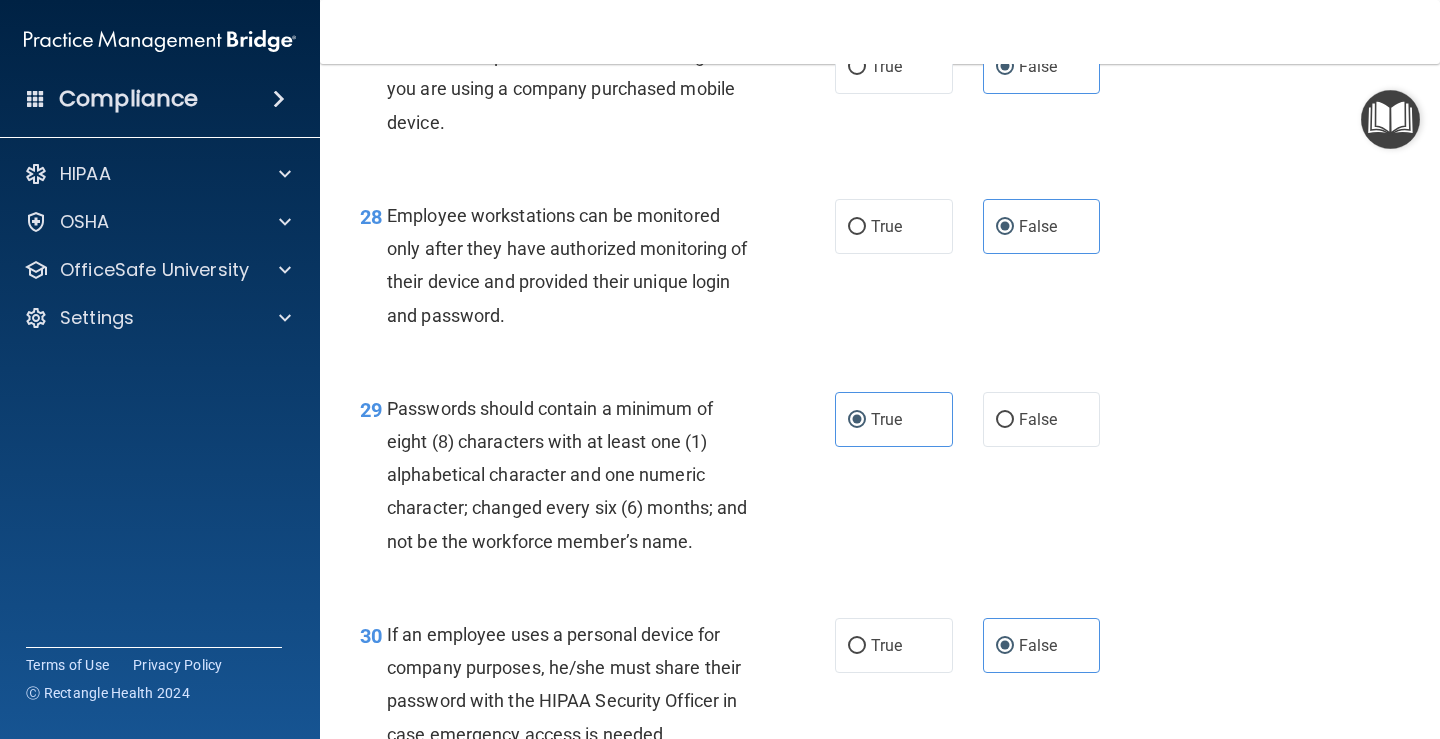 scroll, scrollTop: 5510, scrollLeft: 0, axis: vertical 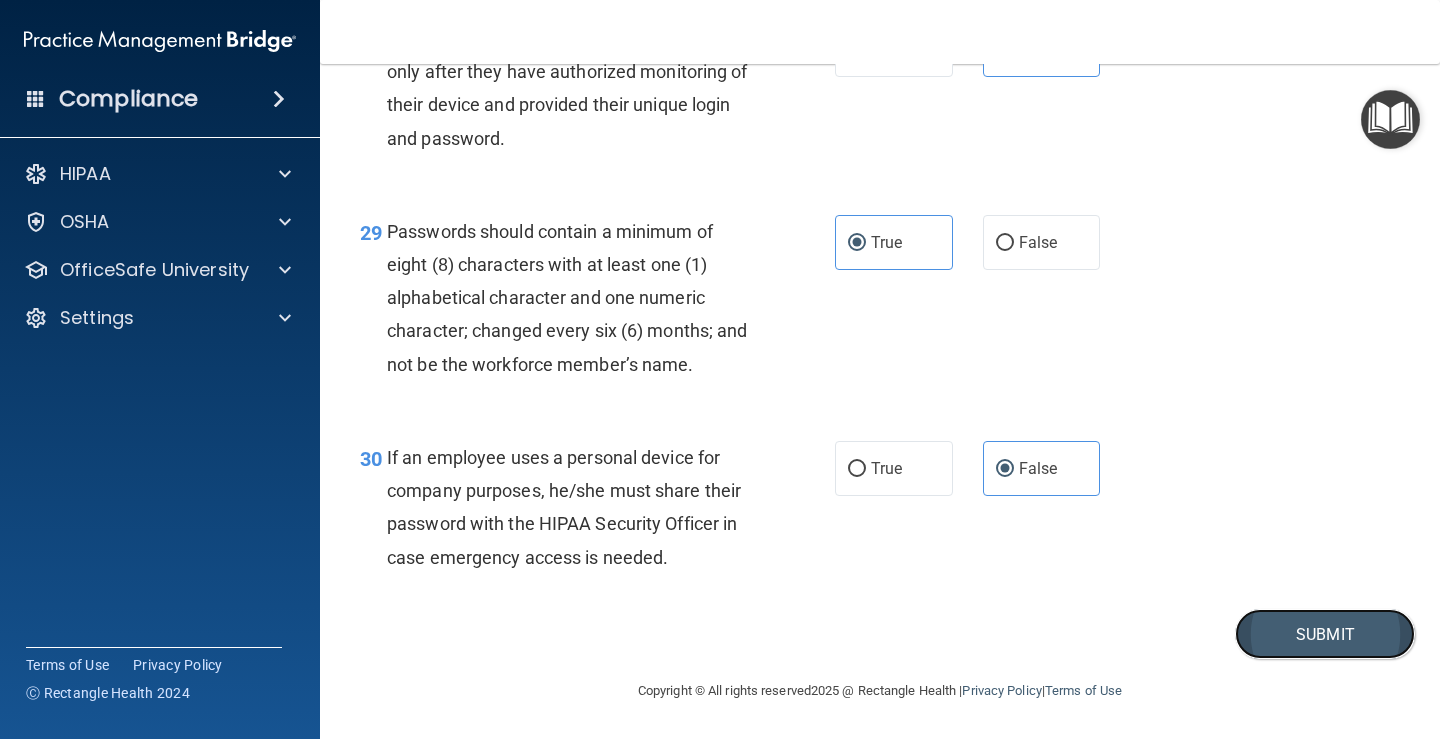 click on "Submit" at bounding box center [1325, 634] 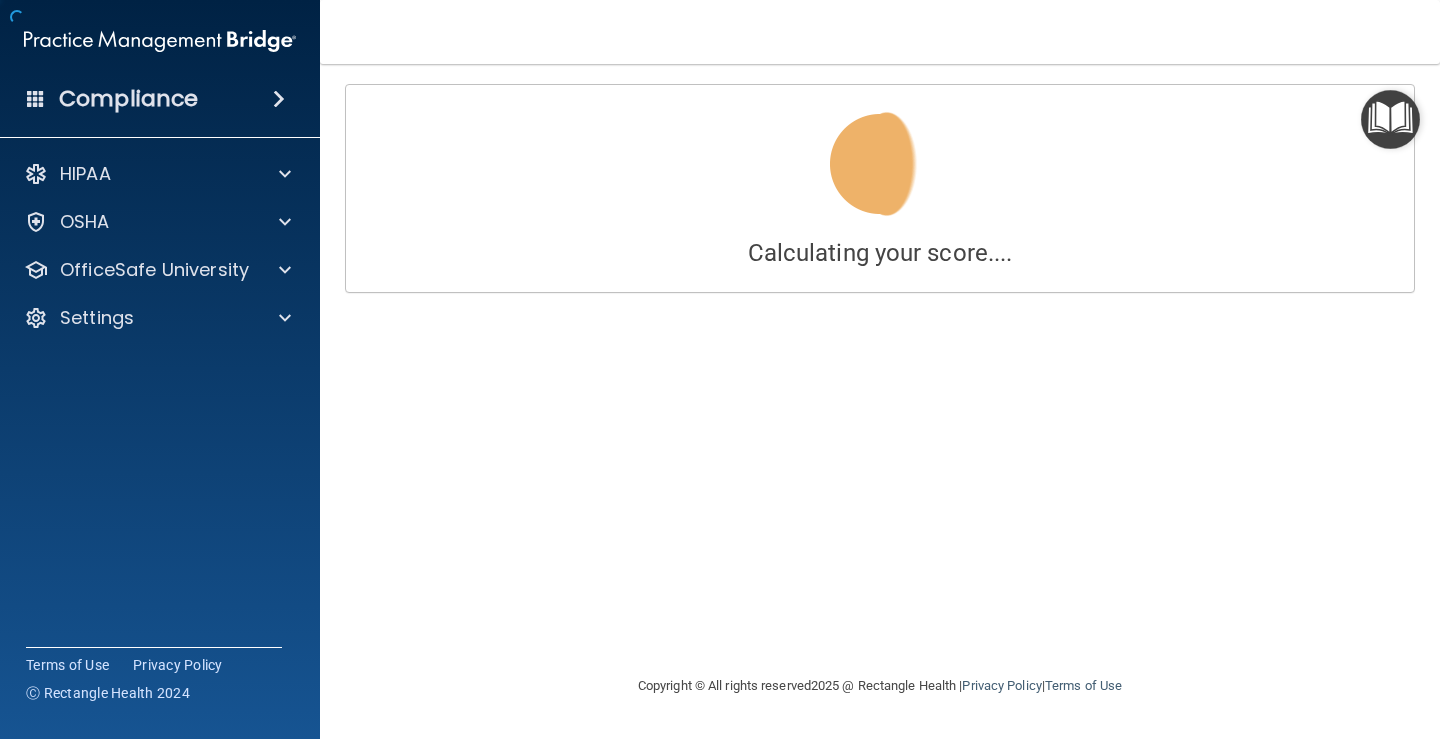 scroll, scrollTop: 0, scrollLeft: 0, axis: both 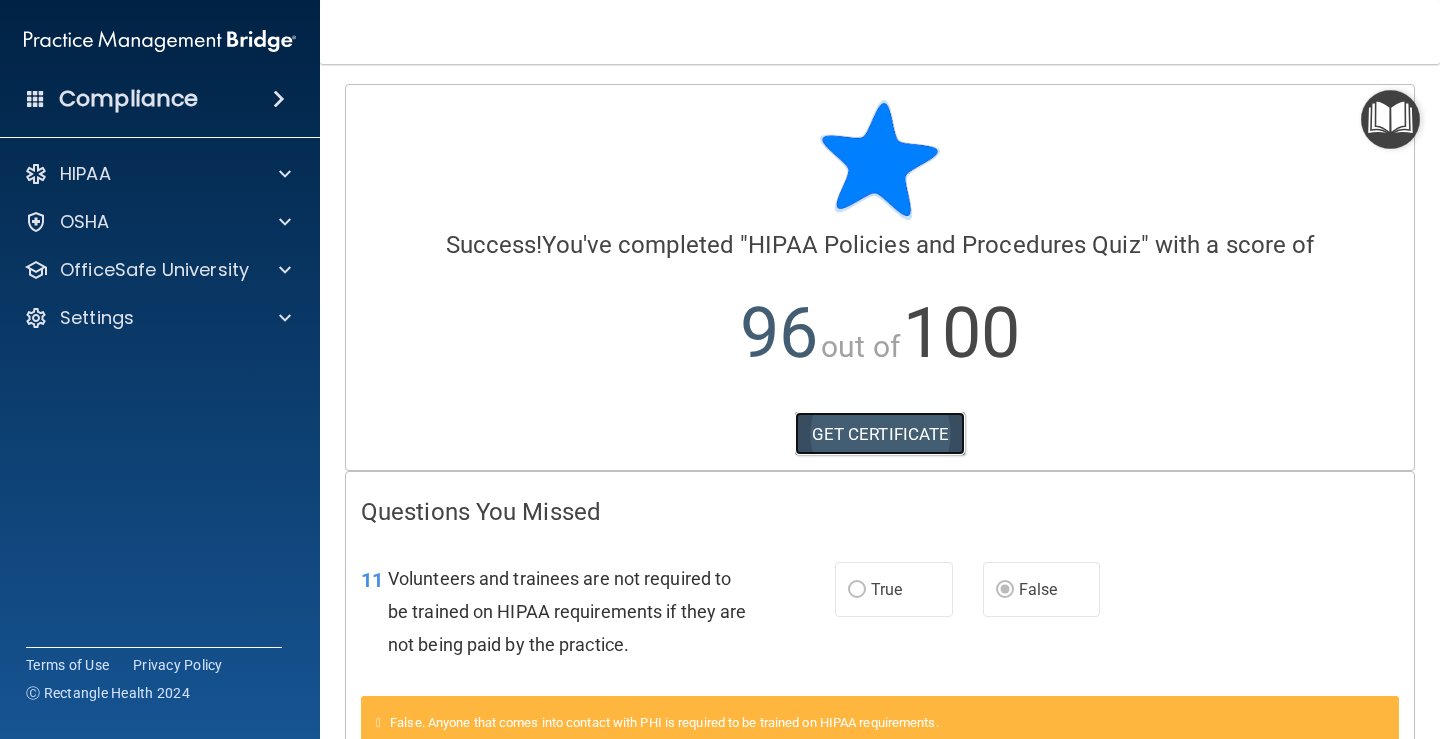 click on "GET CERTIFICATE" at bounding box center (880, 434) 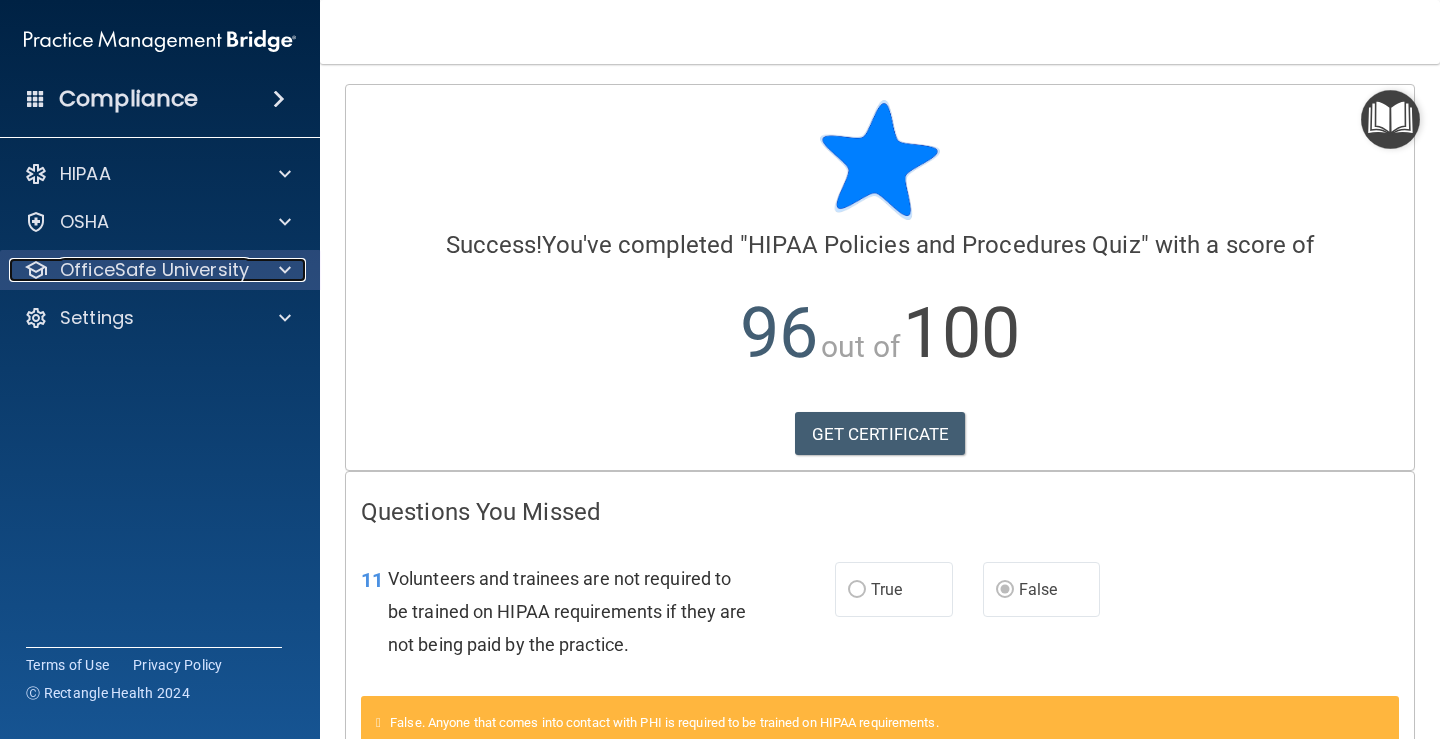 click on "OfficeSafe University" at bounding box center [154, 270] 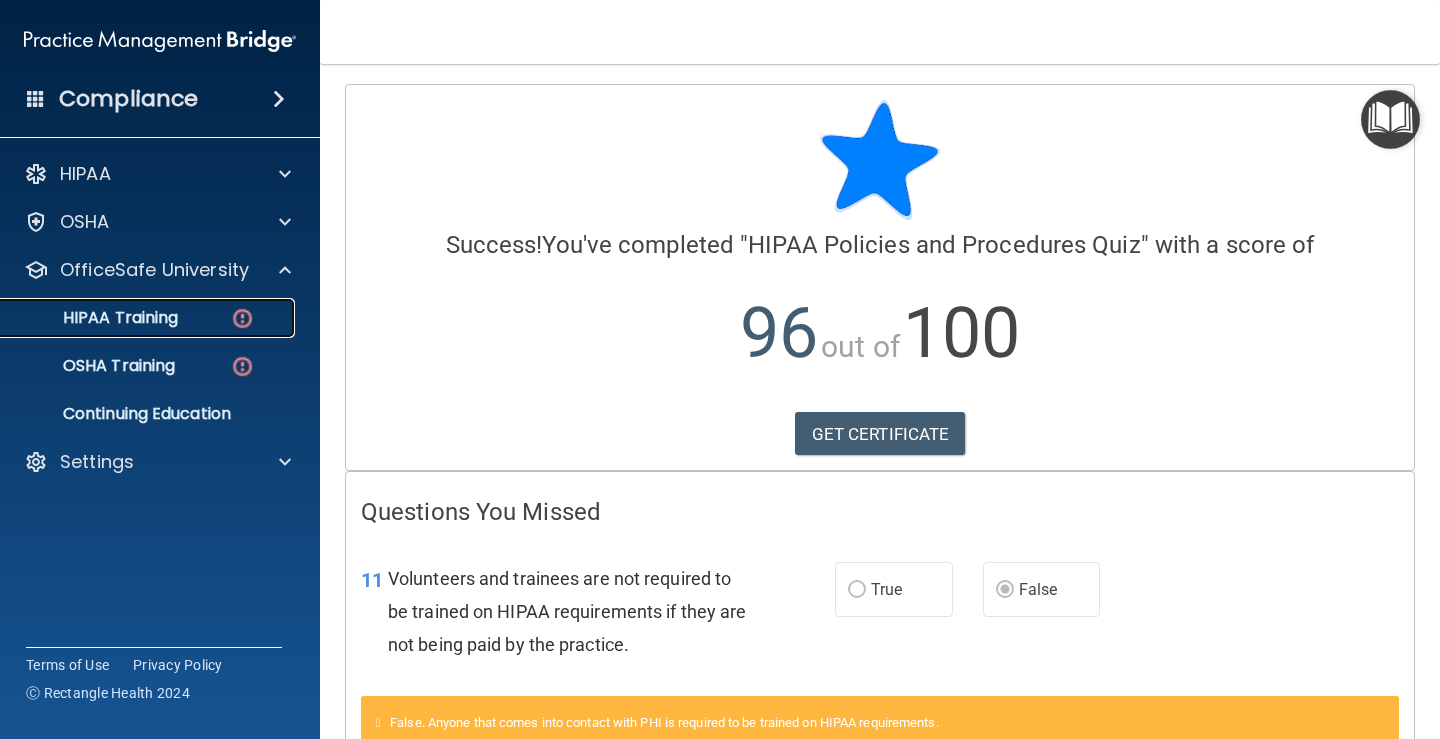 drag, startPoint x: 194, startPoint y: 322, endPoint x: 265, endPoint y: 331, distance: 71.568146 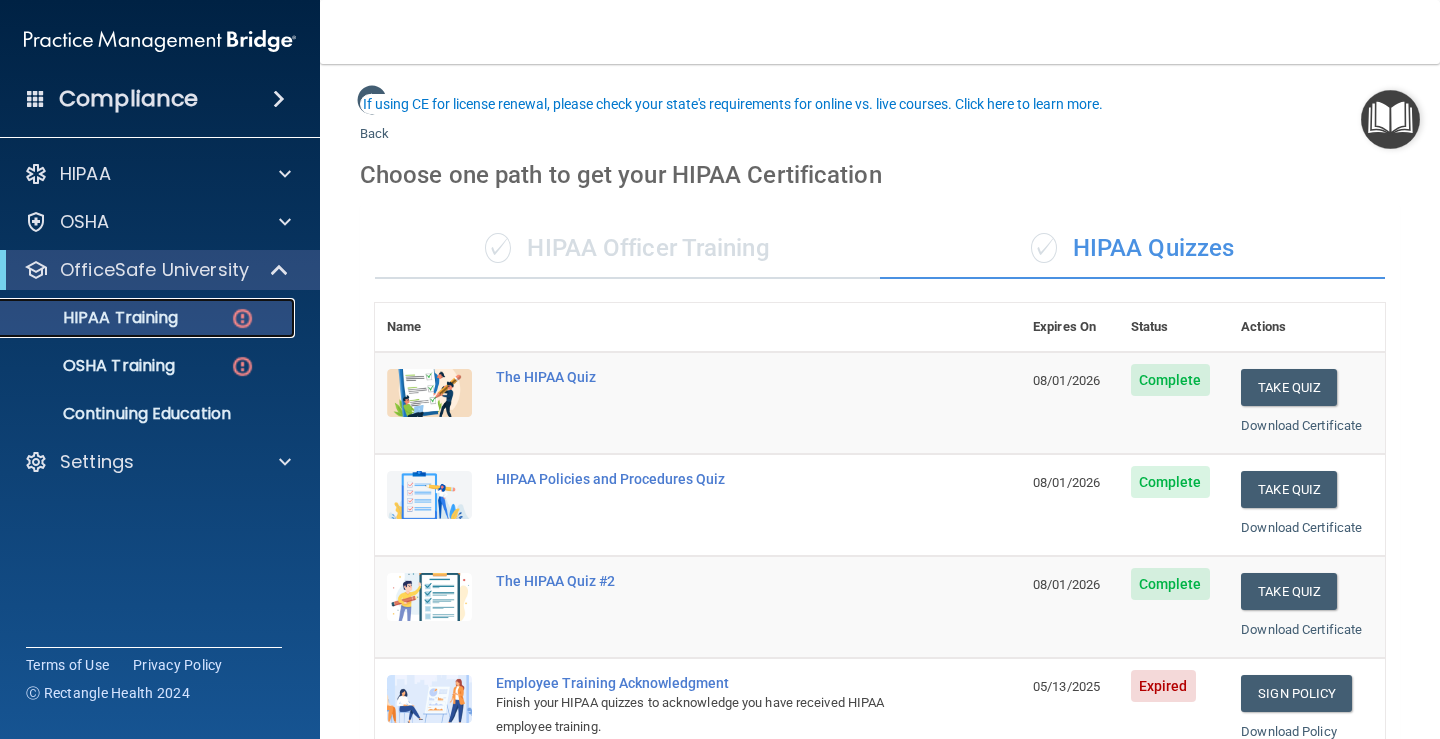 scroll, scrollTop: 200, scrollLeft: 0, axis: vertical 